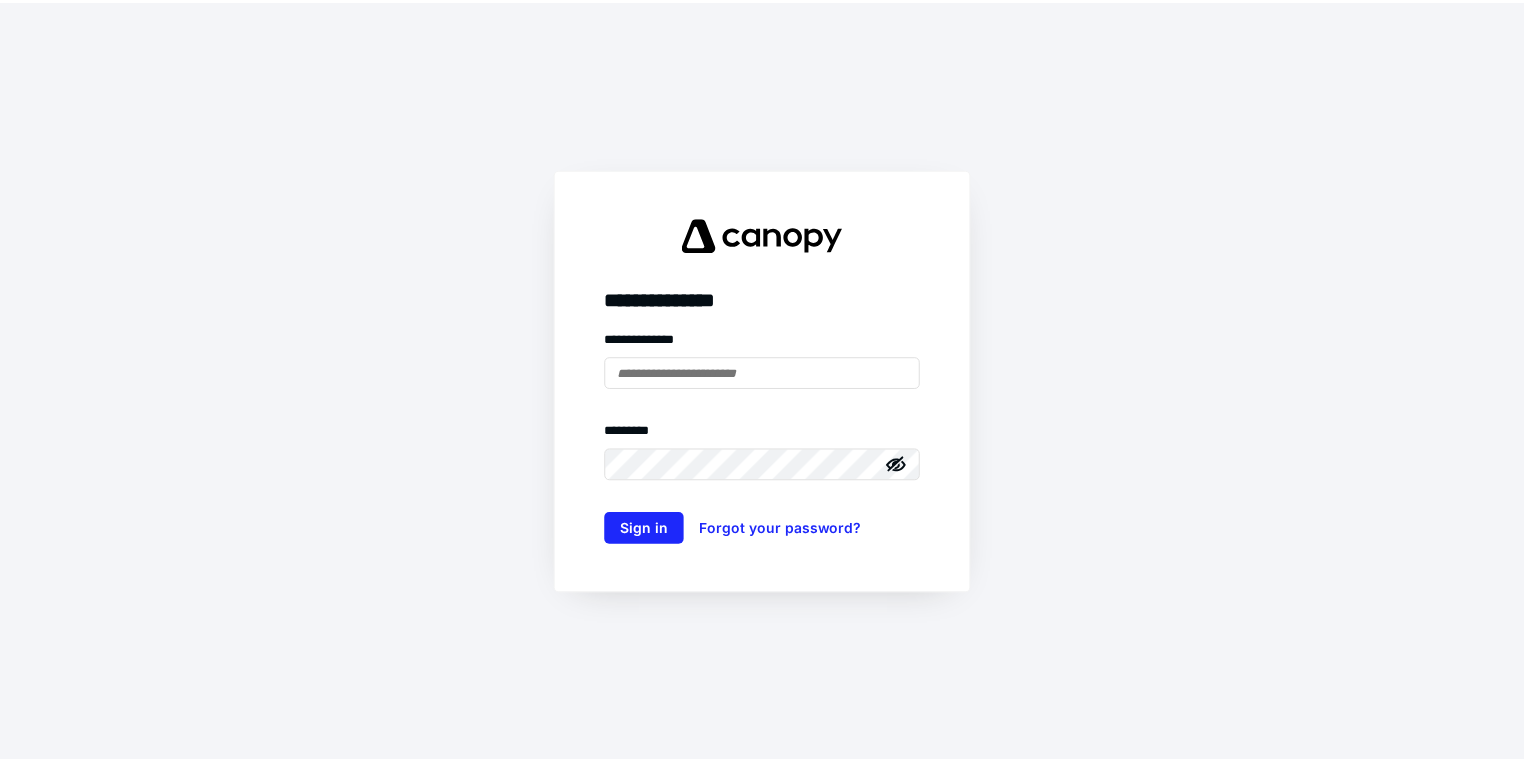 scroll, scrollTop: 0, scrollLeft: 0, axis: both 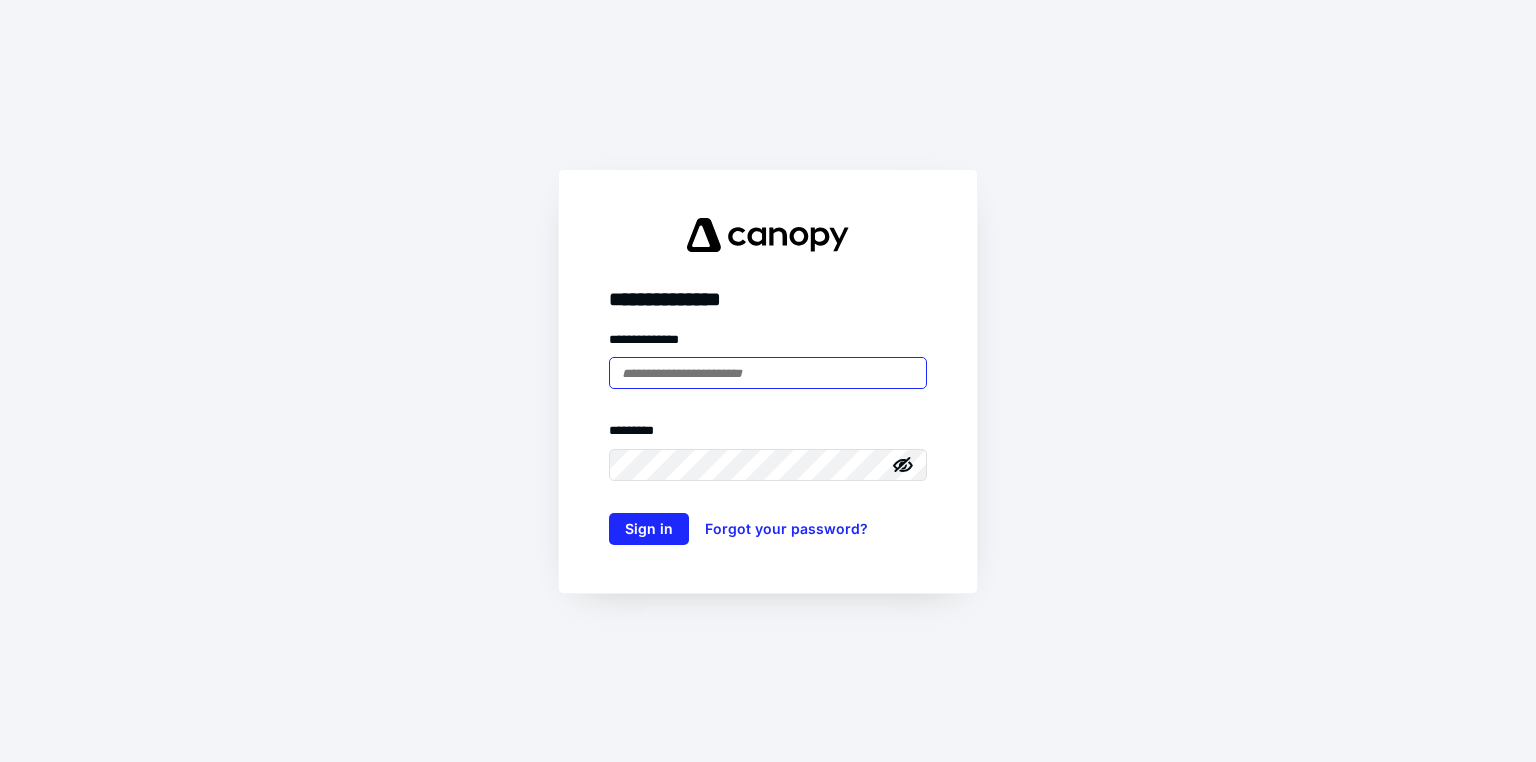click at bounding box center (768, 373) 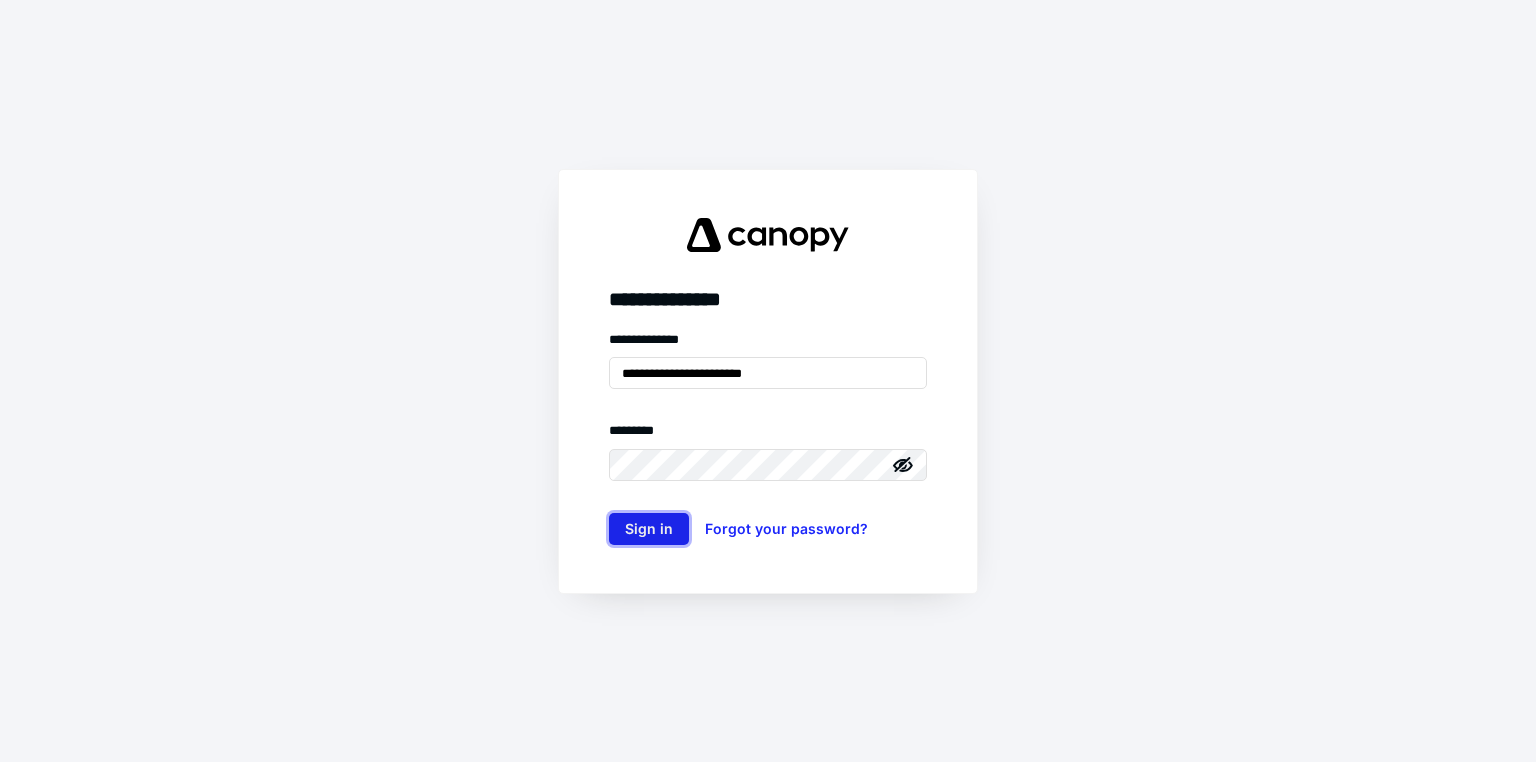 click on "Sign in" at bounding box center [649, 529] 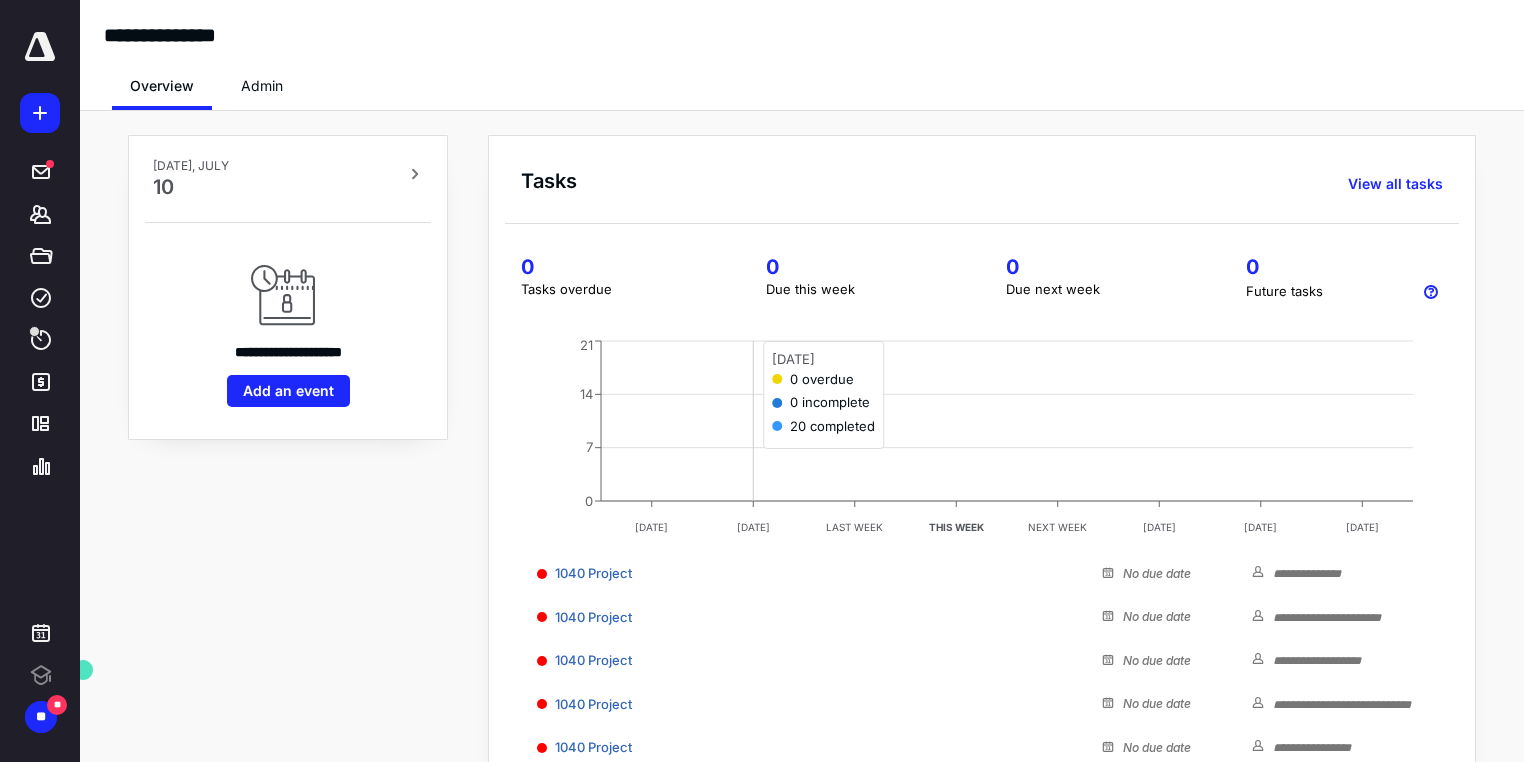 scroll, scrollTop: 0, scrollLeft: 0, axis: both 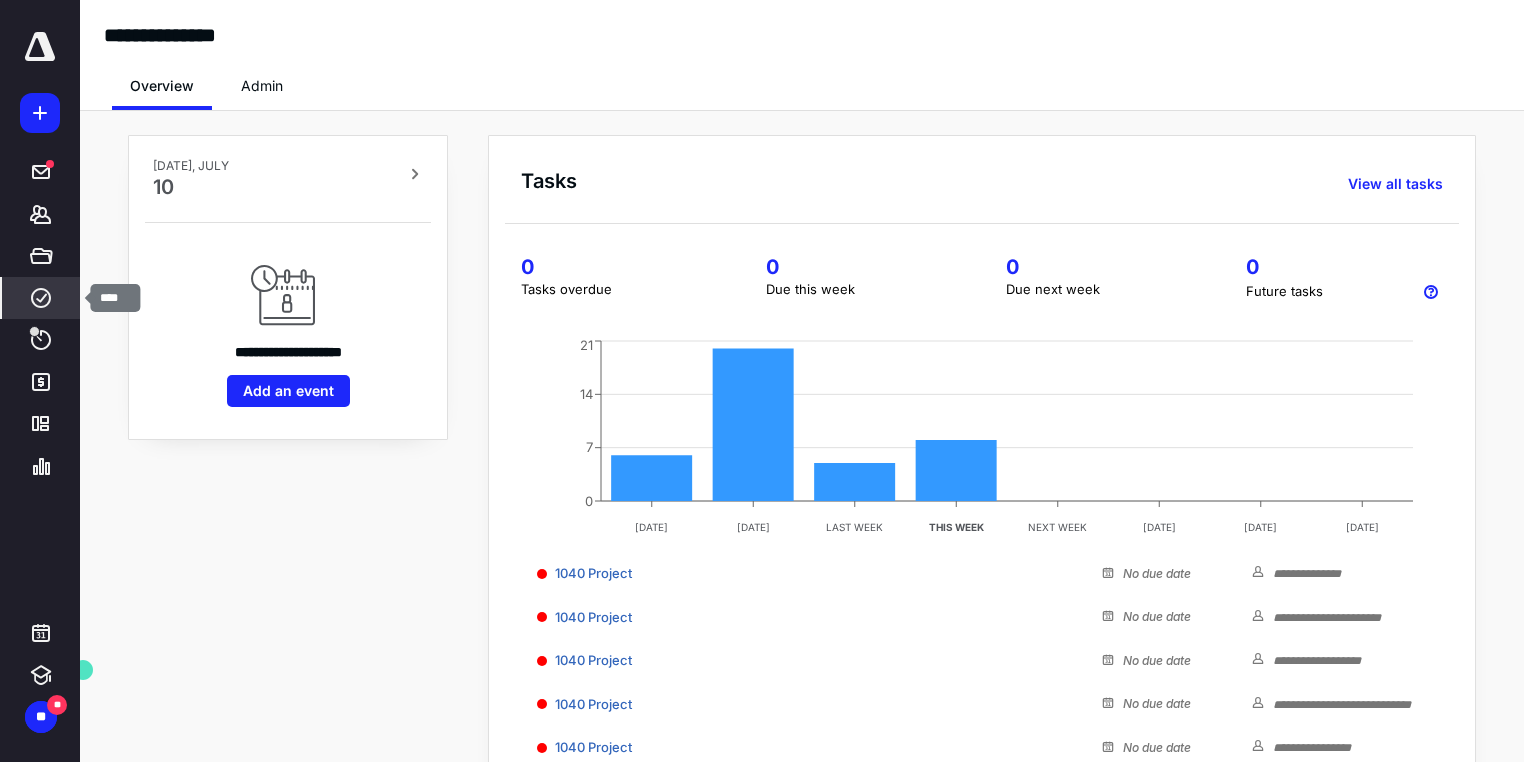 click 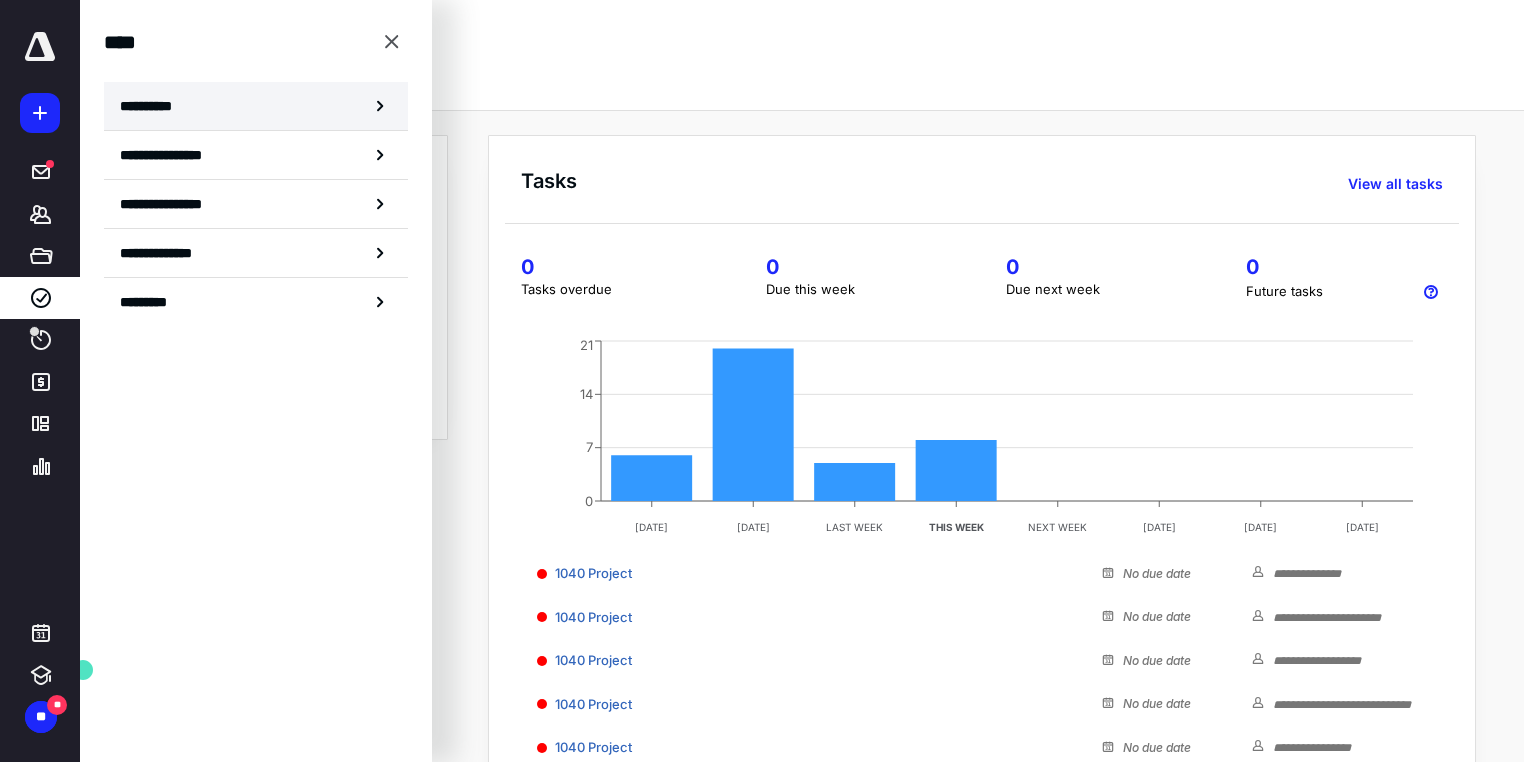 click on "**********" at bounding box center [153, 106] 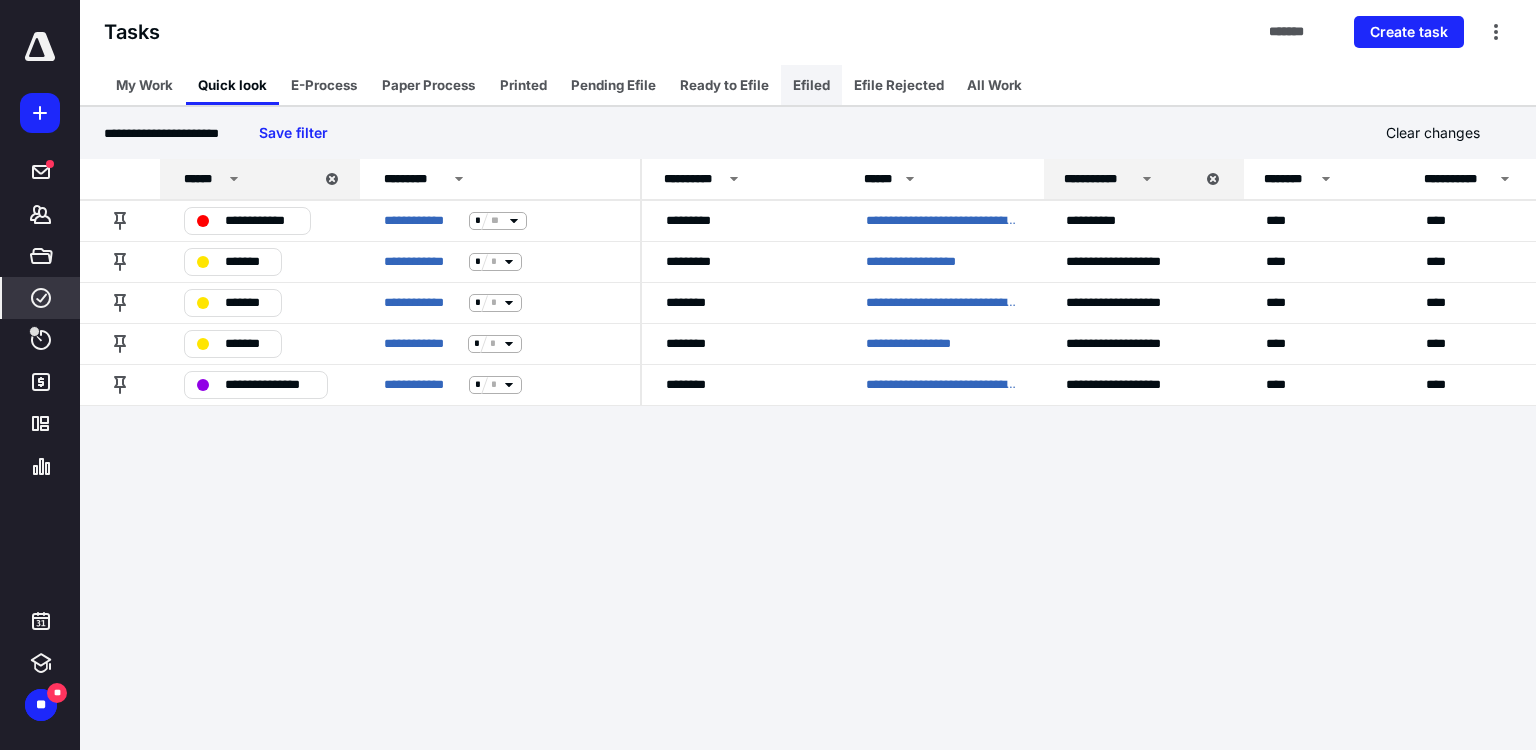 click on "Efiled" at bounding box center [811, 85] 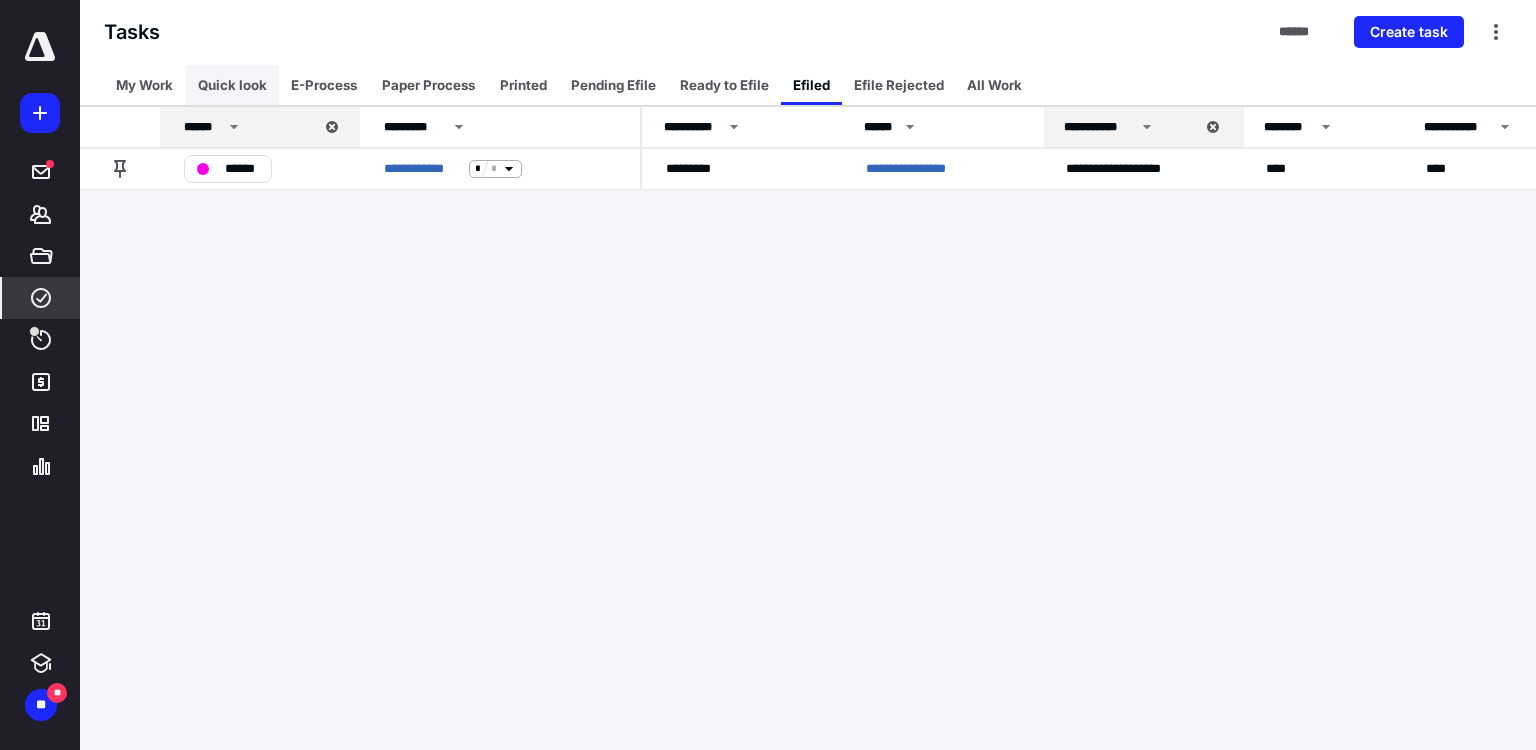 click on "Quick look" at bounding box center [232, 85] 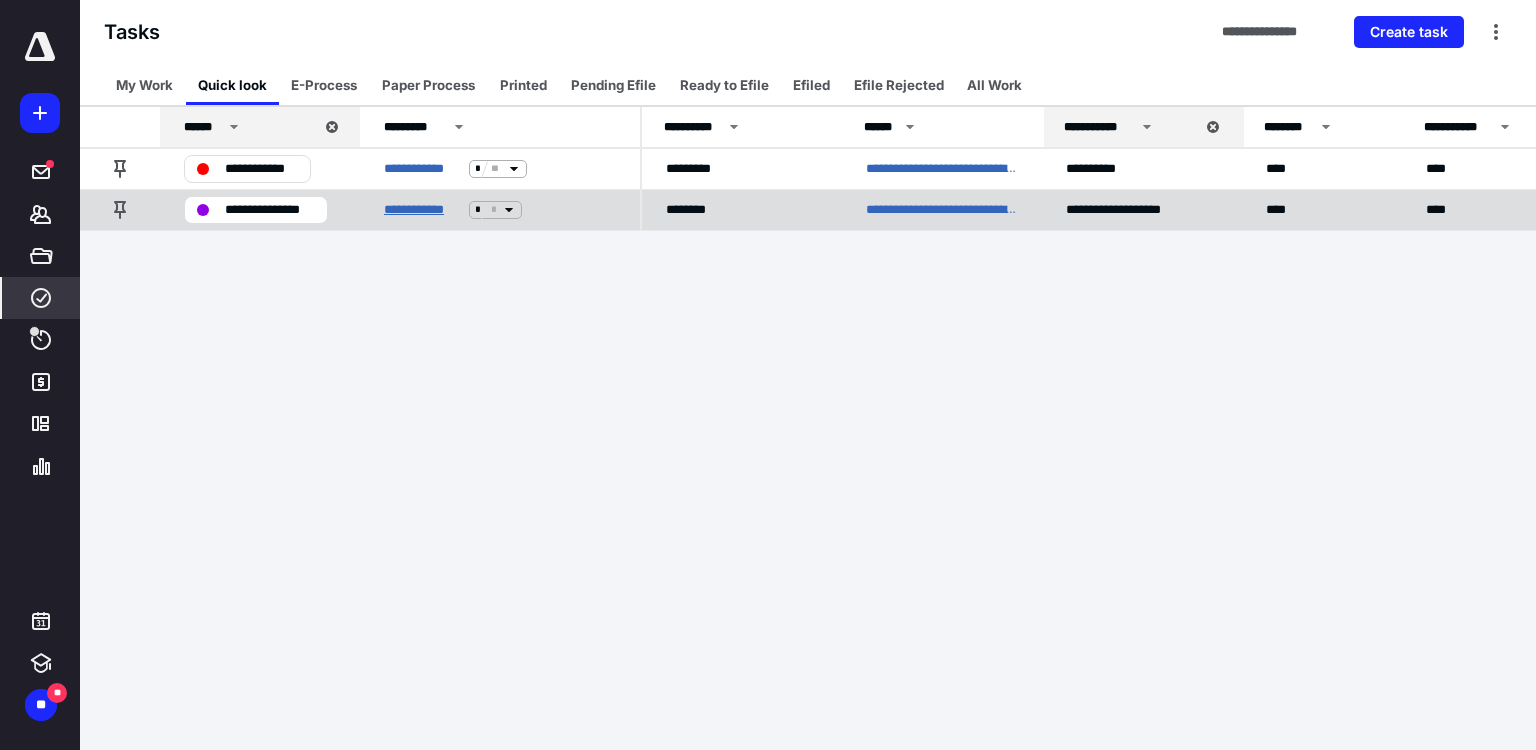 click on "**********" at bounding box center [422, 210] 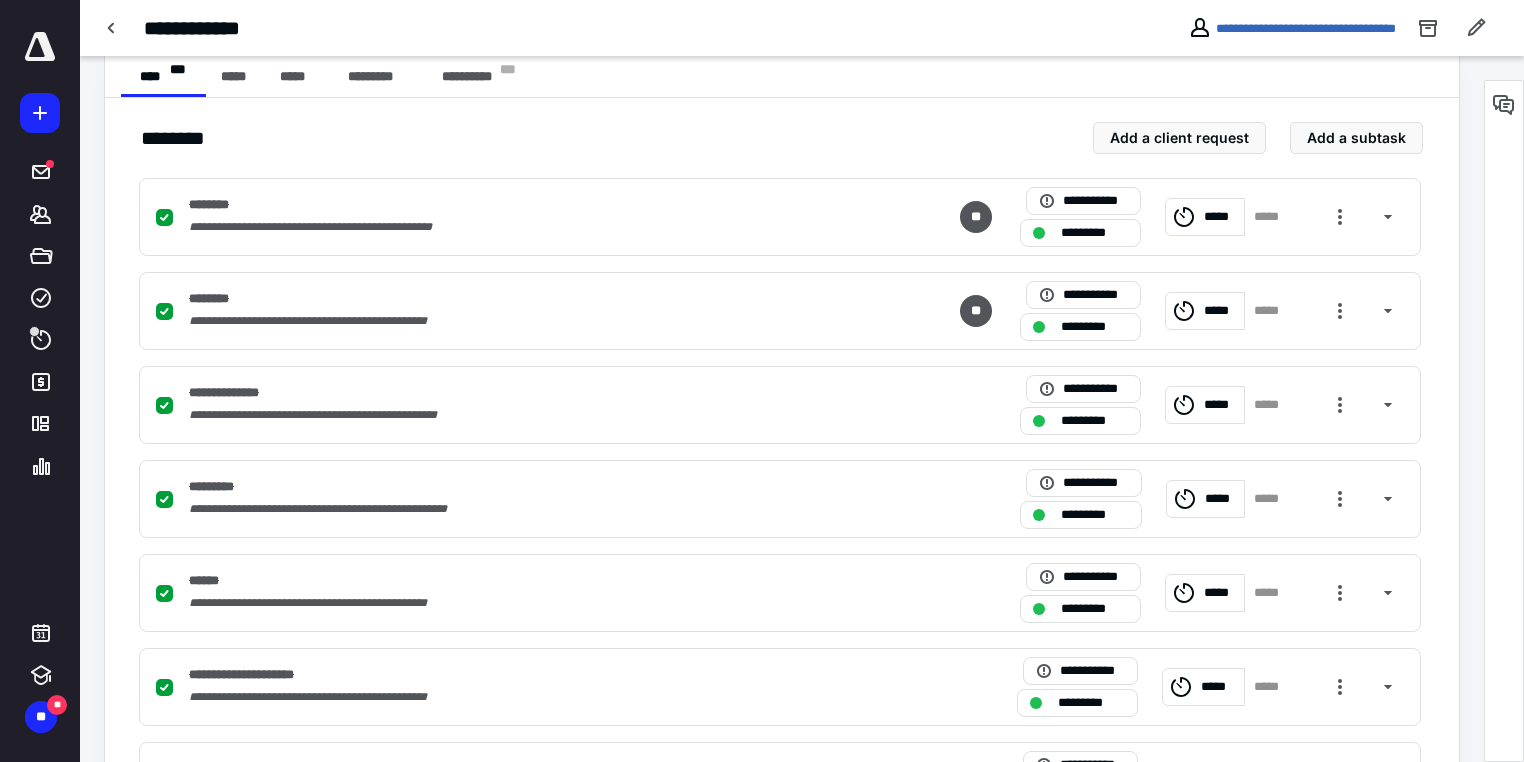 scroll, scrollTop: 600, scrollLeft: 0, axis: vertical 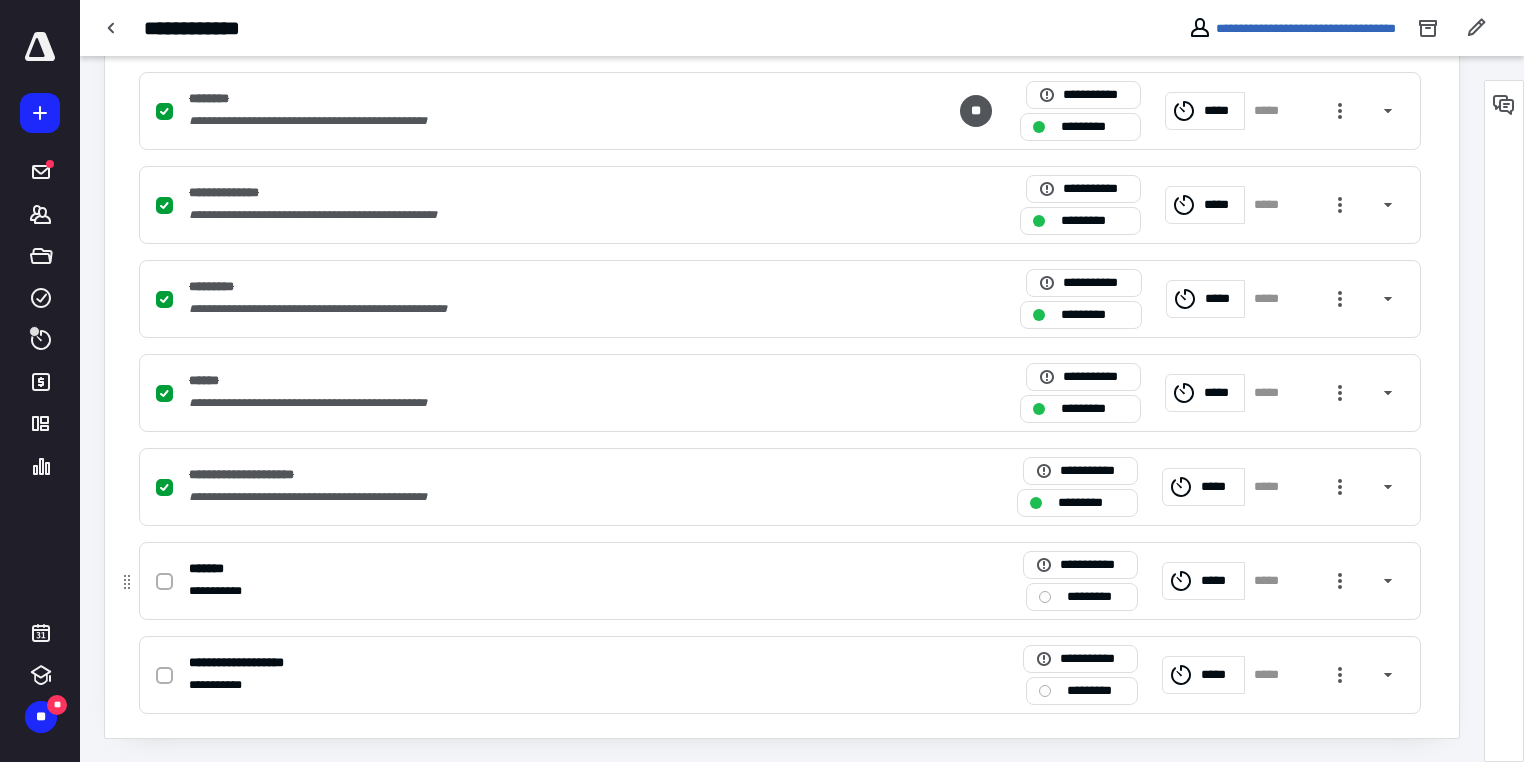 click at bounding box center (164, 582) 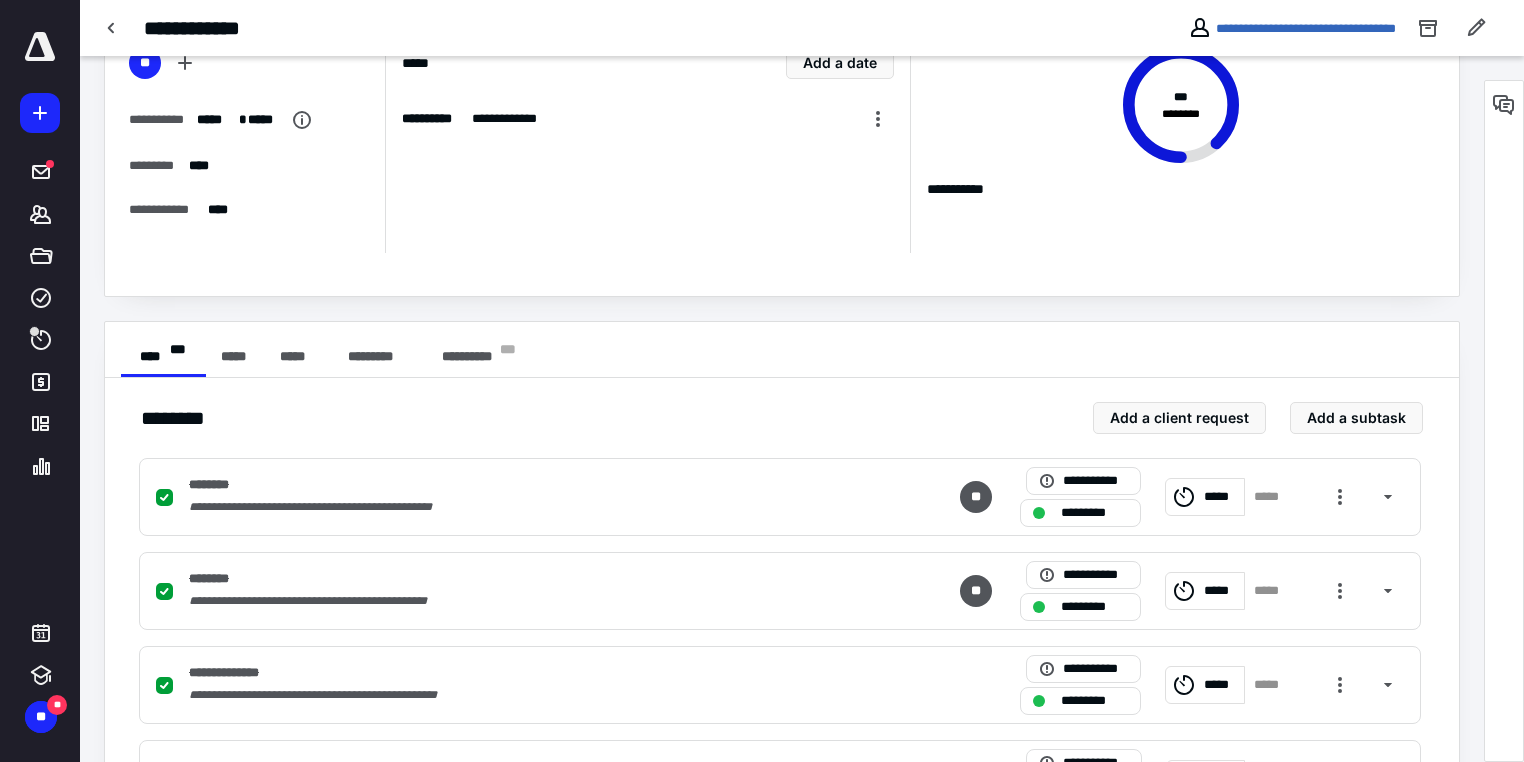 scroll, scrollTop: 0, scrollLeft: 0, axis: both 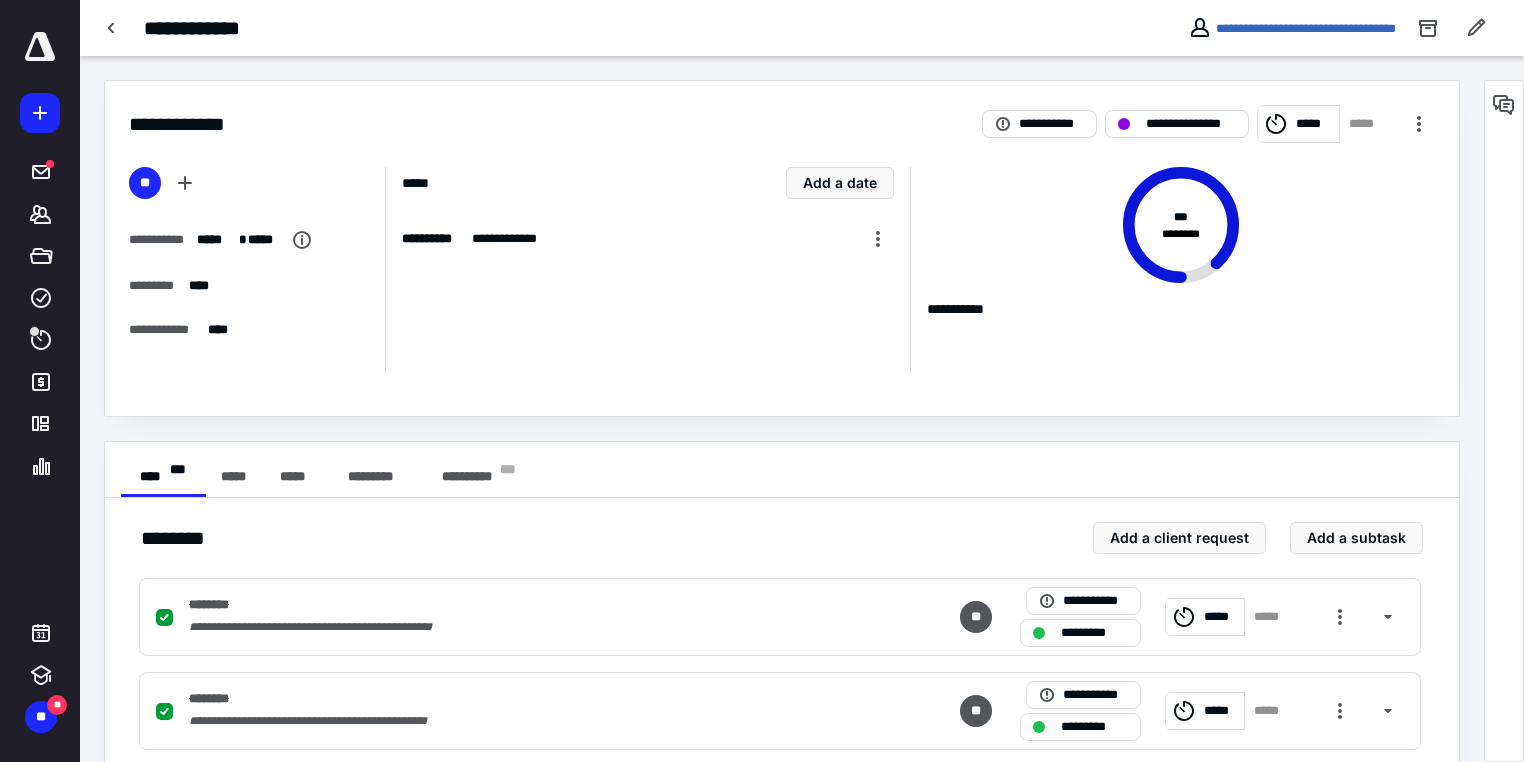click on "**********" at bounding box center (1191, 124) 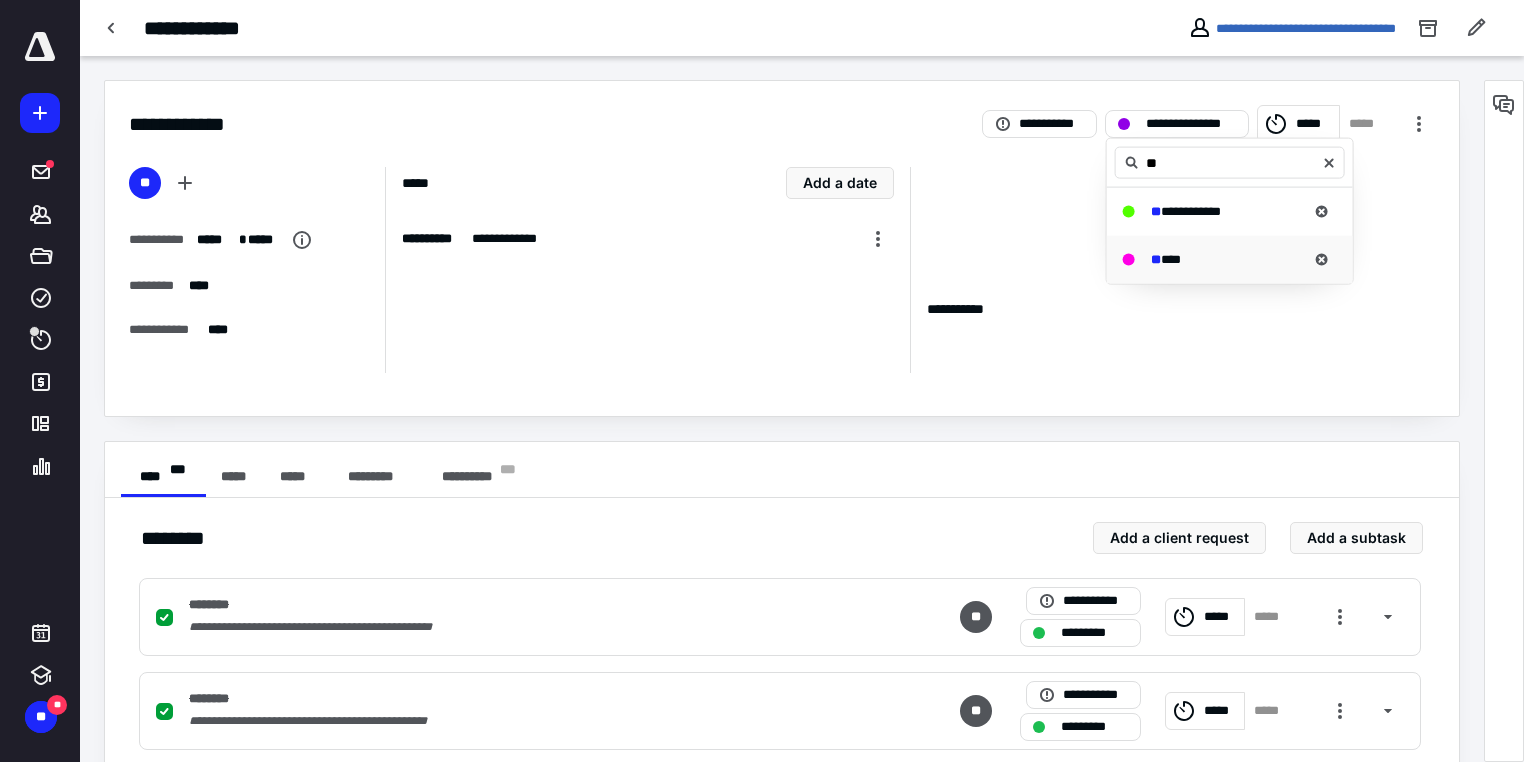 type on "**" 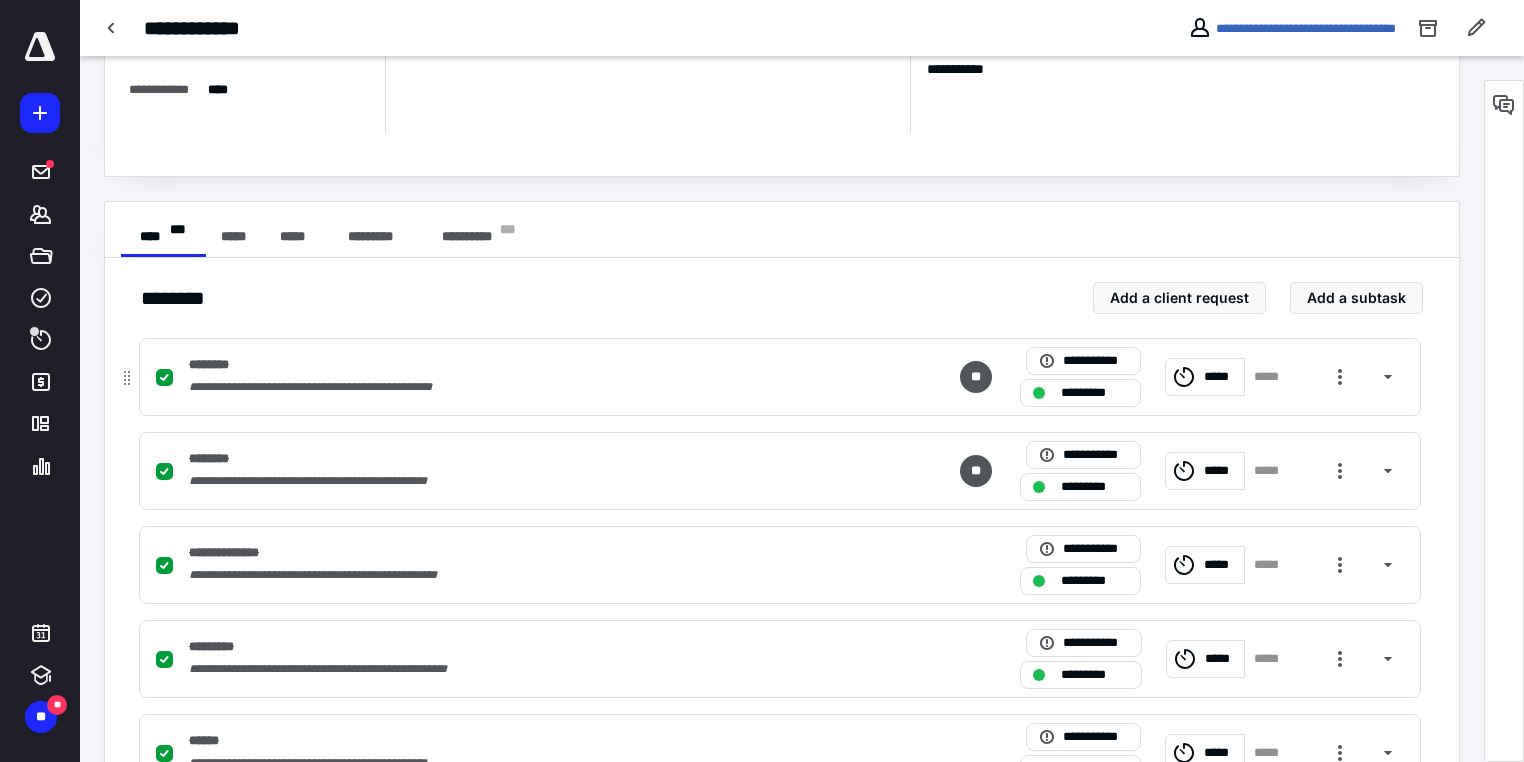 scroll, scrollTop: 0, scrollLeft: 0, axis: both 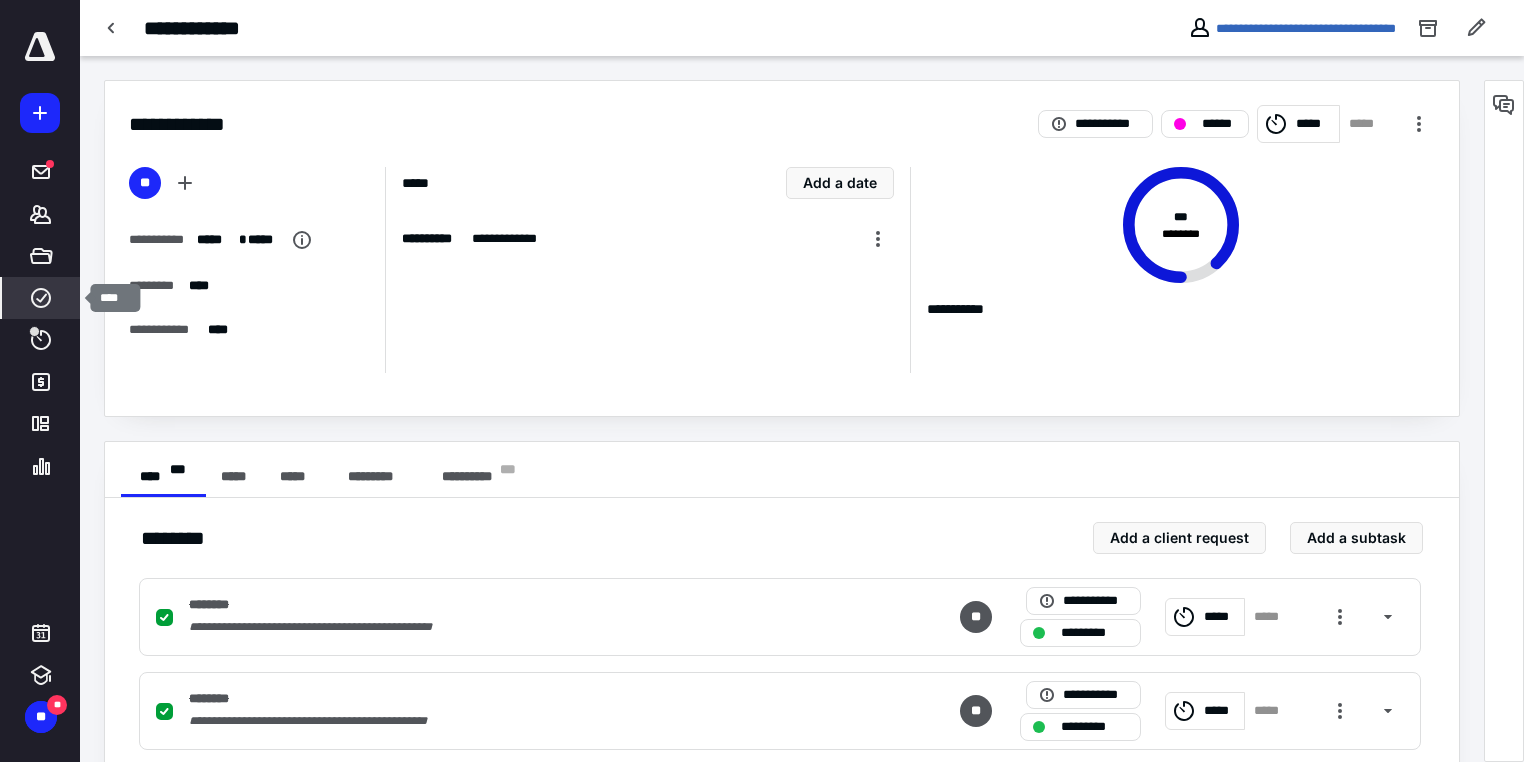 click 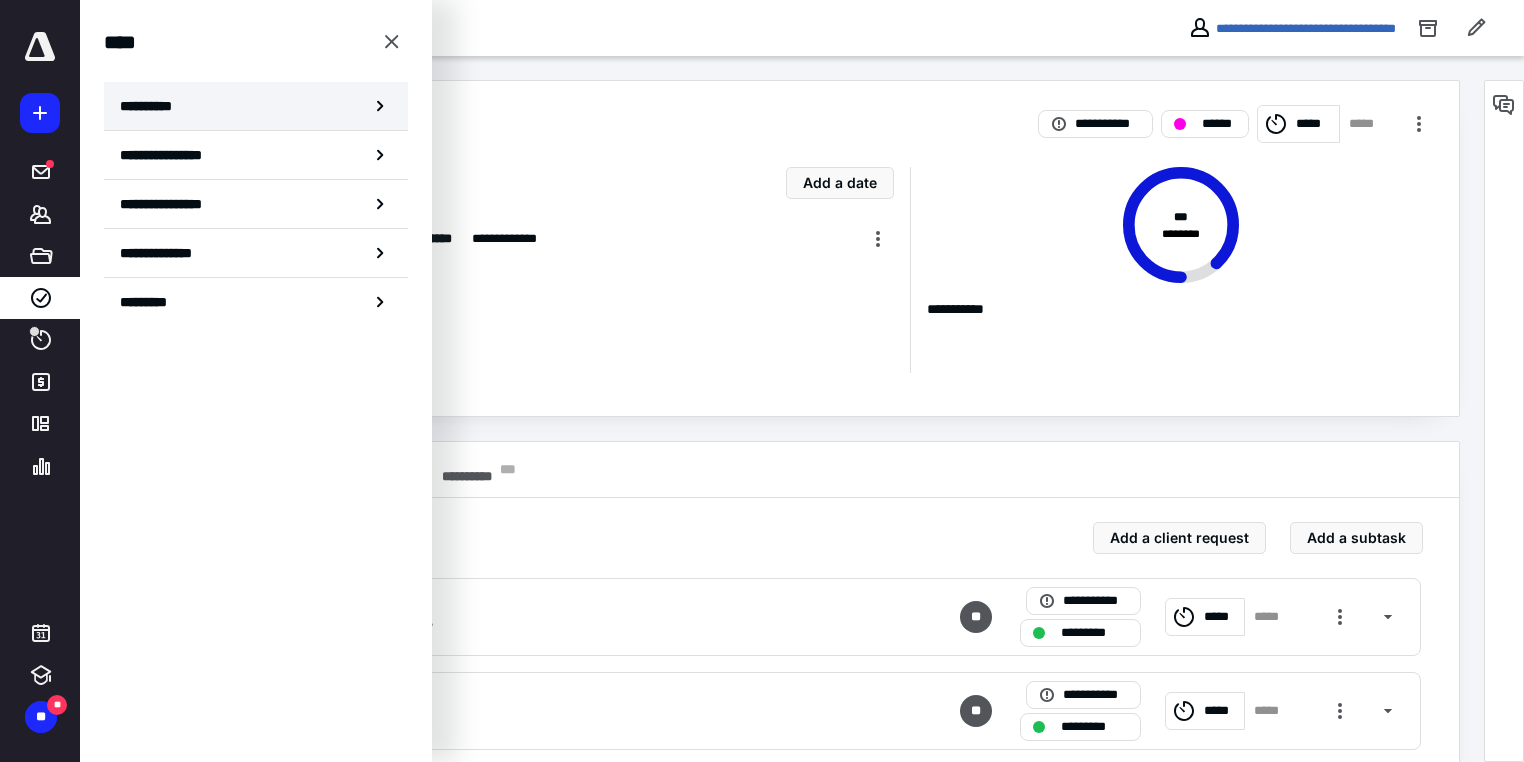 click on "**********" at bounding box center (256, 106) 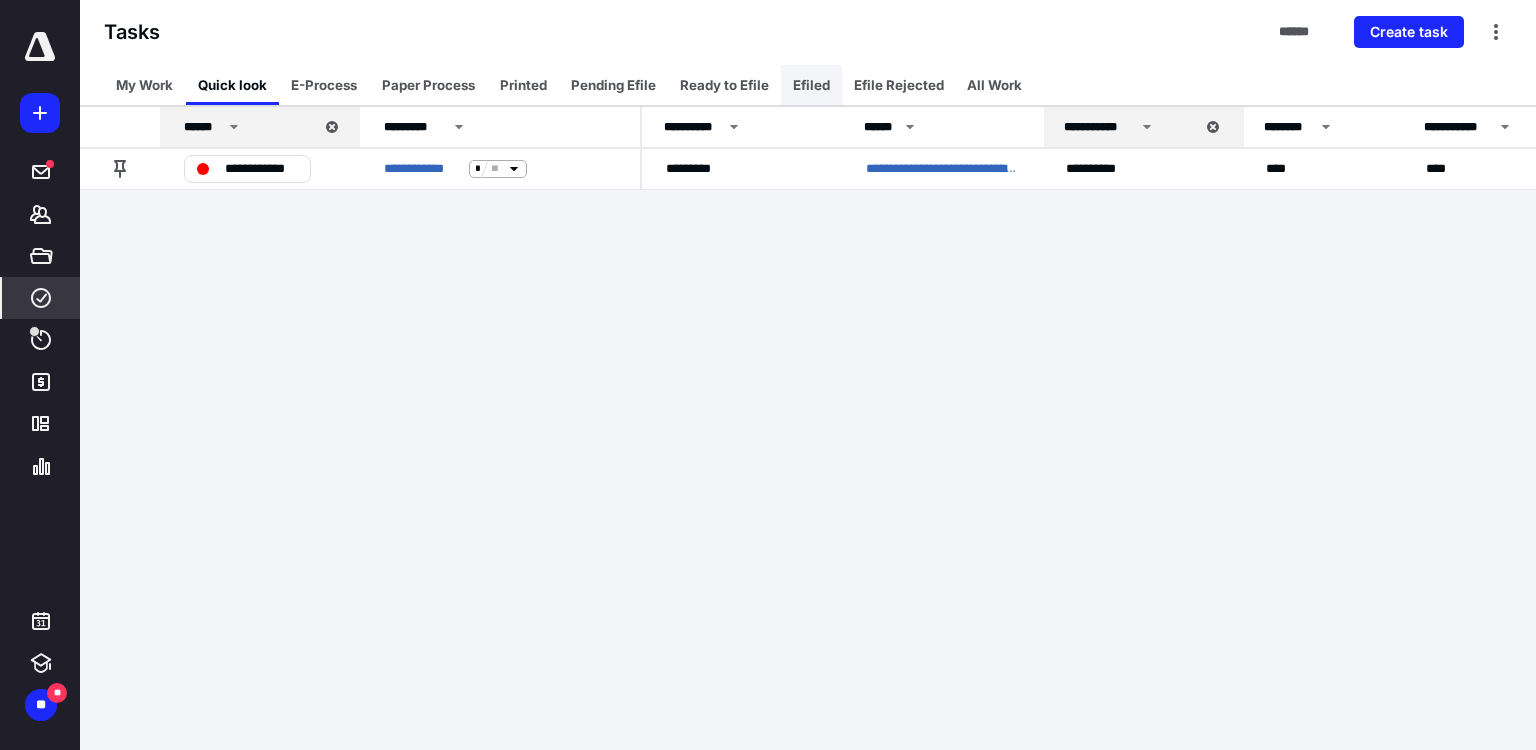 click on "Efiled" at bounding box center [811, 85] 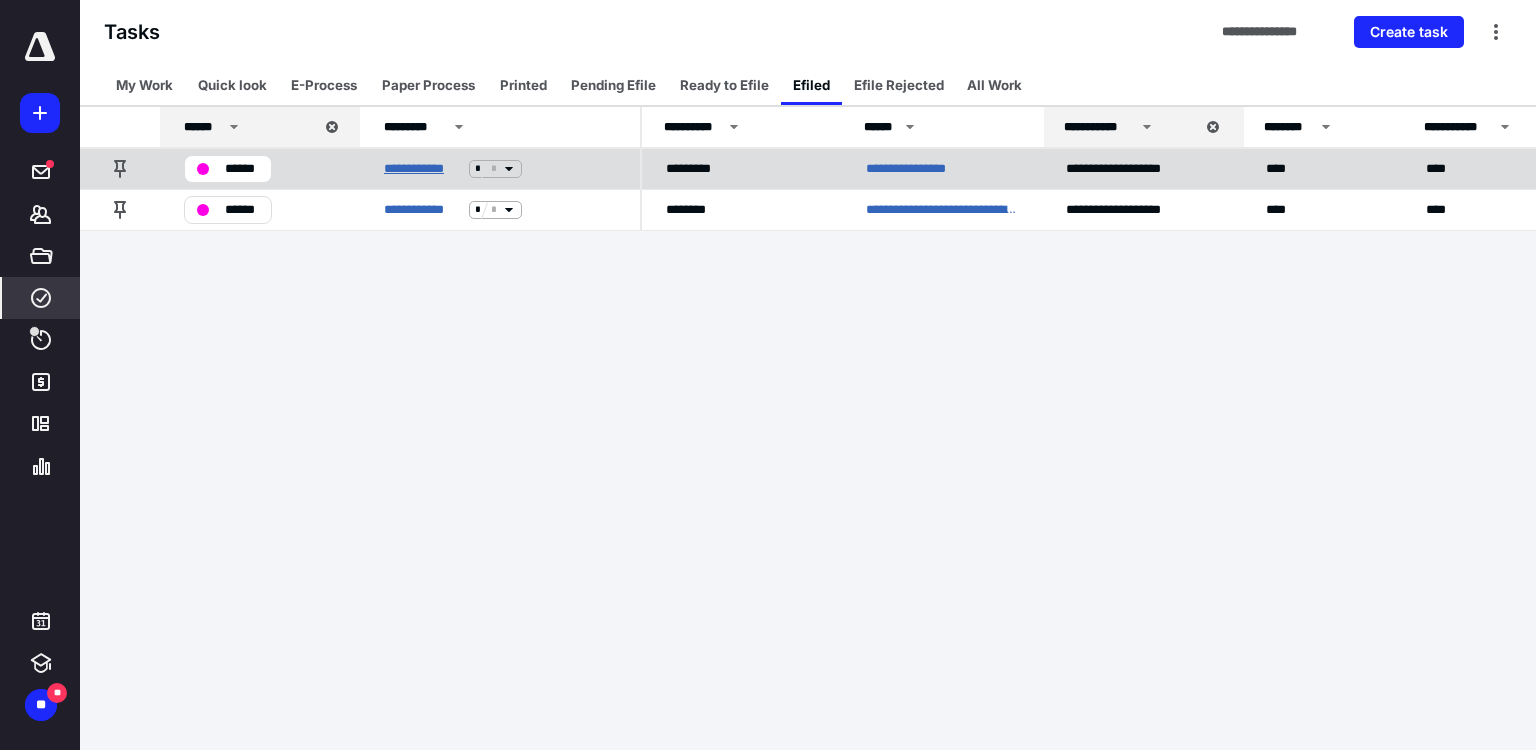 click on "**********" at bounding box center (422, 169) 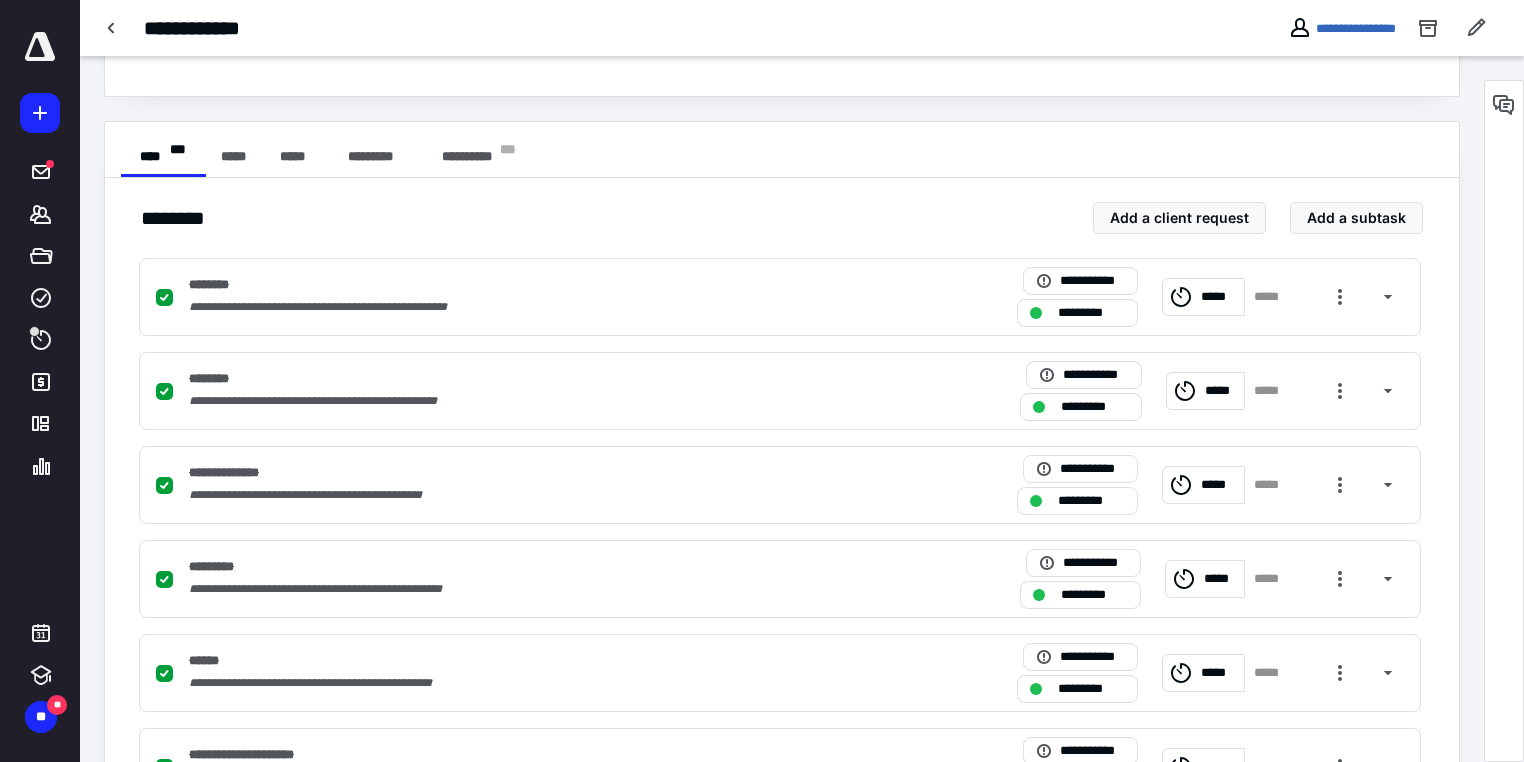 scroll, scrollTop: 600, scrollLeft: 0, axis: vertical 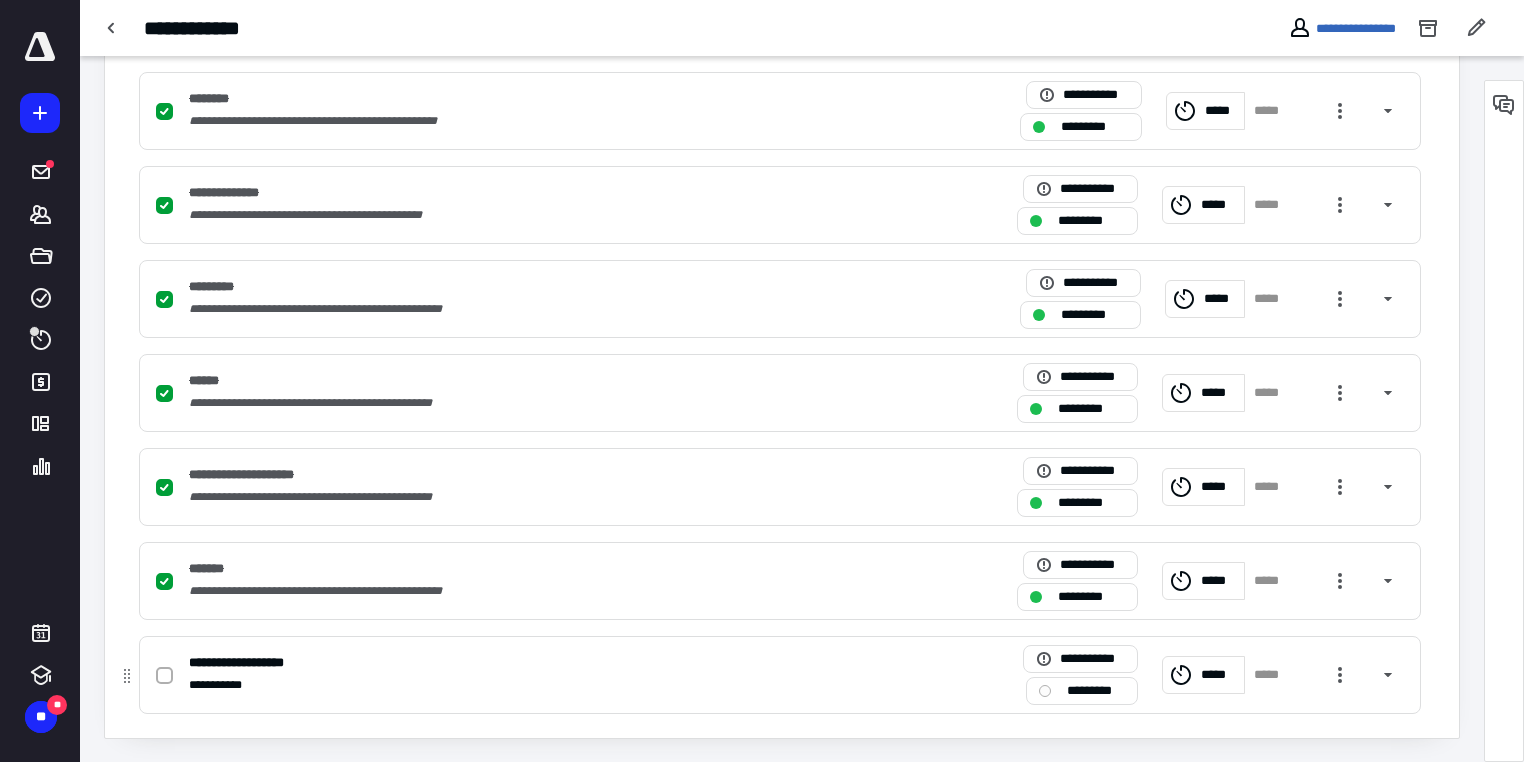 click at bounding box center [164, 676] 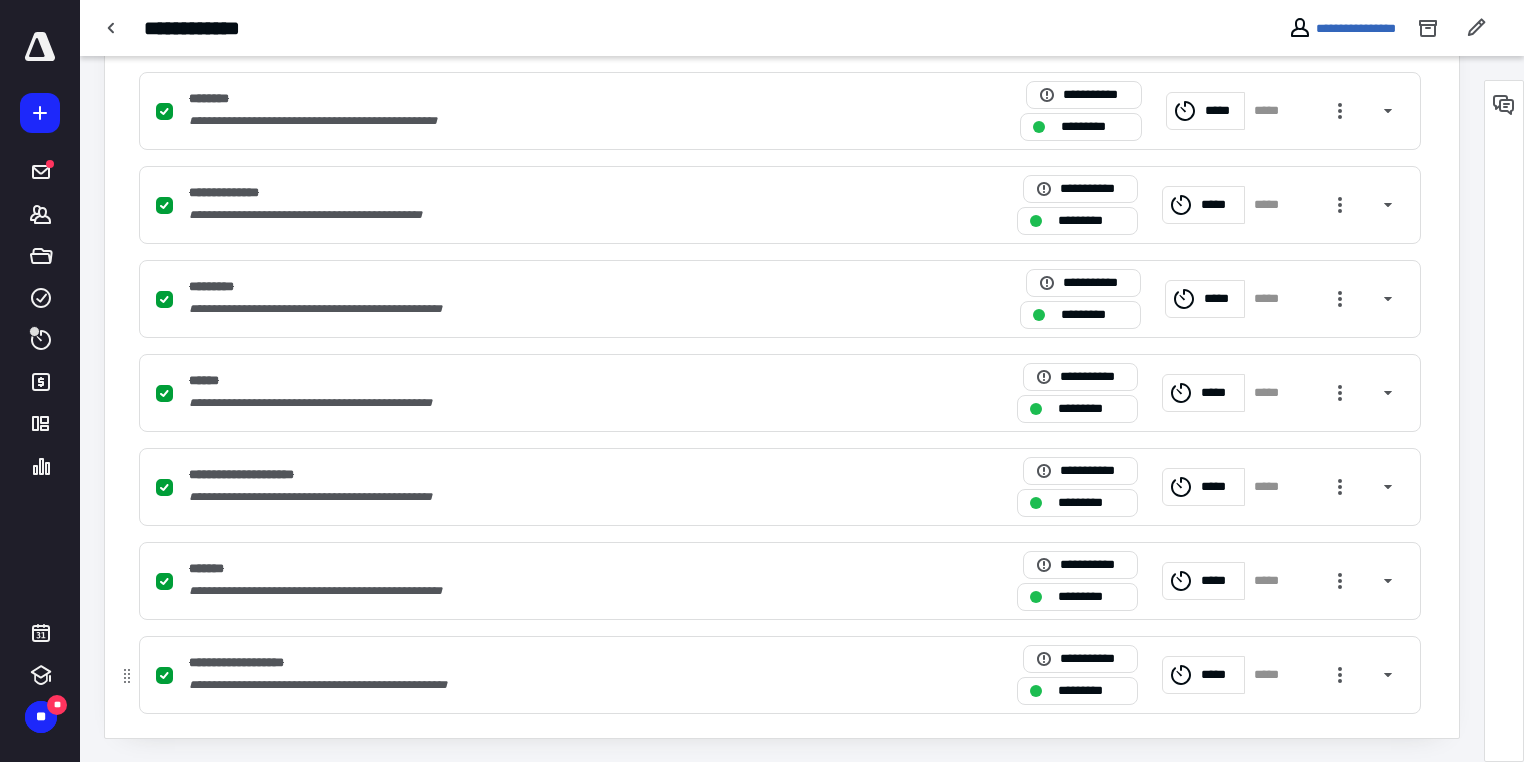 click on "**********" at bounding box center [517, 685] 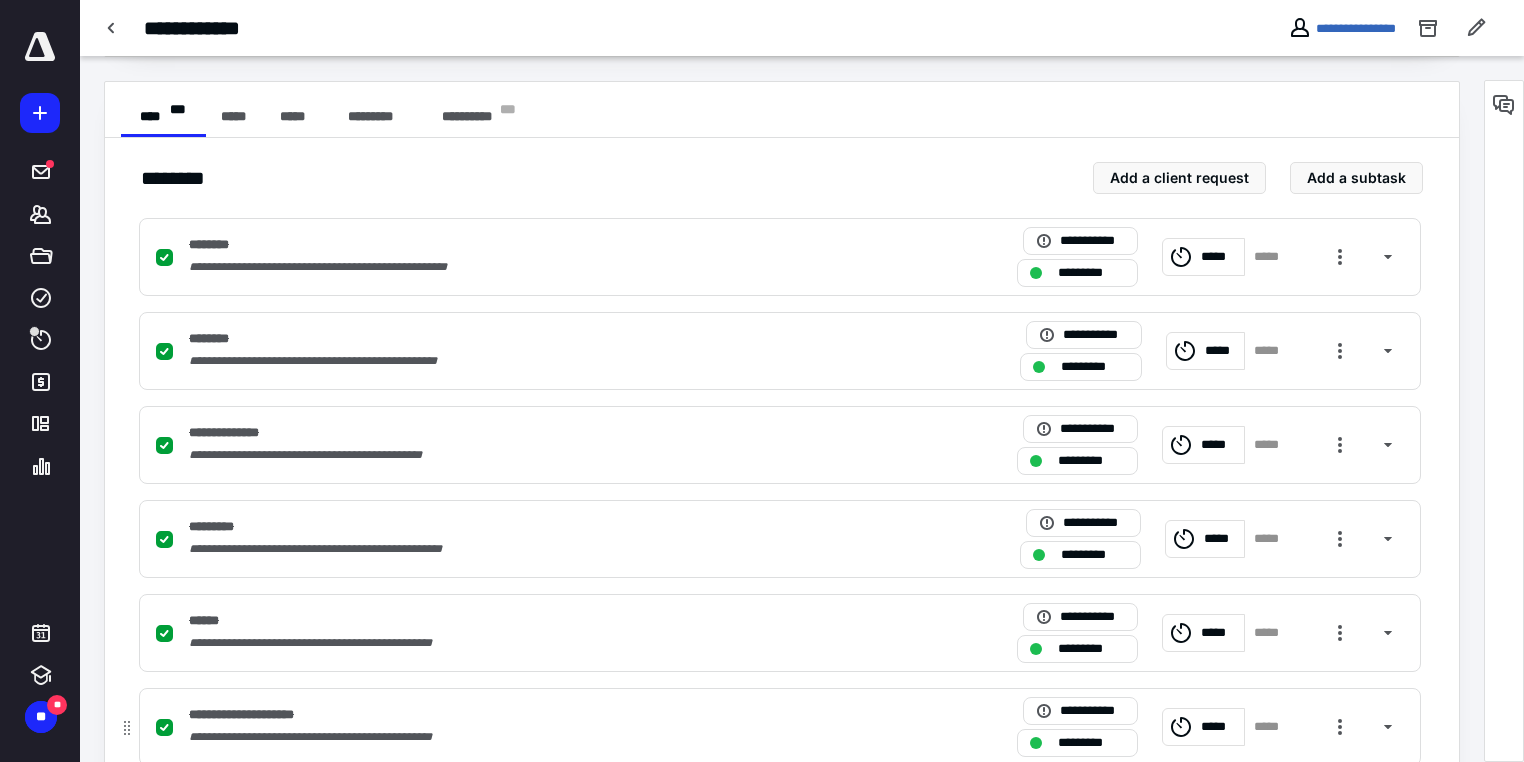 scroll, scrollTop: 40, scrollLeft: 0, axis: vertical 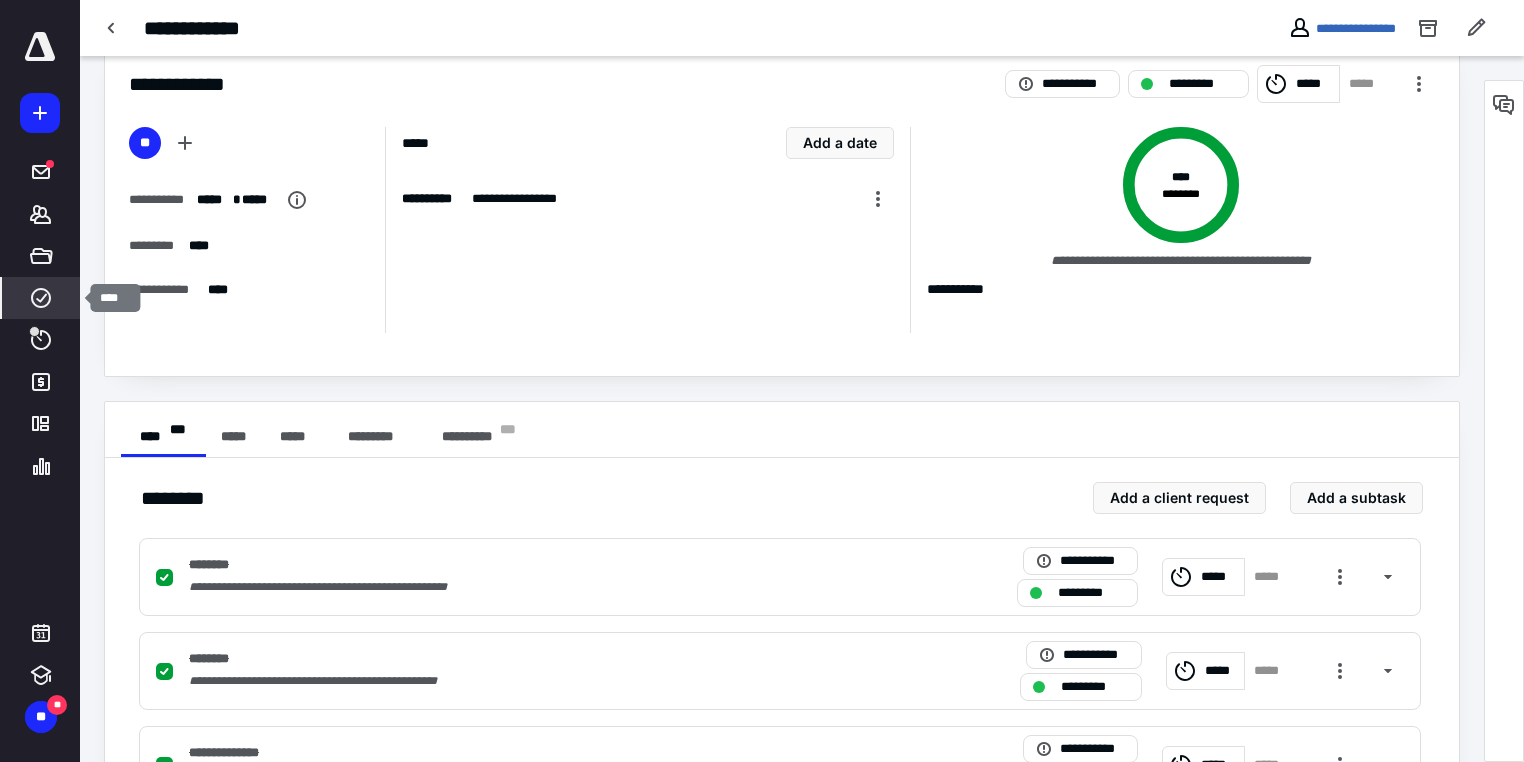 click 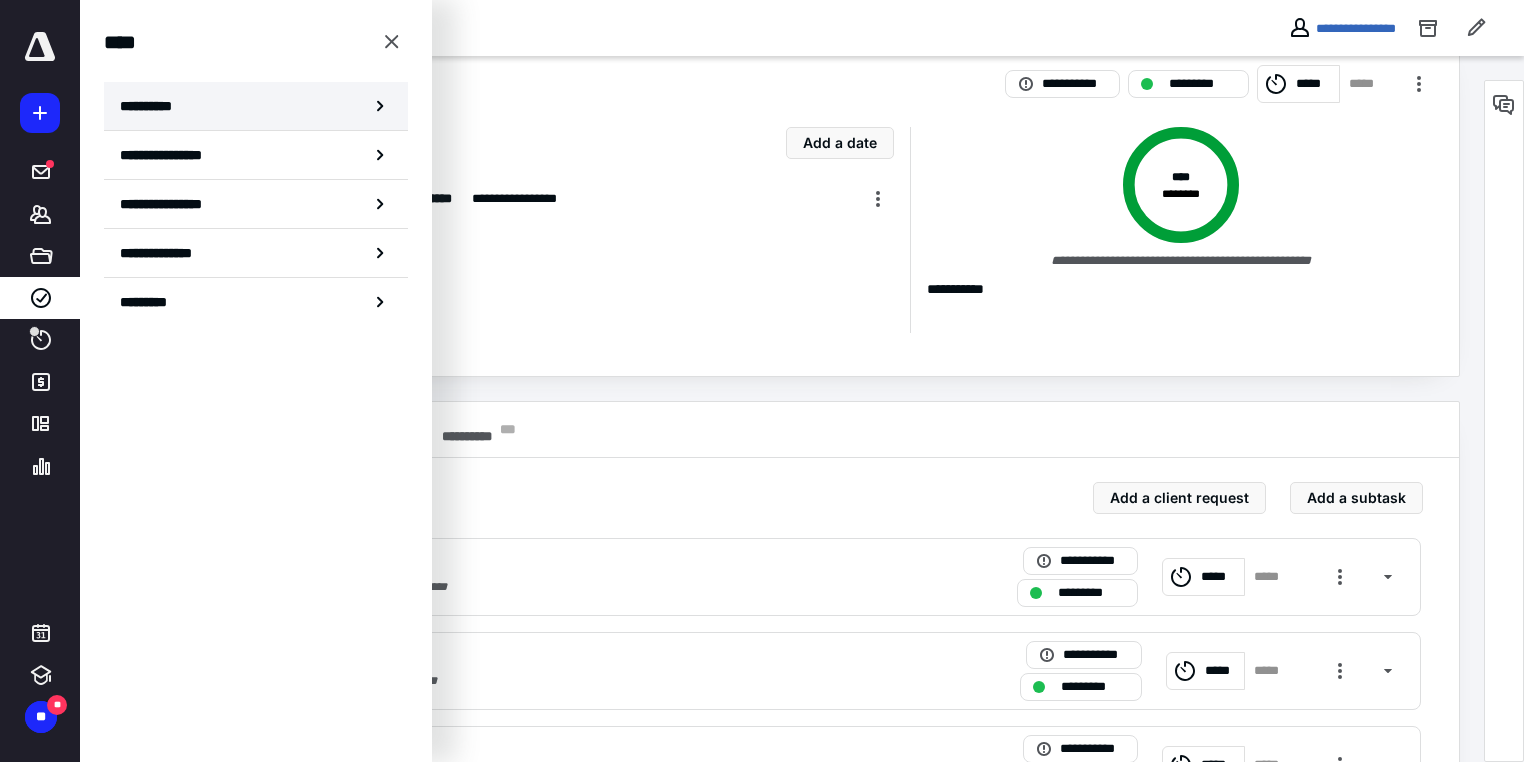 click on "**********" at bounding box center [153, 106] 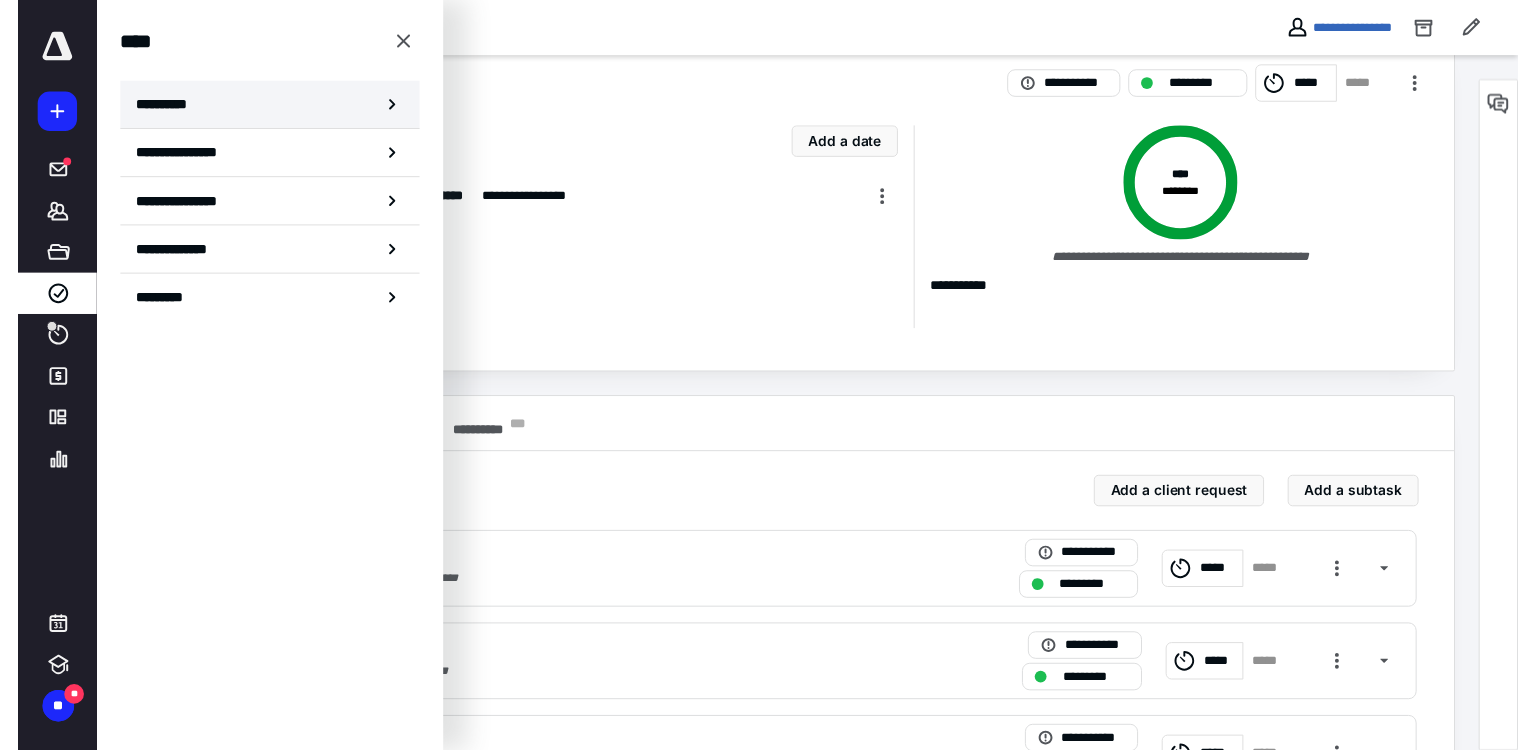scroll, scrollTop: 0, scrollLeft: 0, axis: both 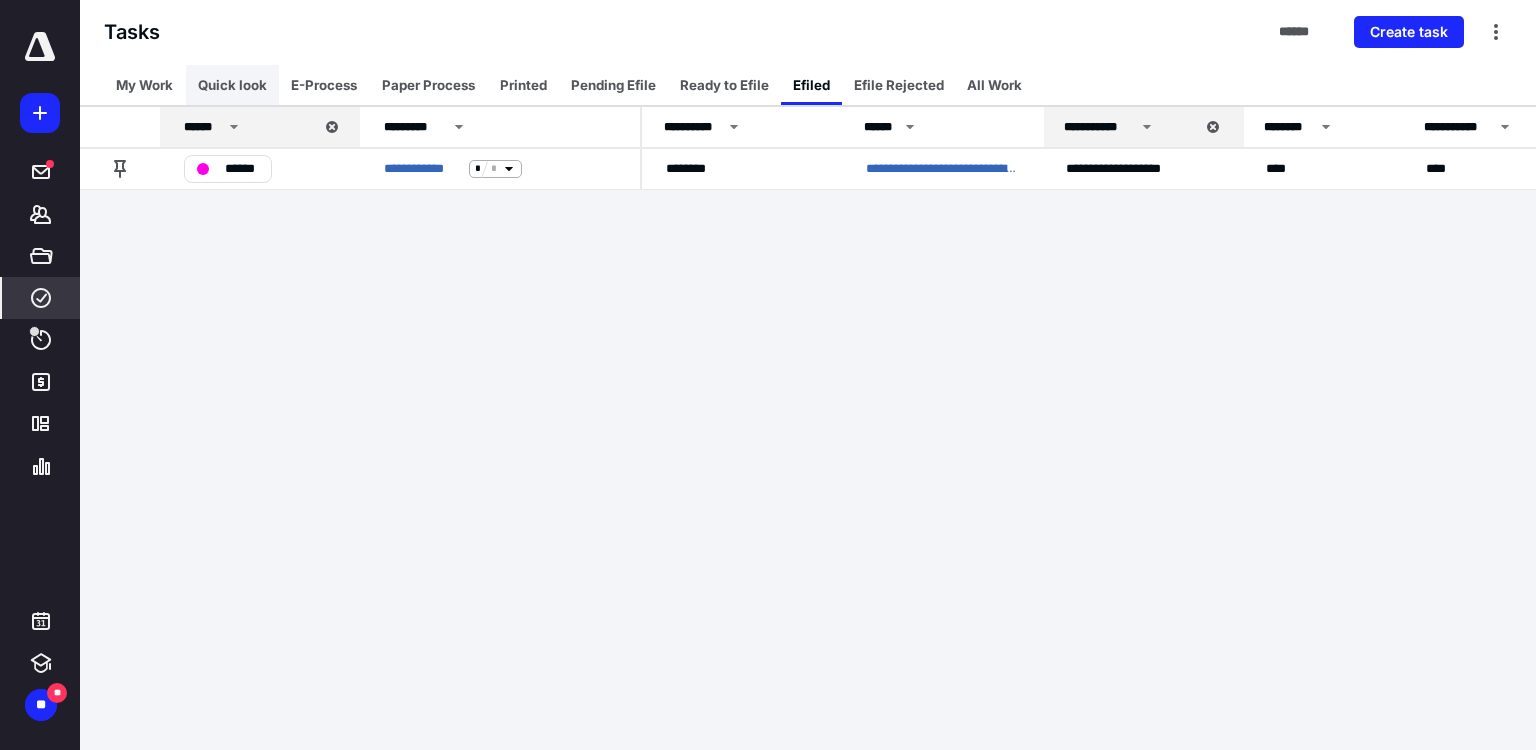 click on "Quick look" at bounding box center (232, 85) 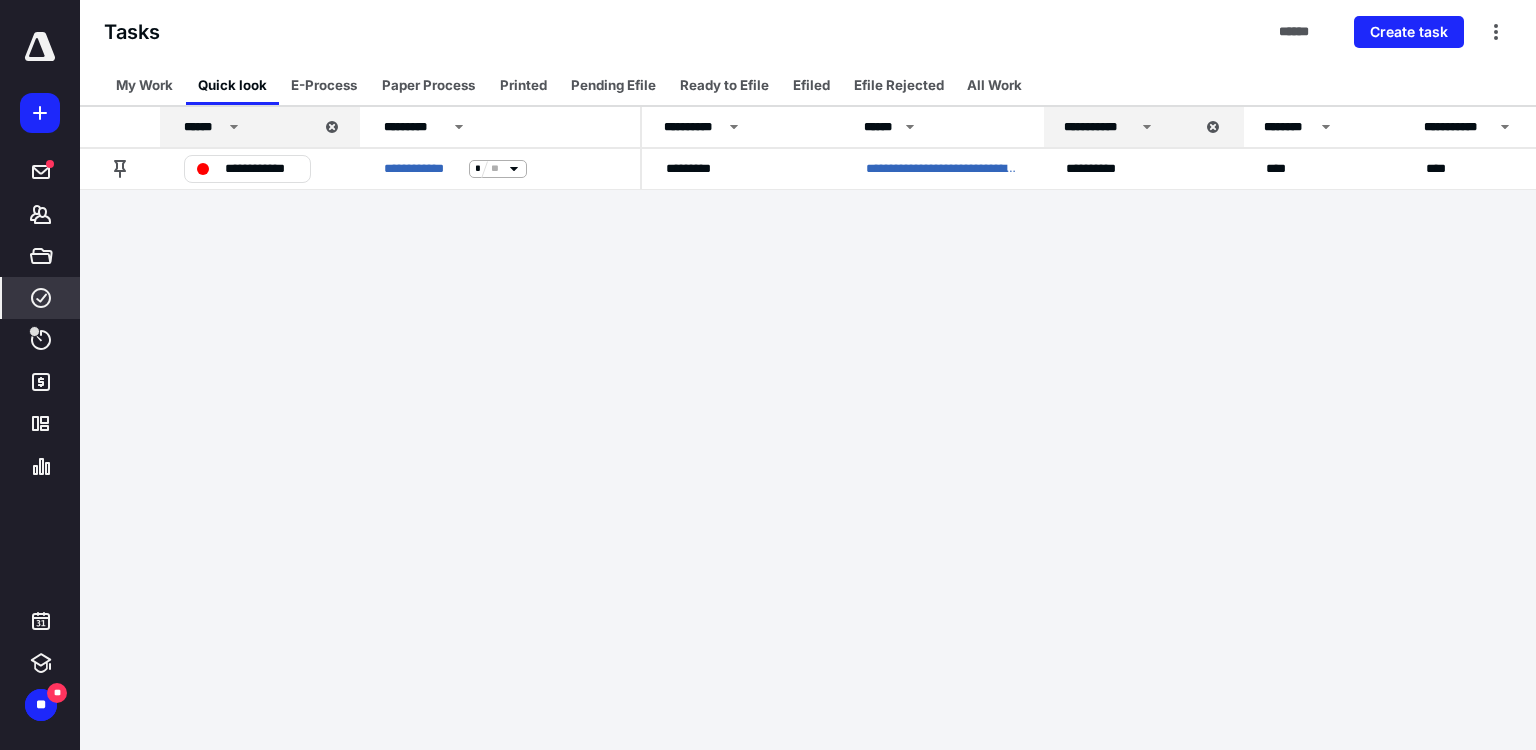 click 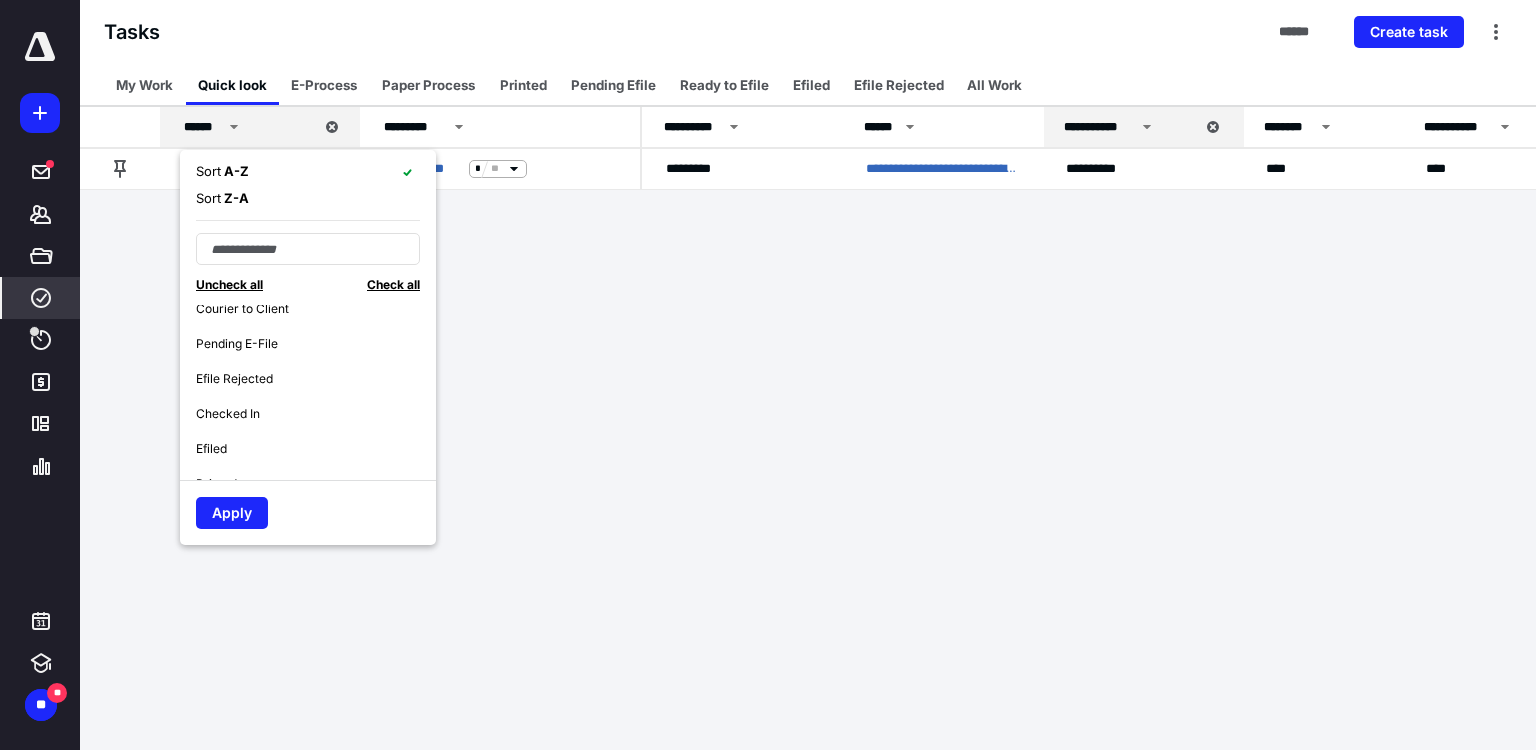 scroll, scrollTop: 1260, scrollLeft: 0, axis: vertical 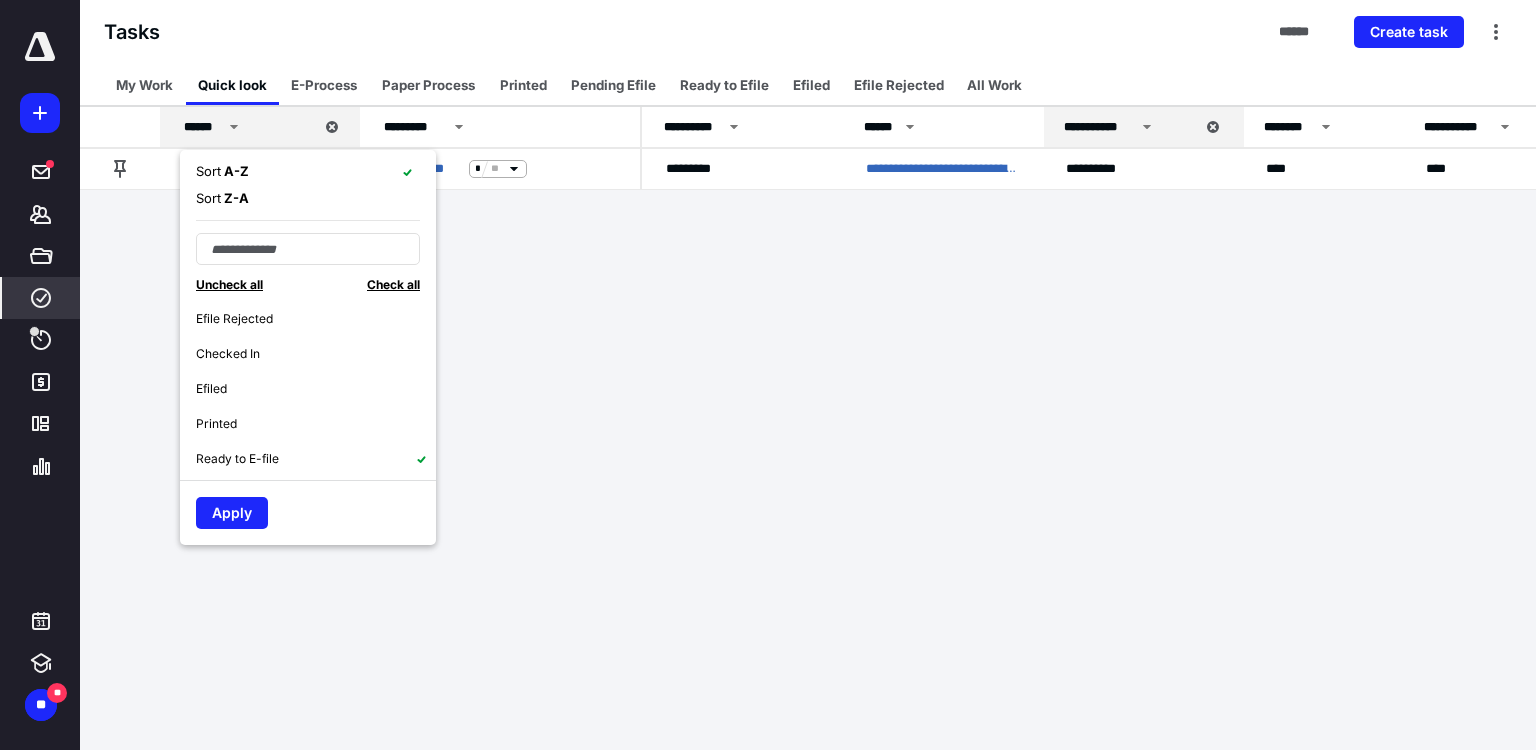 click on "Printed" at bounding box center (316, 423) 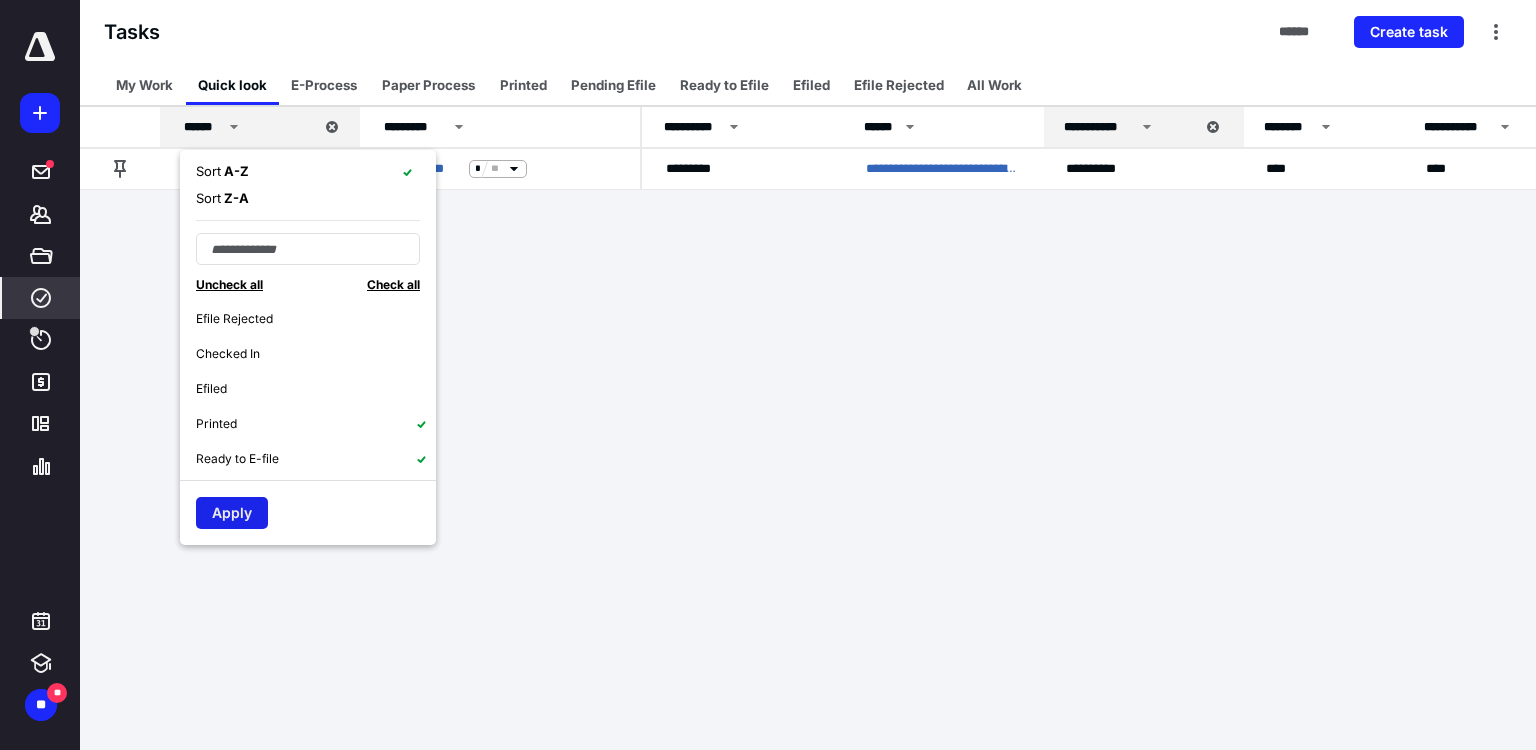 click on "Apply" at bounding box center [232, 513] 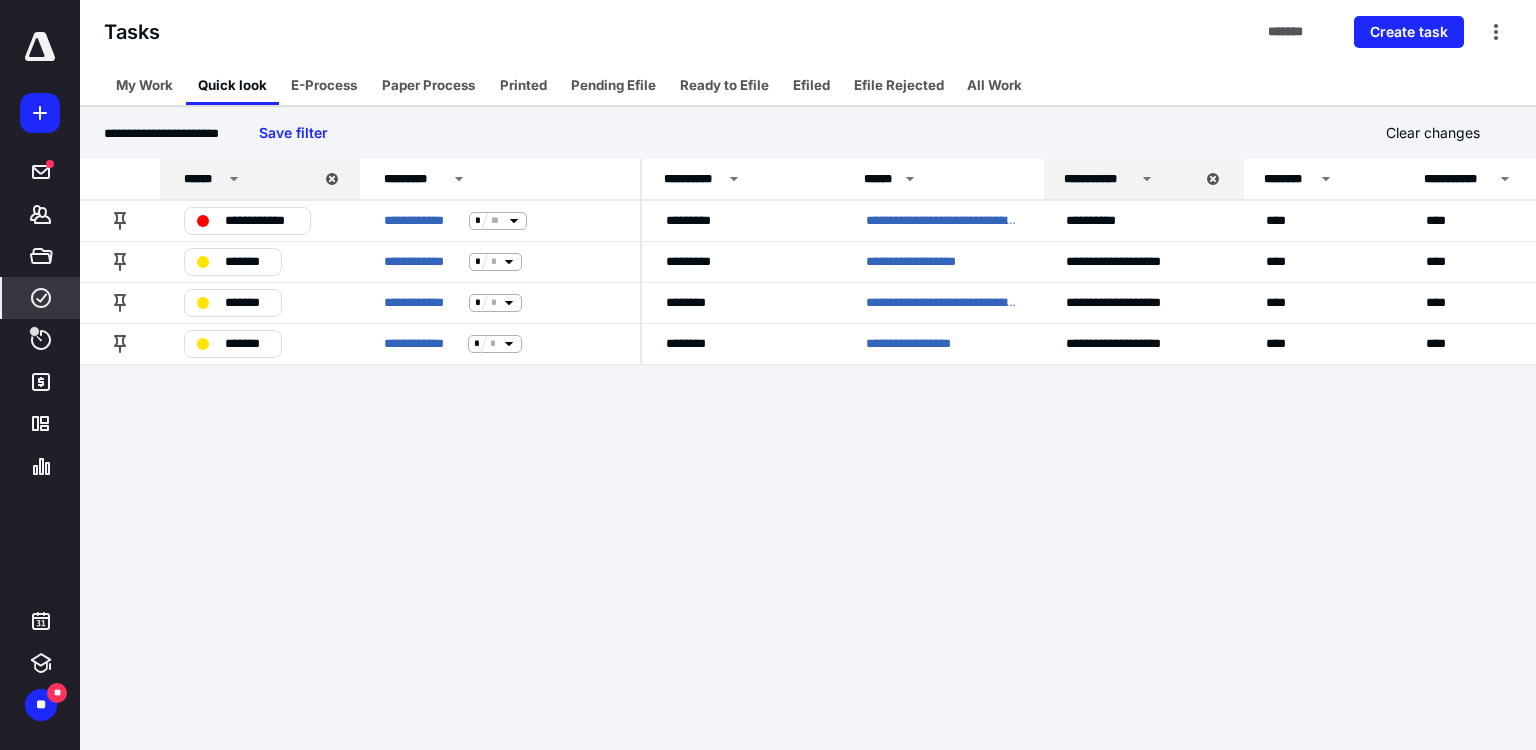 click on "******" at bounding box center (248, 179) 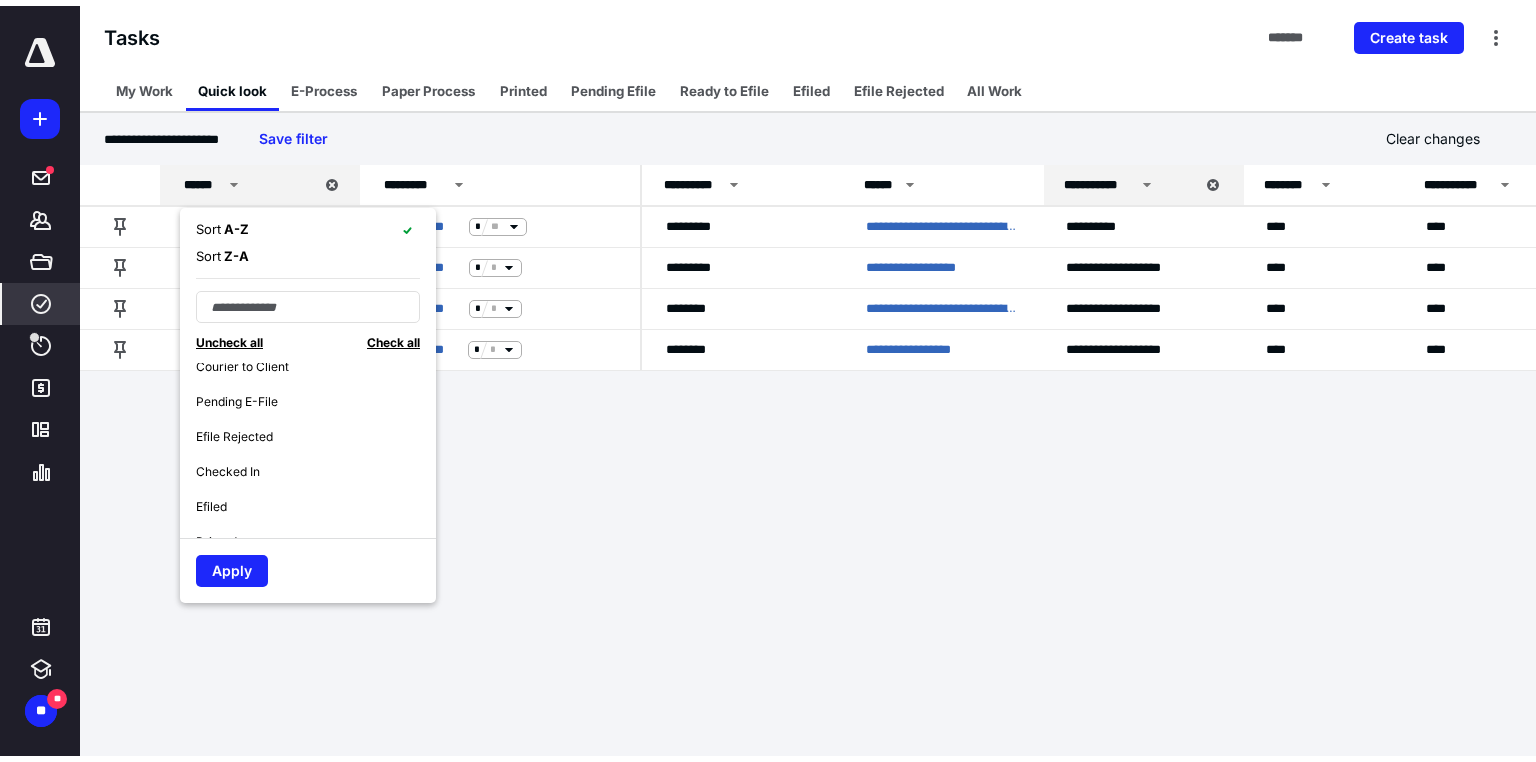 scroll, scrollTop: 1260, scrollLeft: 0, axis: vertical 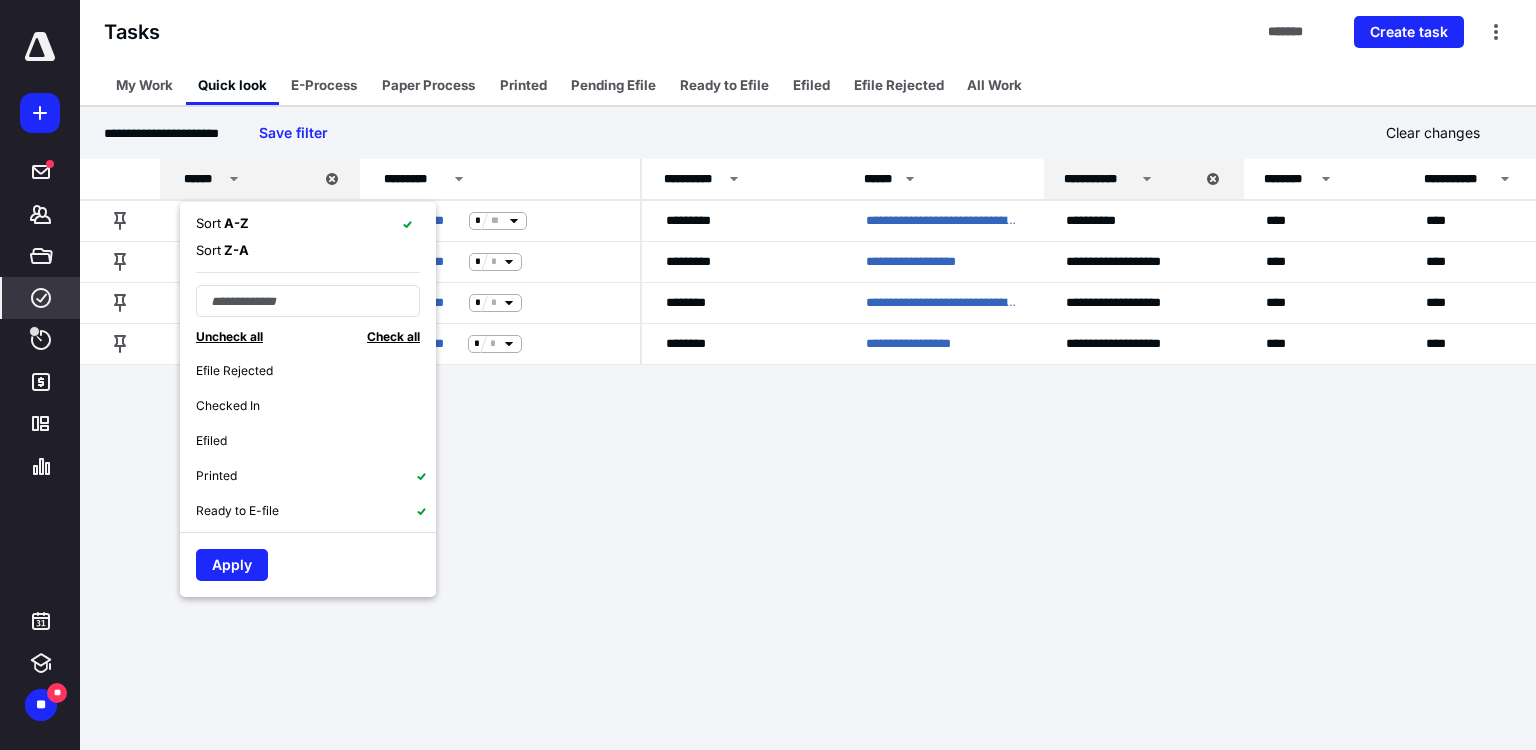 click on "**********" at bounding box center (768, 375) 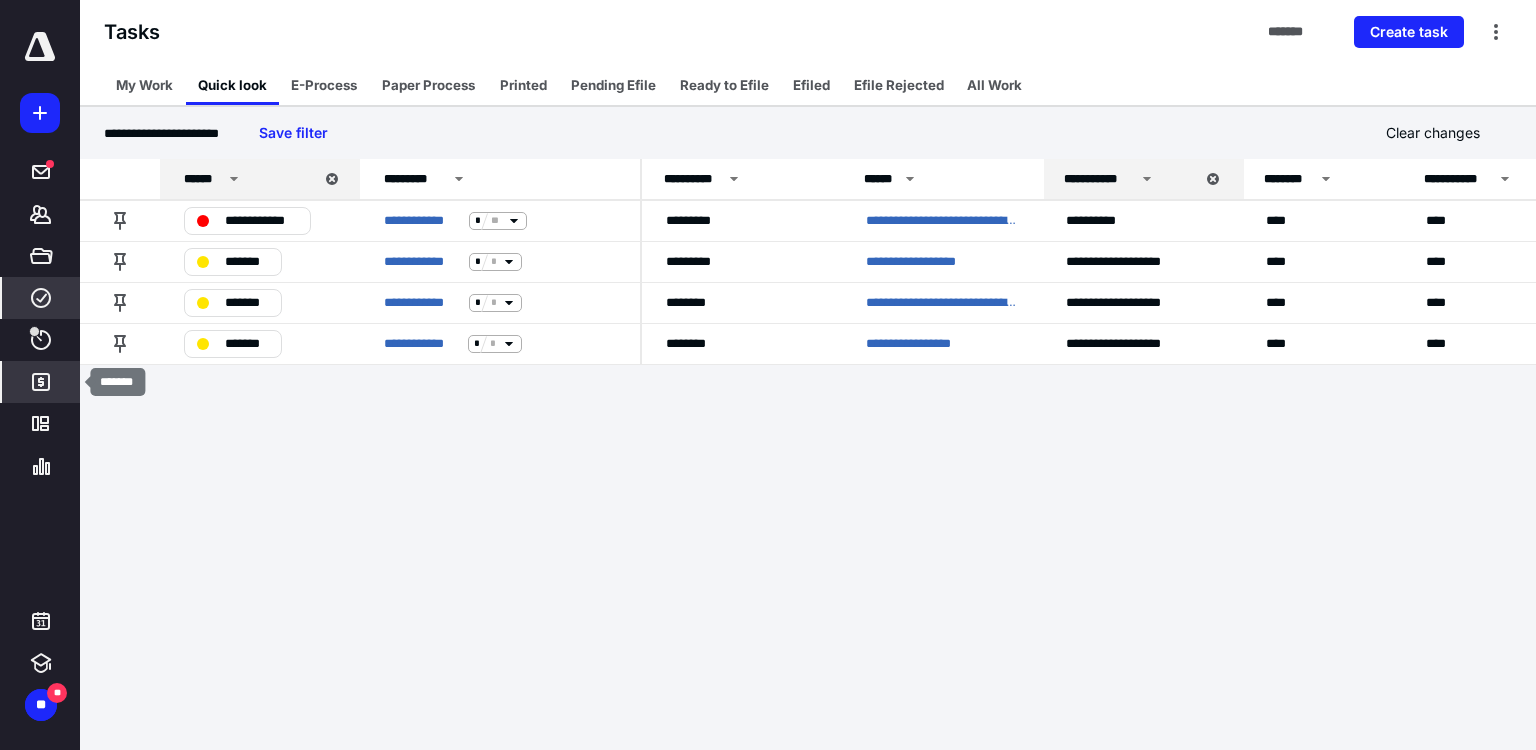 click 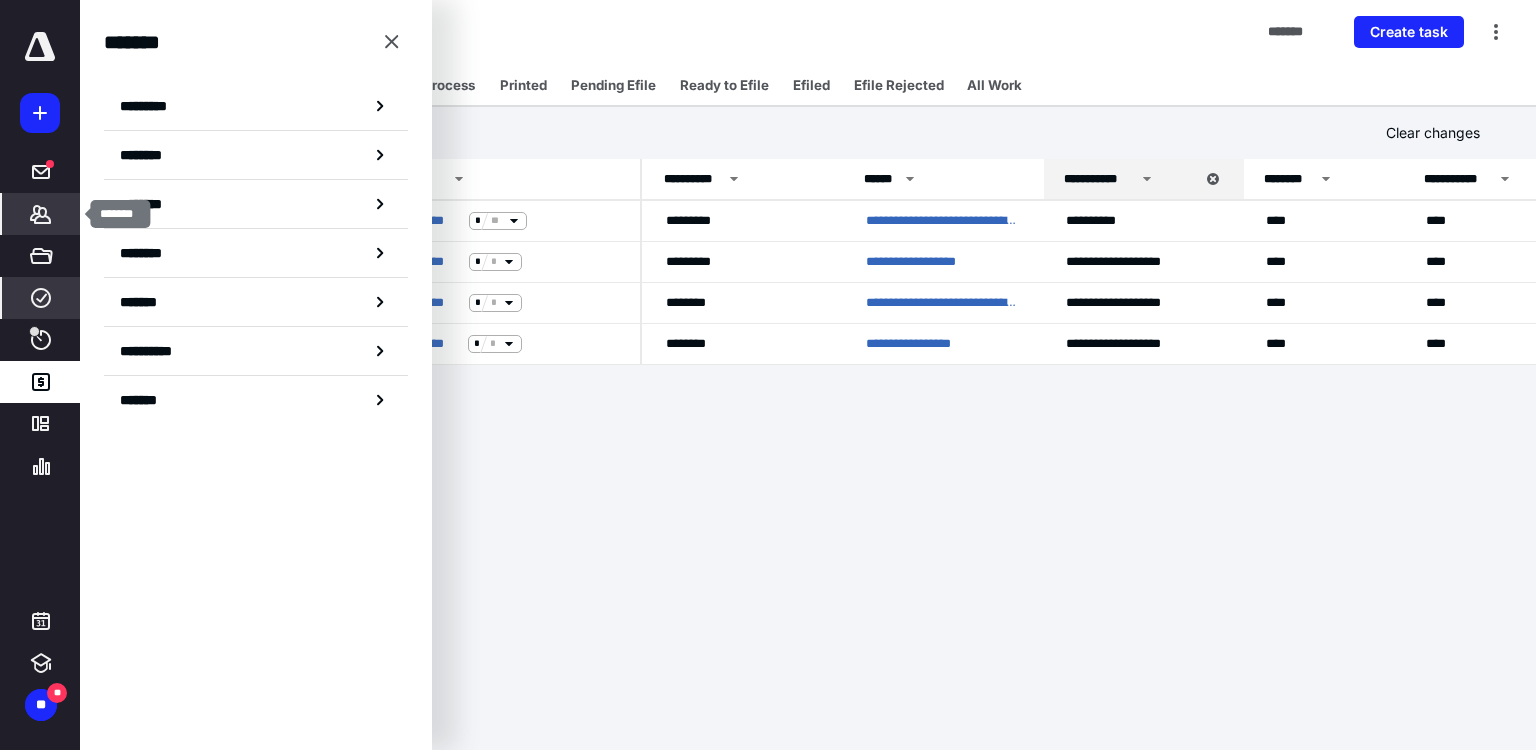click 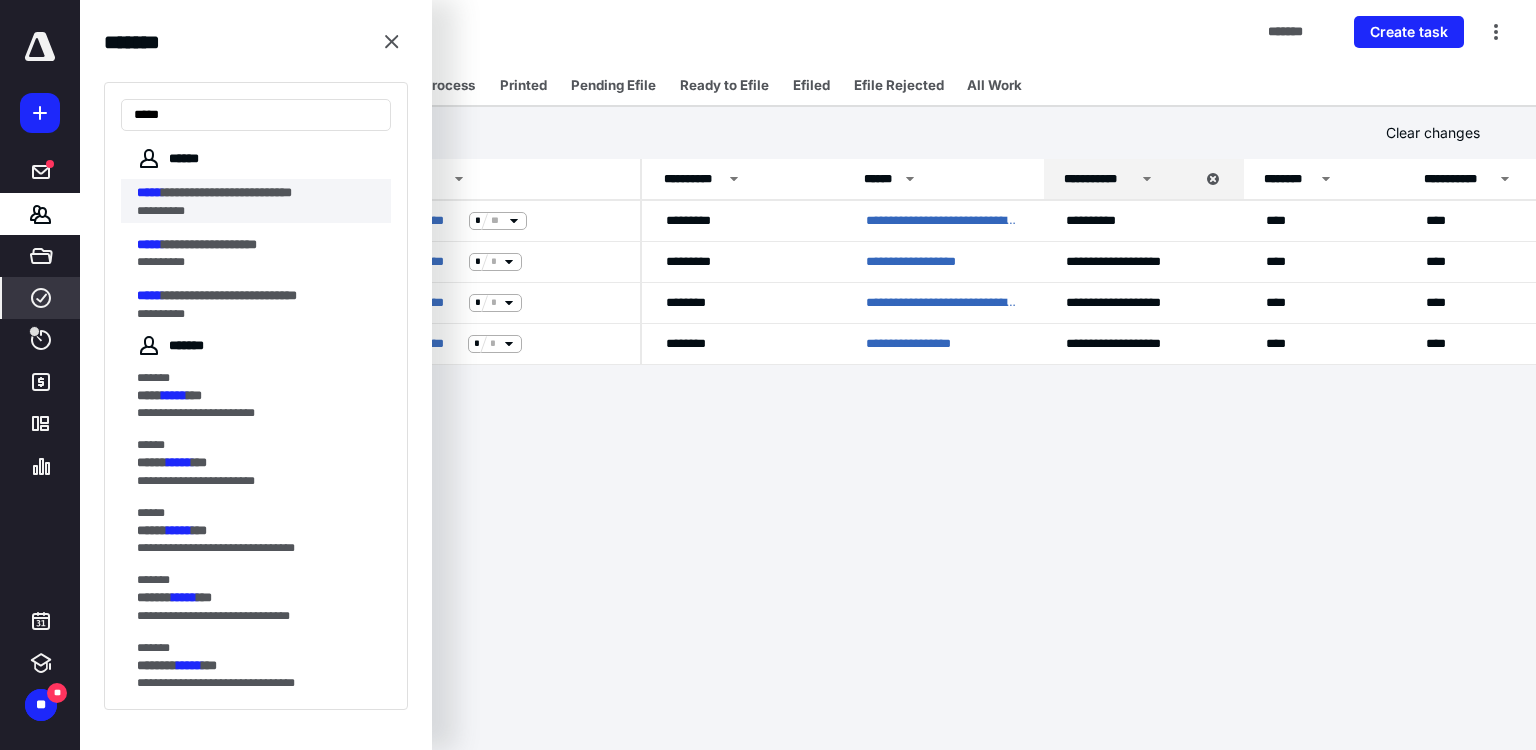 type on "*****" 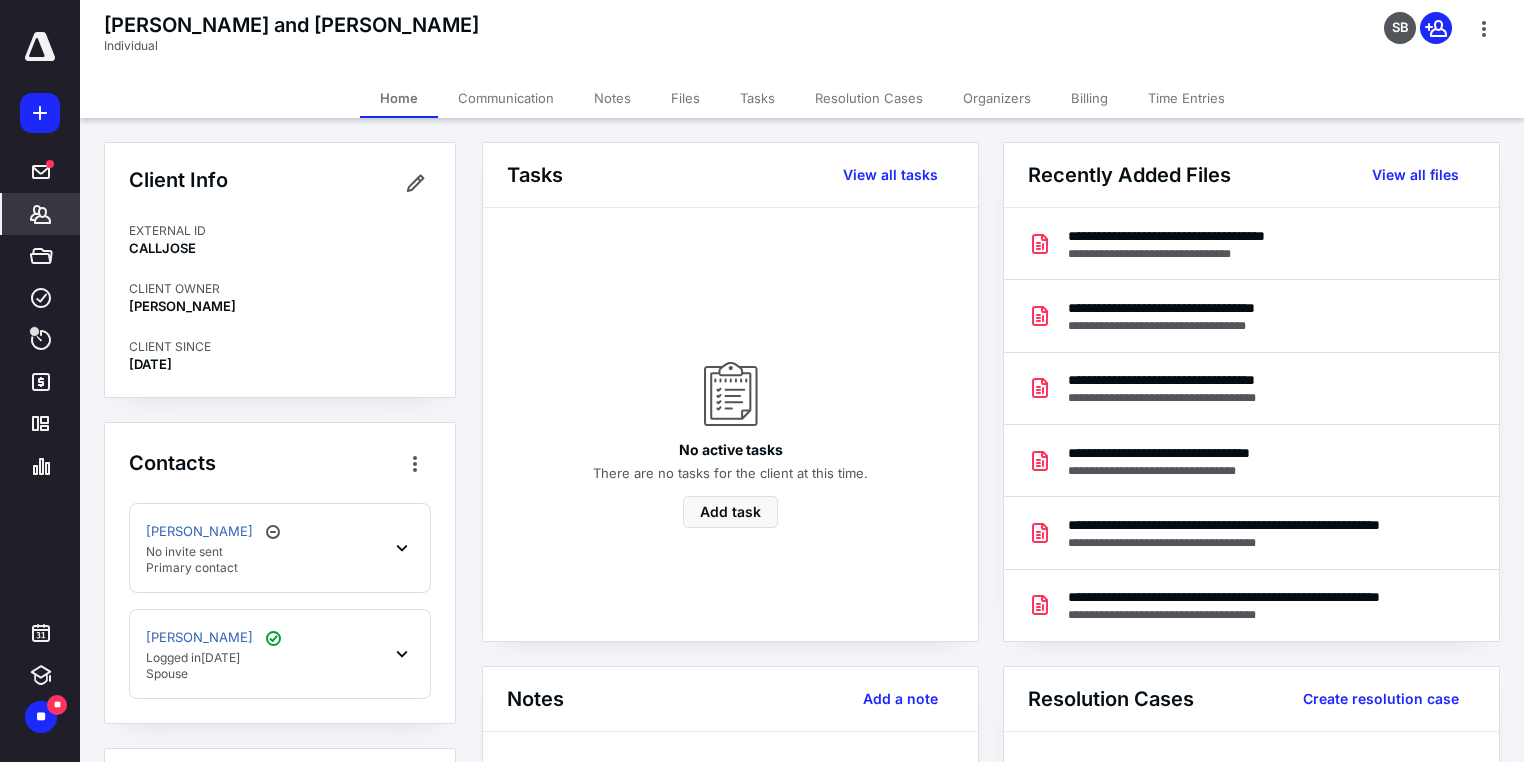 click on "Billing" at bounding box center (1089, 98) 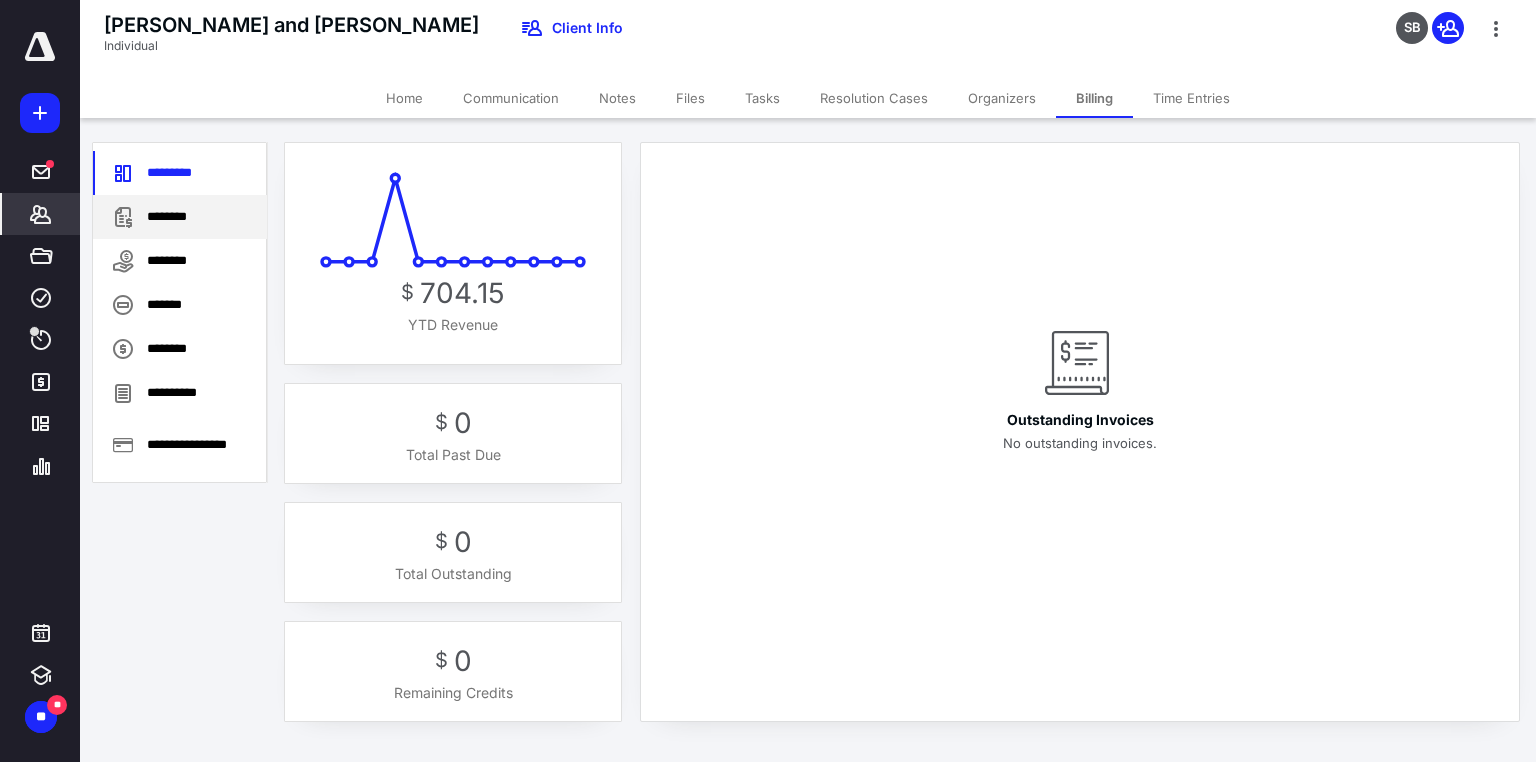 click on "********" at bounding box center [180, 217] 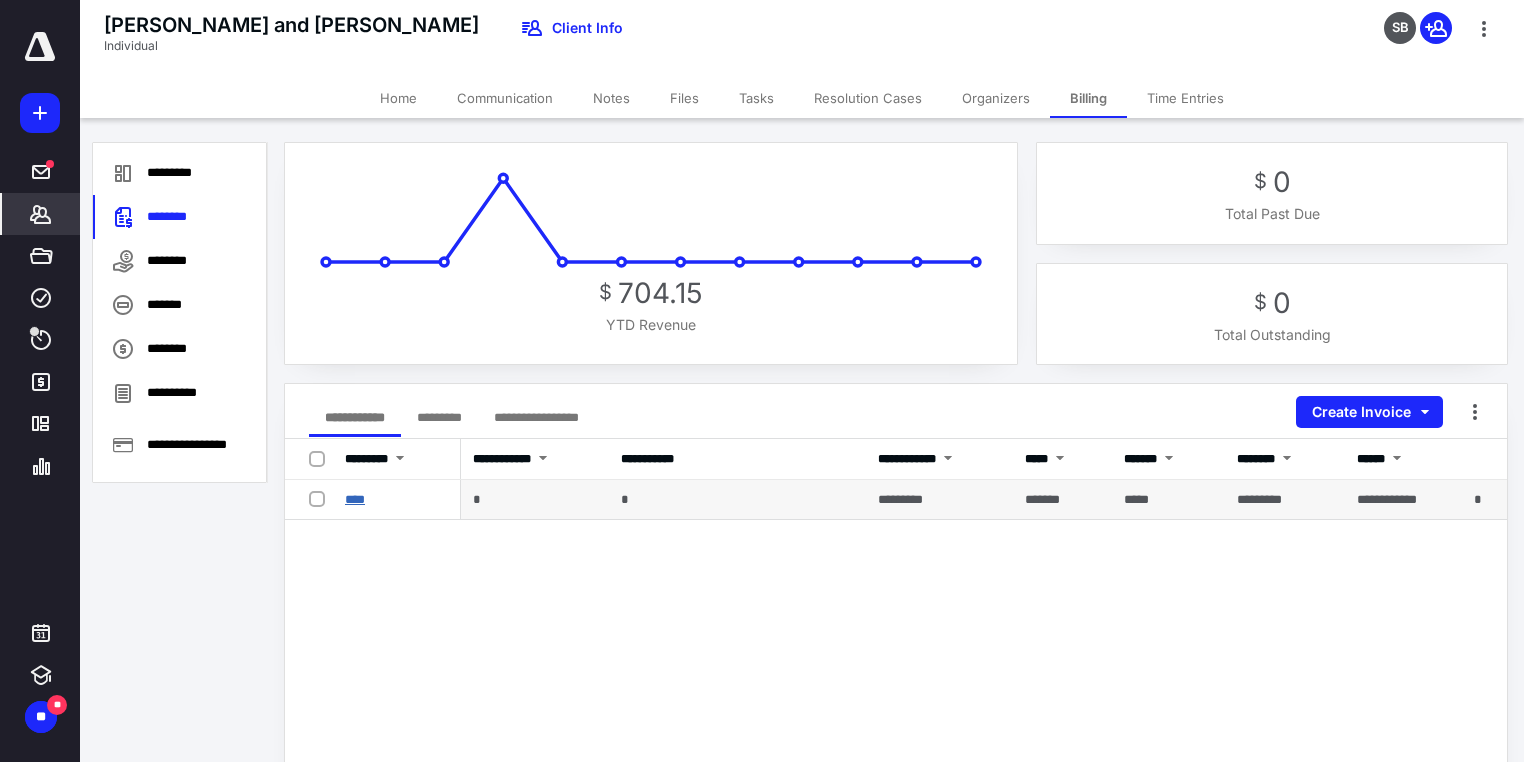 click on "****" at bounding box center (355, 499) 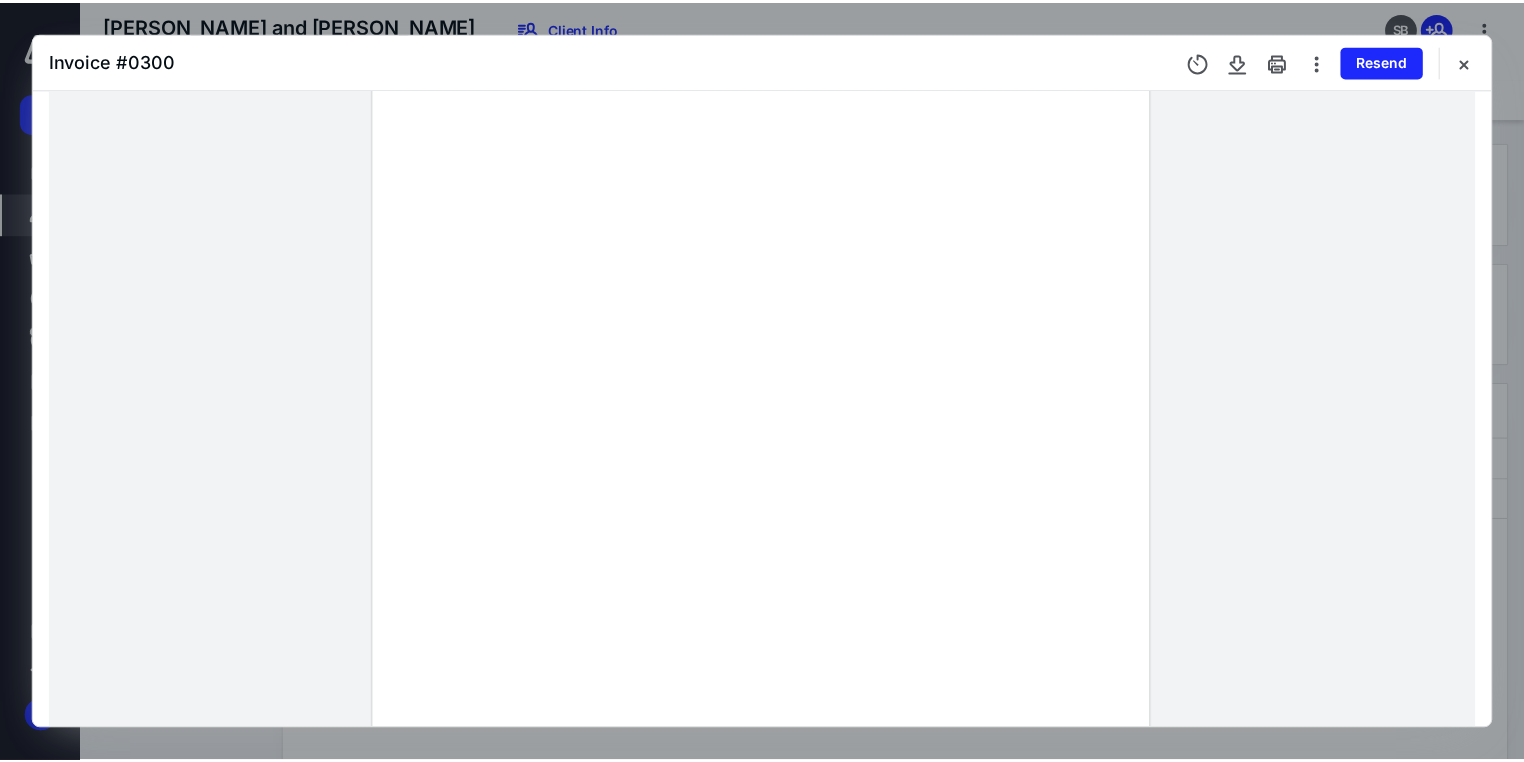 scroll, scrollTop: 160, scrollLeft: 0, axis: vertical 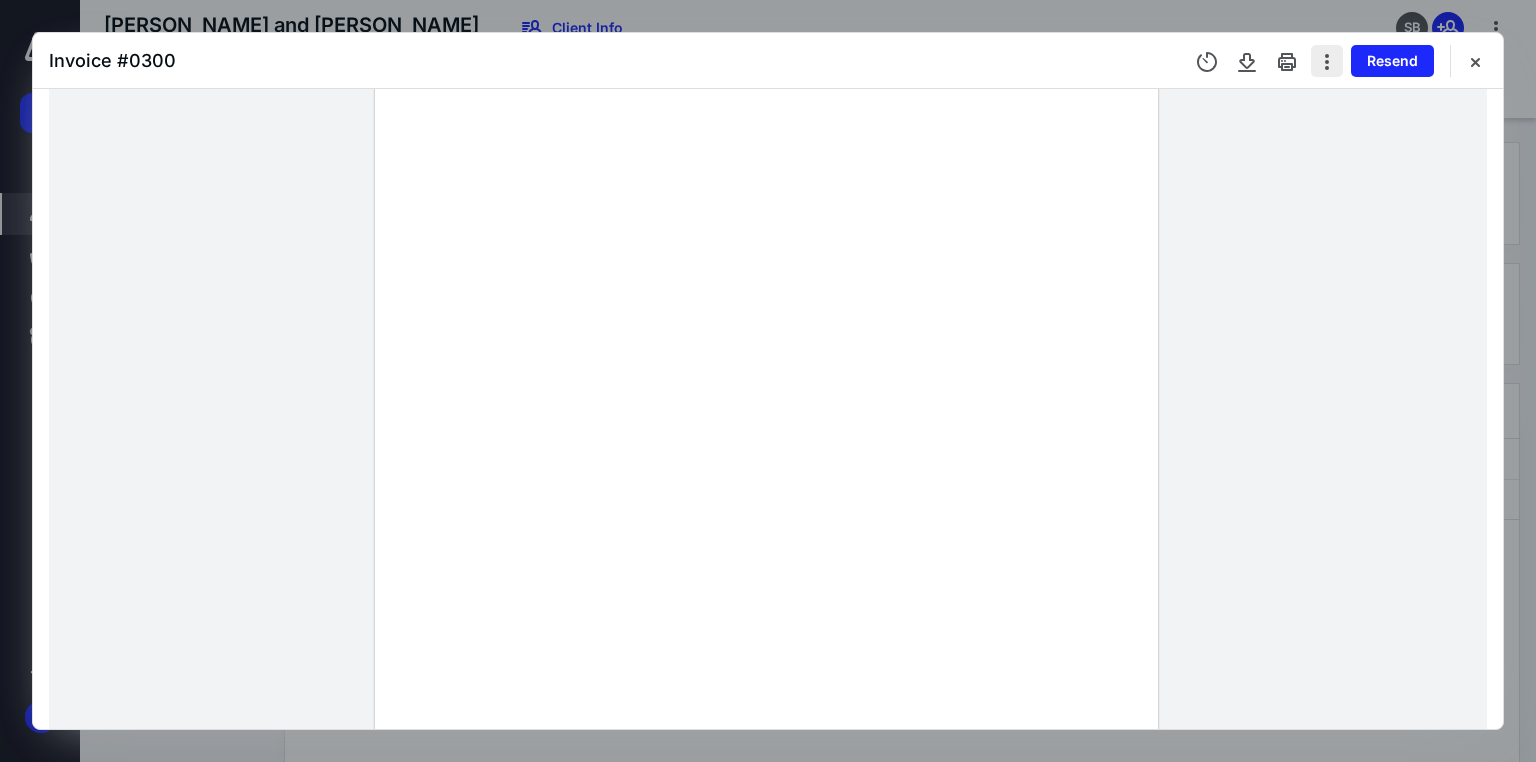 click at bounding box center [1327, 61] 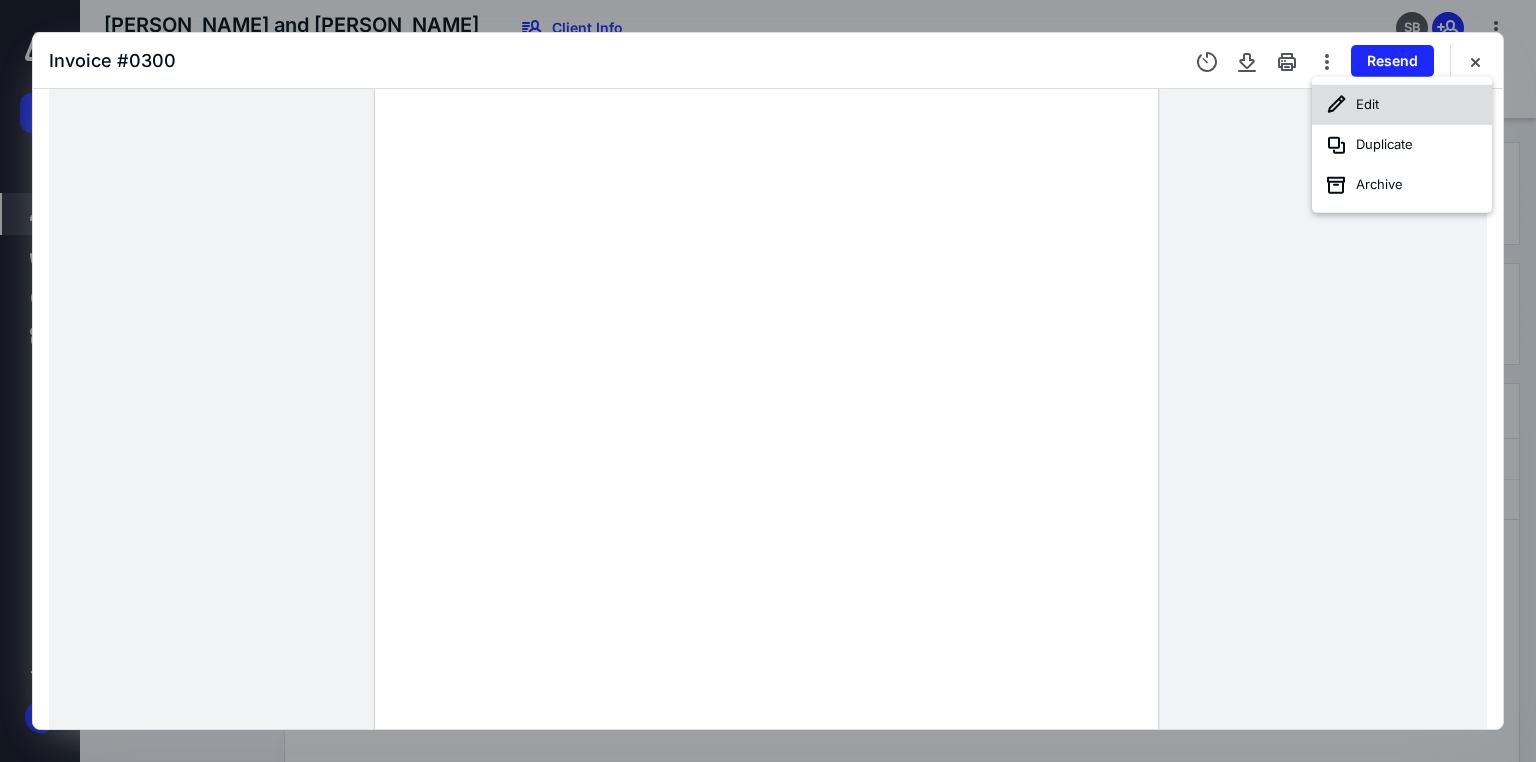click on "Edit" at bounding box center [1402, 105] 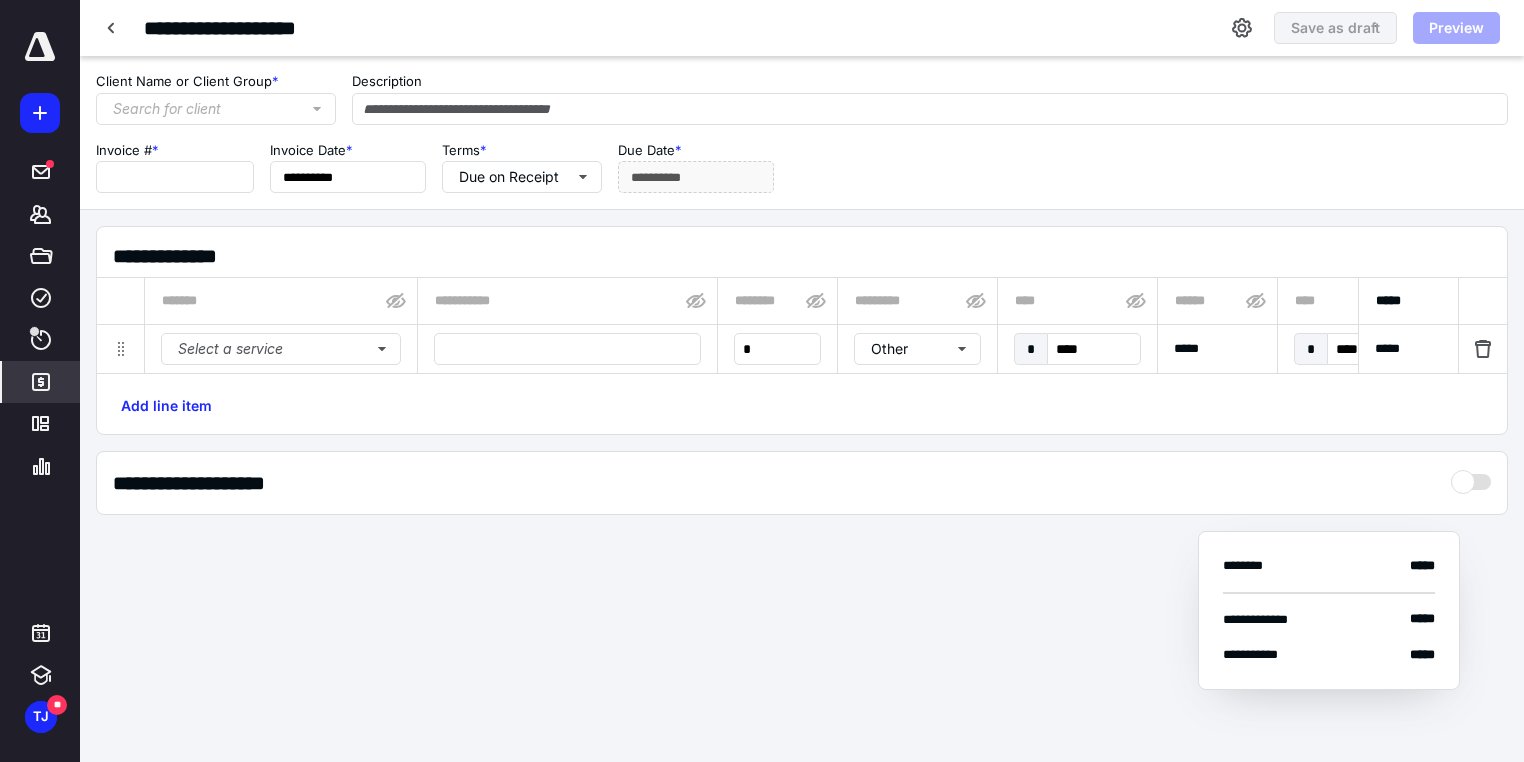 type on "****" 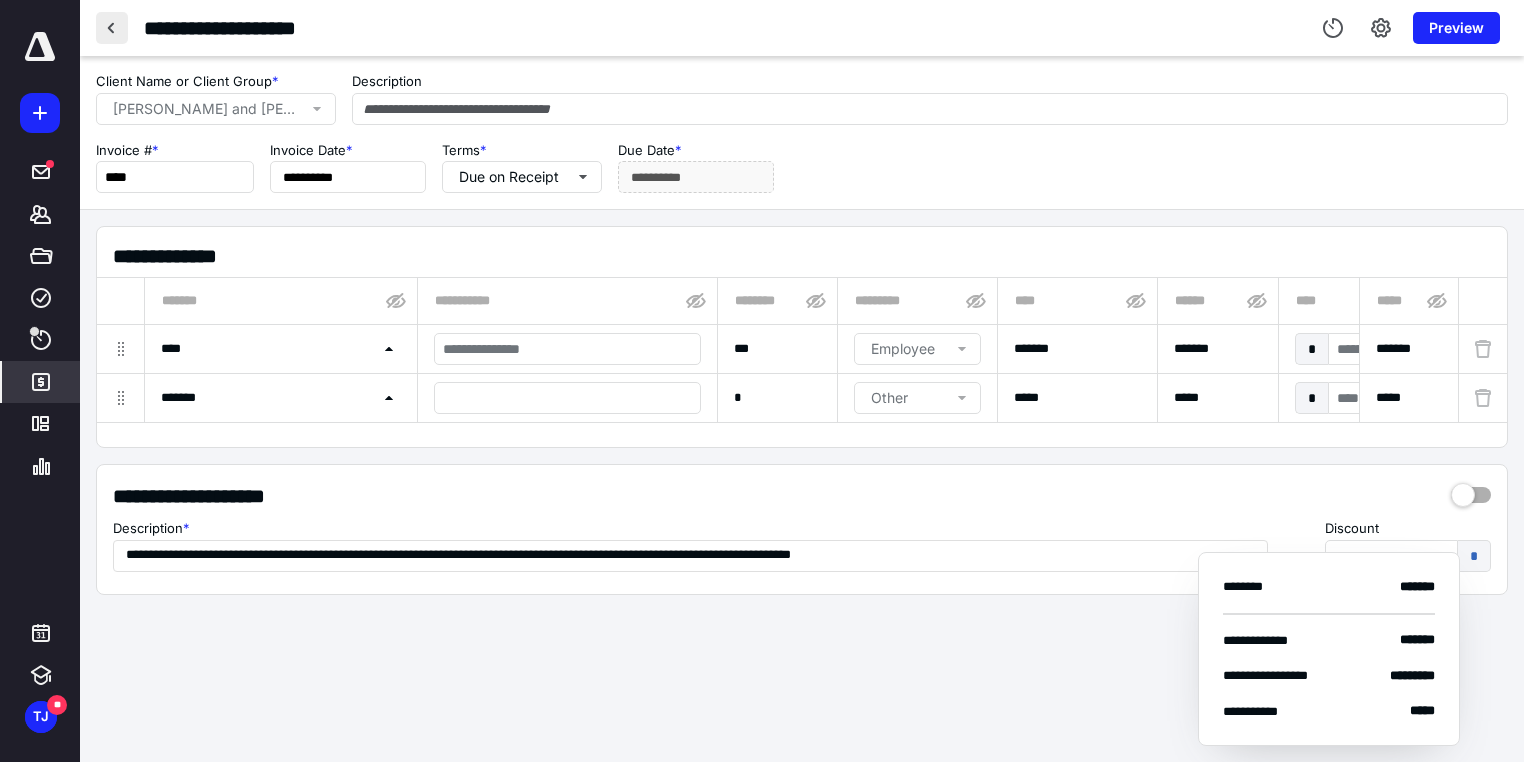 click at bounding box center (112, 28) 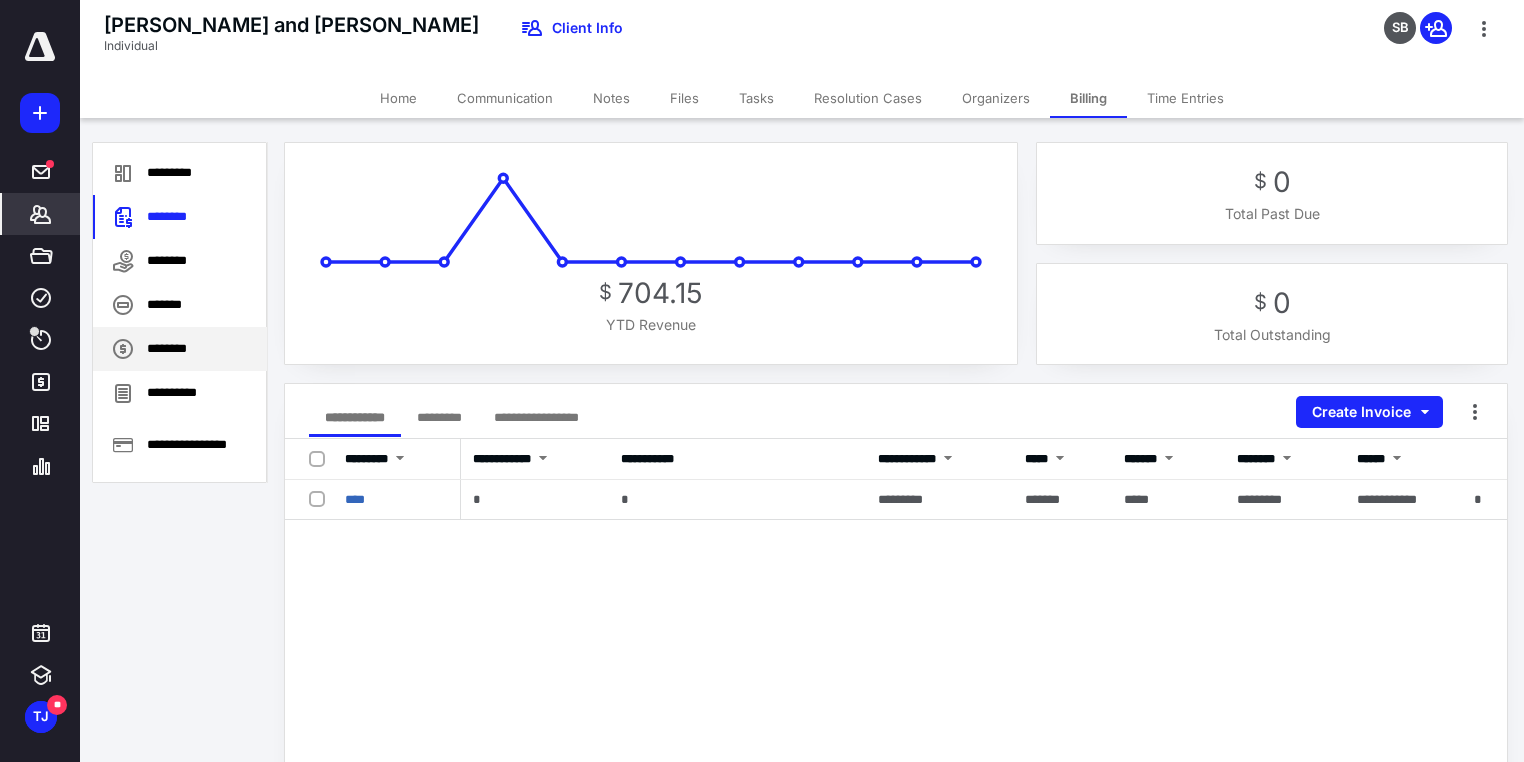 click on "********" at bounding box center (180, 349) 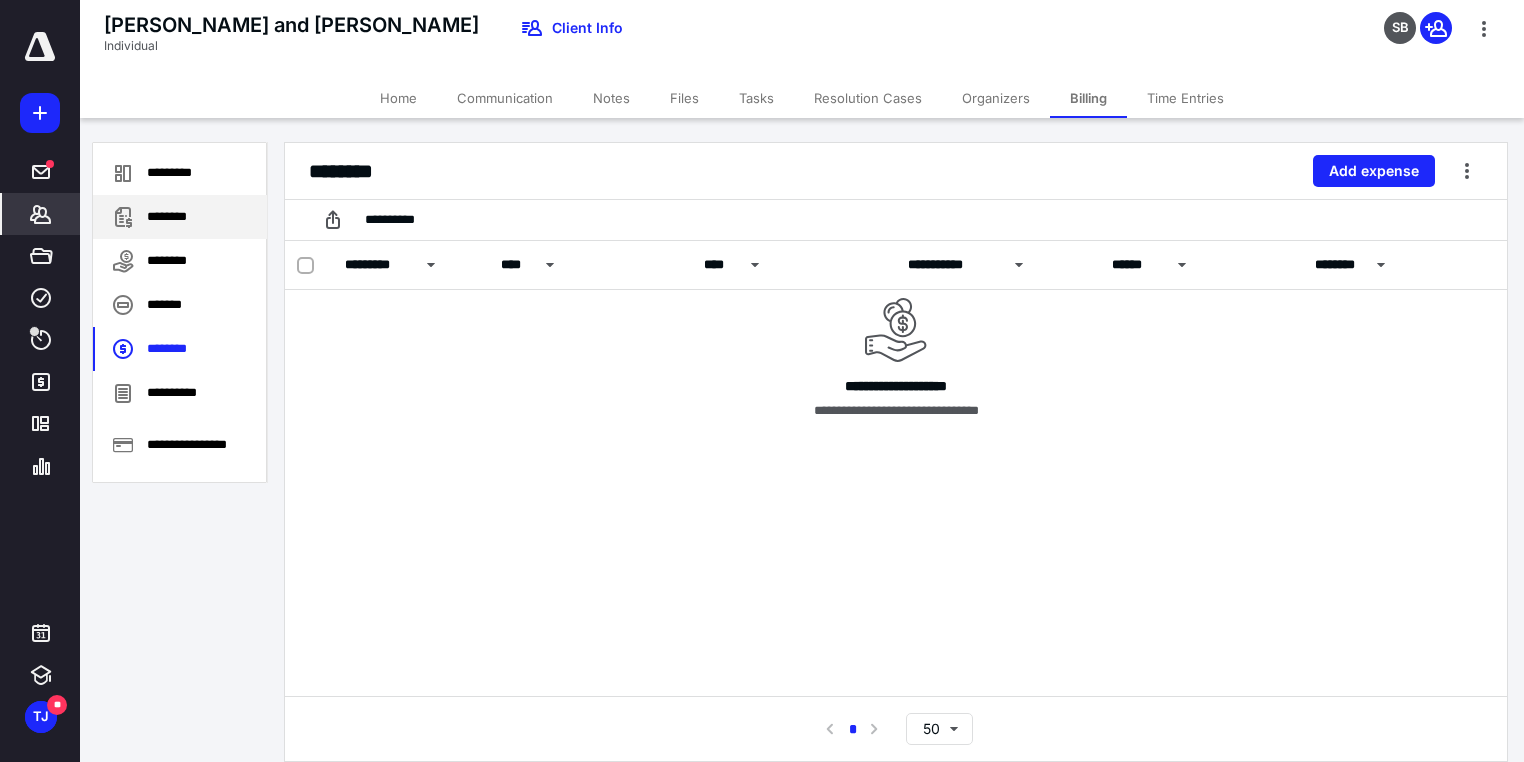 click on "********" at bounding box center (180, 217) 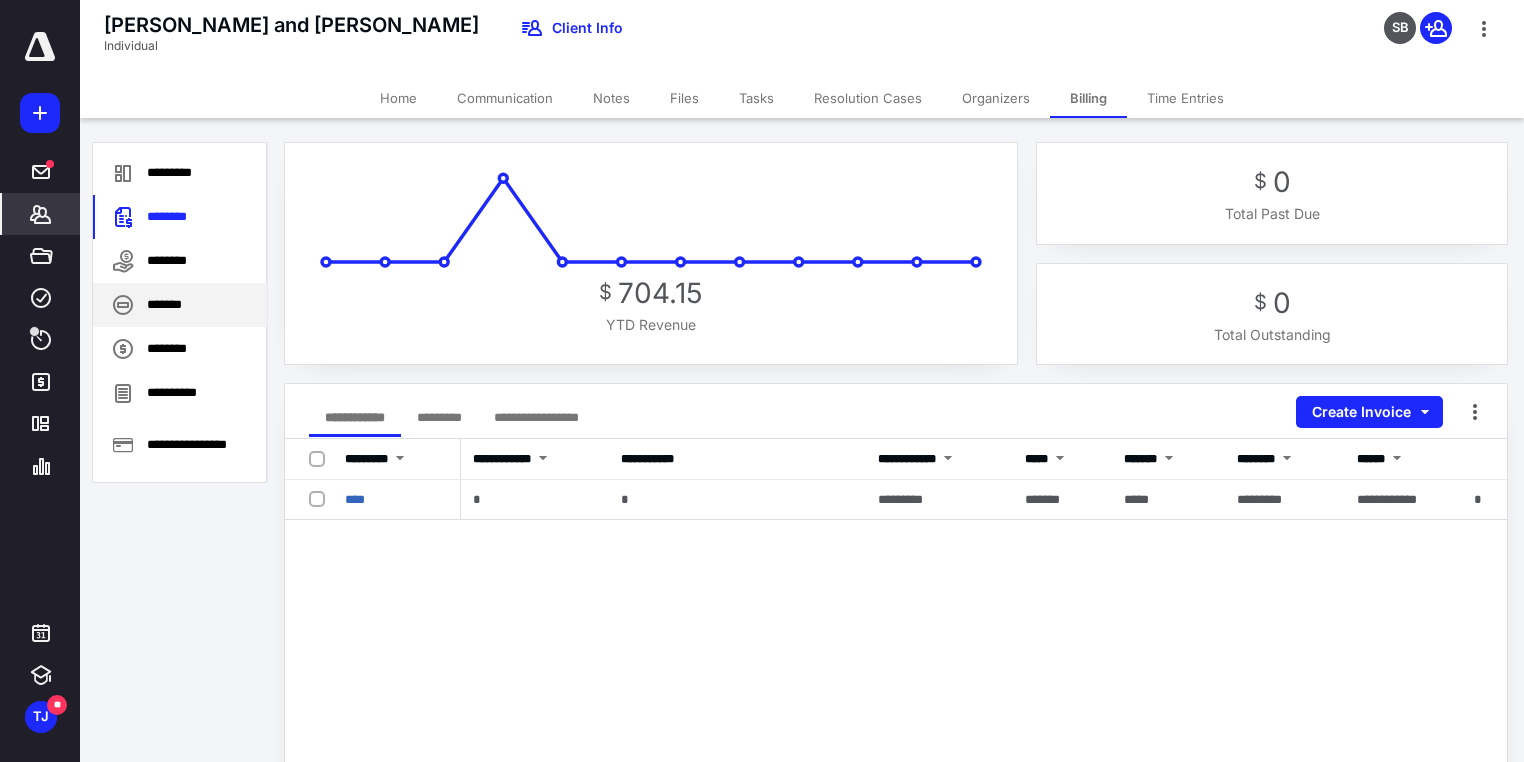 click on "*******" at bounding box center [180, 305] 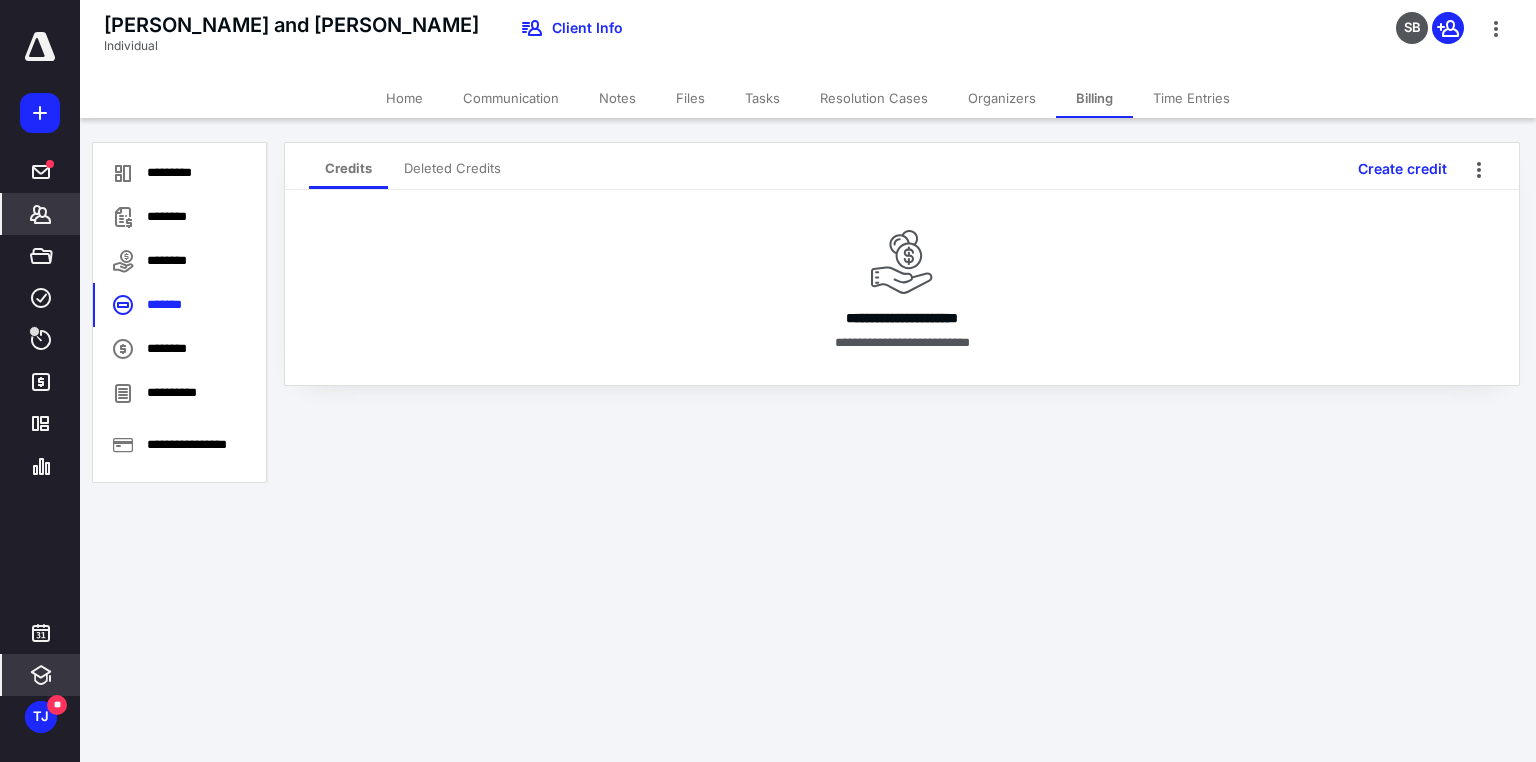 click 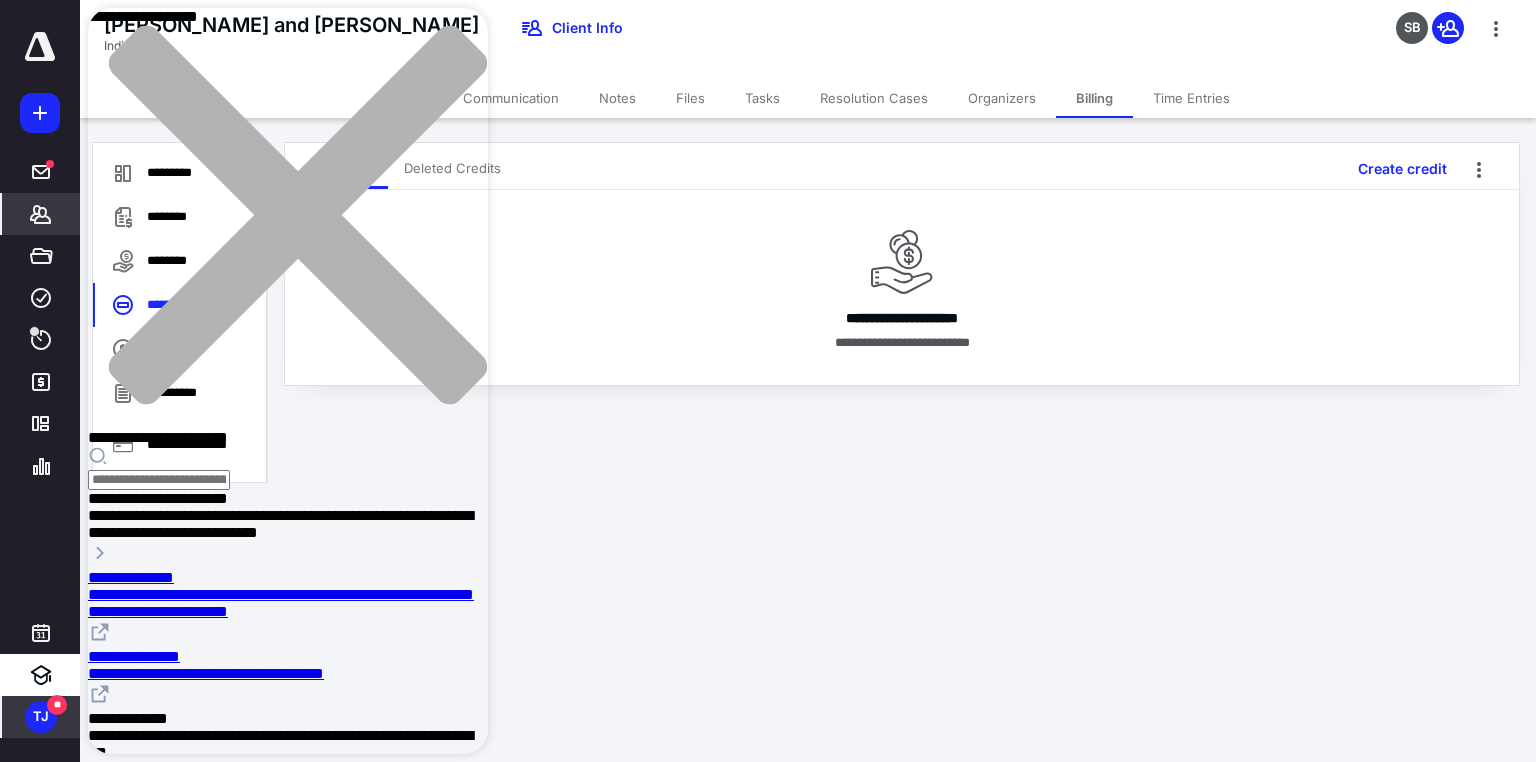 click on "TJ" at bounding box center (41, 717) 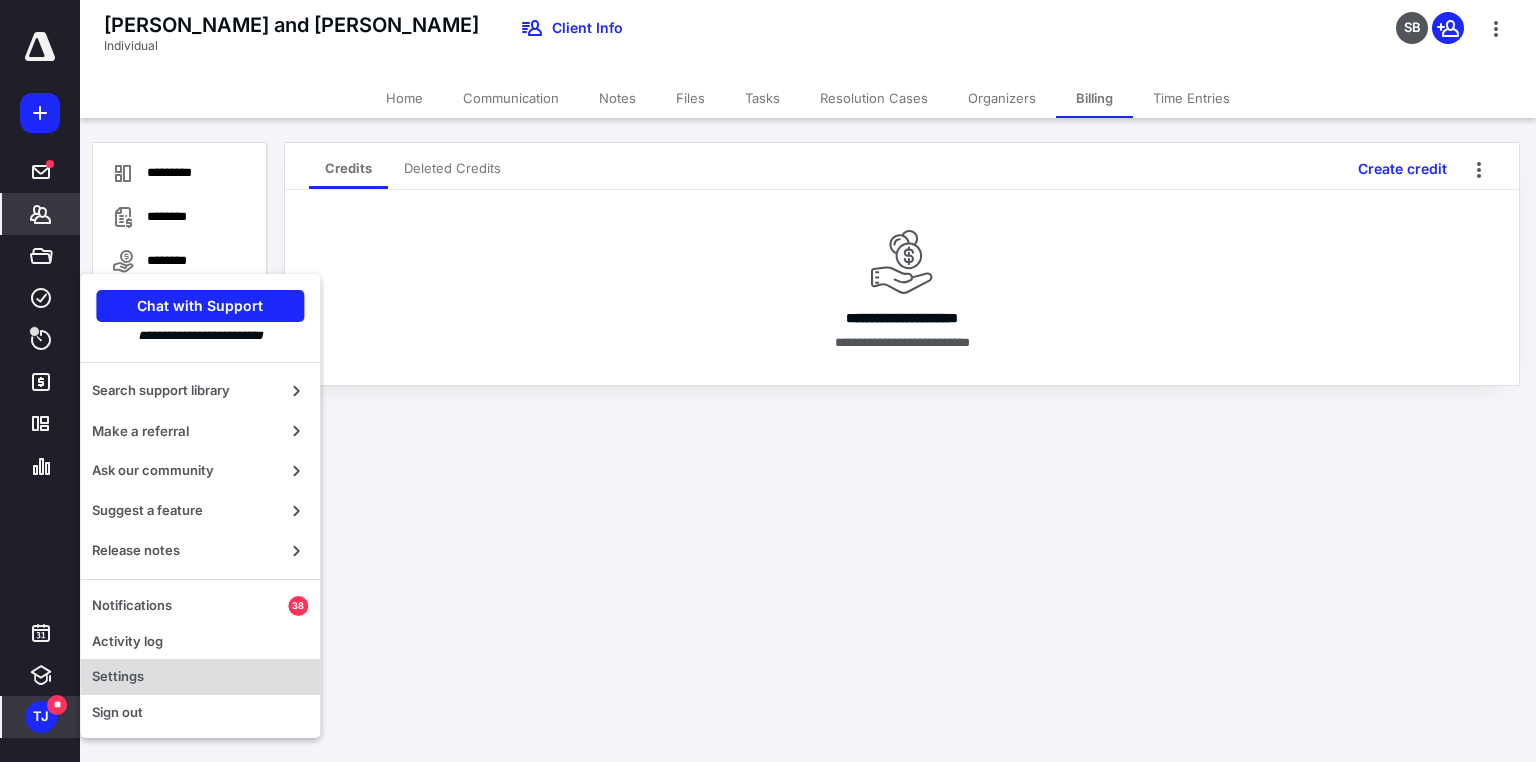 click on "Settings" at bounding box center [200, 677] 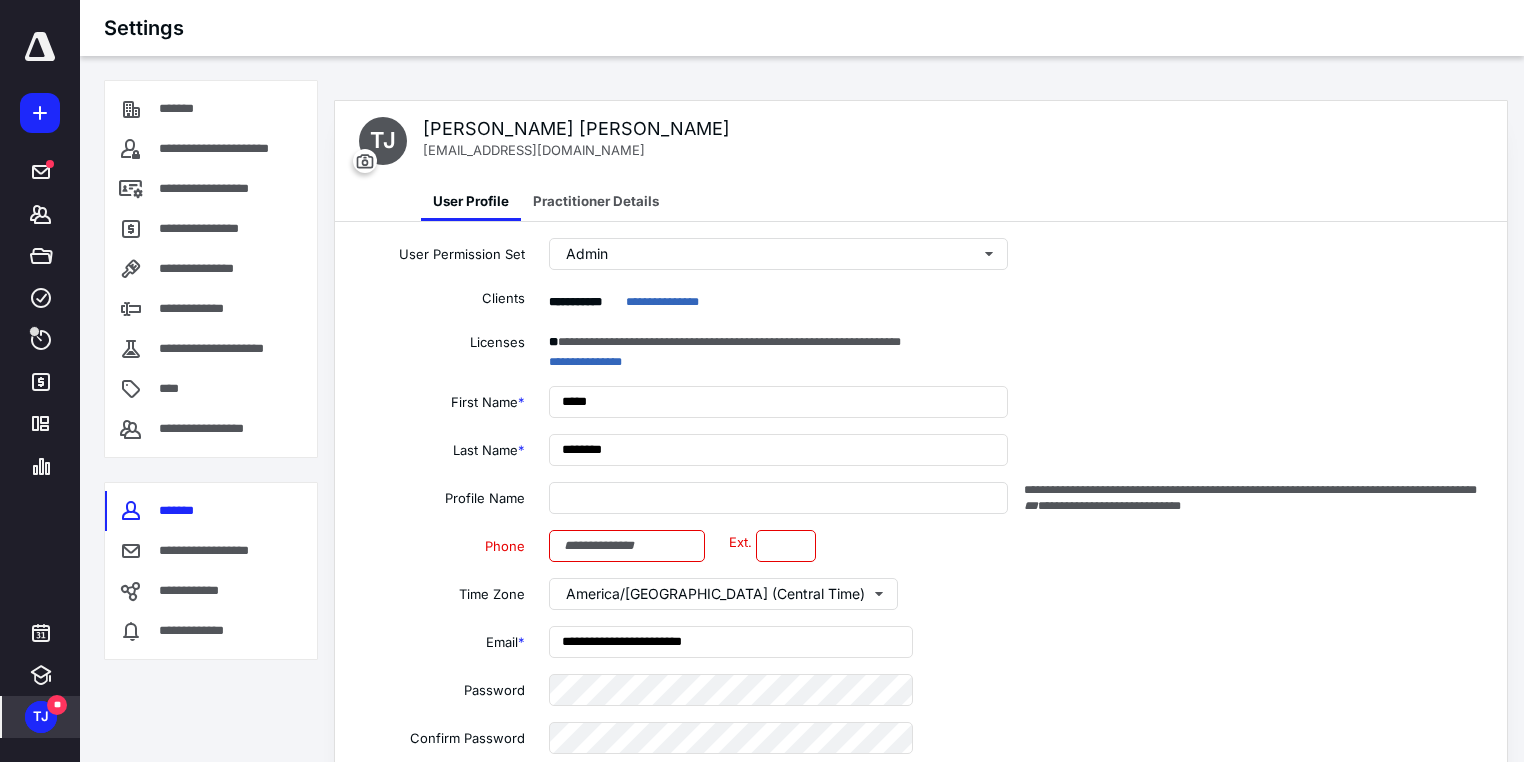 type on "**********" 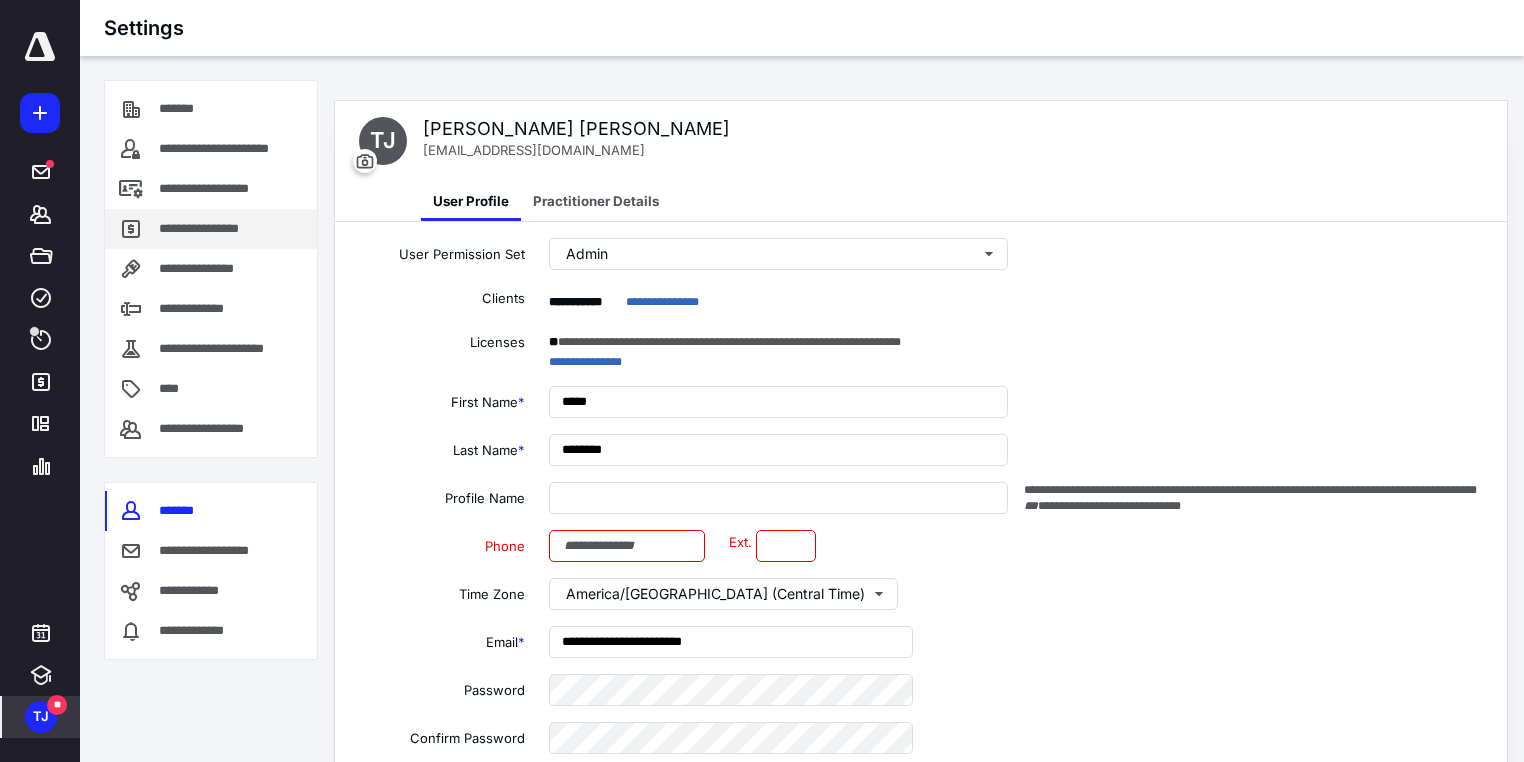 click on "**********" at bounding box center (204, 229) 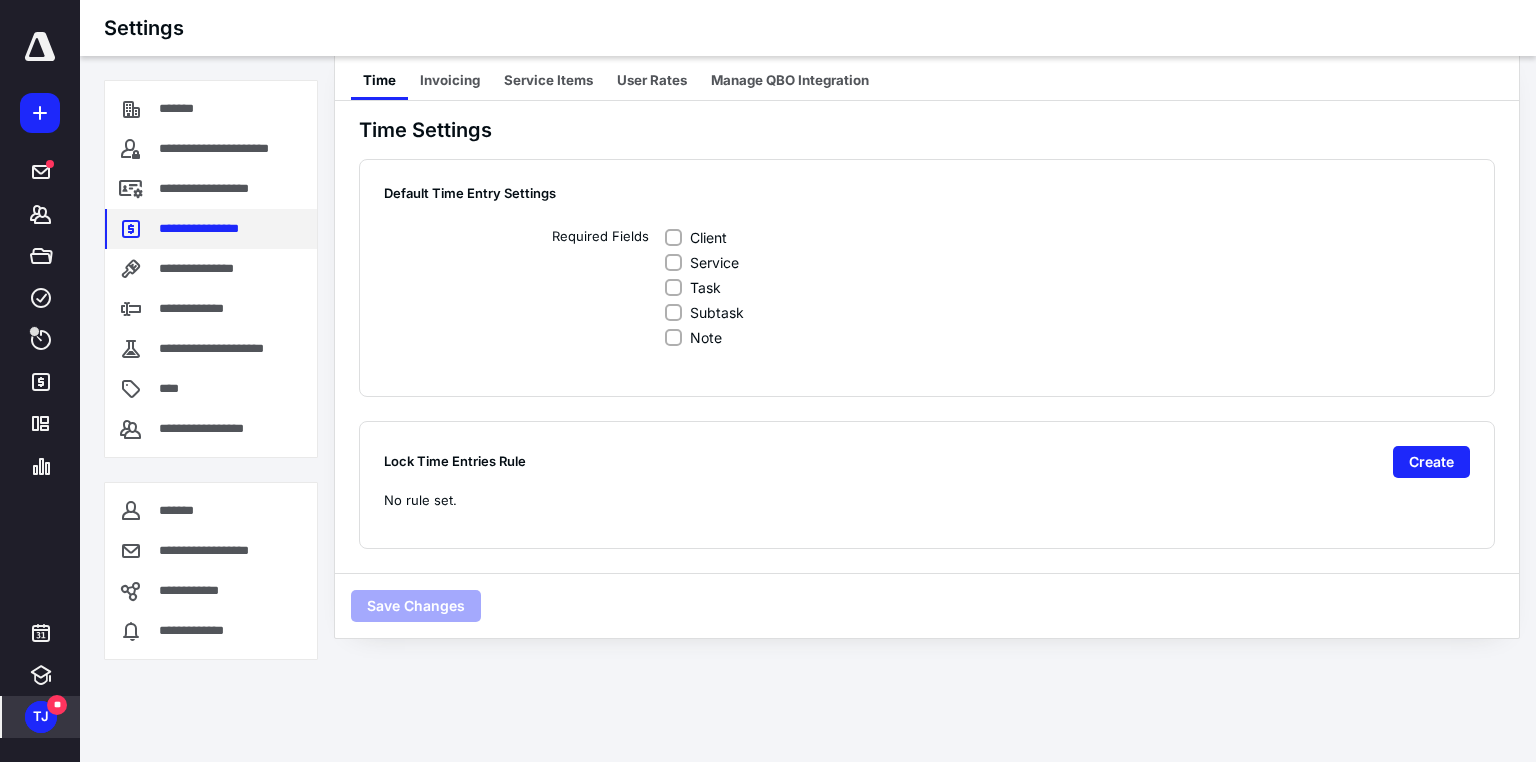 checkbox on "true" 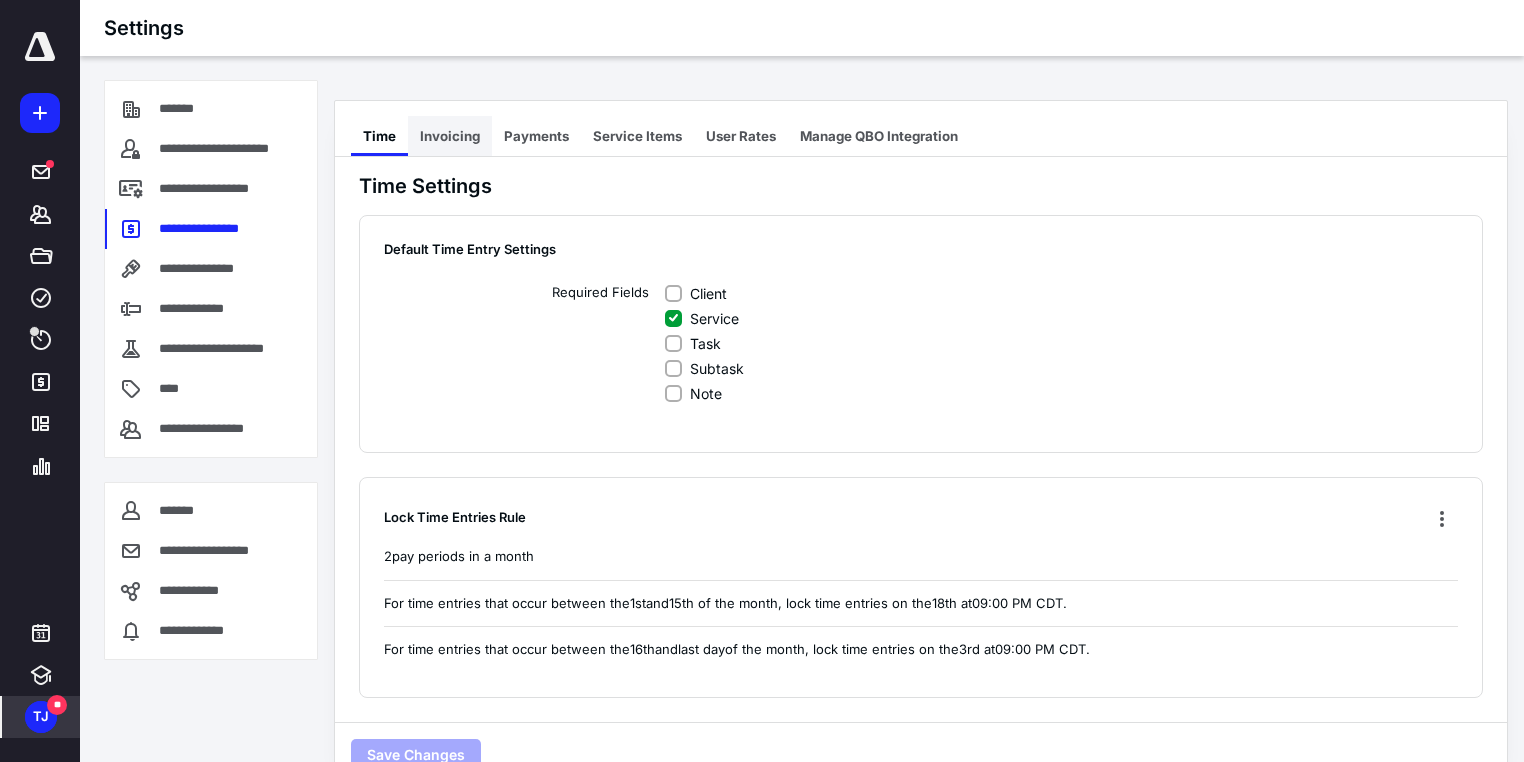 click on "Invoicing" at bounding box center (450, 136) 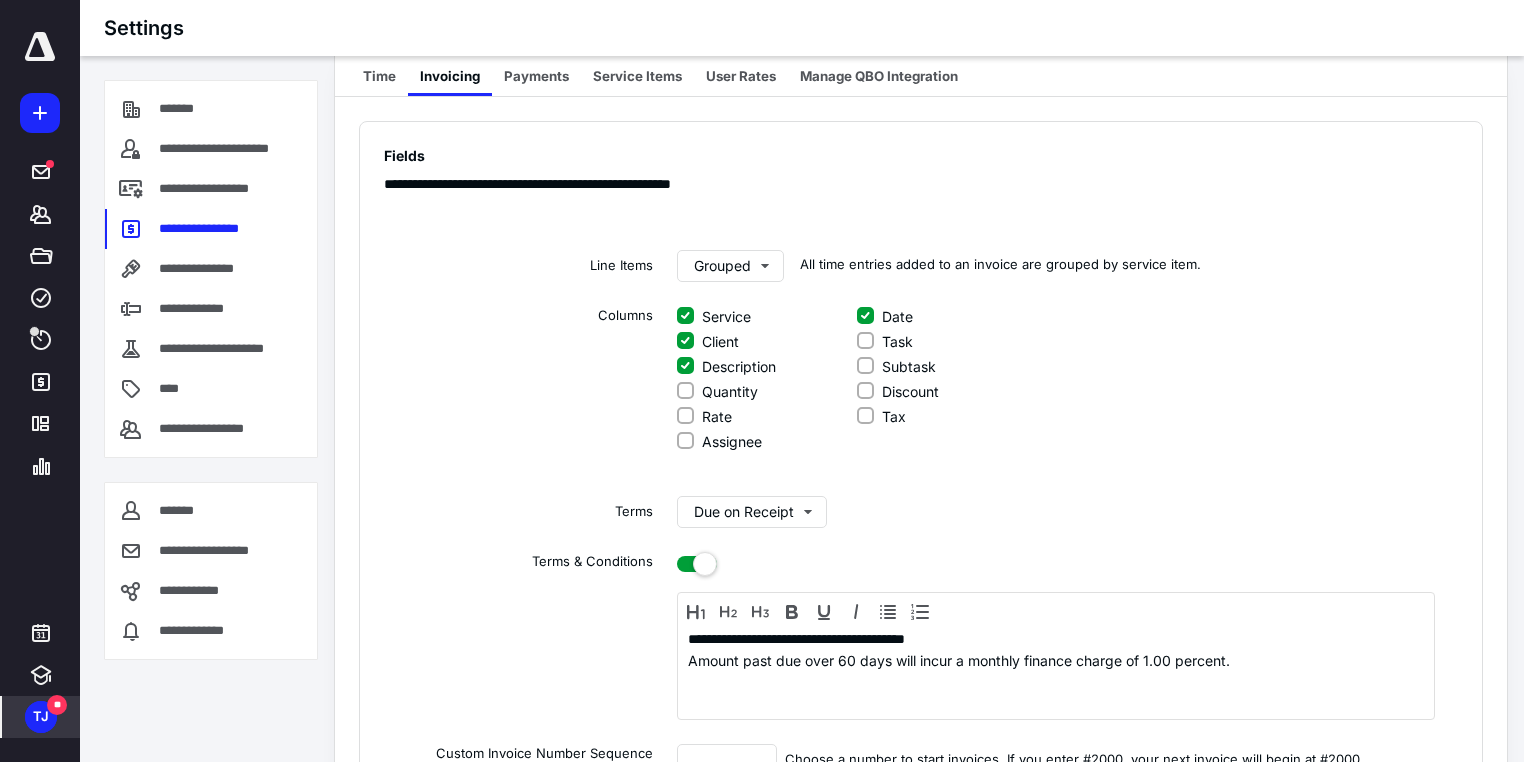 scroll, scrollTop: 0, scrollLeft: 0, axis: both 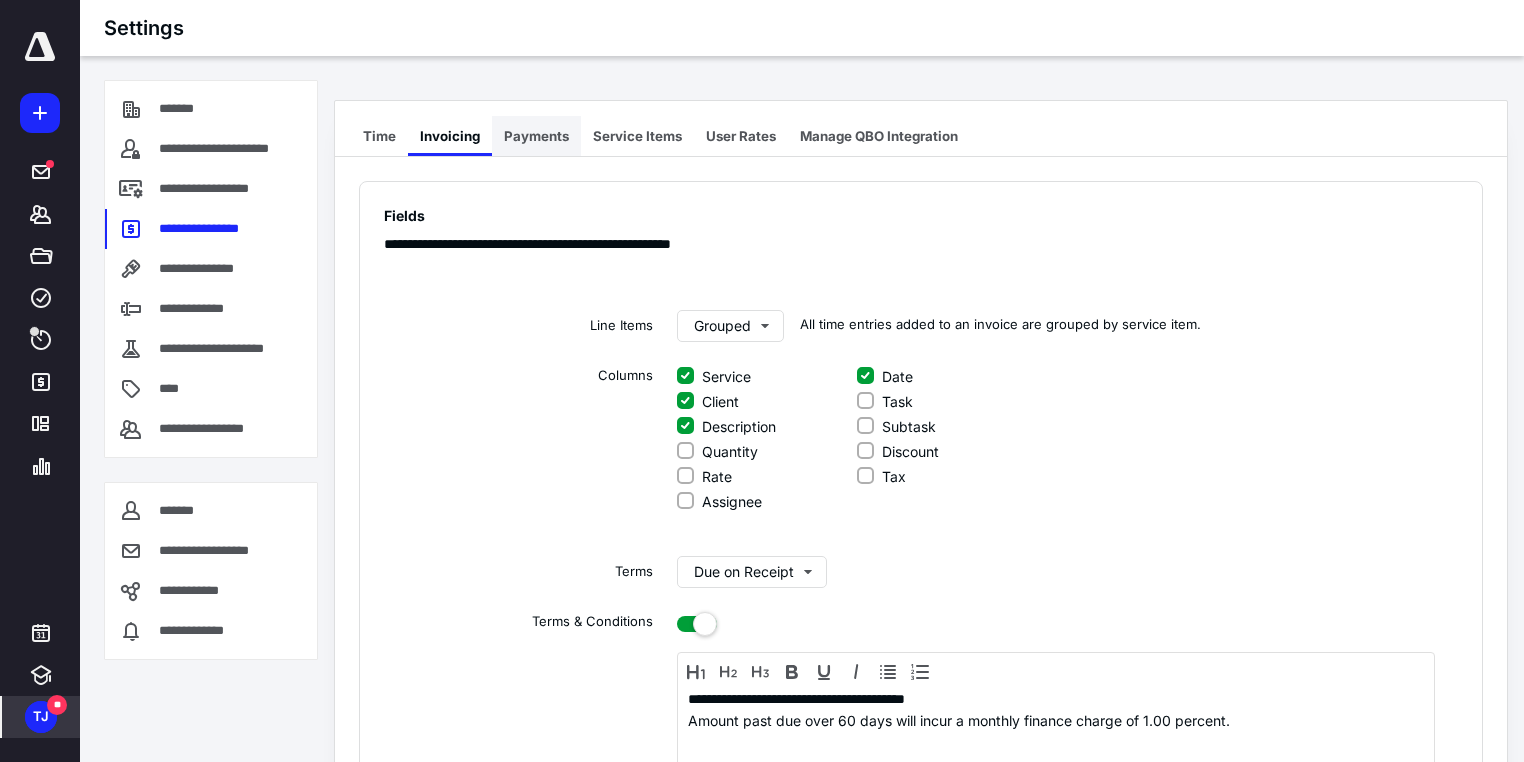 click on "Payments" at bounding box center (536, 136) 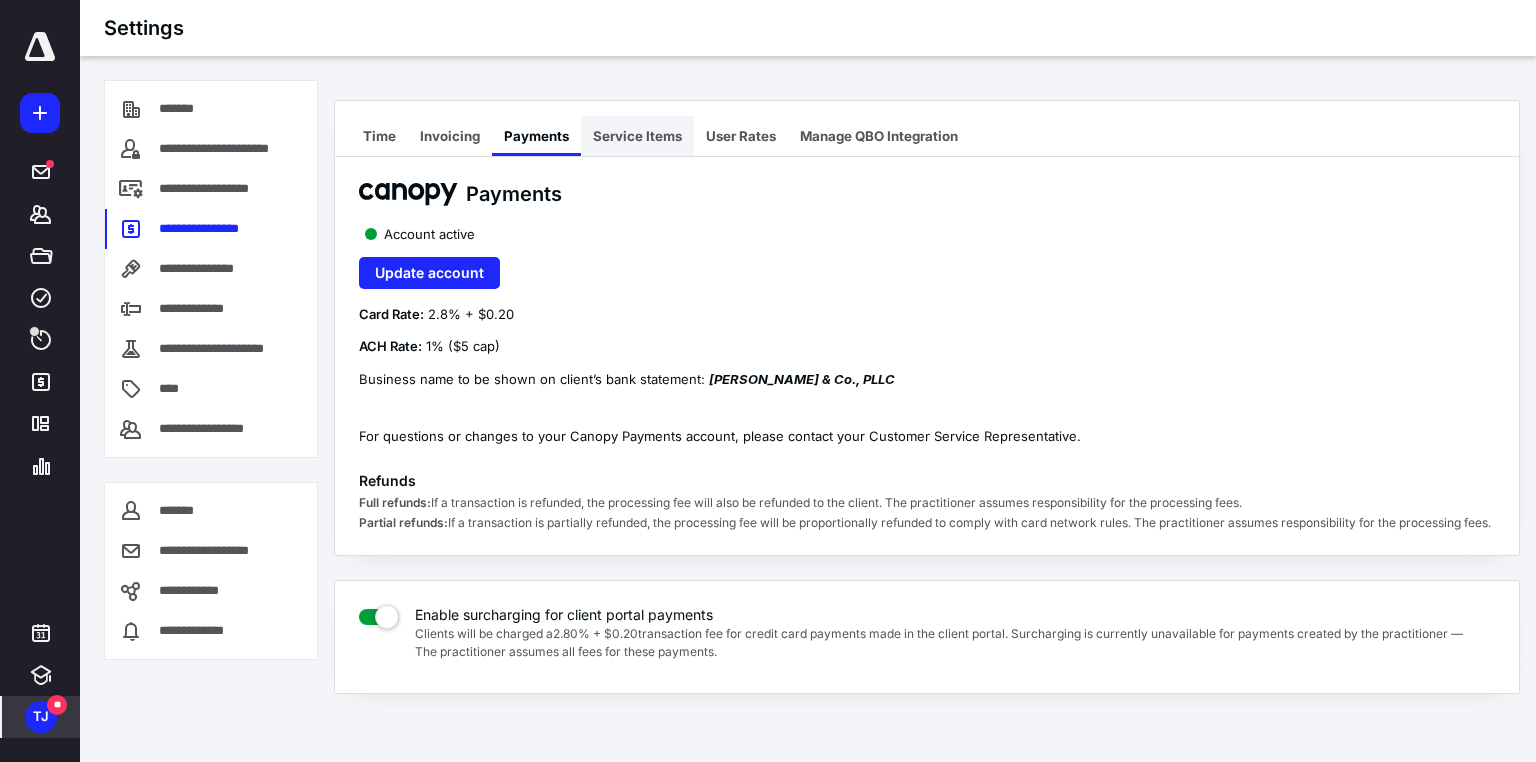 click on "Service Items" at bounding box center (637, 136) 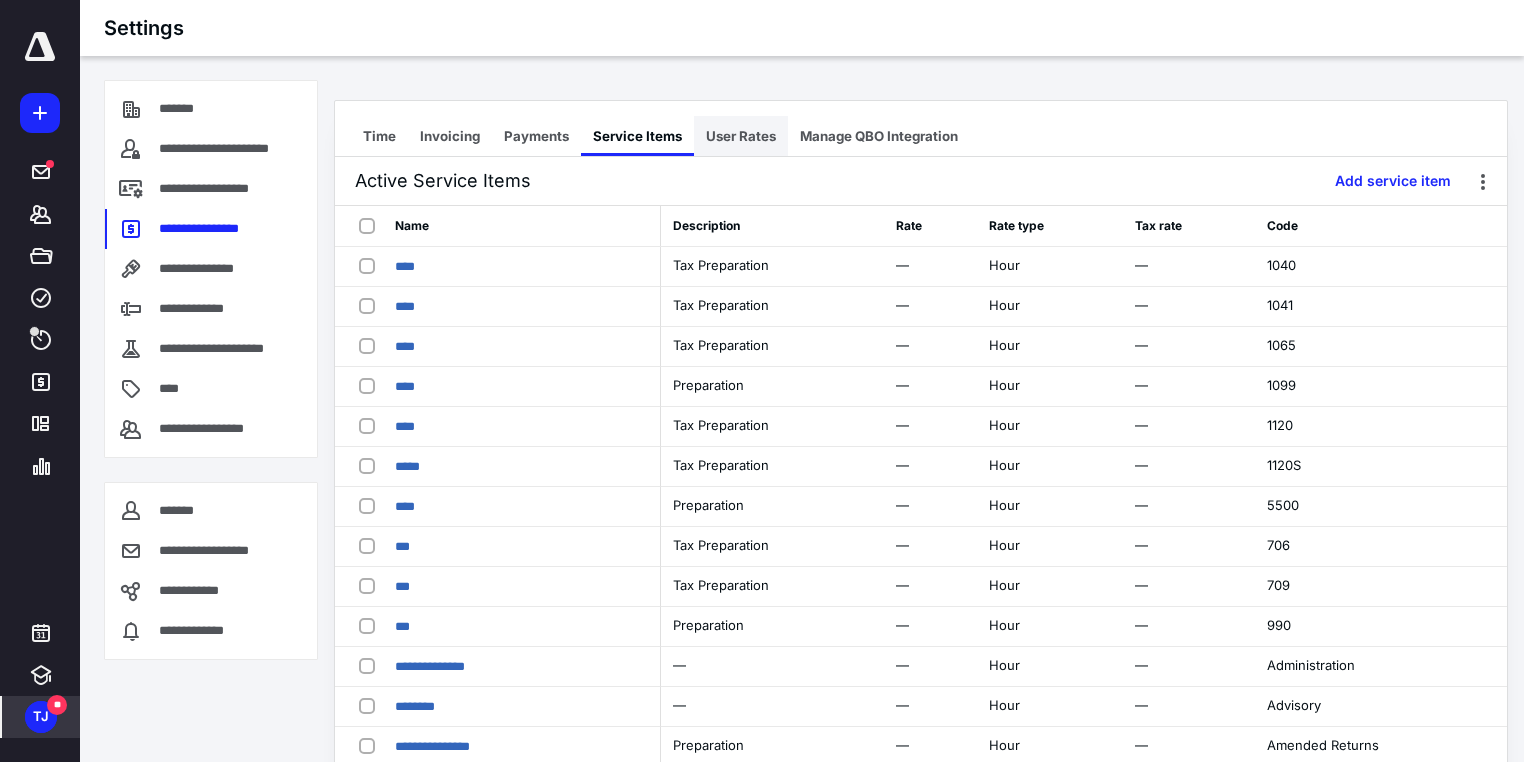 click on "User Rates" at bounding box center (741, 136) 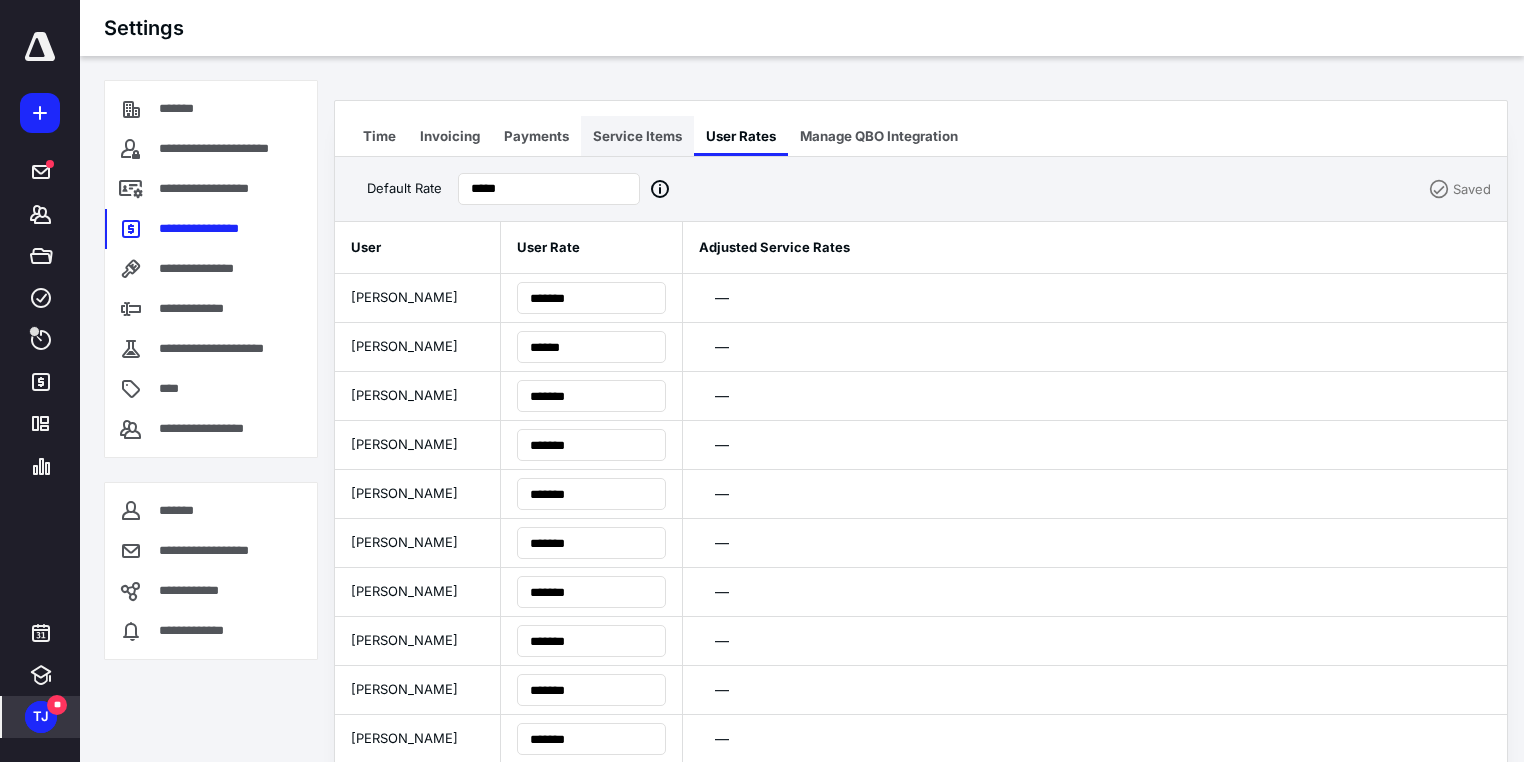 click on "Service Items" at bounding box center [637, 136] 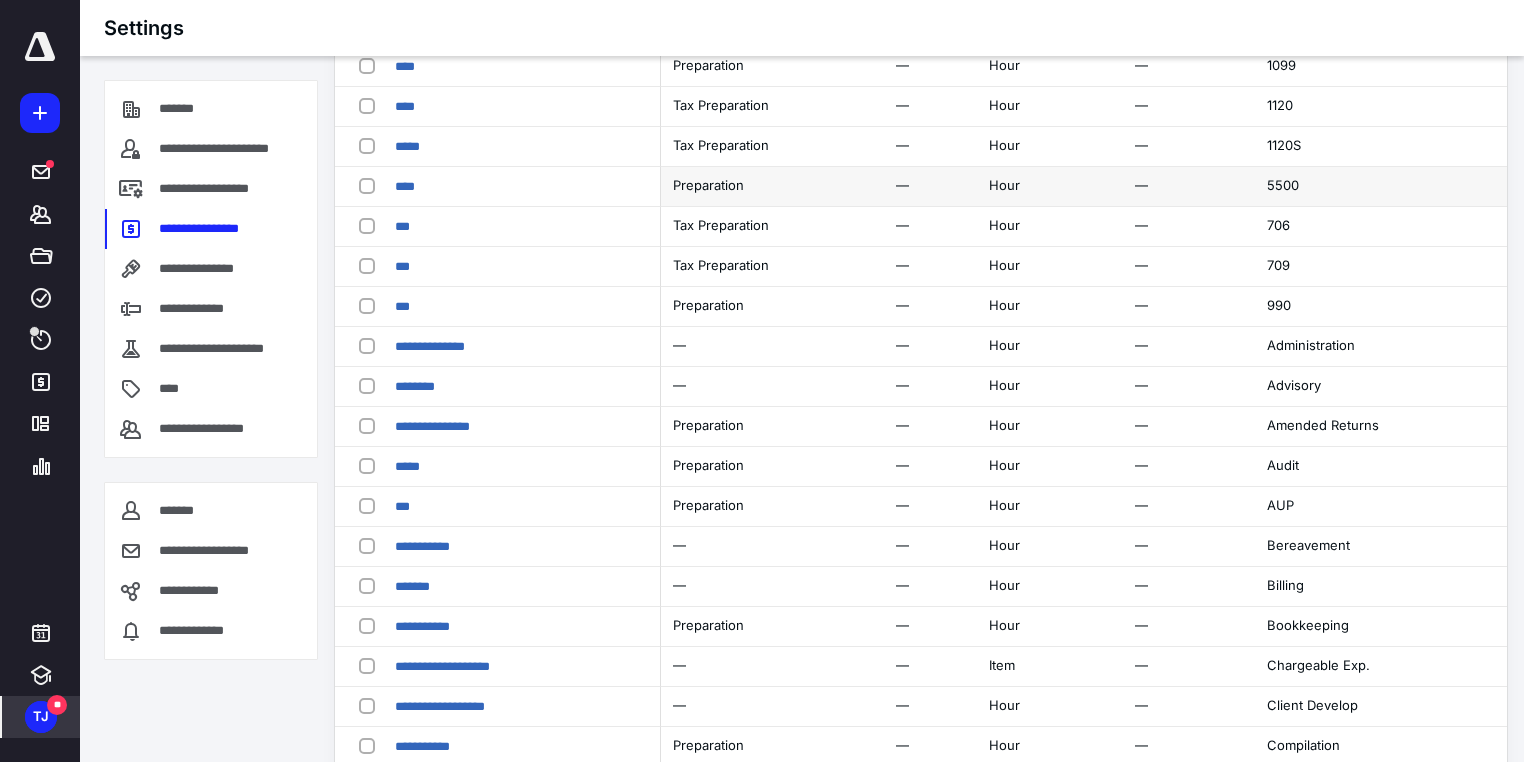 scroll, scrollTop: 480, scrollLeft: 0, axis: vertical 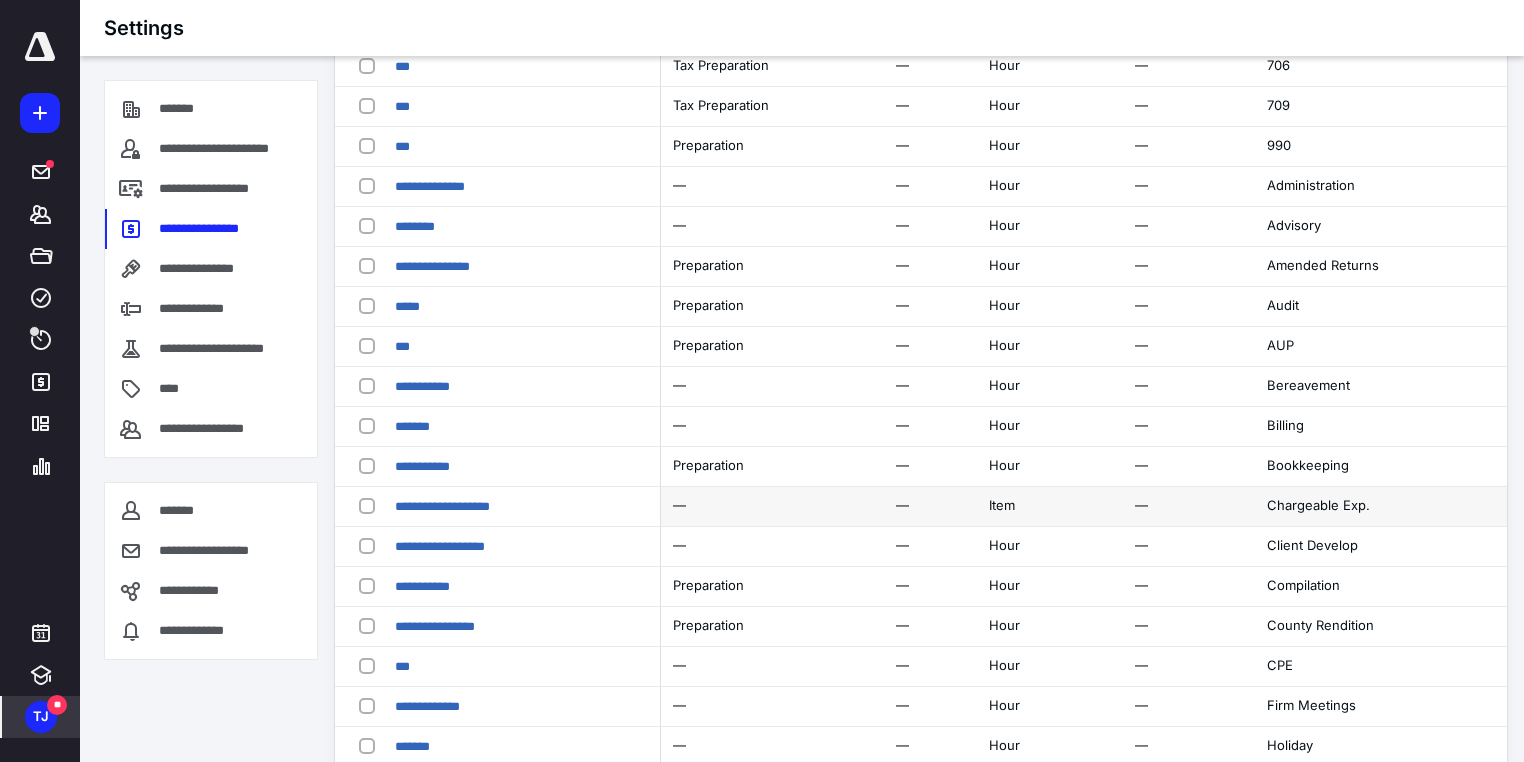 click at bounding box center [371, 505] 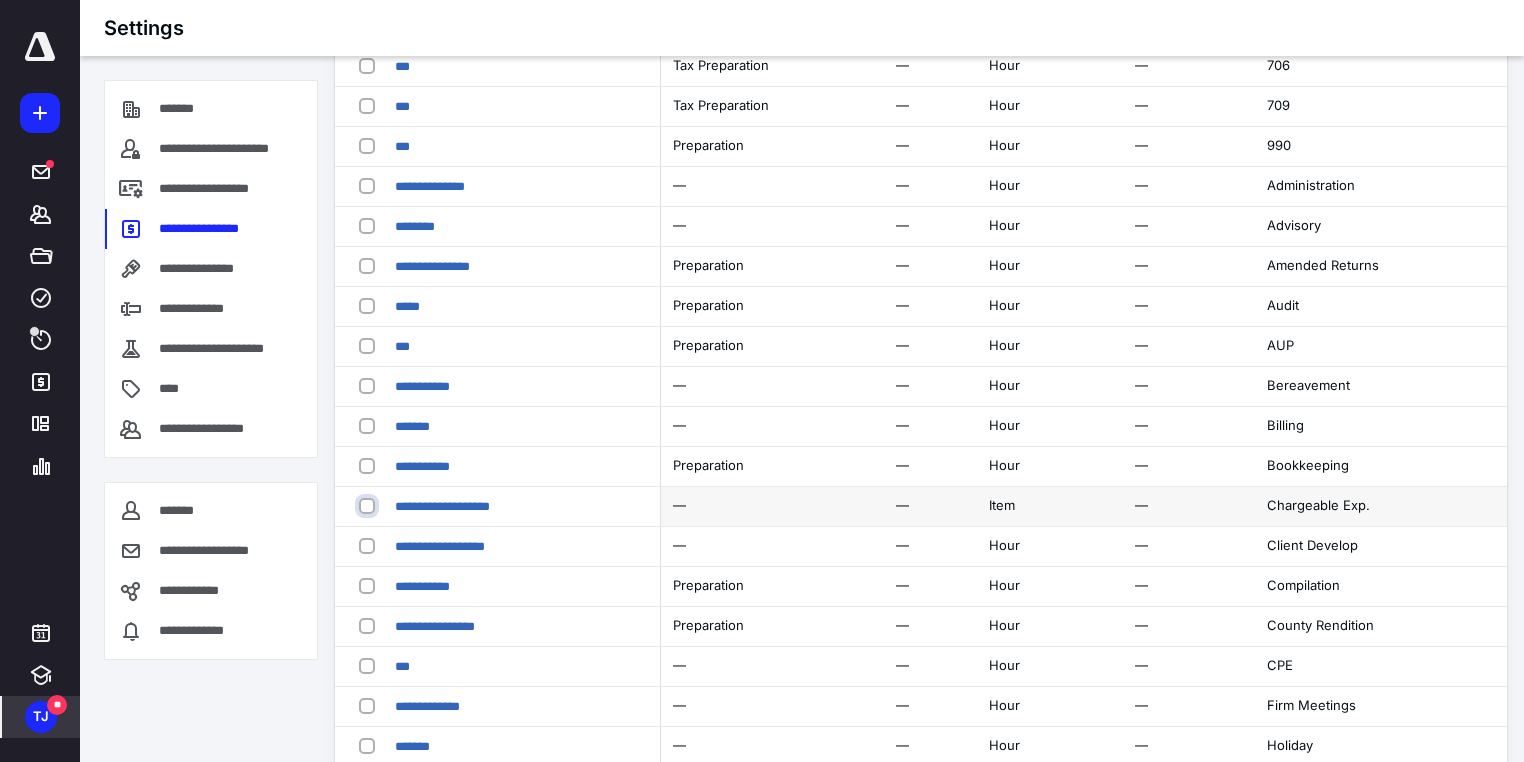 click at bounding box center (369, 505) 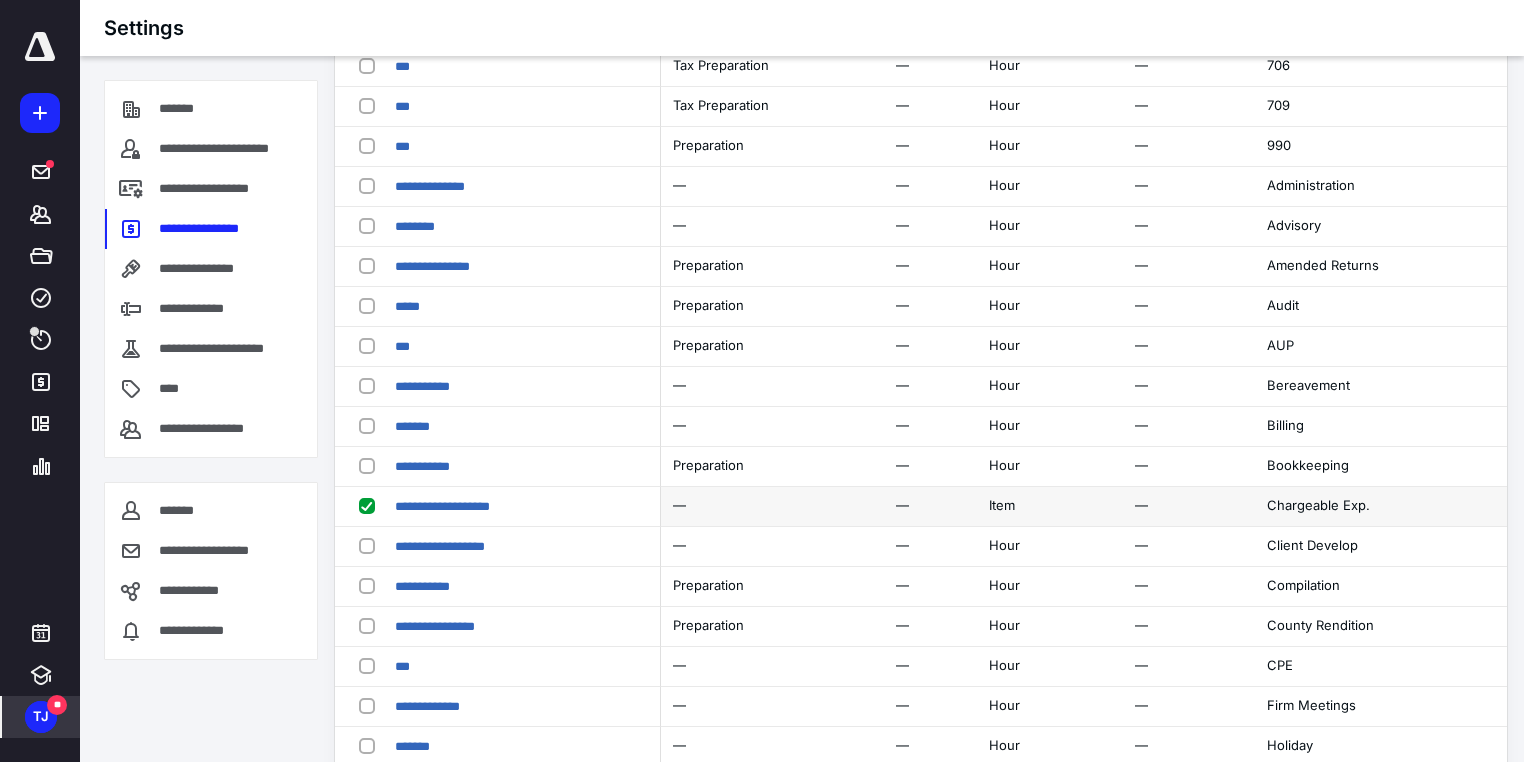 click at bounding box center (371, 505) 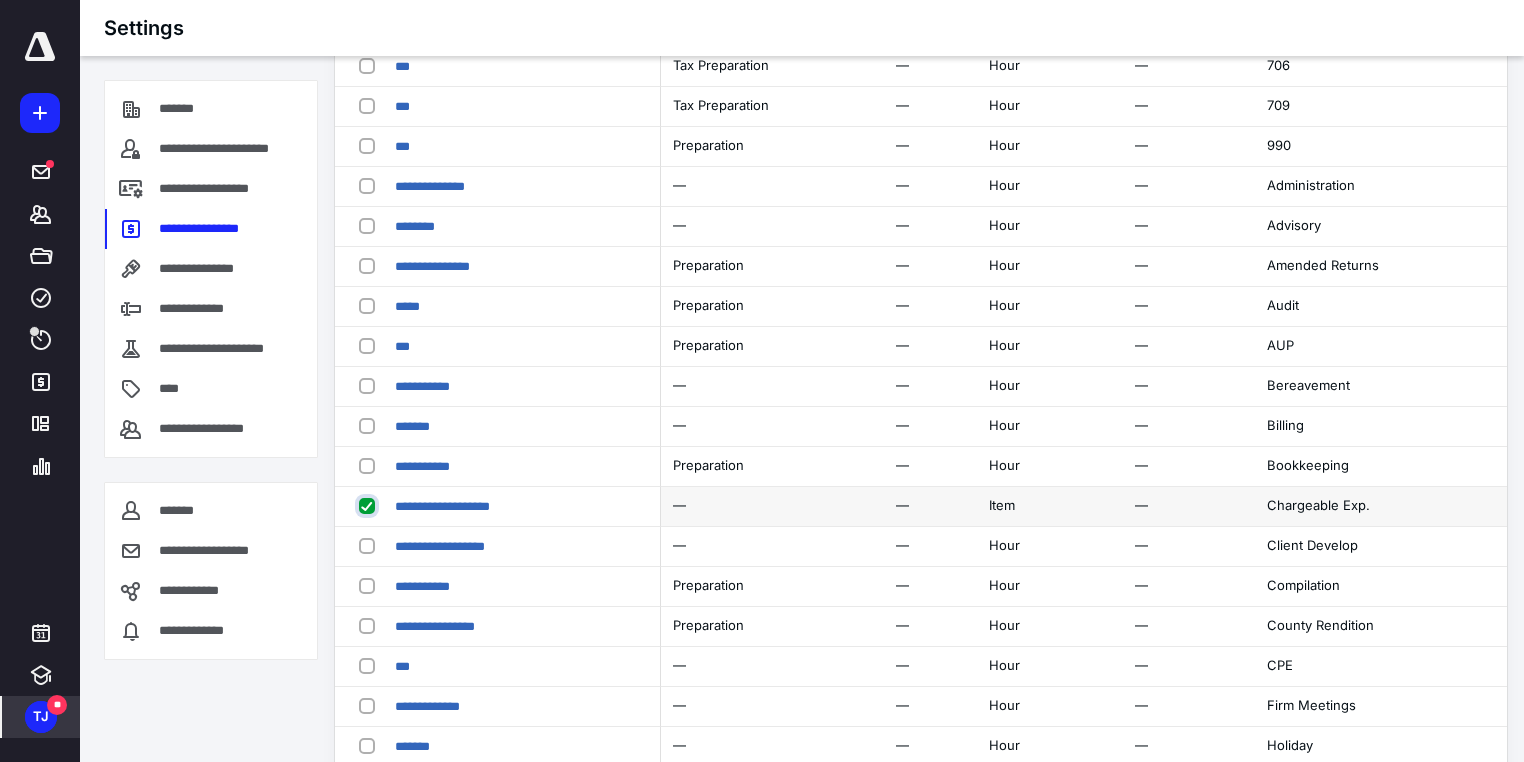 click at bounding box center [369, 505] 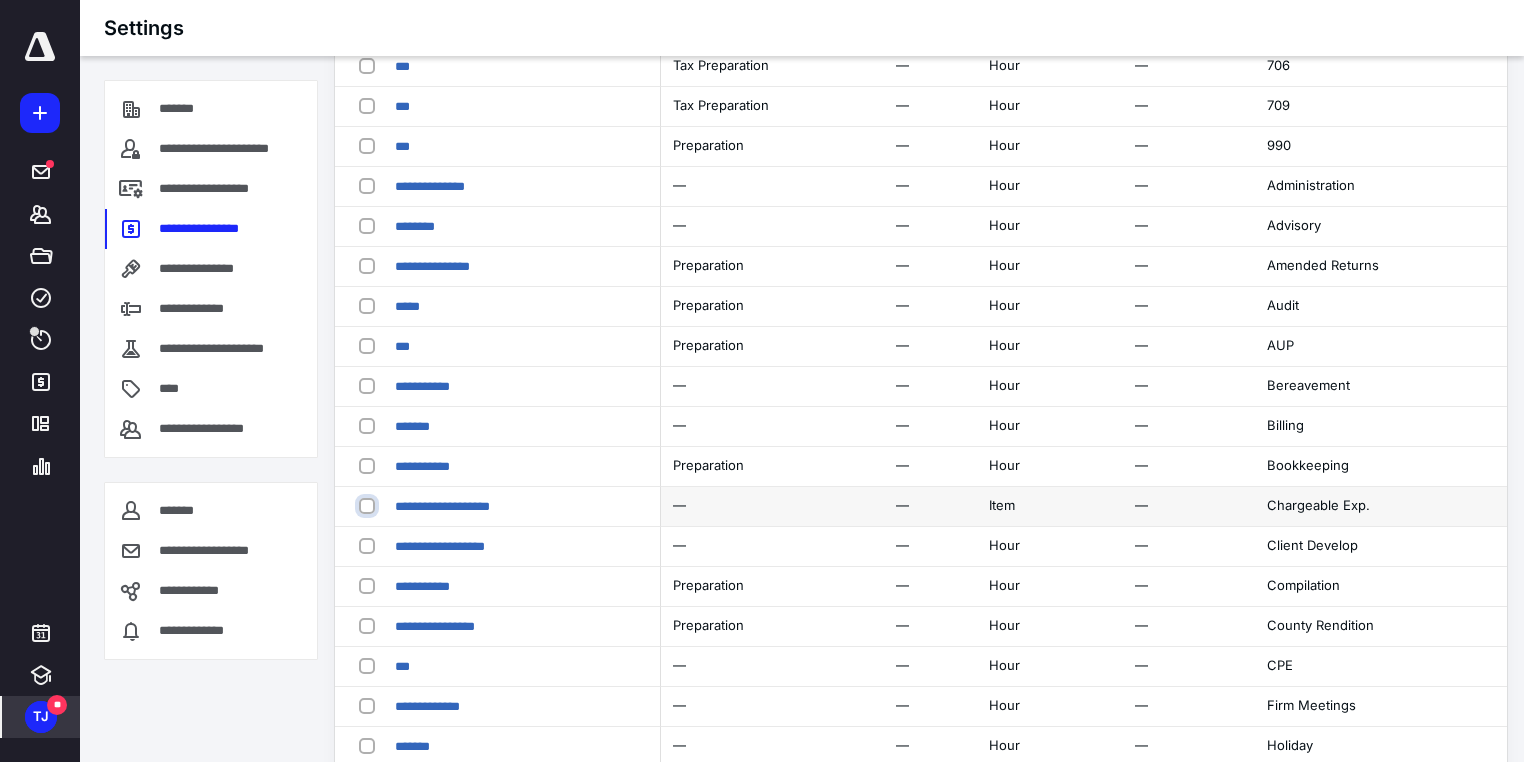checkbox on "false" 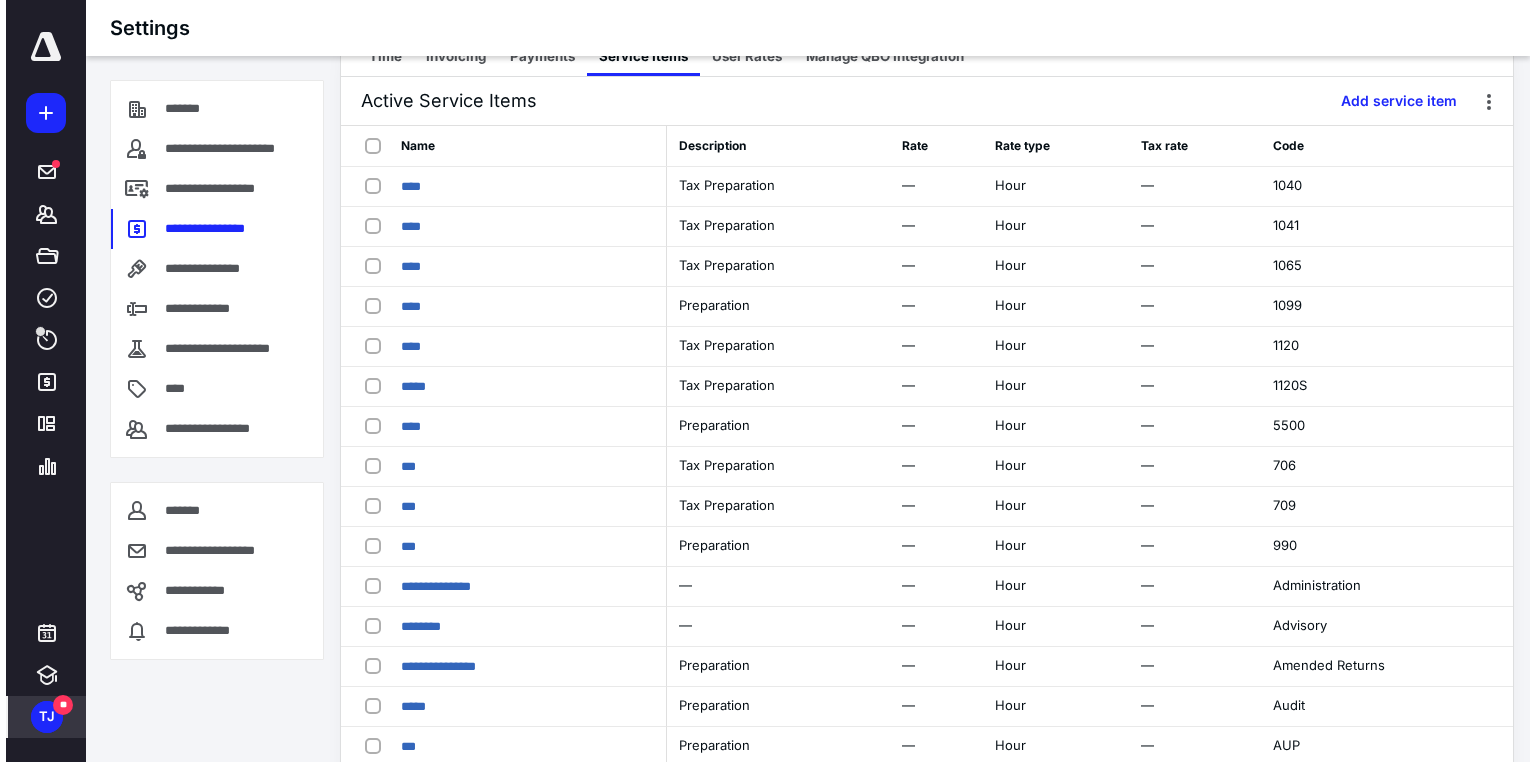 scroll, scrollTop: 0, scrollLeft: 0, axis: both 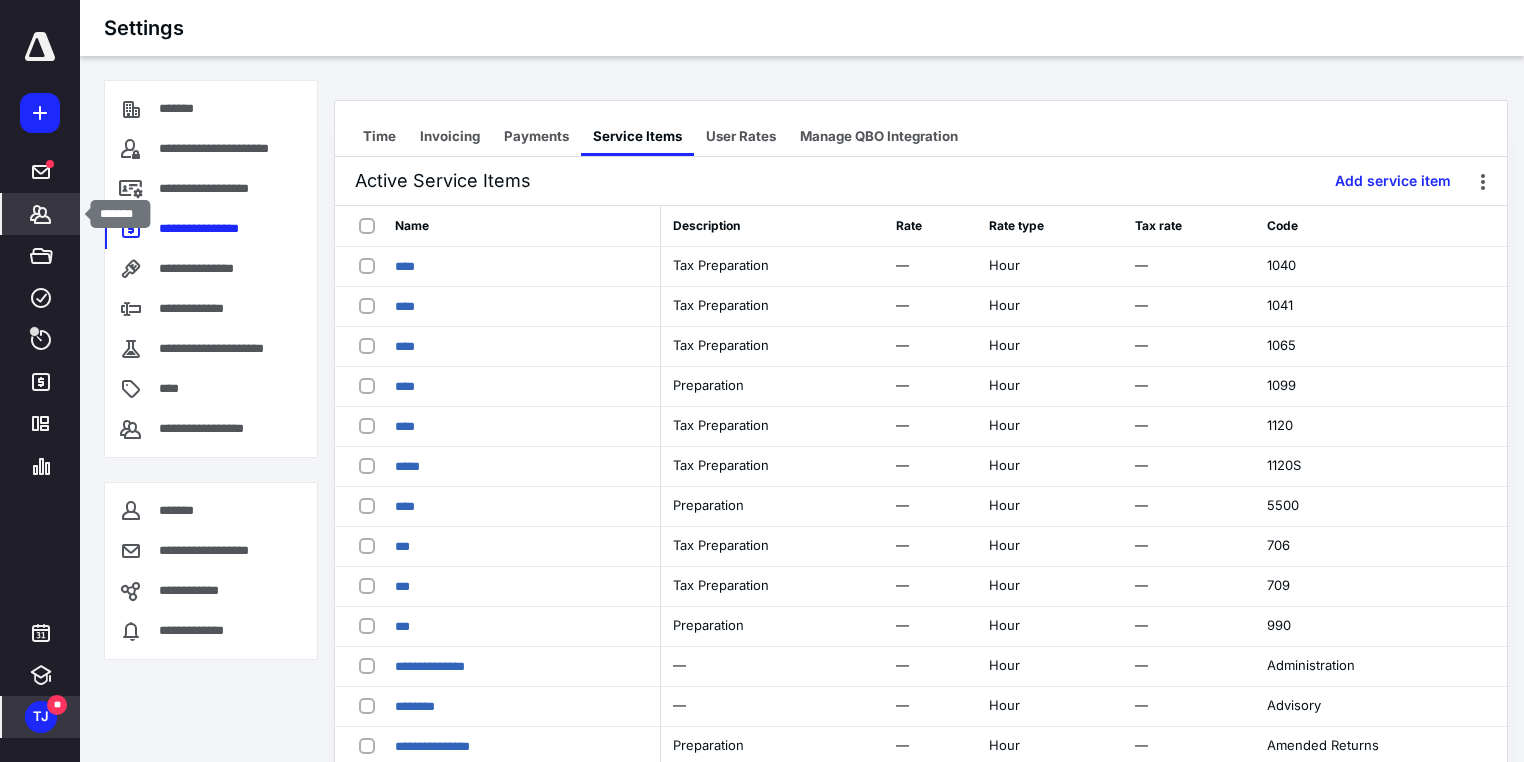 click 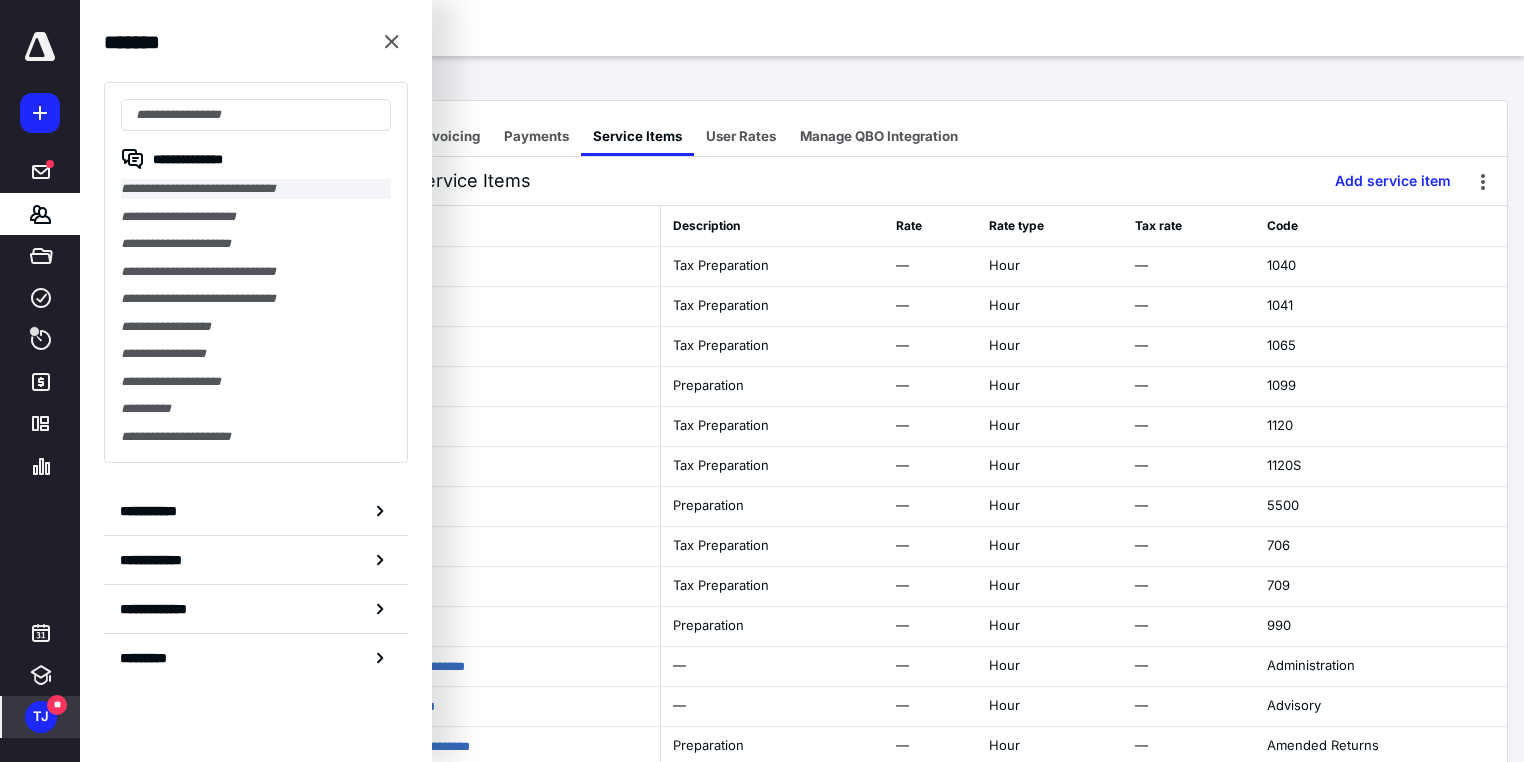 click on "**********" at bounding box center [256, 189] 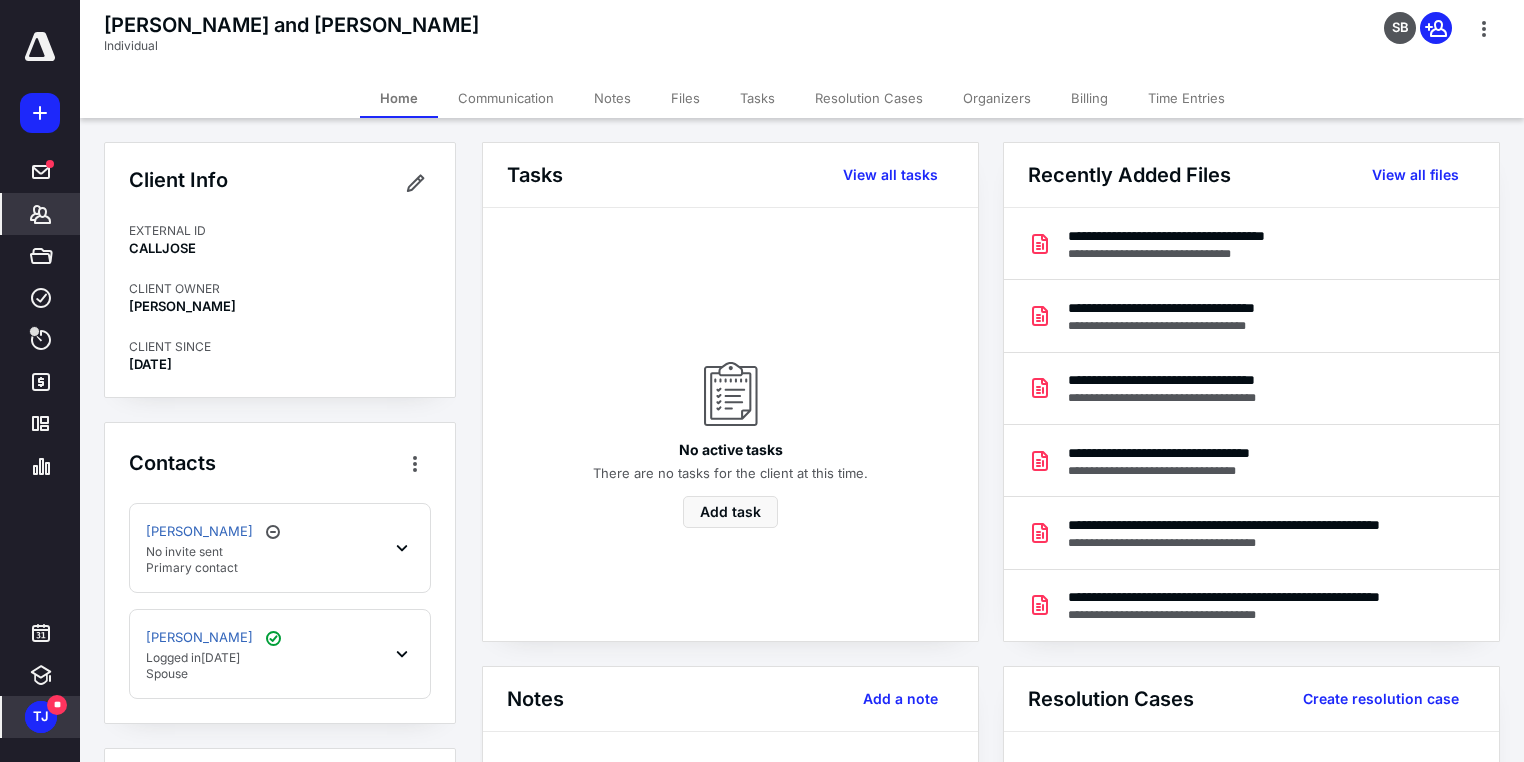 click on "Billing" at bounding box center [1089, 98] 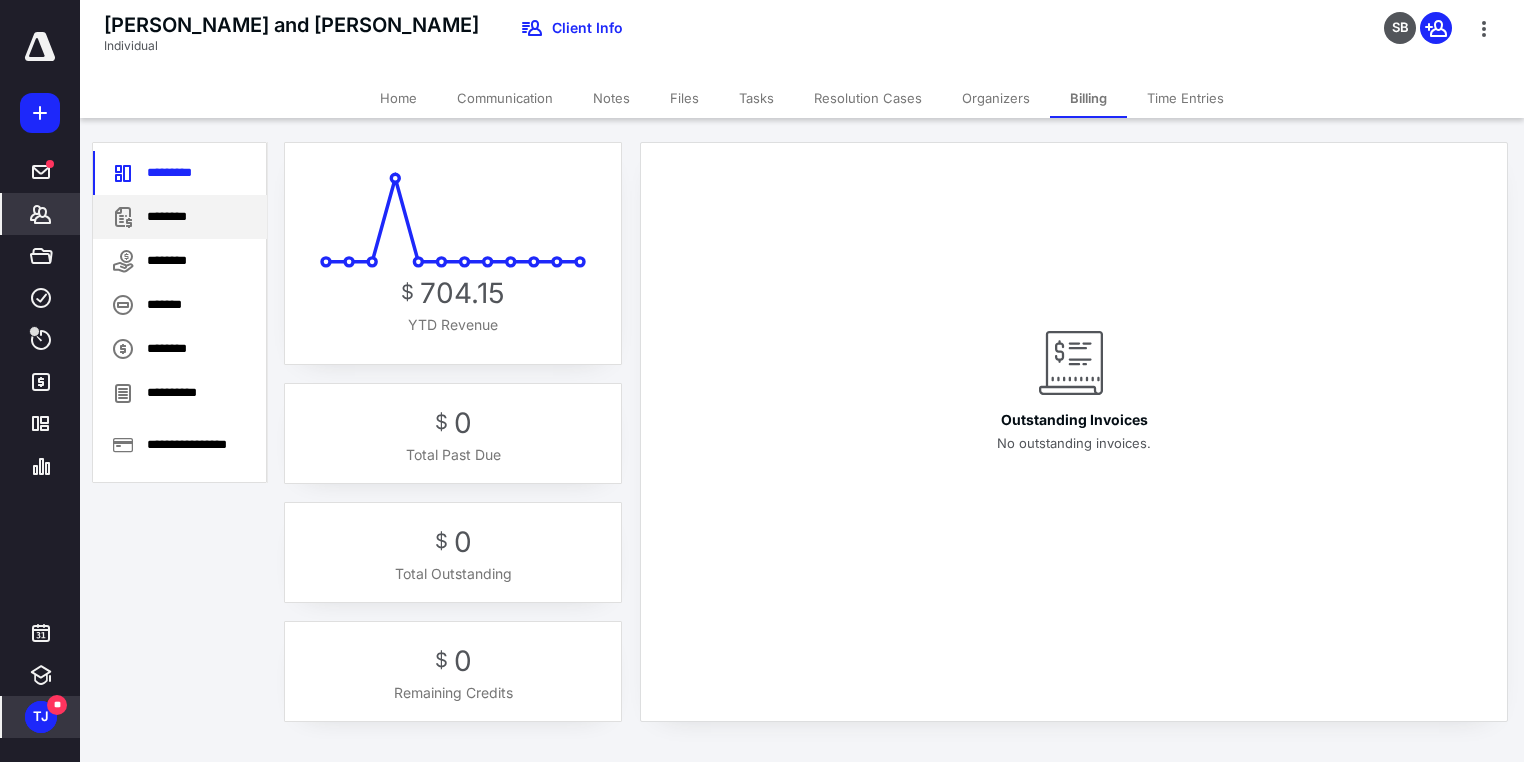 click on "********" at bounding box center [180, 217] 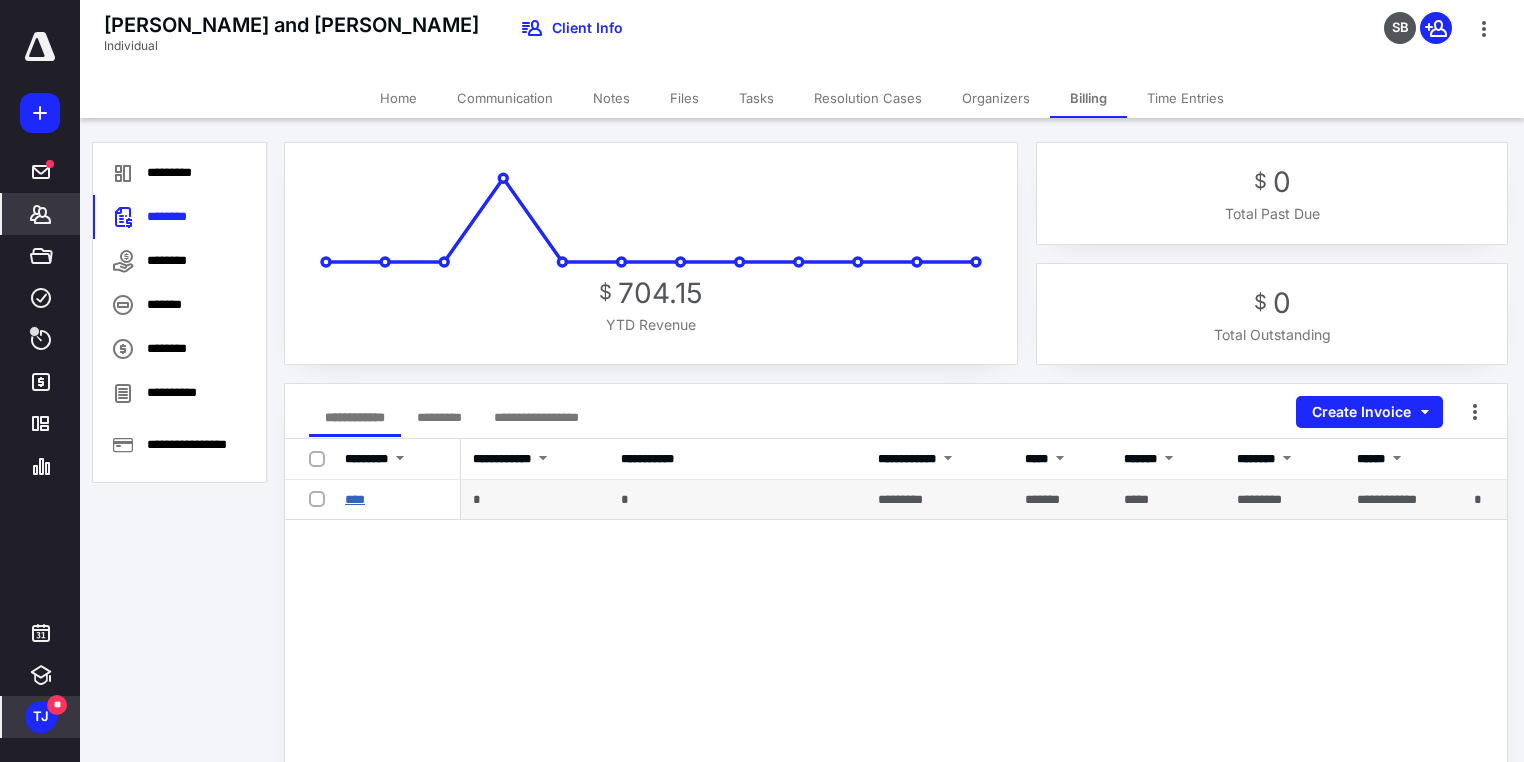 click on "****" at bounding box center (355, 499) 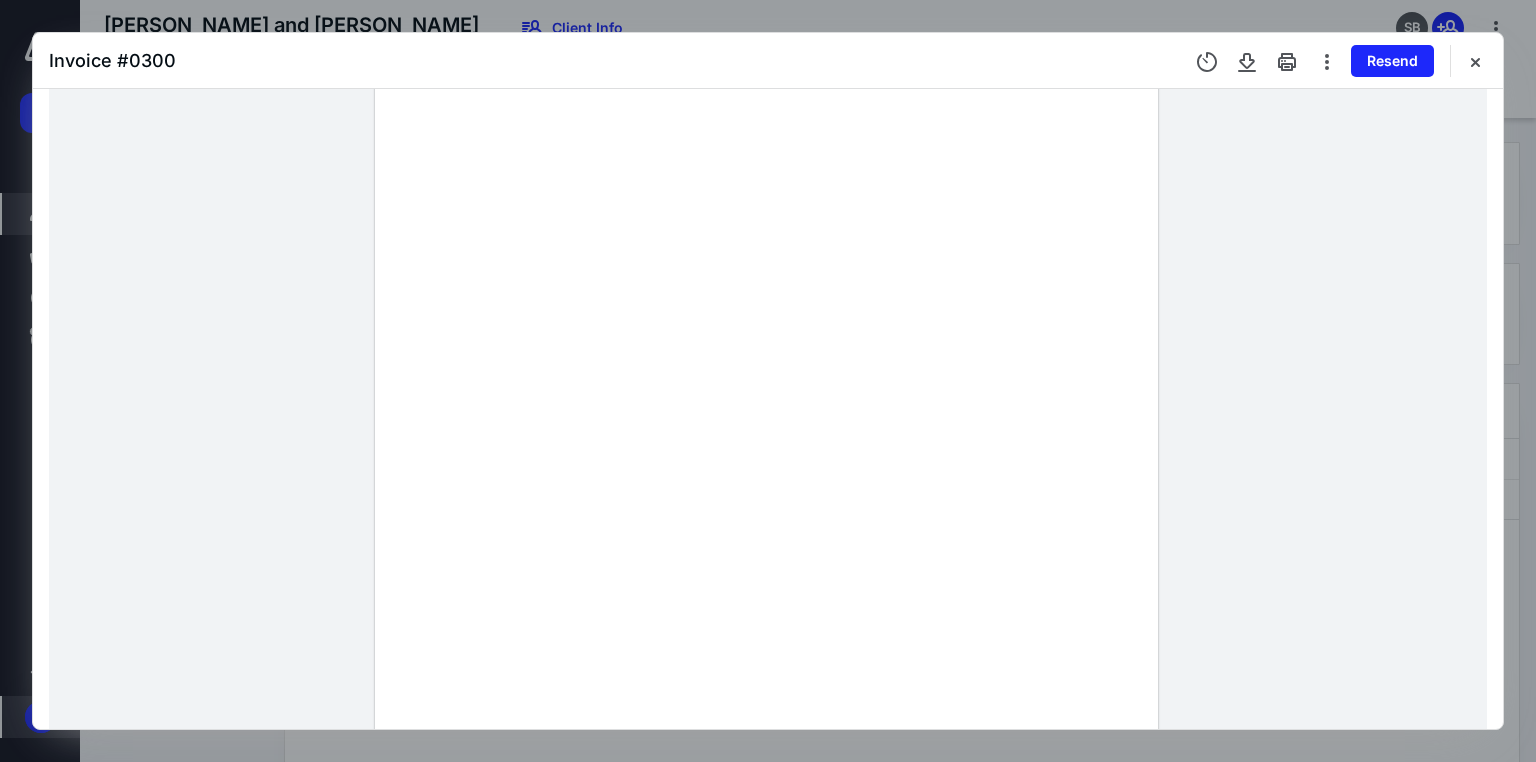 scroll, scrollTop: 0, scrollLeft: 0, axis: both 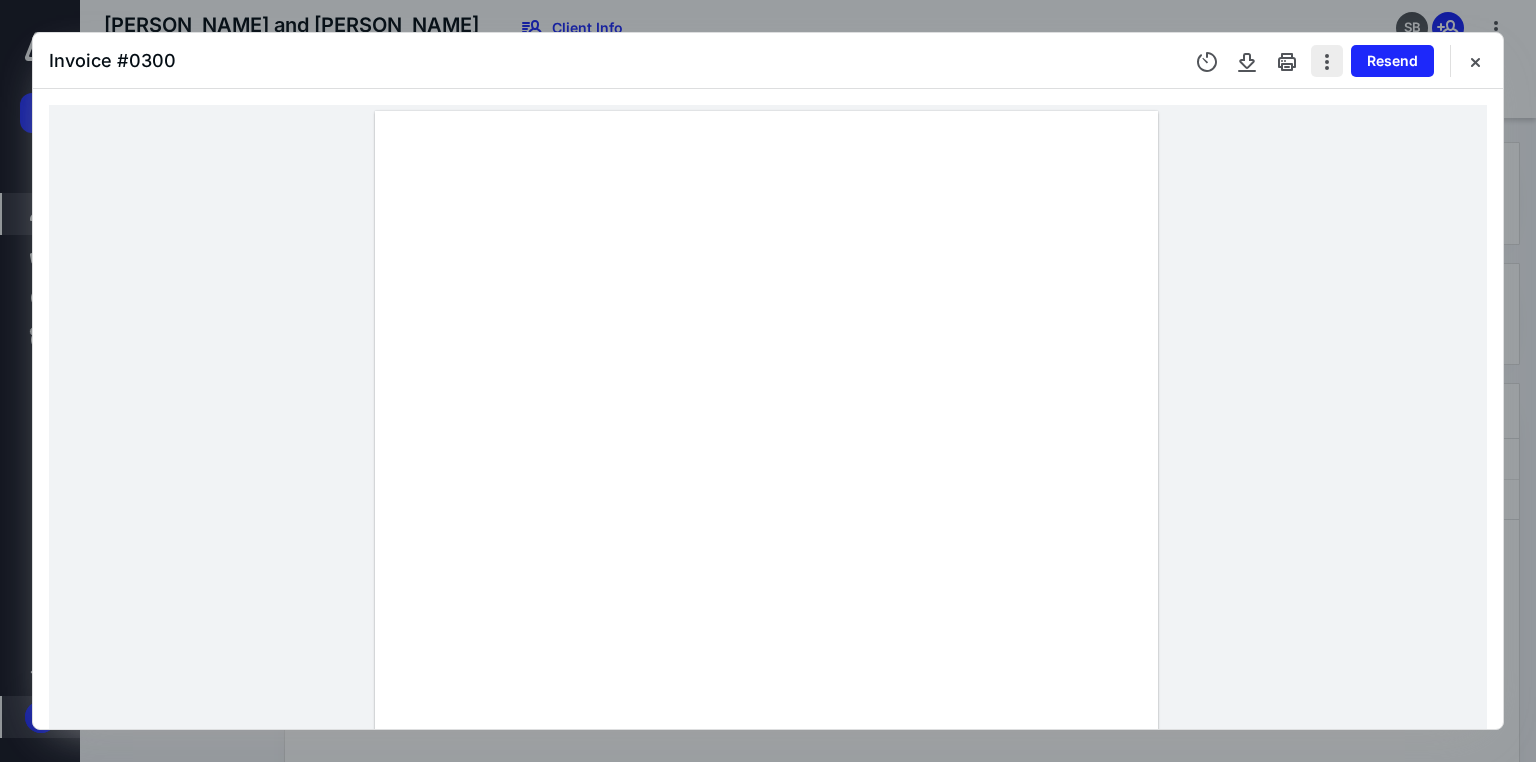 click at bounding box center (1327, 61) 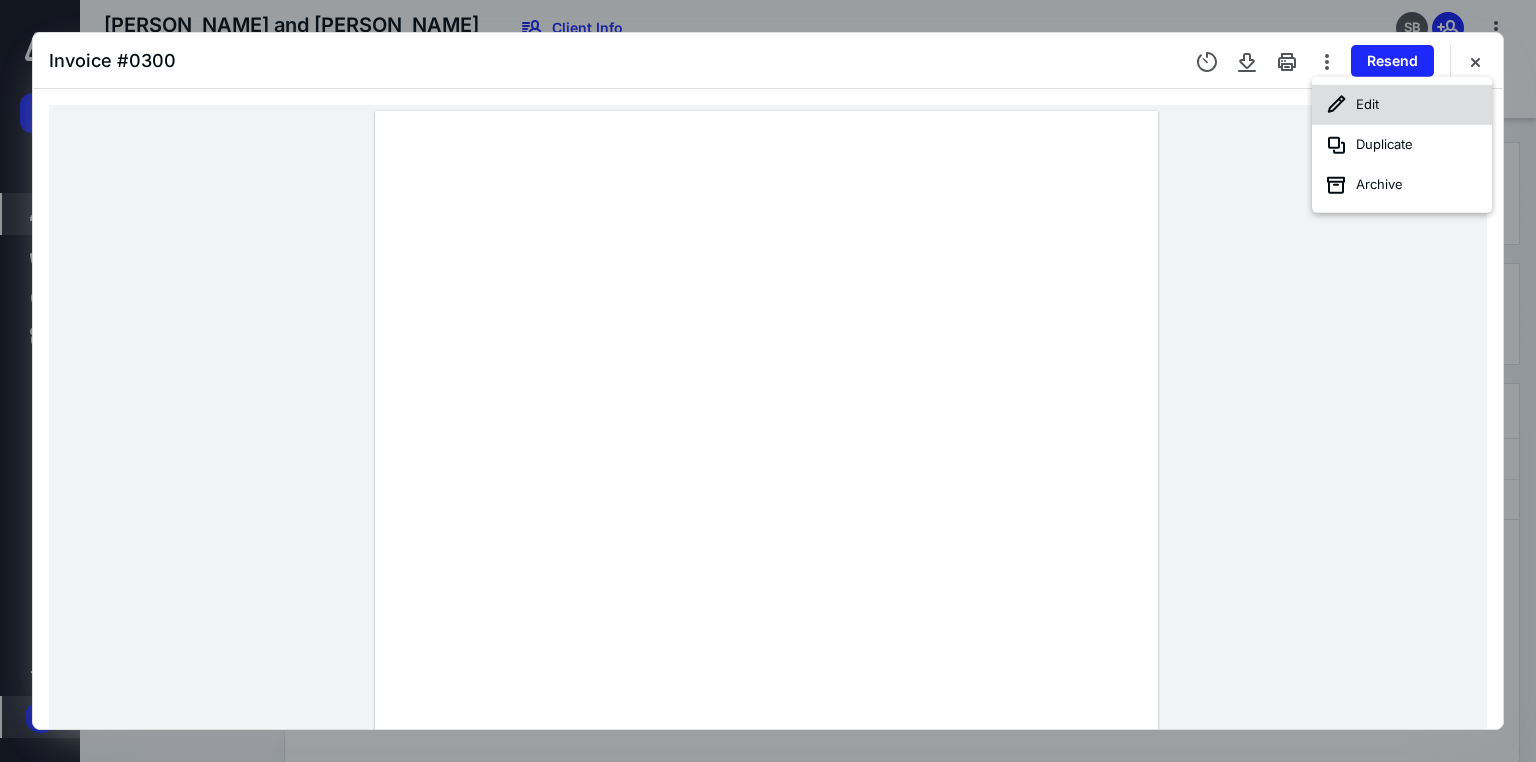 click on "Edit" at bounding box center (1402, 105) 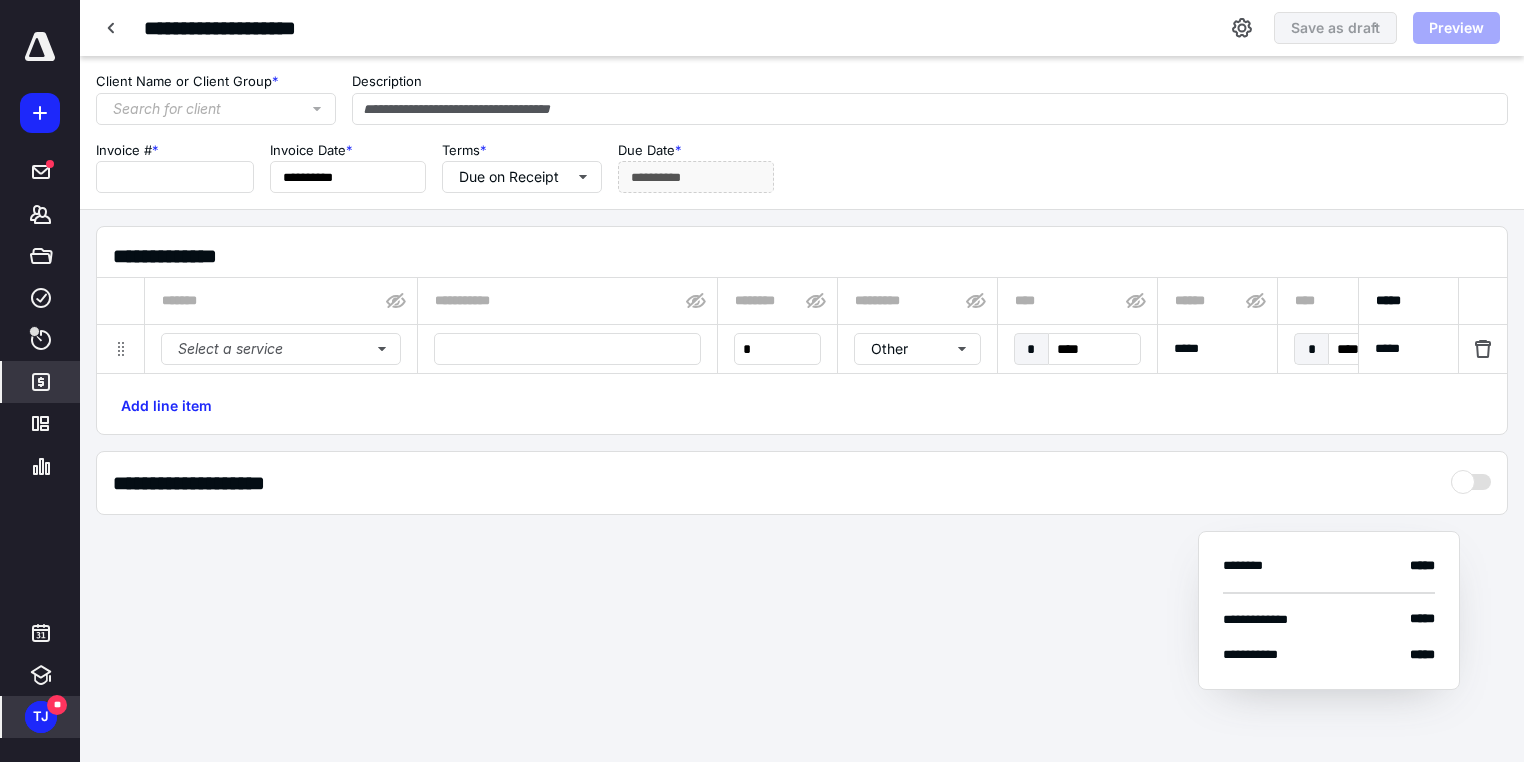 type on "****" 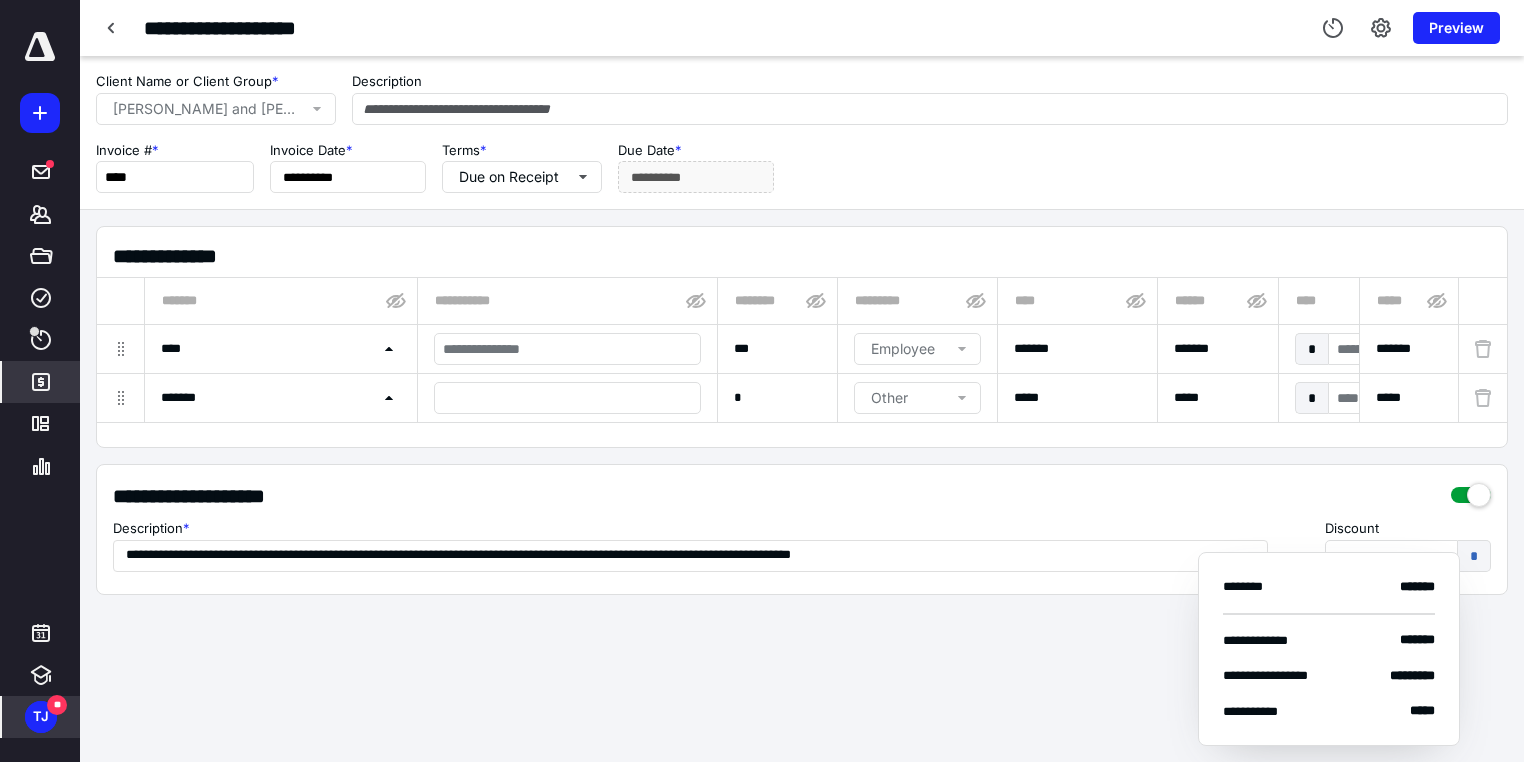 click 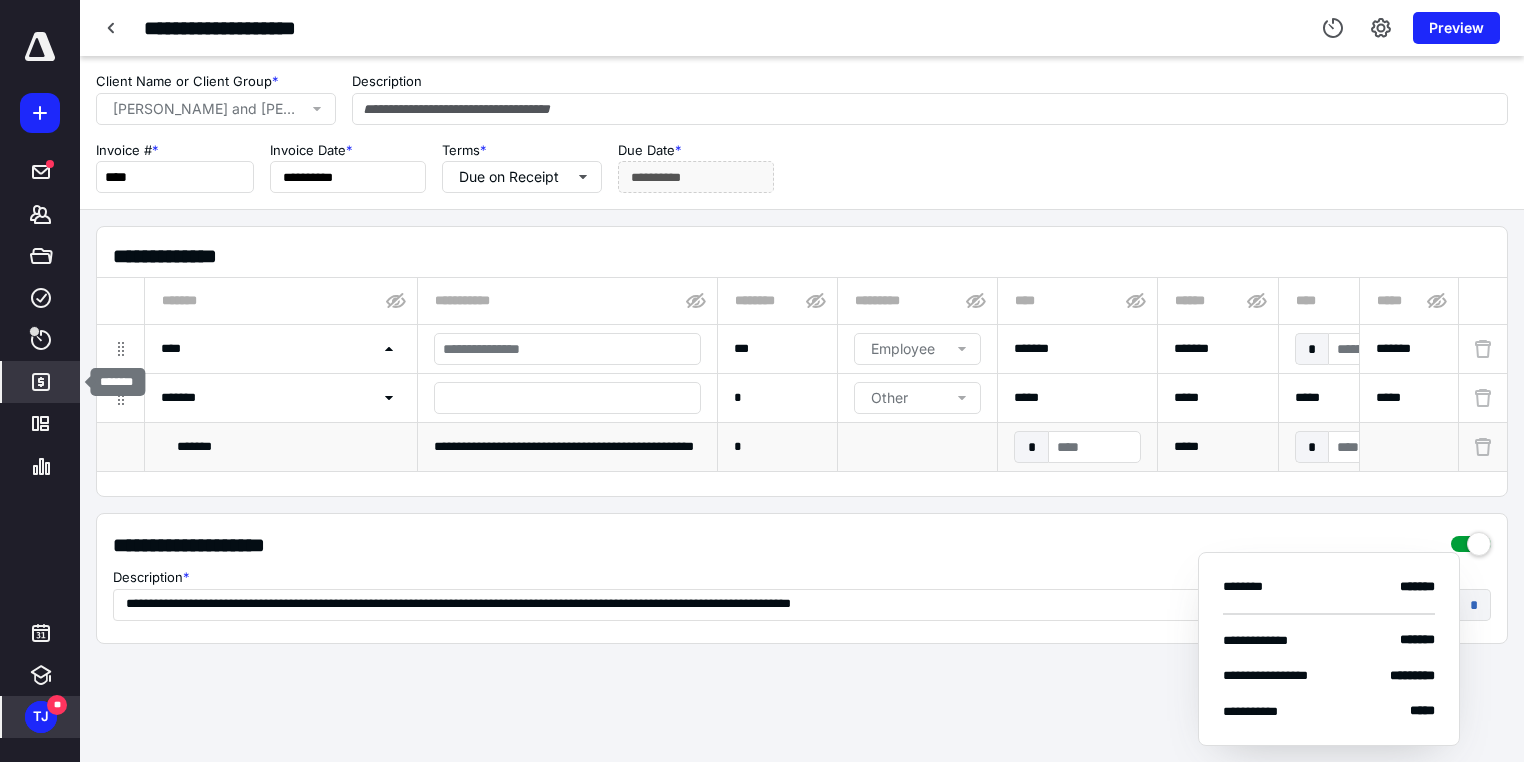 click 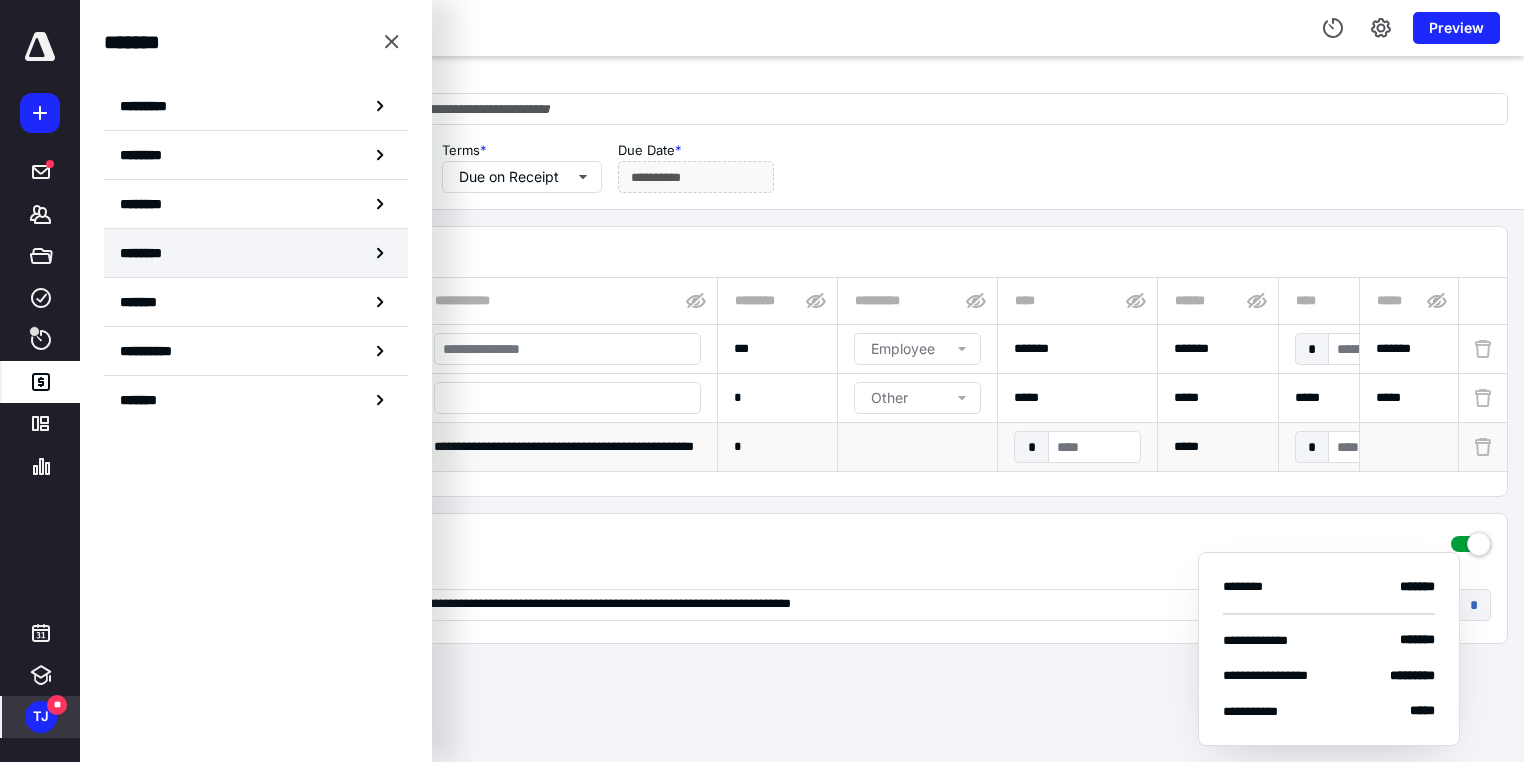 click on "********" at bounding box center [153, 253] 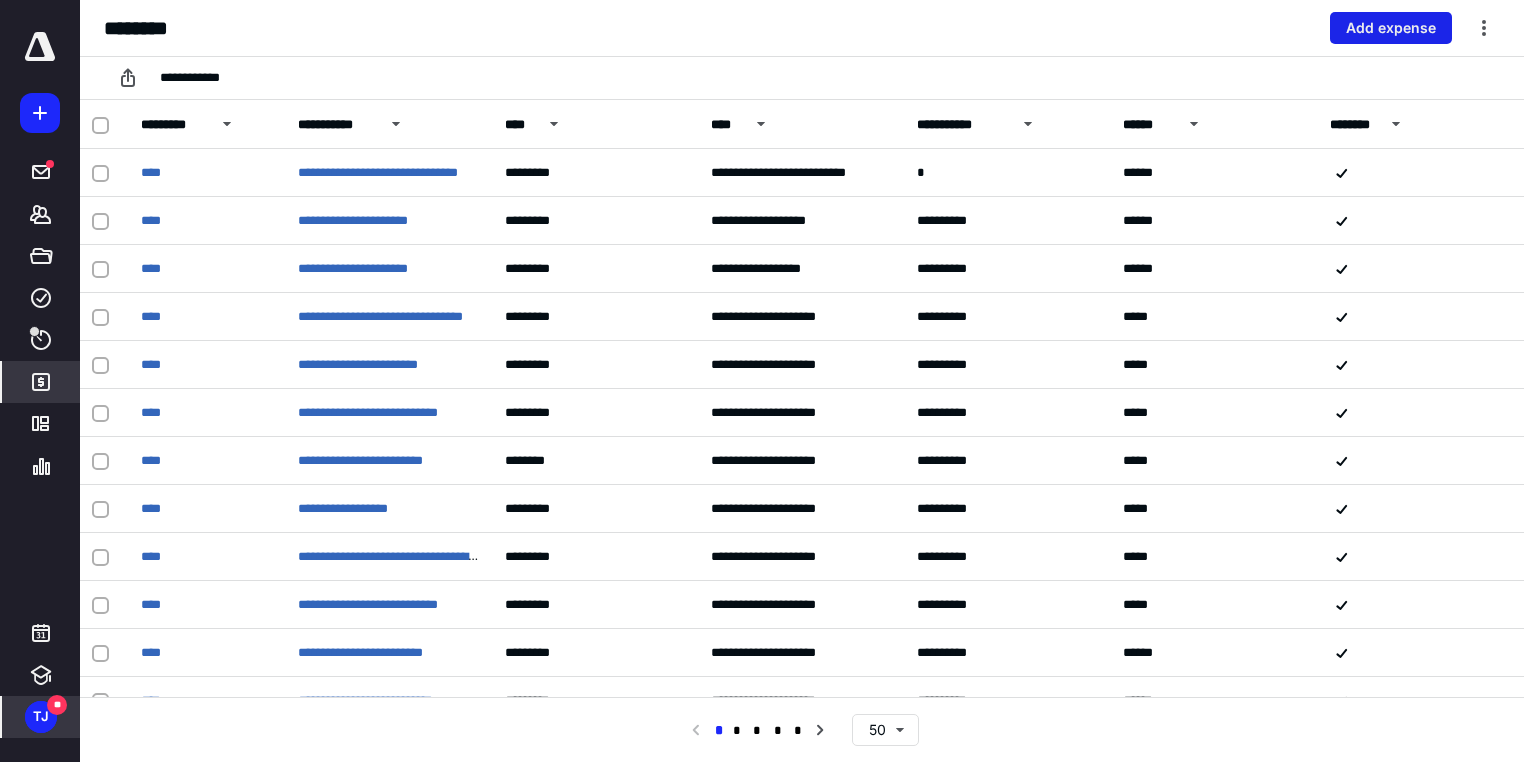 click on "Add expense" at bounding box center [1391, 28] 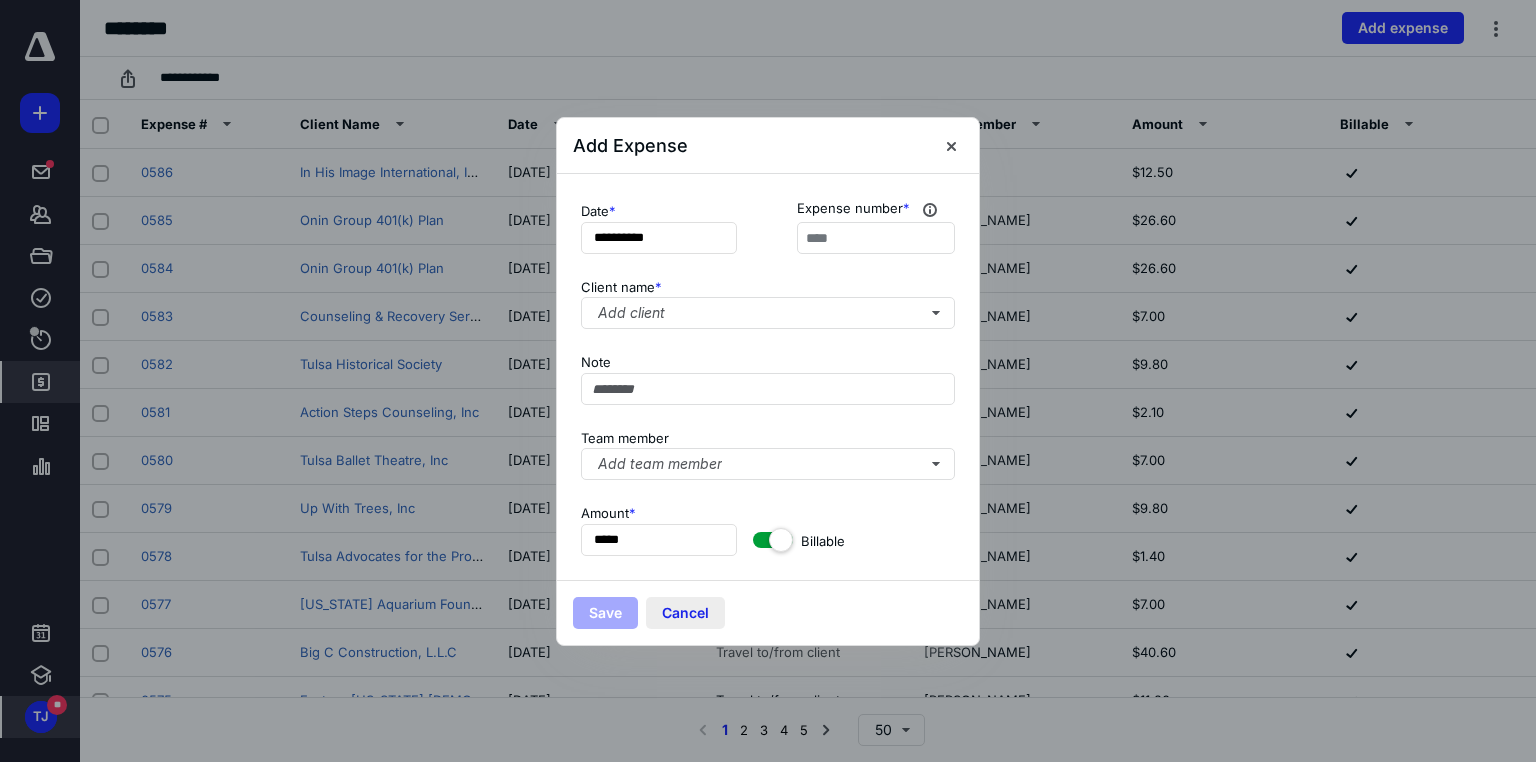 click on "Cancel" at bounding box center [685, 613] 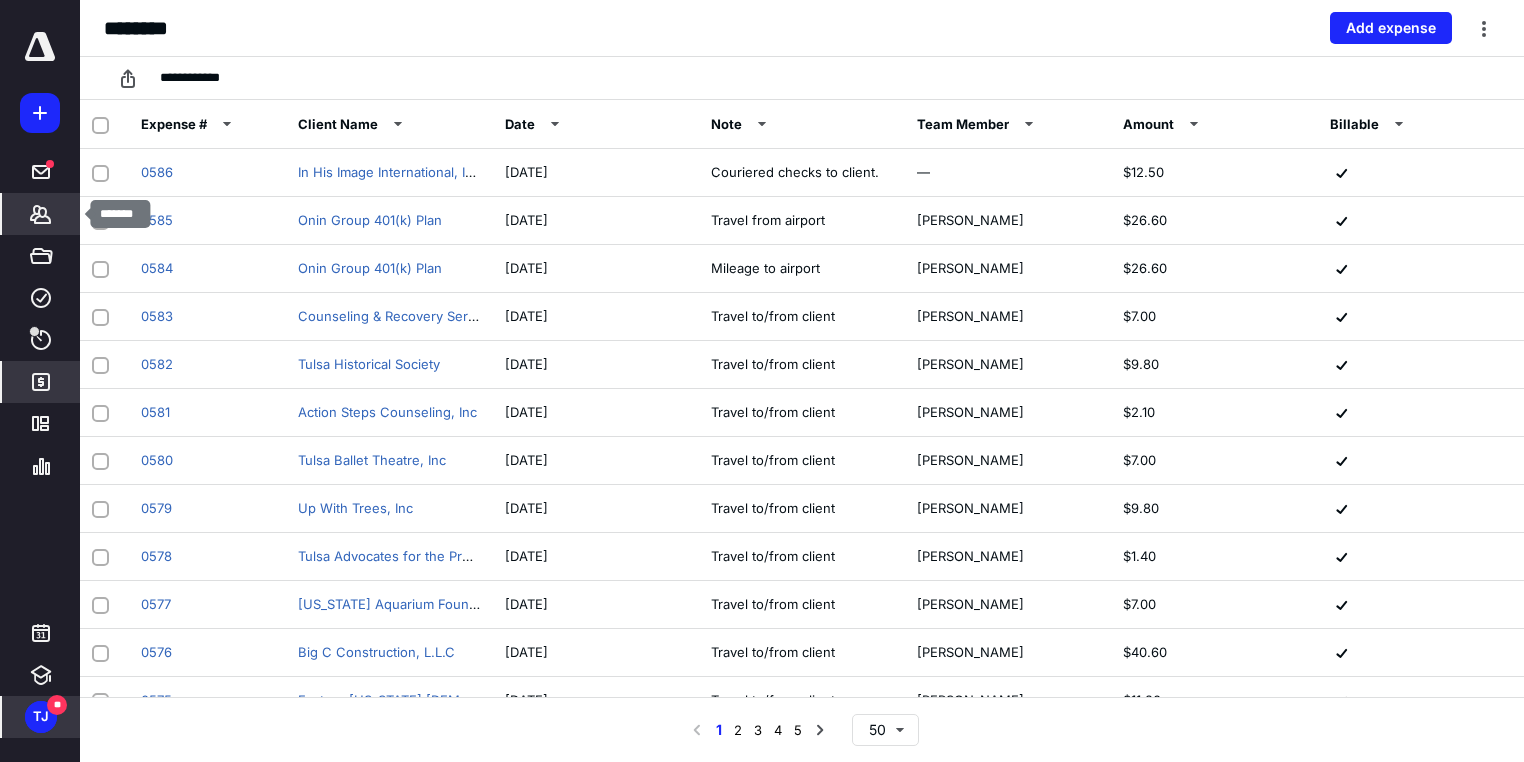 click 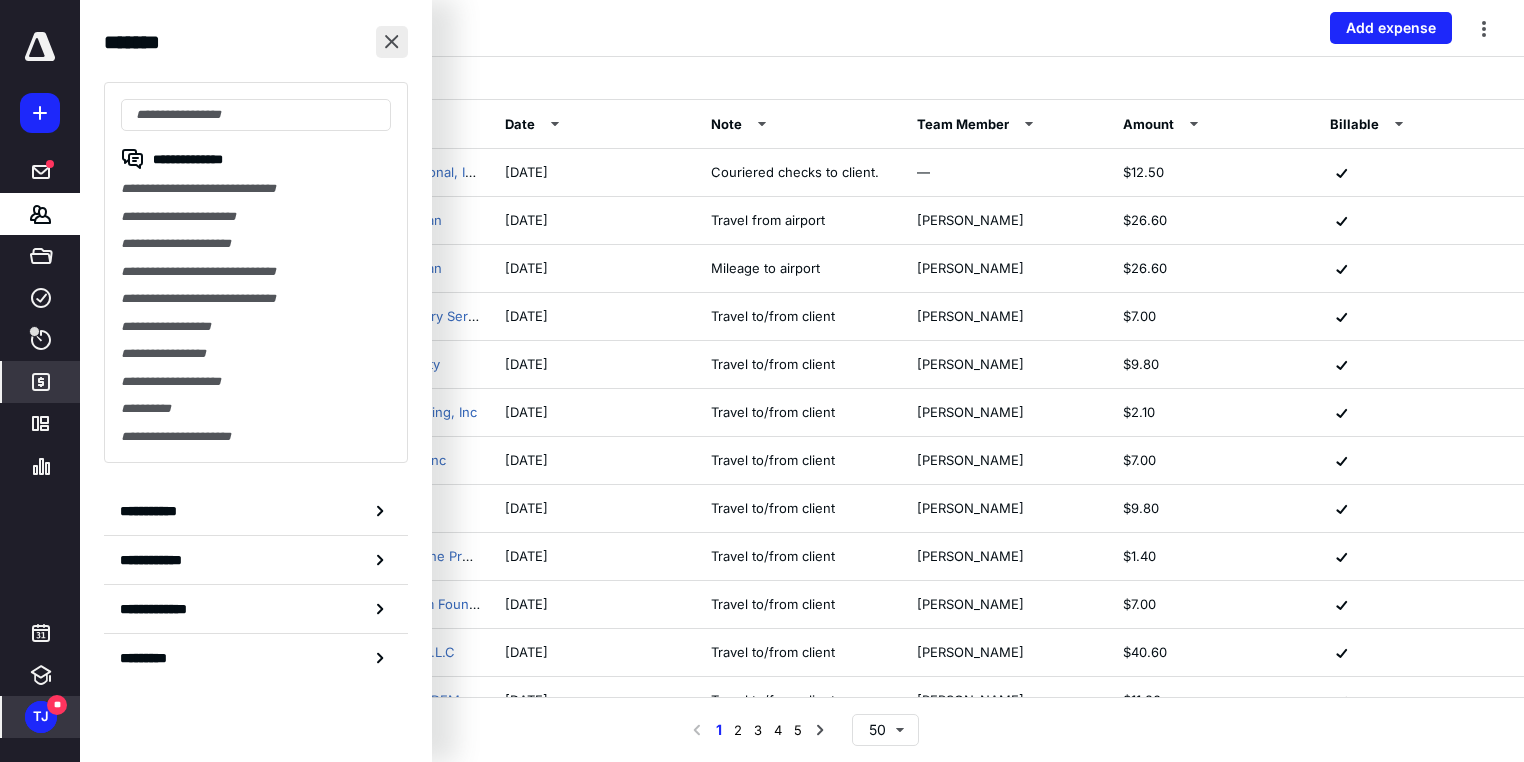 click at bounding box center (392, 42) 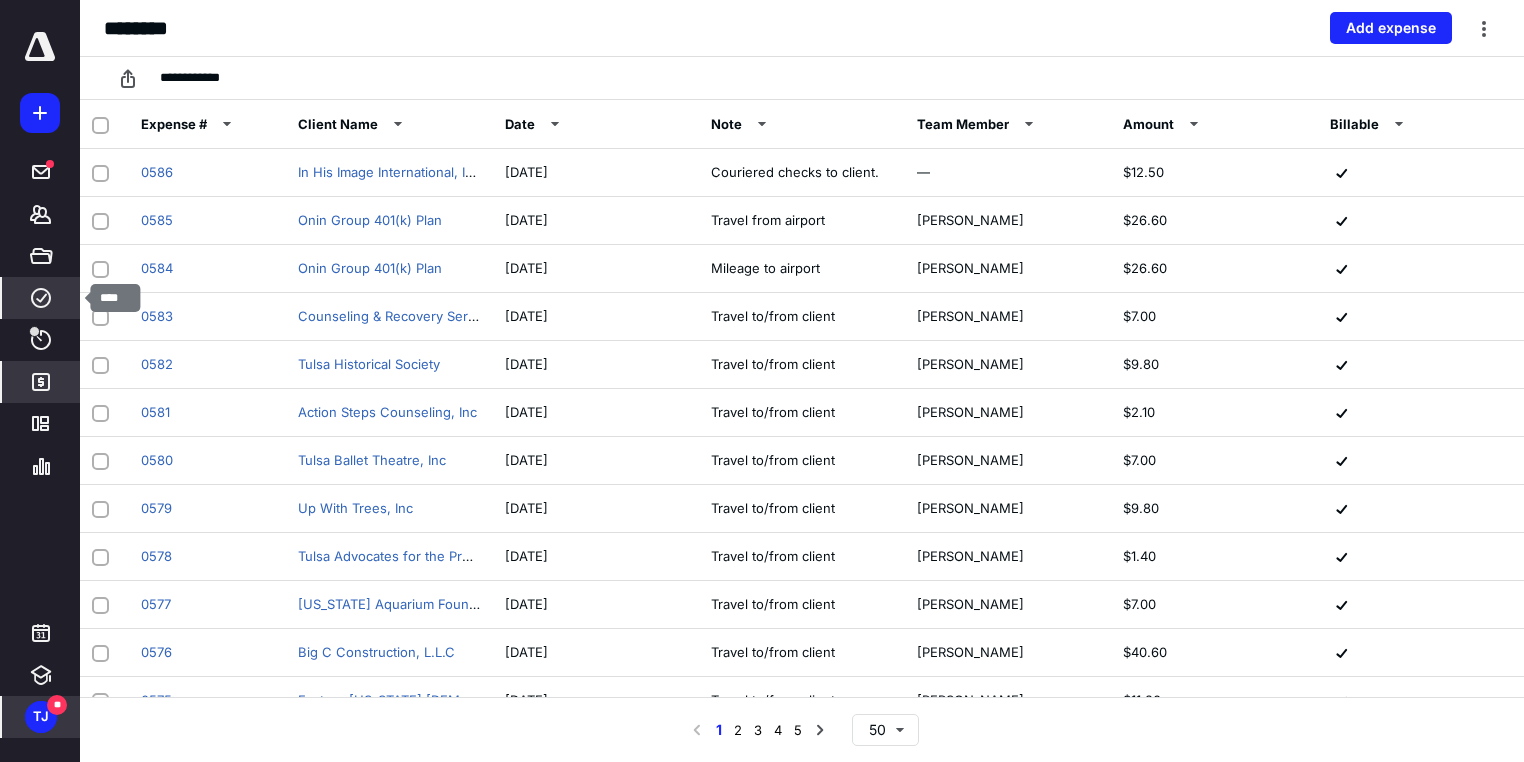 click 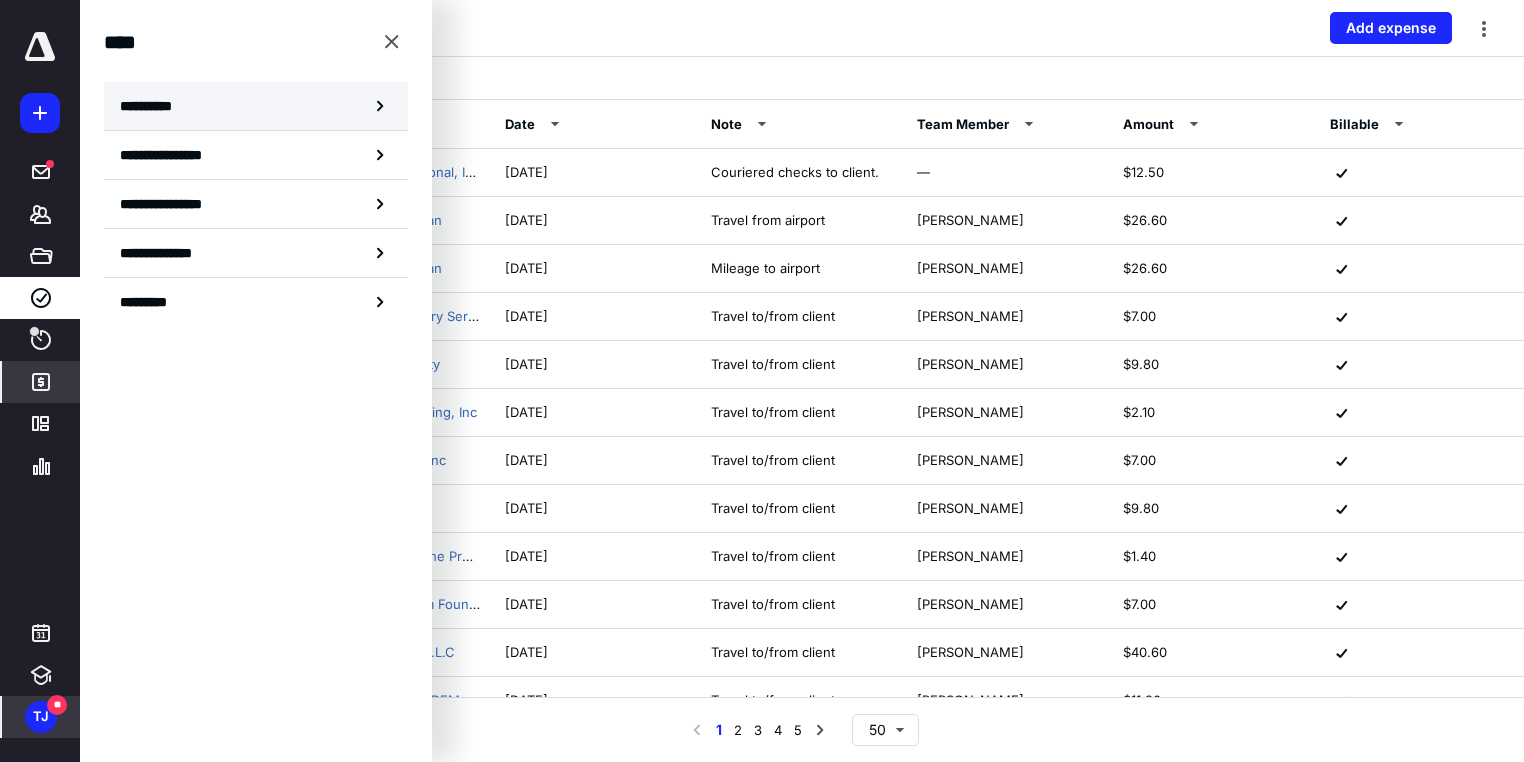 click on "**********" at bounding box center (153, 106) 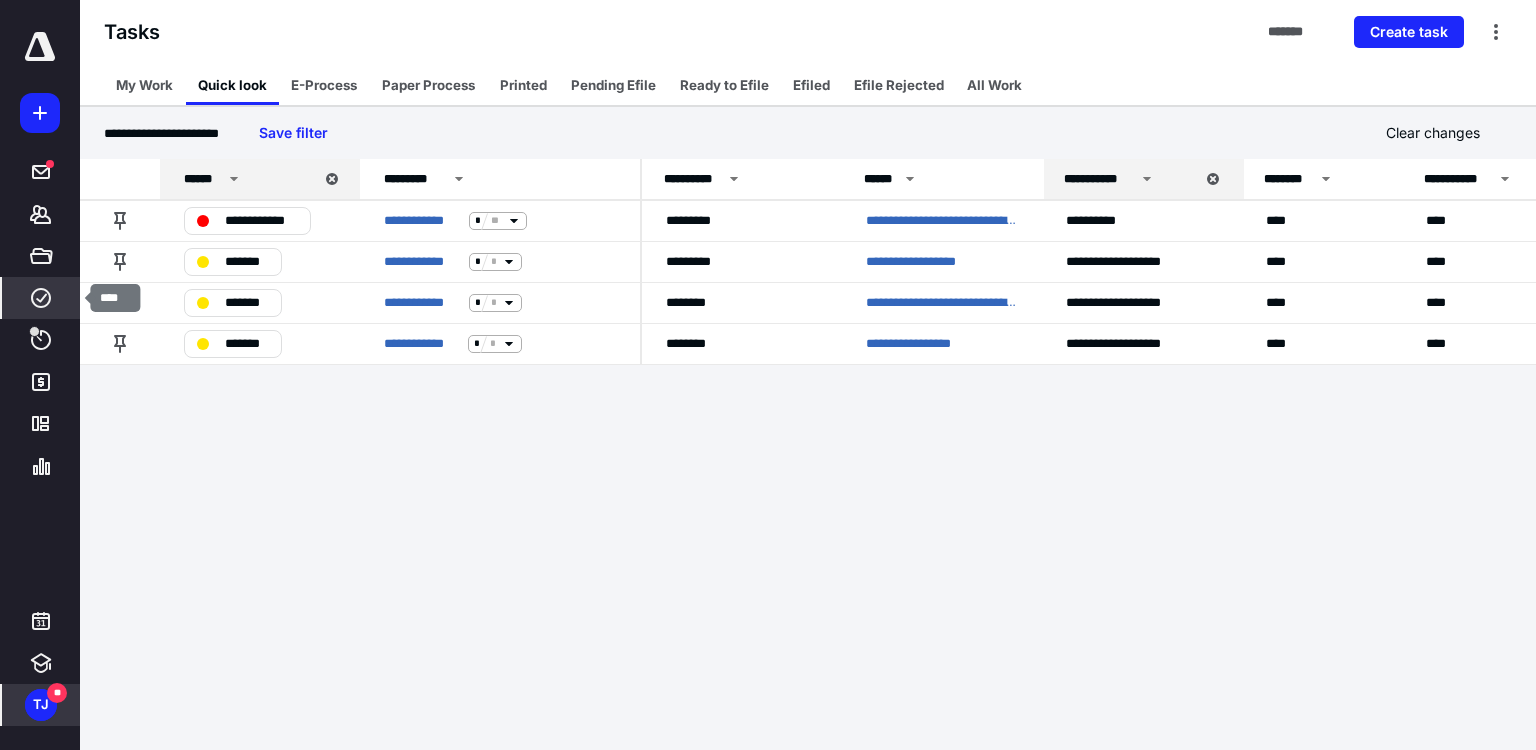 click 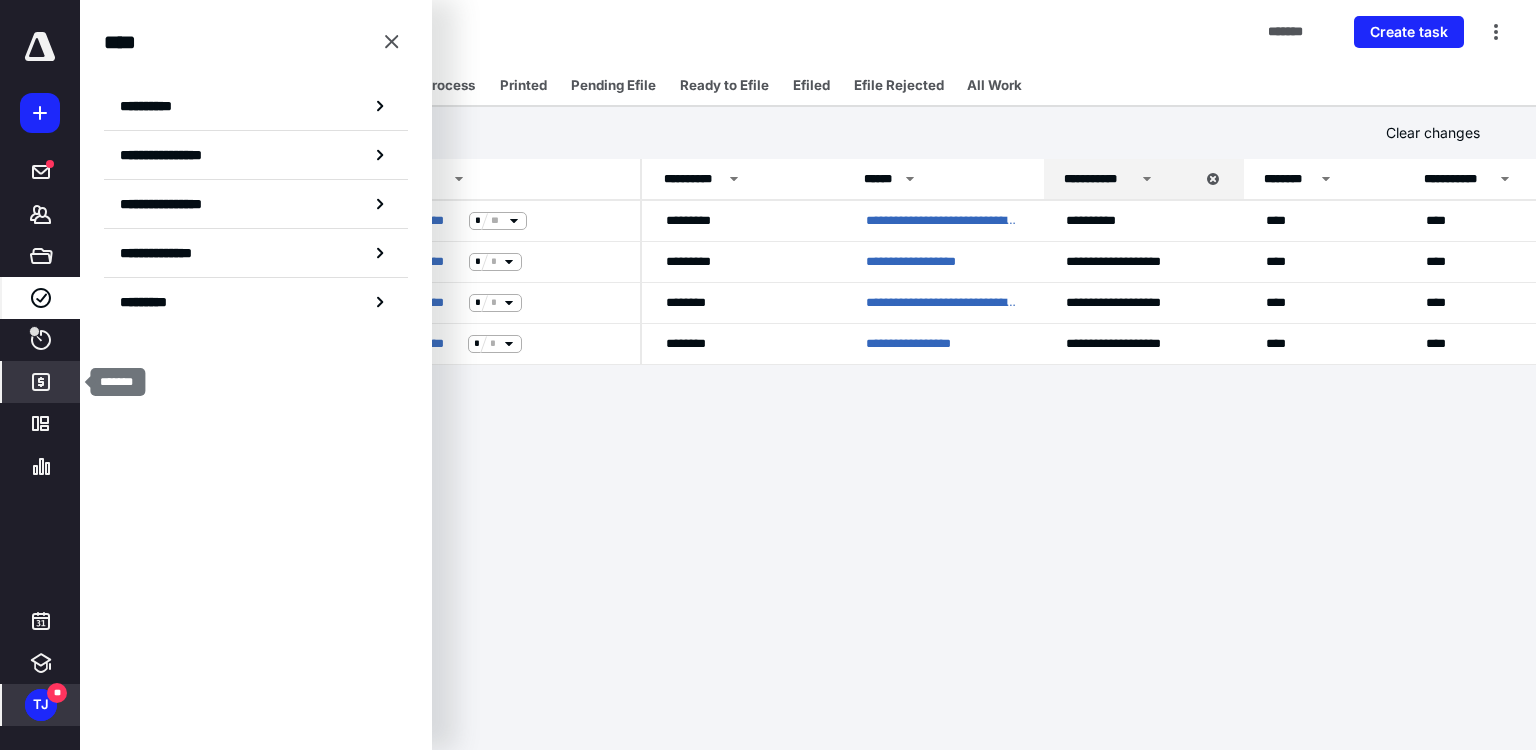 click 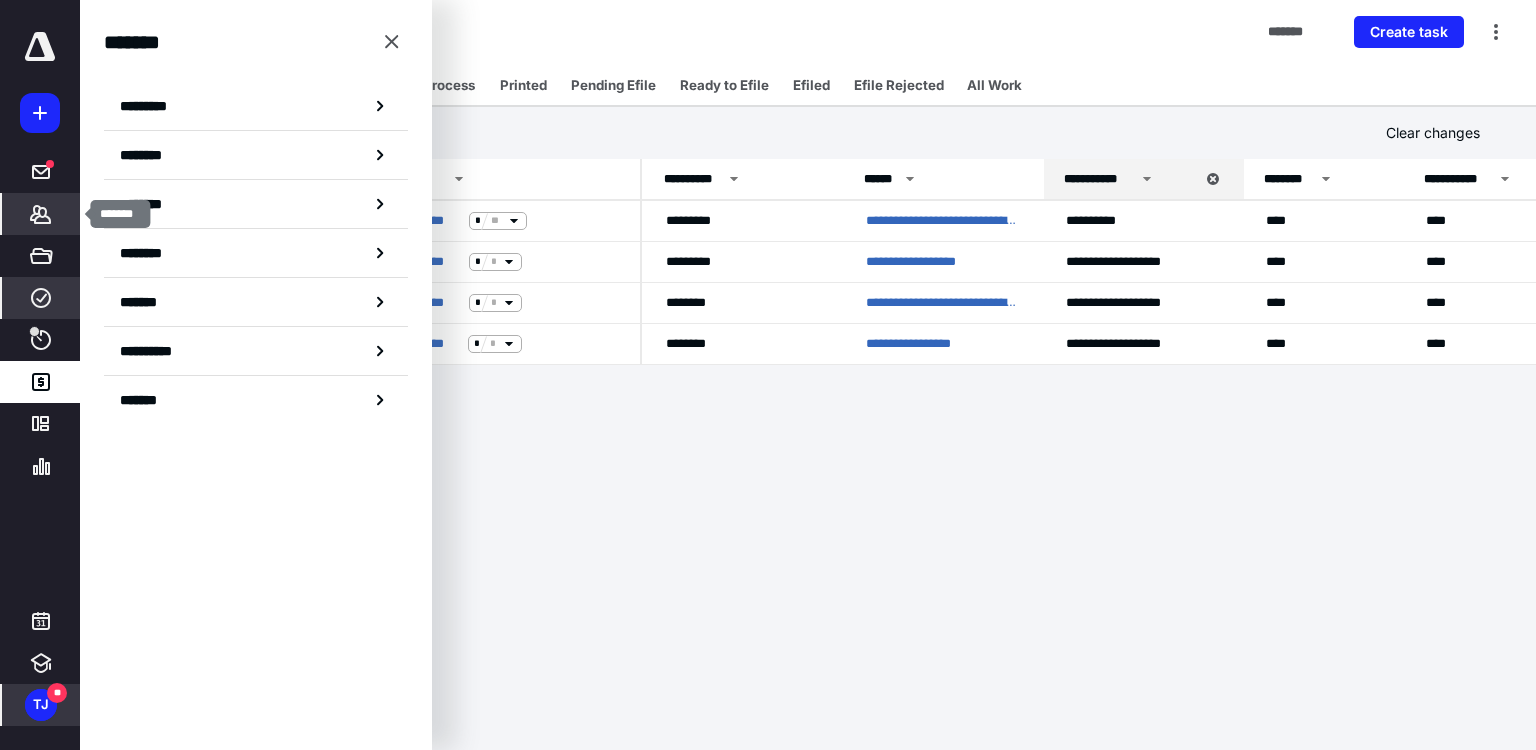 click 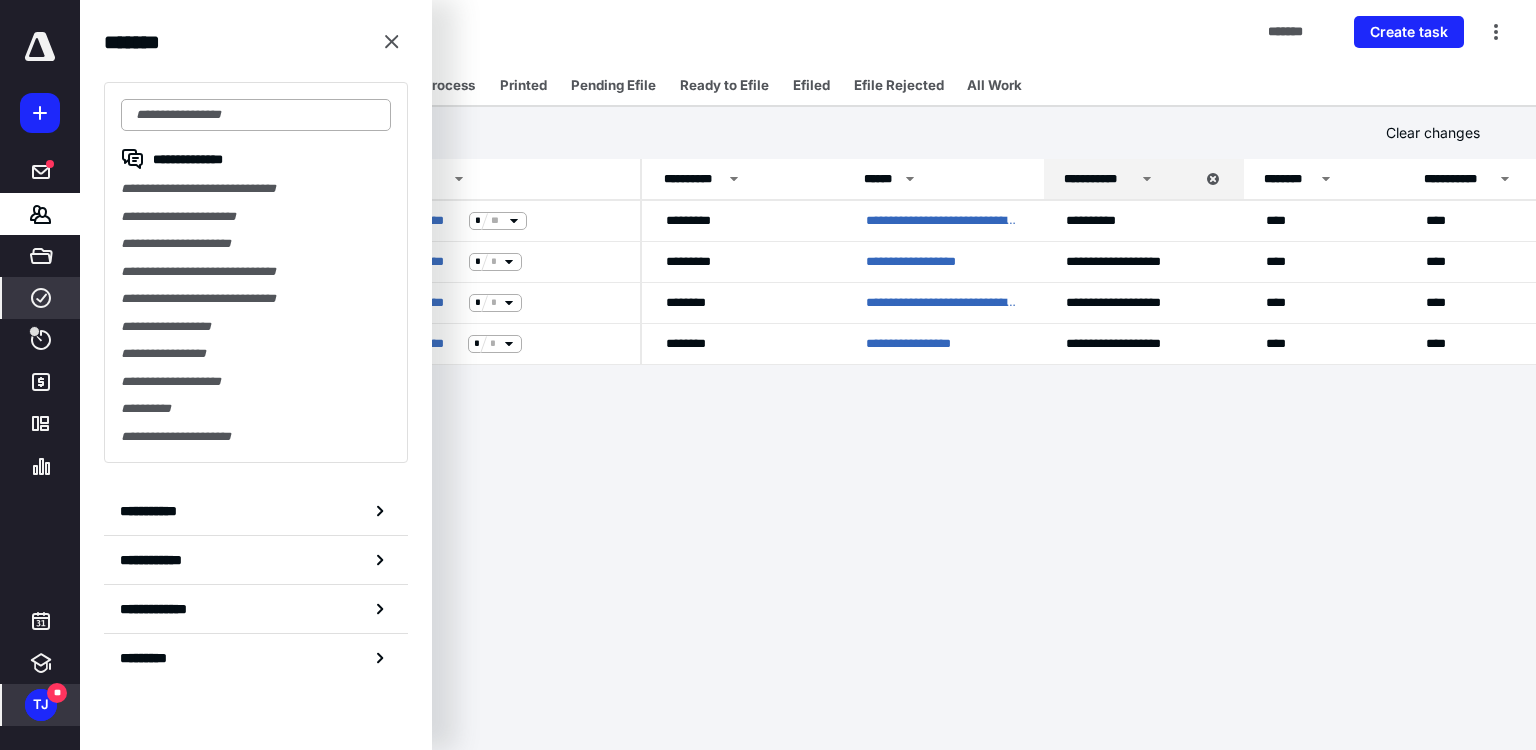 click at bounding box center (256, 115) 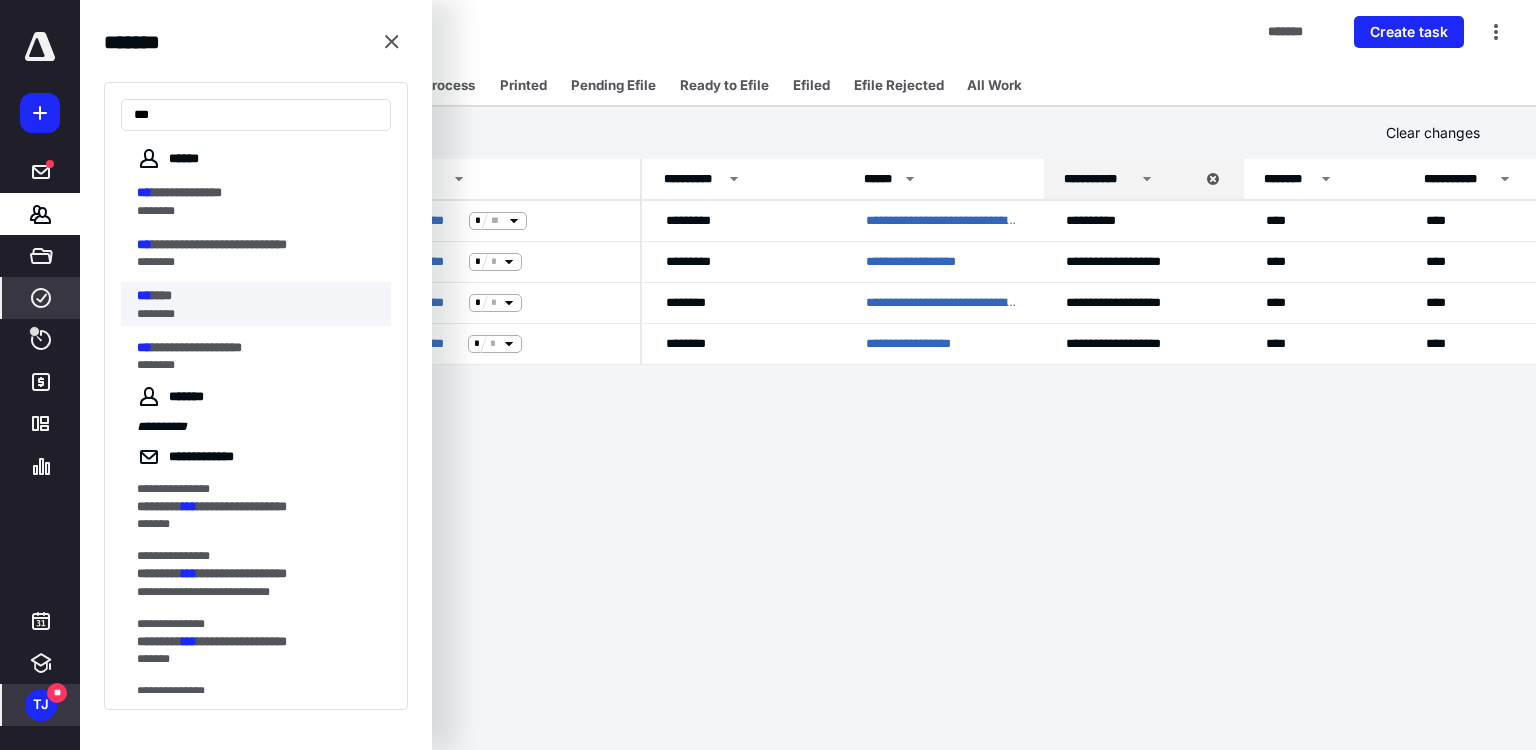 type on "***" 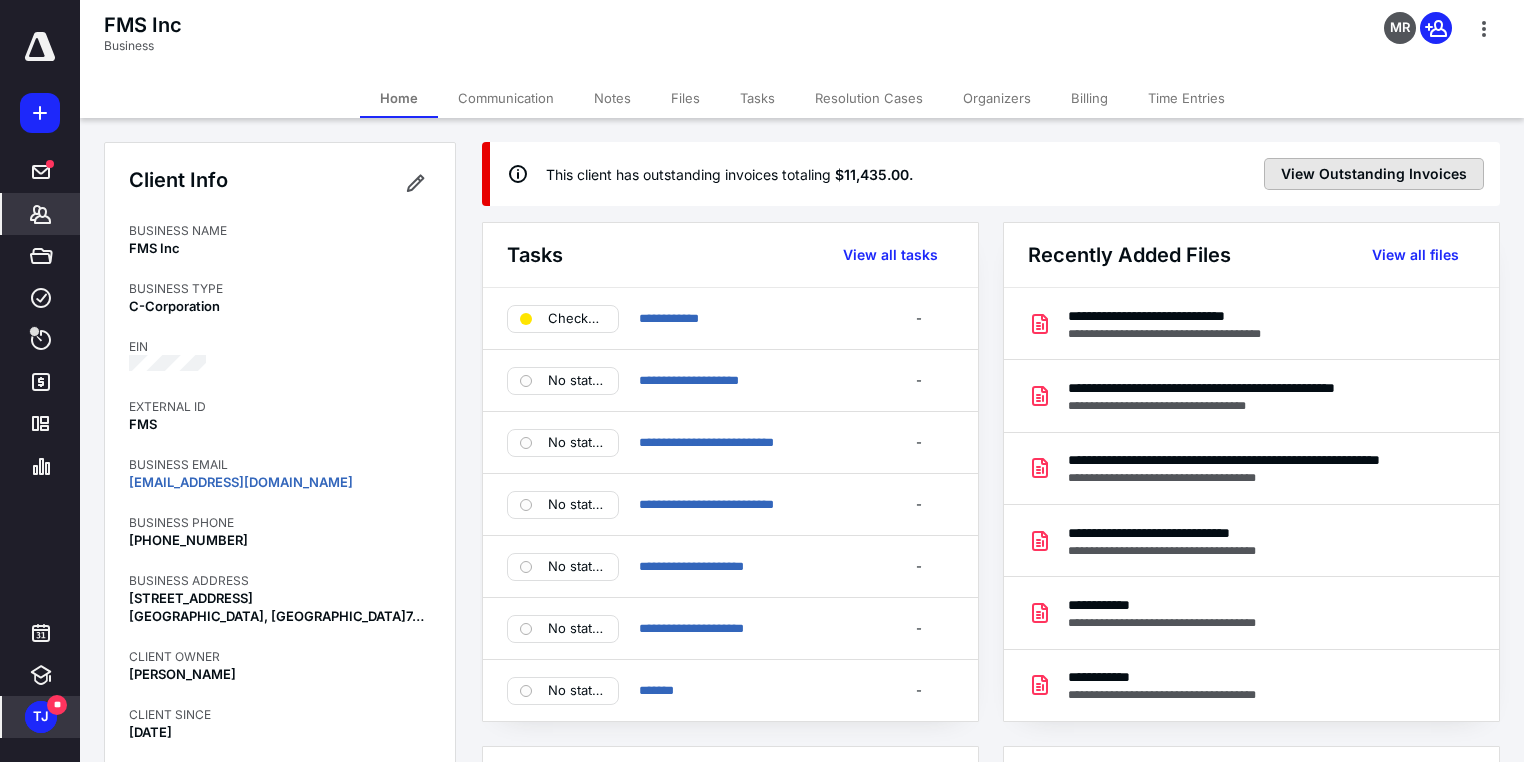 click on "View Outstanding Invoices" at bounding box center (1374, 174) 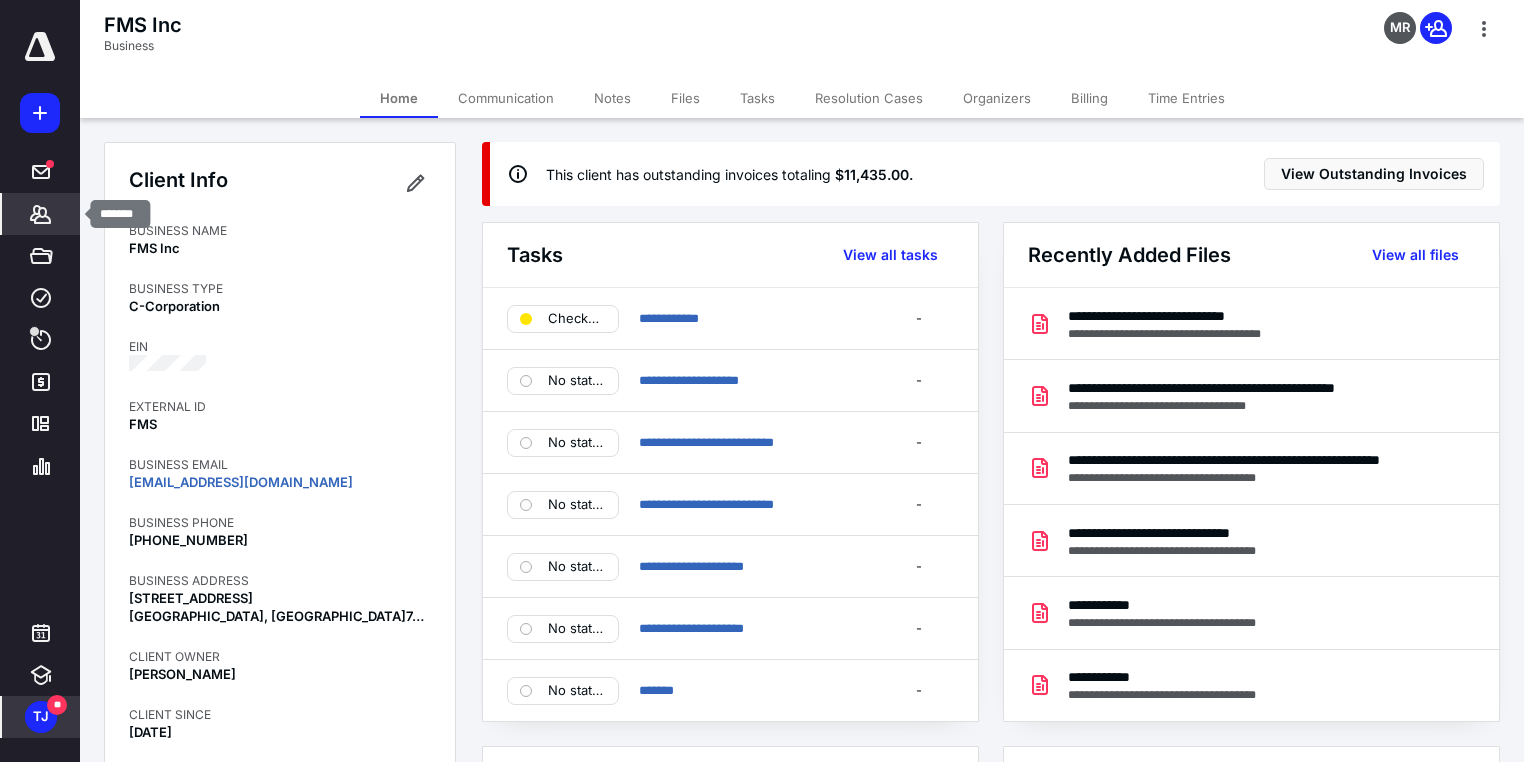 click 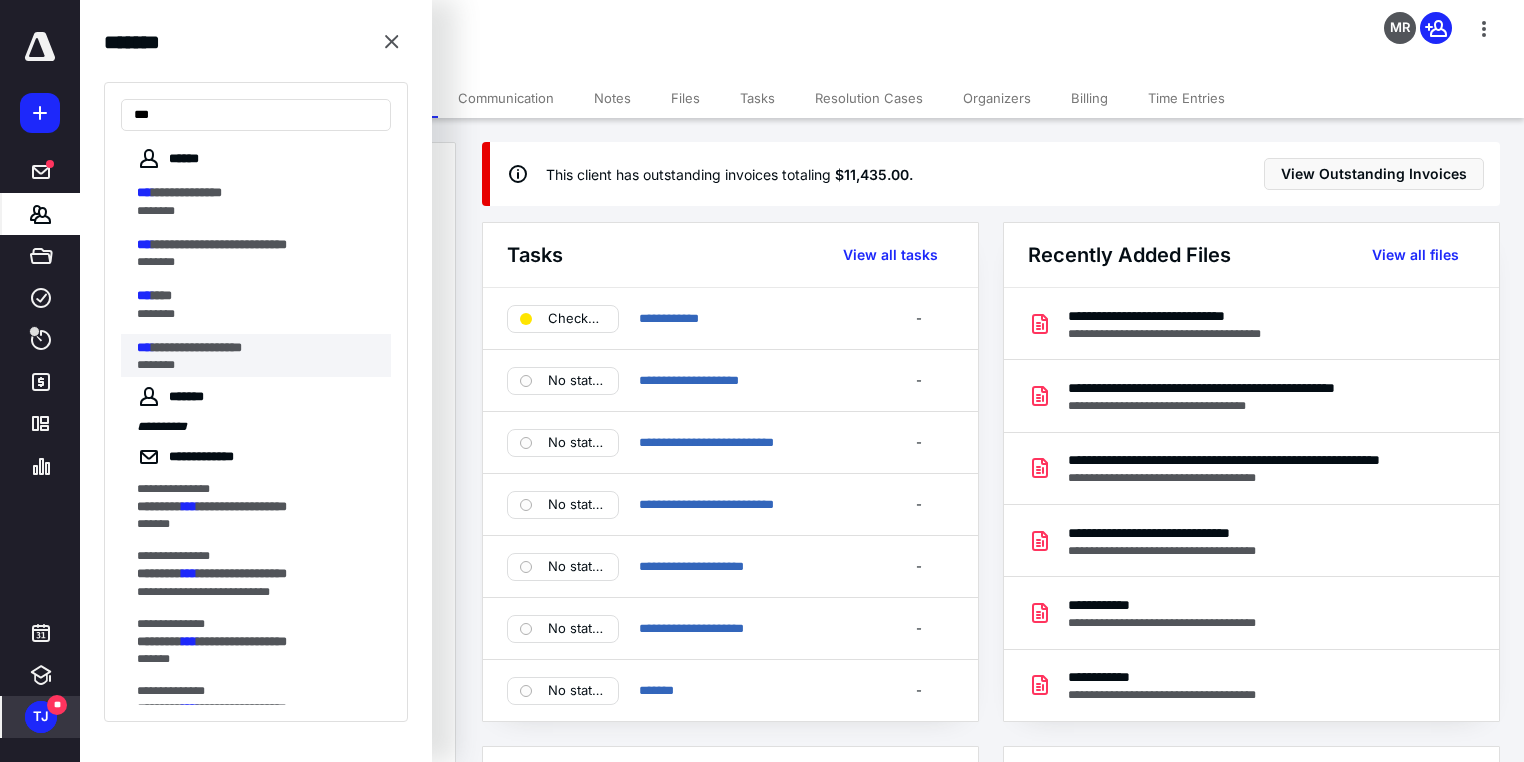 type on "***" 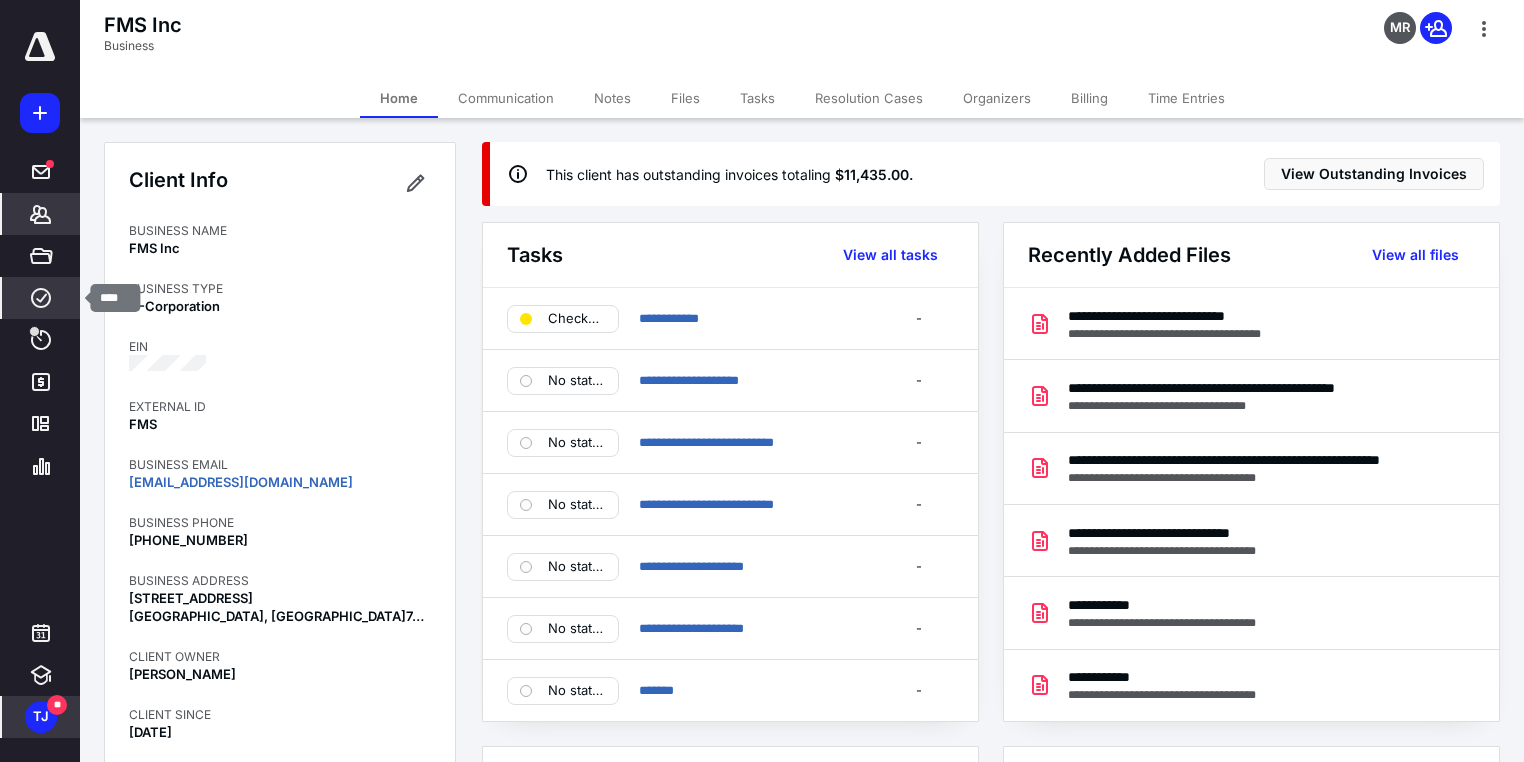 click 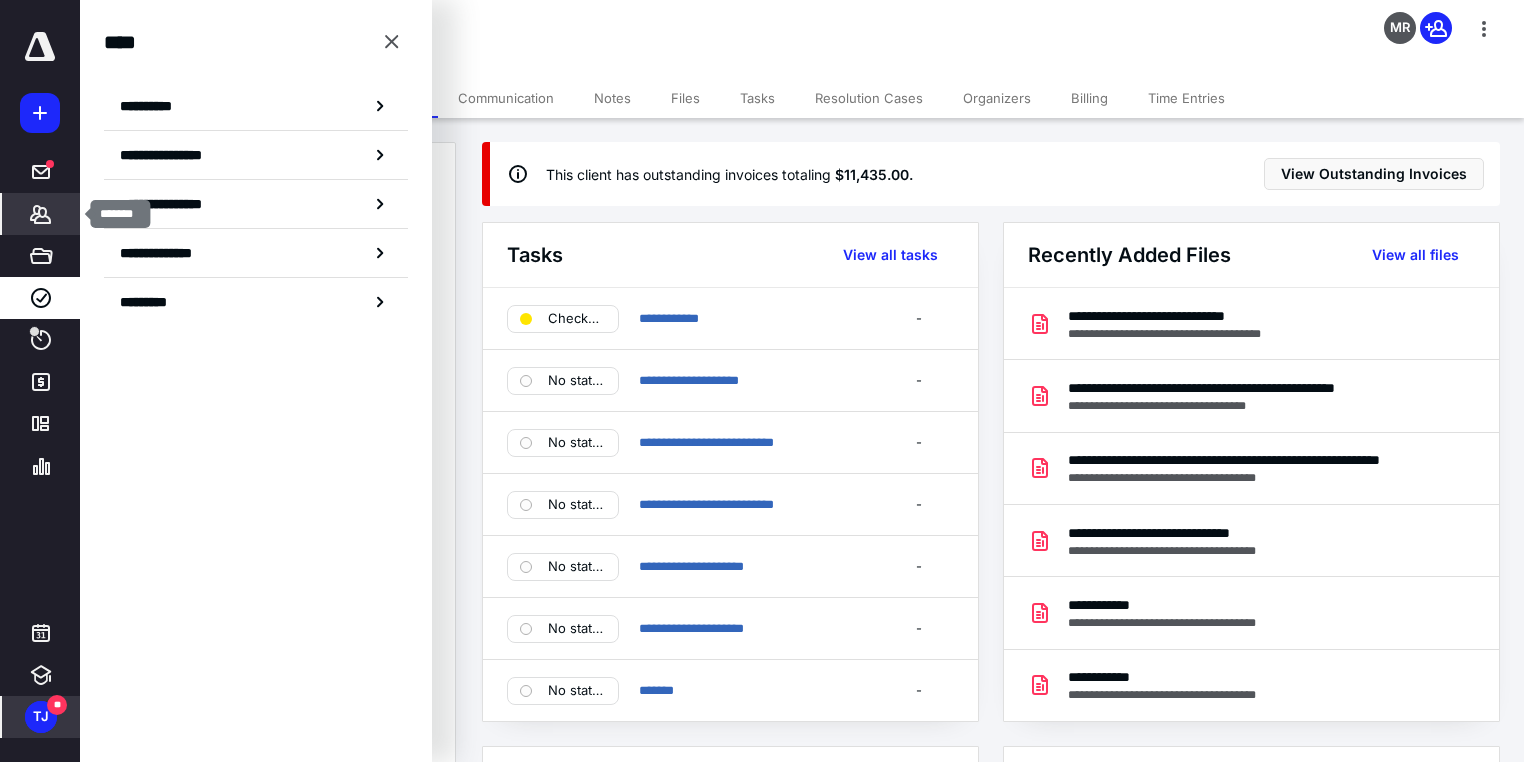 click 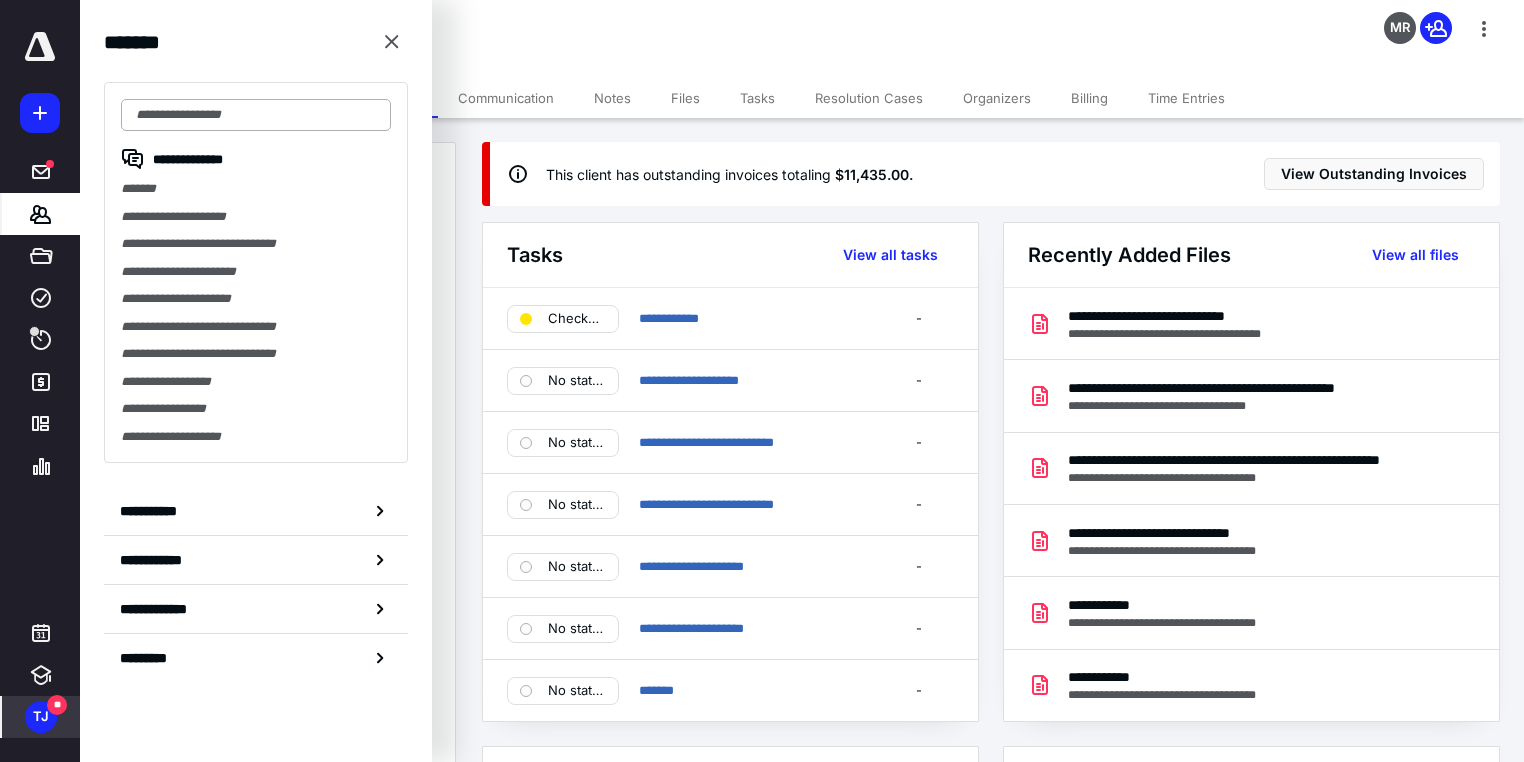 click at bounding box center (256, 115) 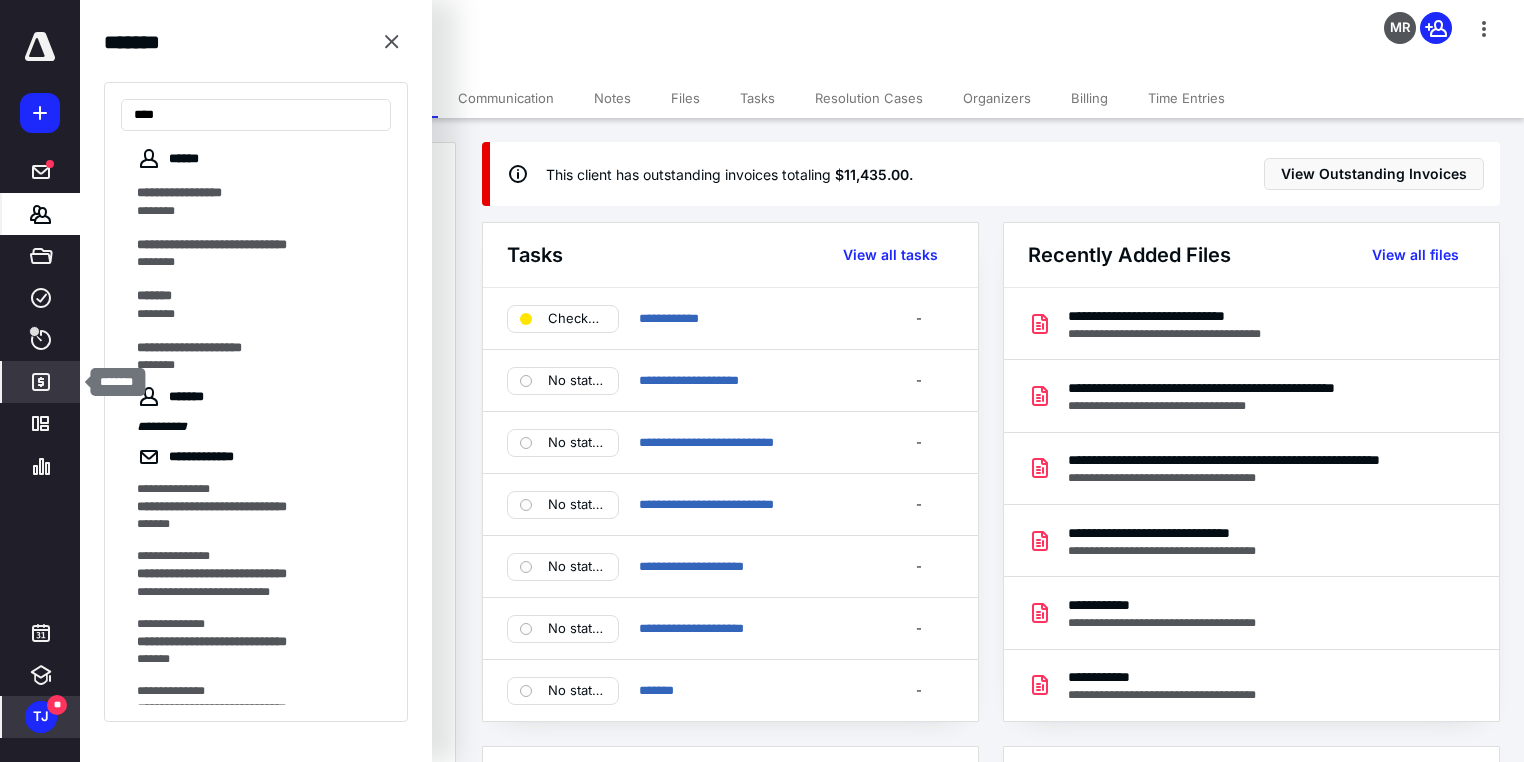 type on "***" 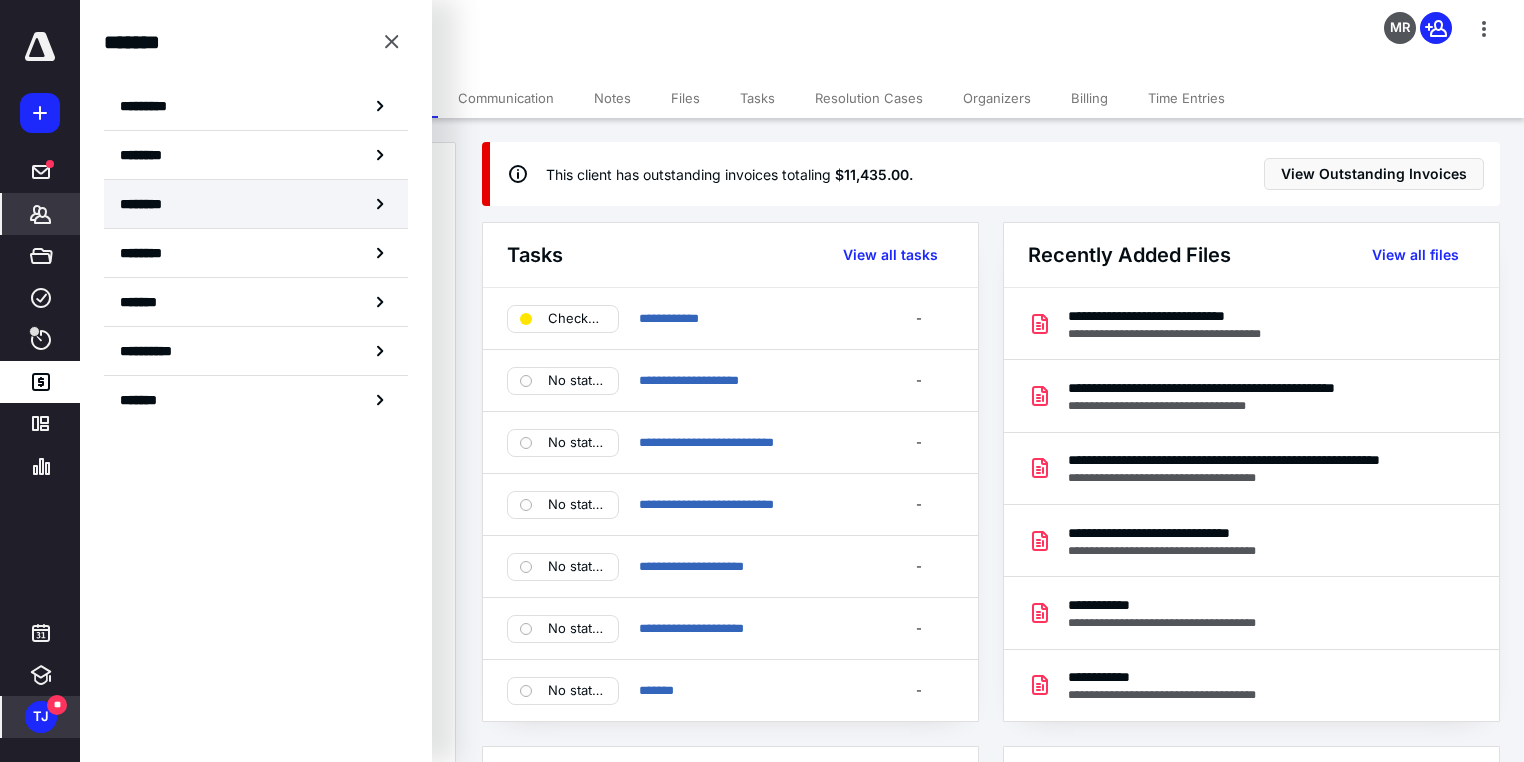 click on "********" at bounding box center [256, 204] 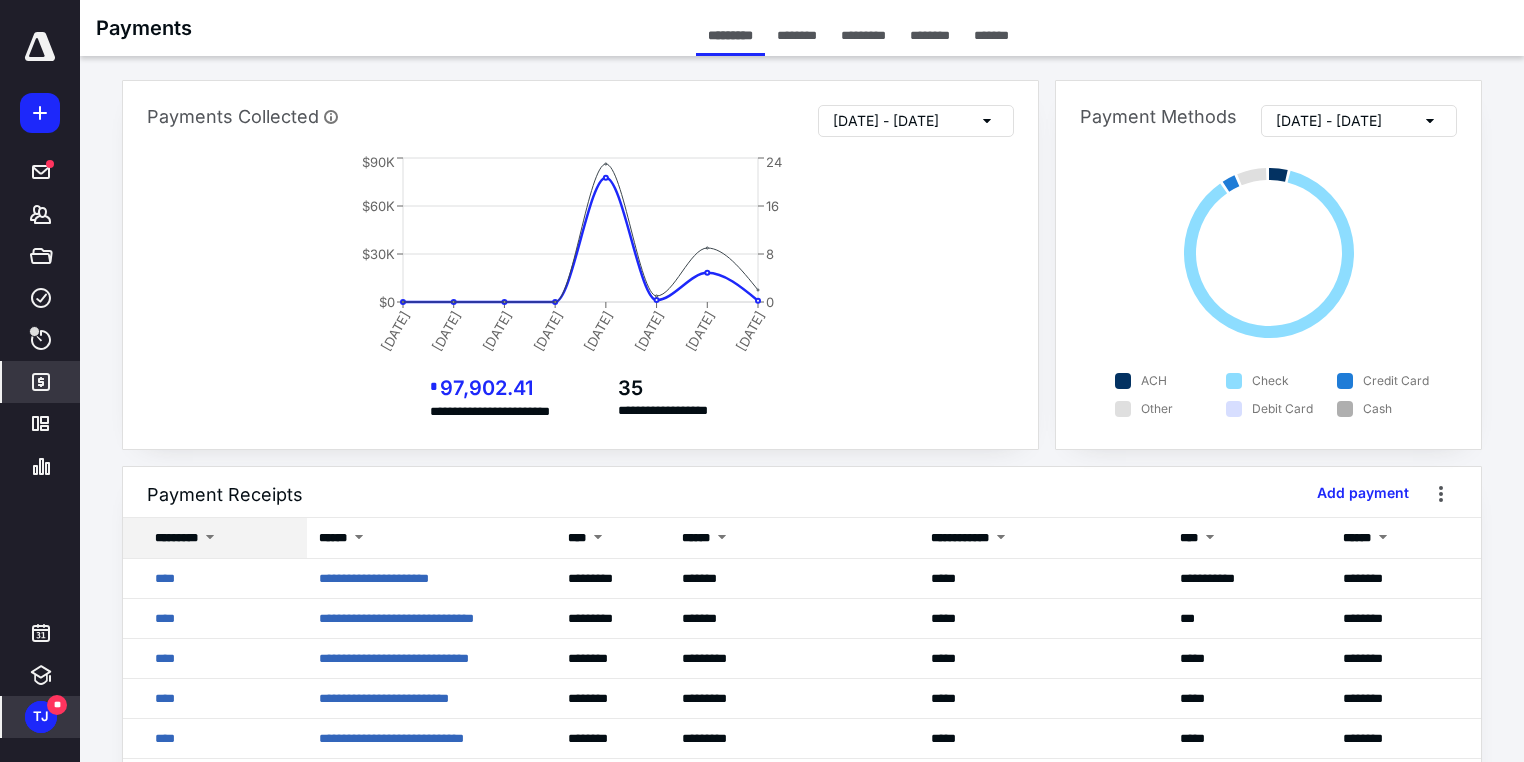 click at bounding box center (210, 539) 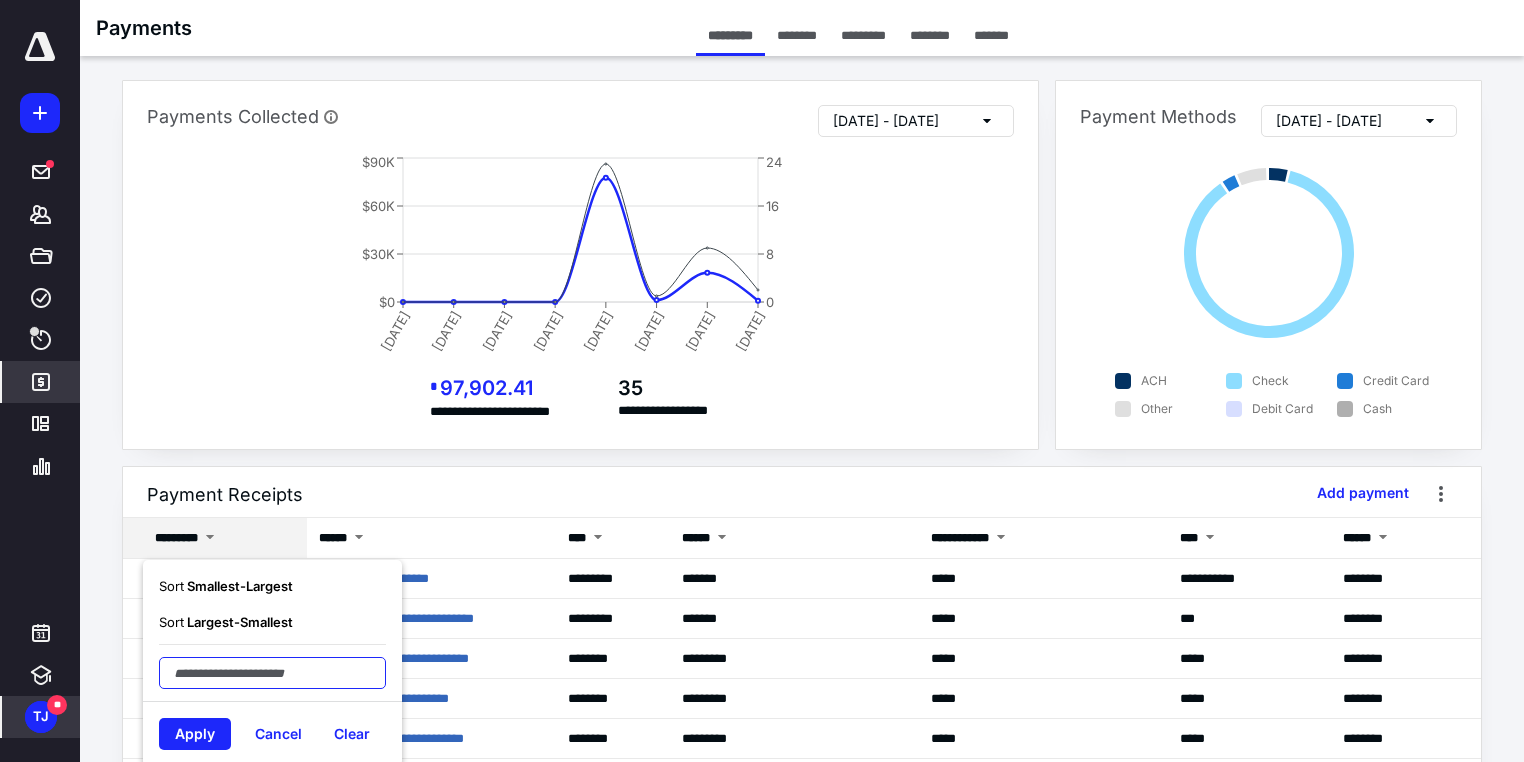 click at bounding box center [272, 673] 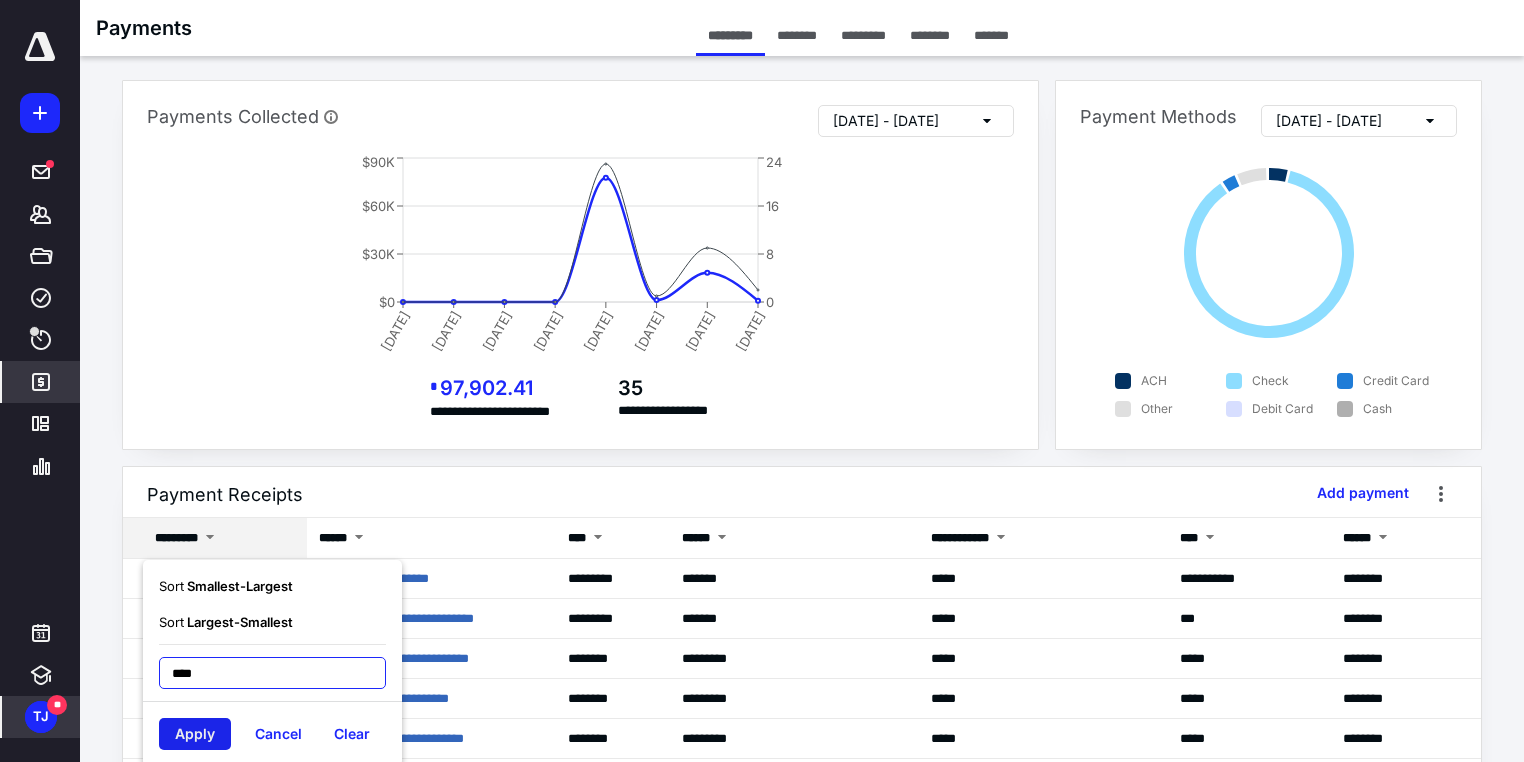 type on "****" 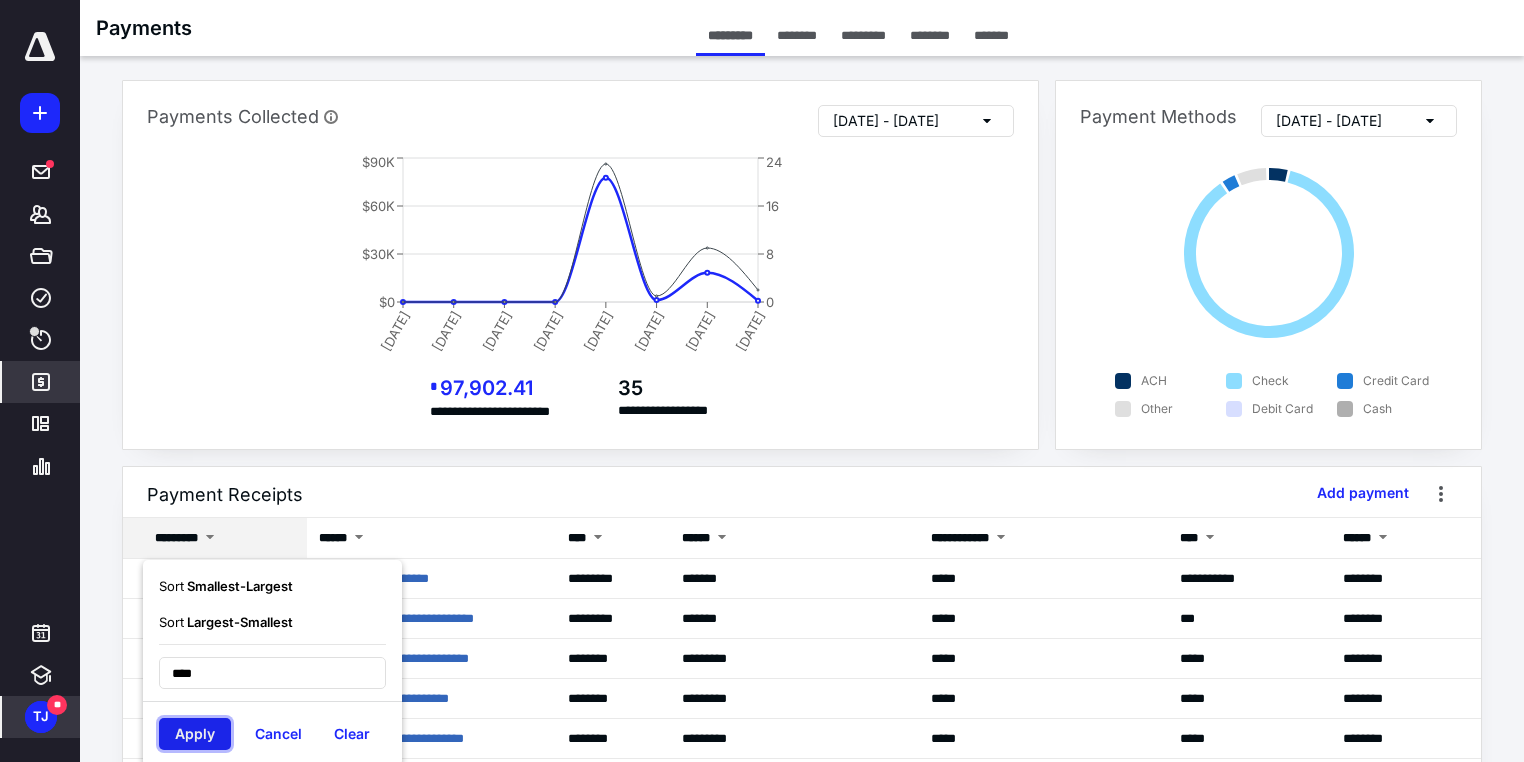 click on "Apply" at bounding box center (195, 734) 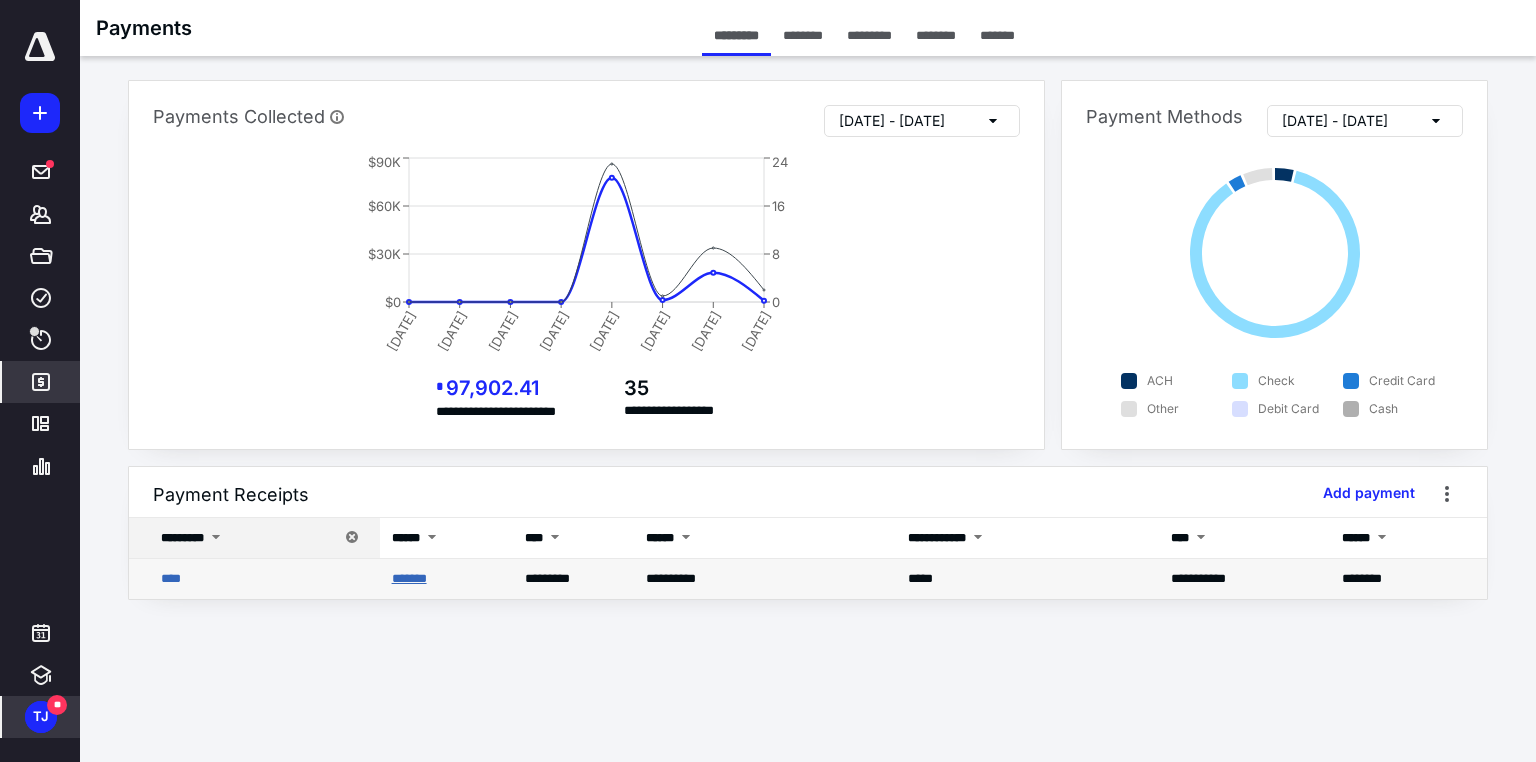 click on "*******" at bounding box center (409, 578) 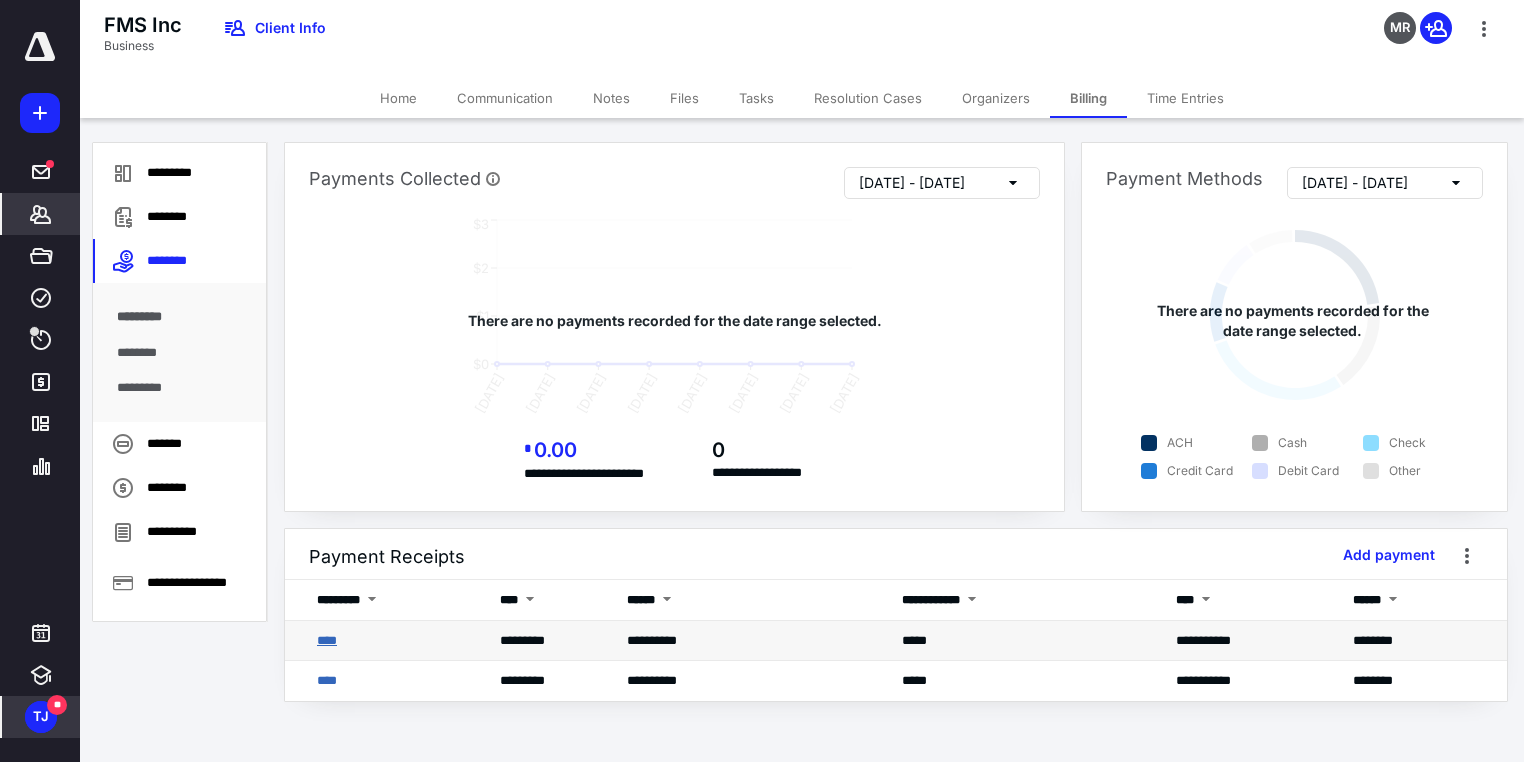 click on "****" at bounding box center (327, 640) 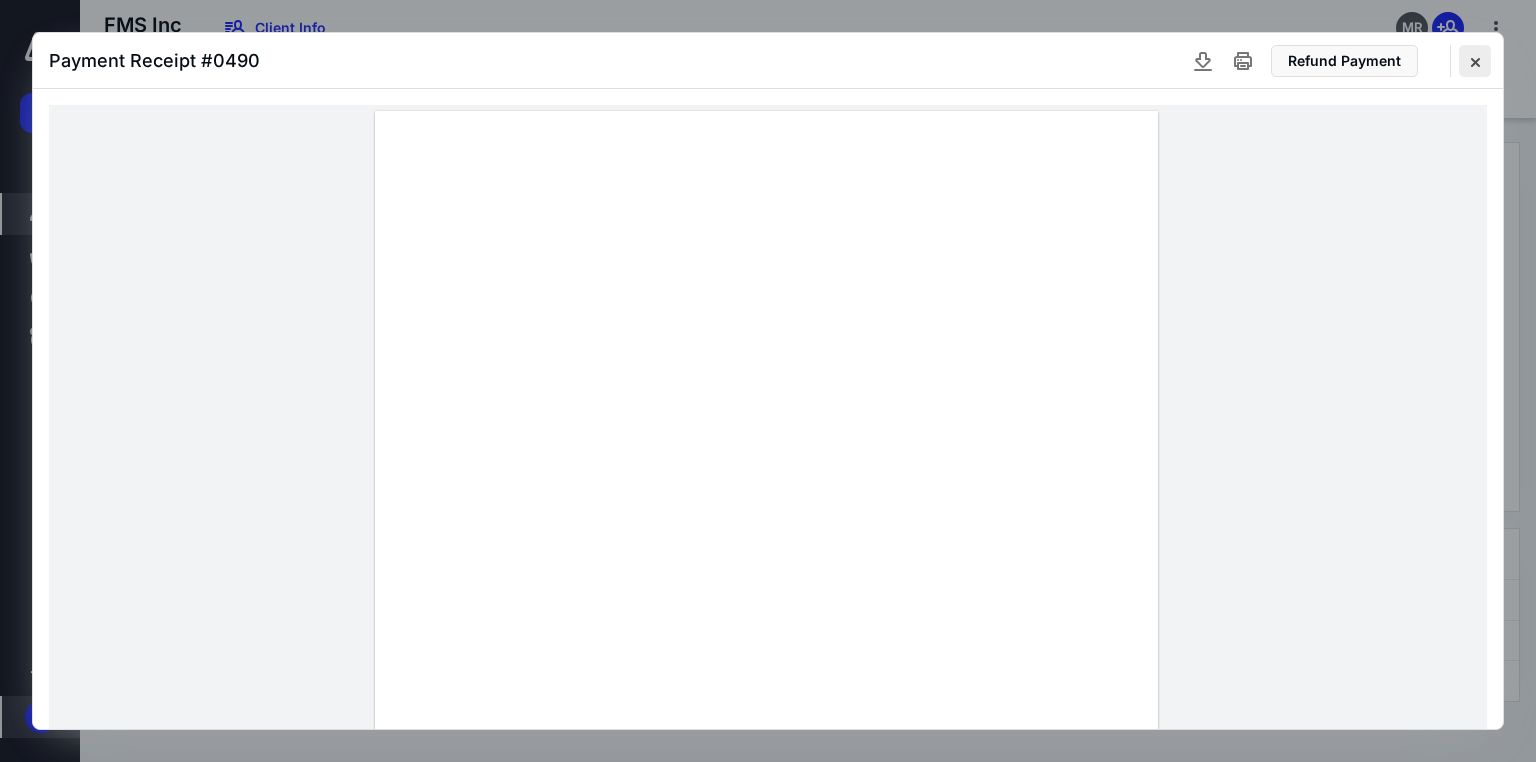 click at bounding box center [1475, 61] 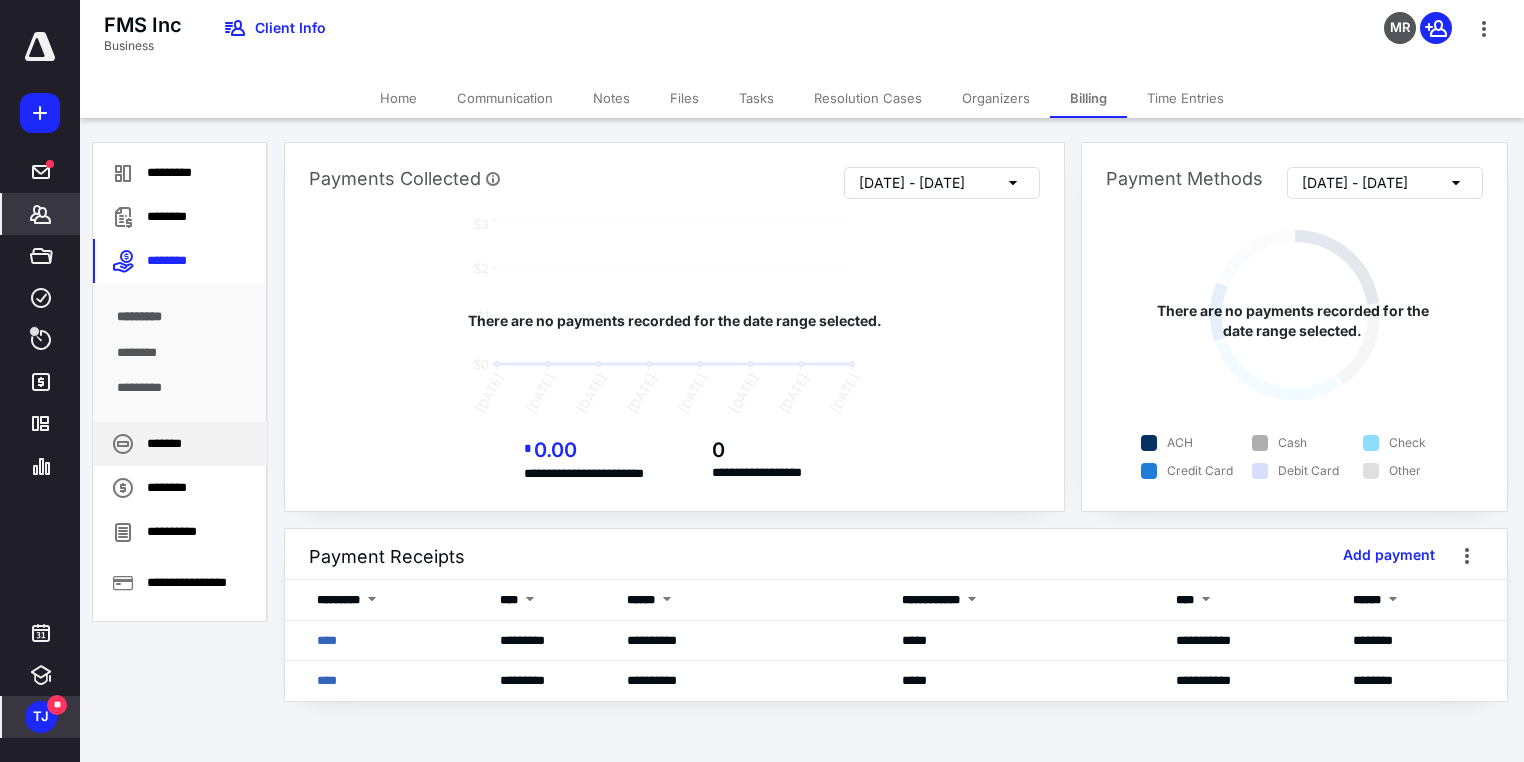 click on "*******" at bounding box center (180, 444) 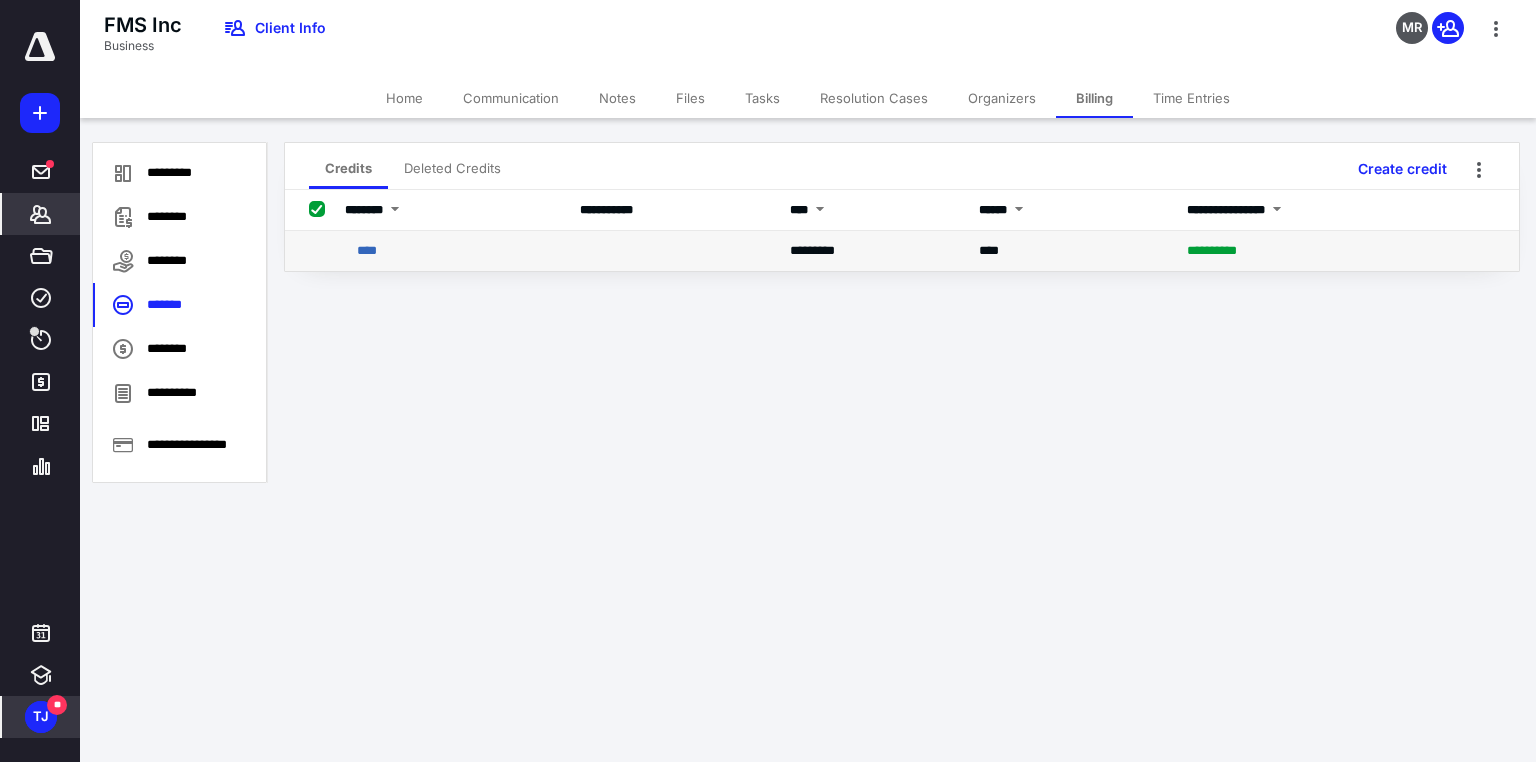 click on "**********" at bounding box center (1212, 250) 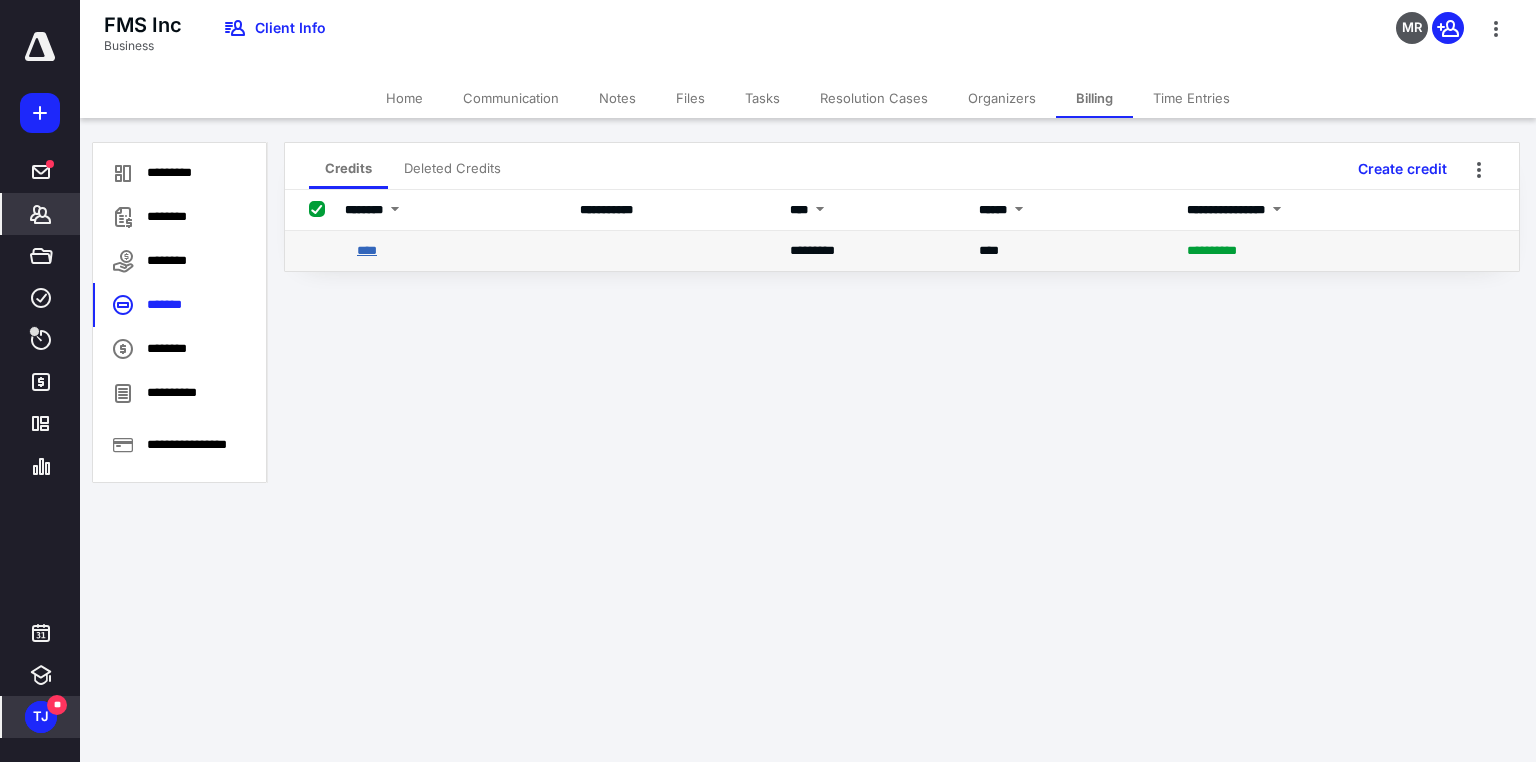 click on "****" at bounding box center (367, 250) 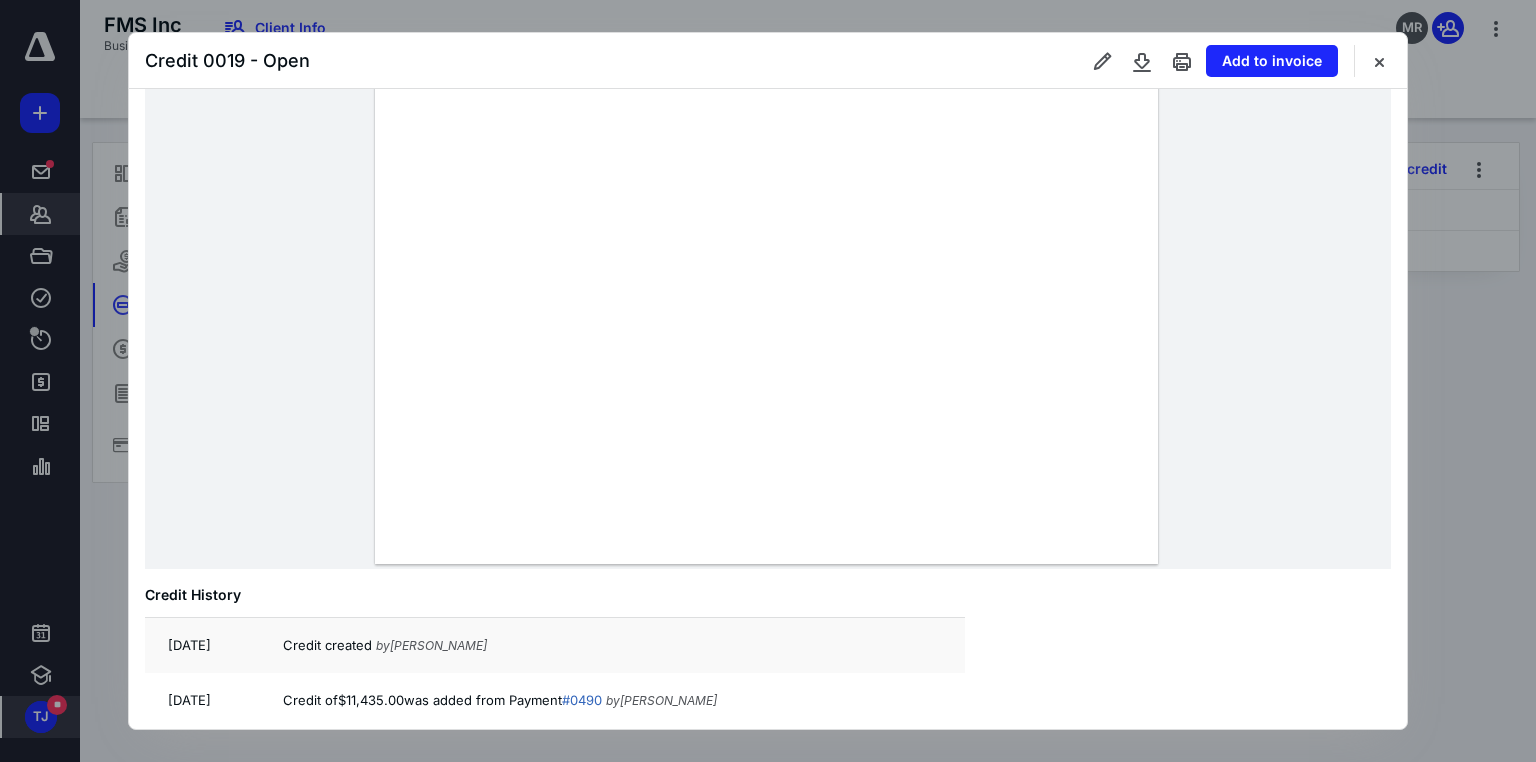 scroll, scrollTop: 574, scrollLeft: 0, axis: vertical 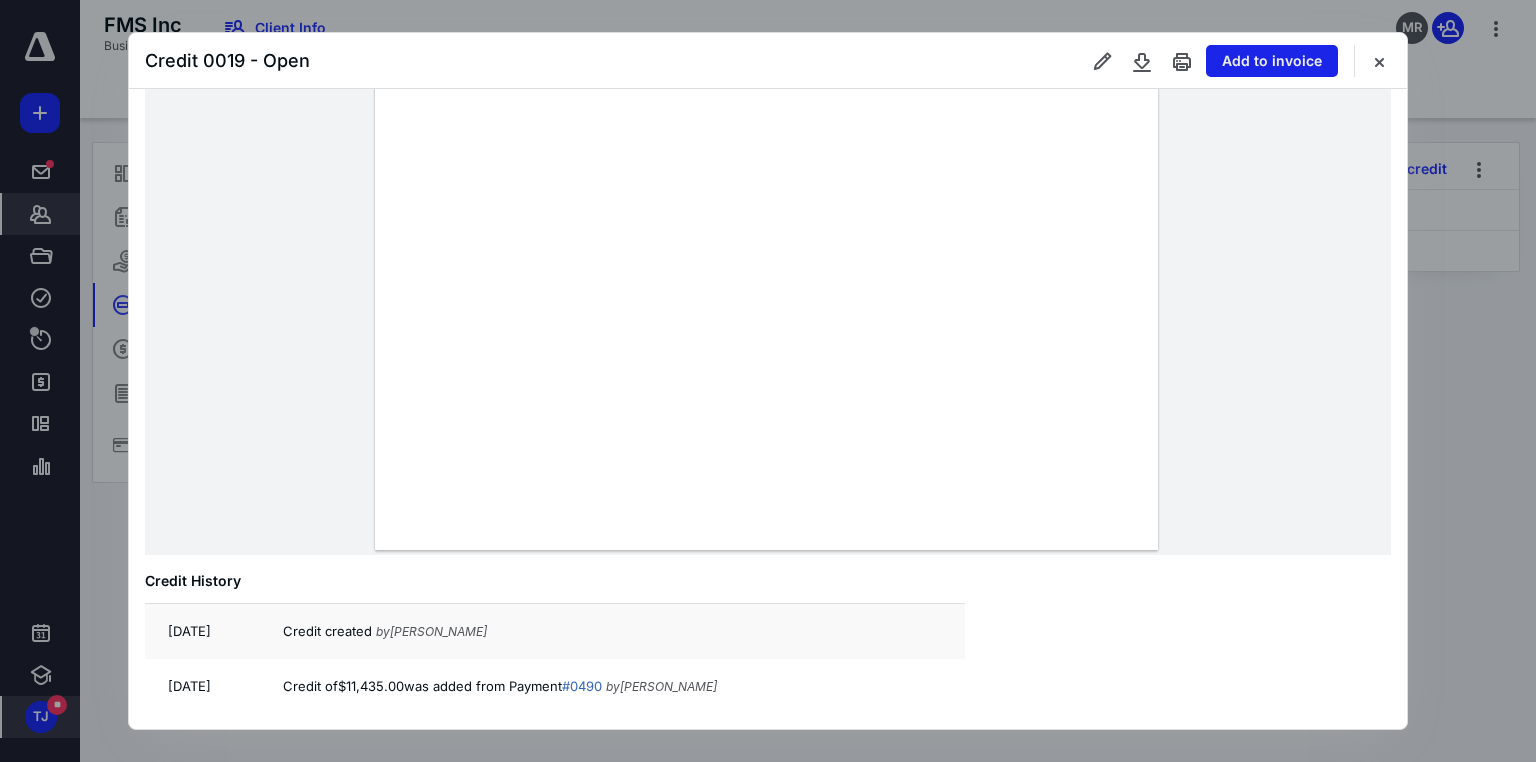 click on "Add to invoice" at bounding box center [1272, 61] 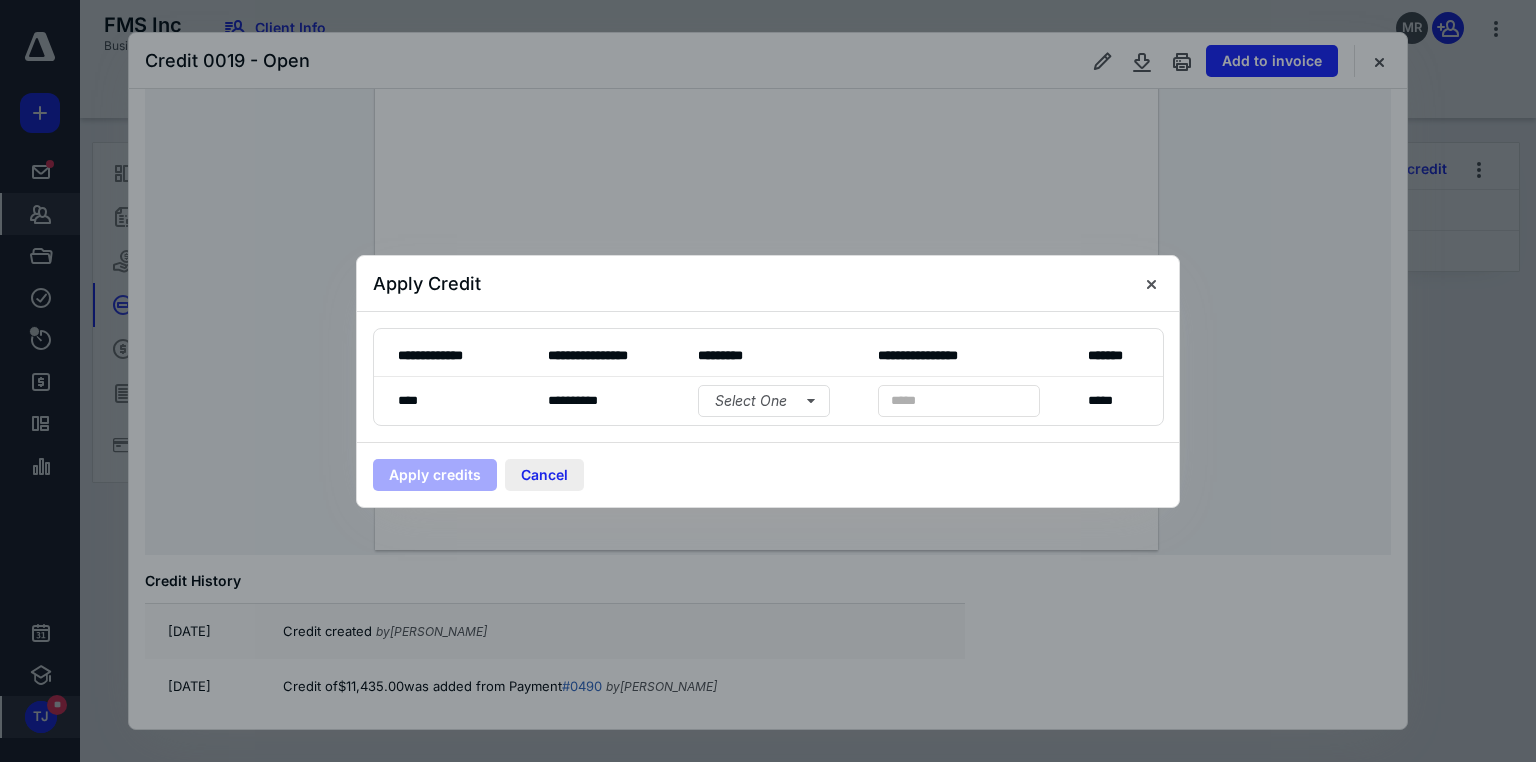 click on "Cancel" at bounding box center [544, 475] 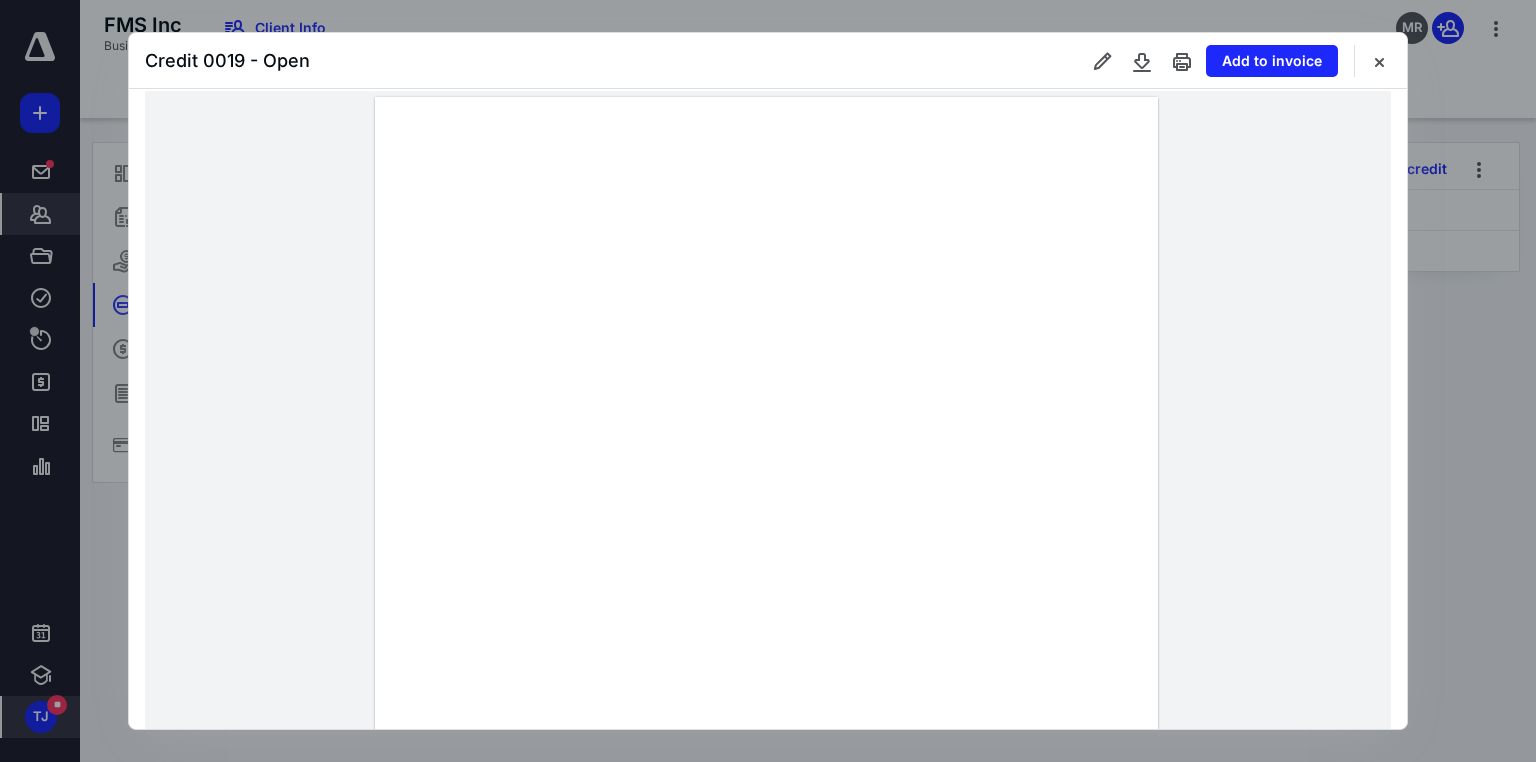 scroll, scrollTop: 0, scrollLeft: 0, axis: both 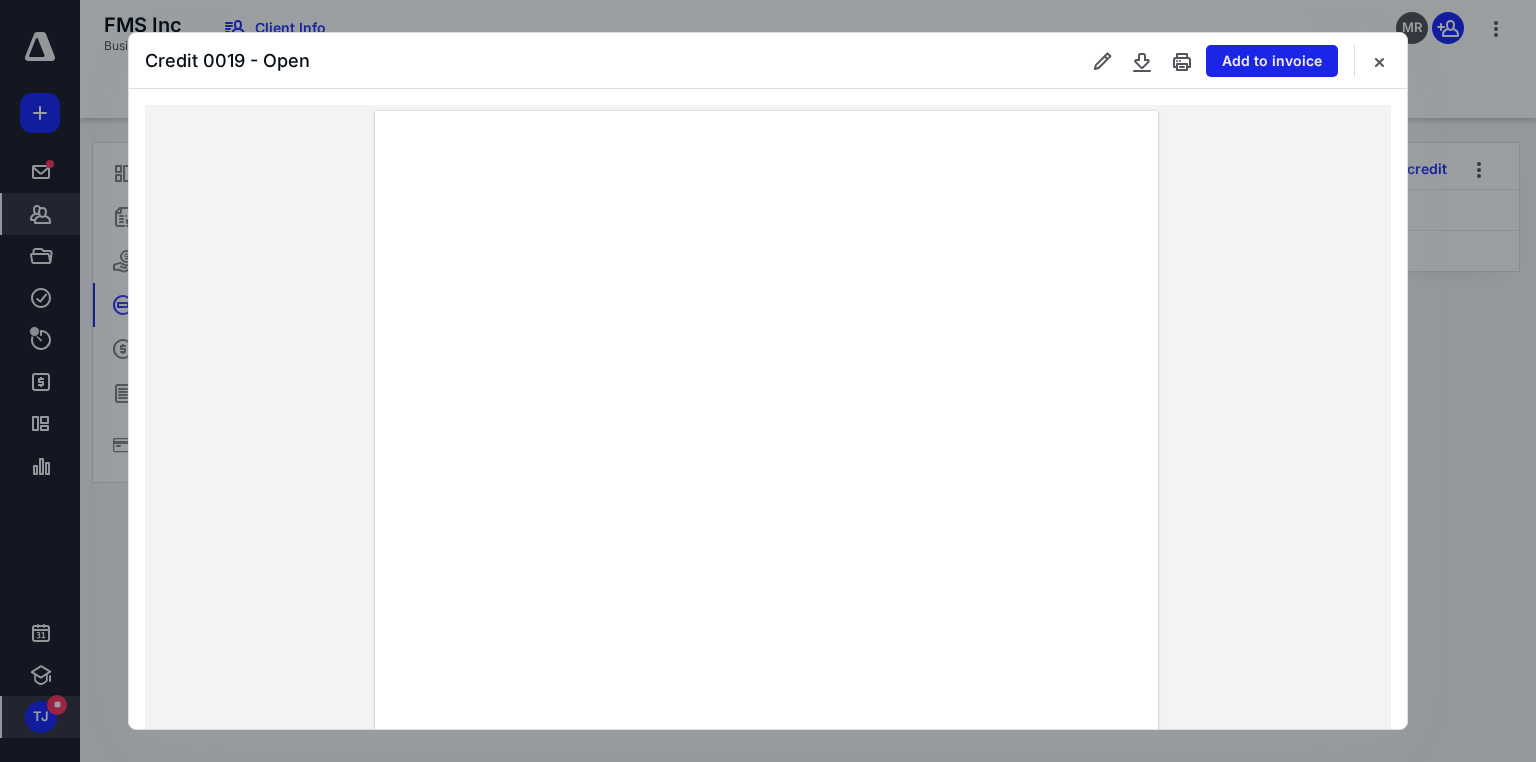 click on "Add to invoice" at bounding box center [1272, 61] 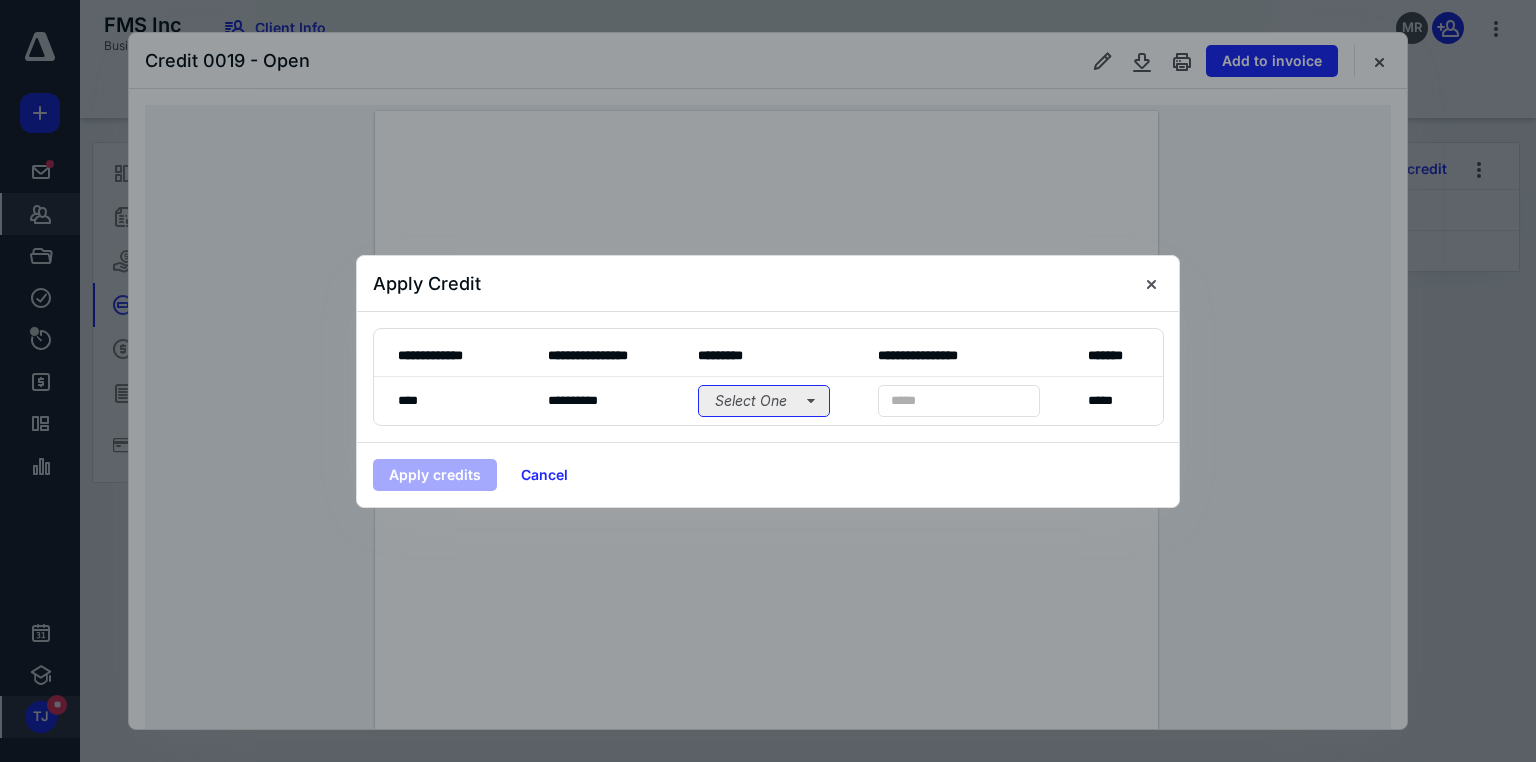 click on "Select One" at bounding box center (764, 401) 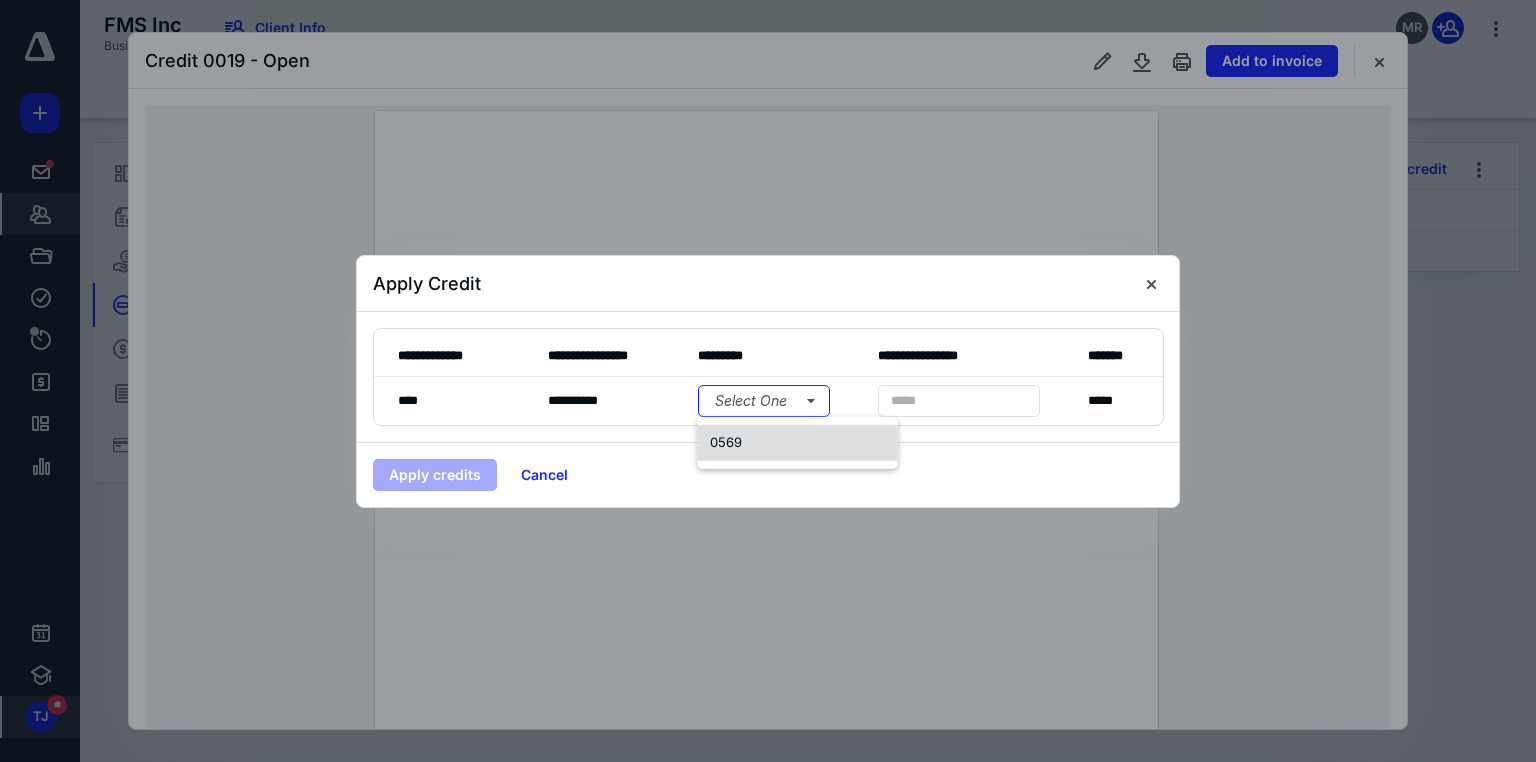 click on "0569" at bounding box center (798, 443) 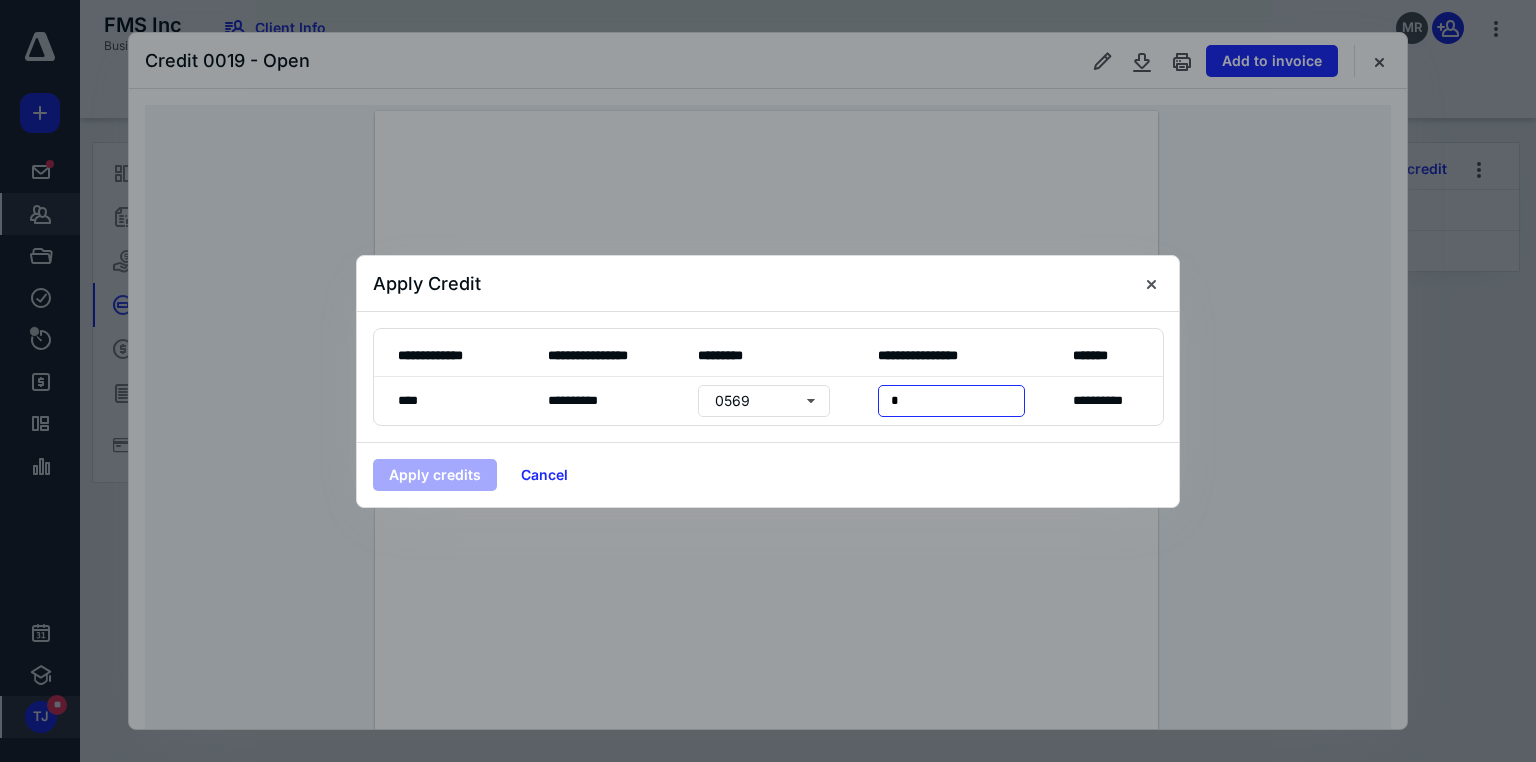 click on "* *****" at bounding box center [951, 401] 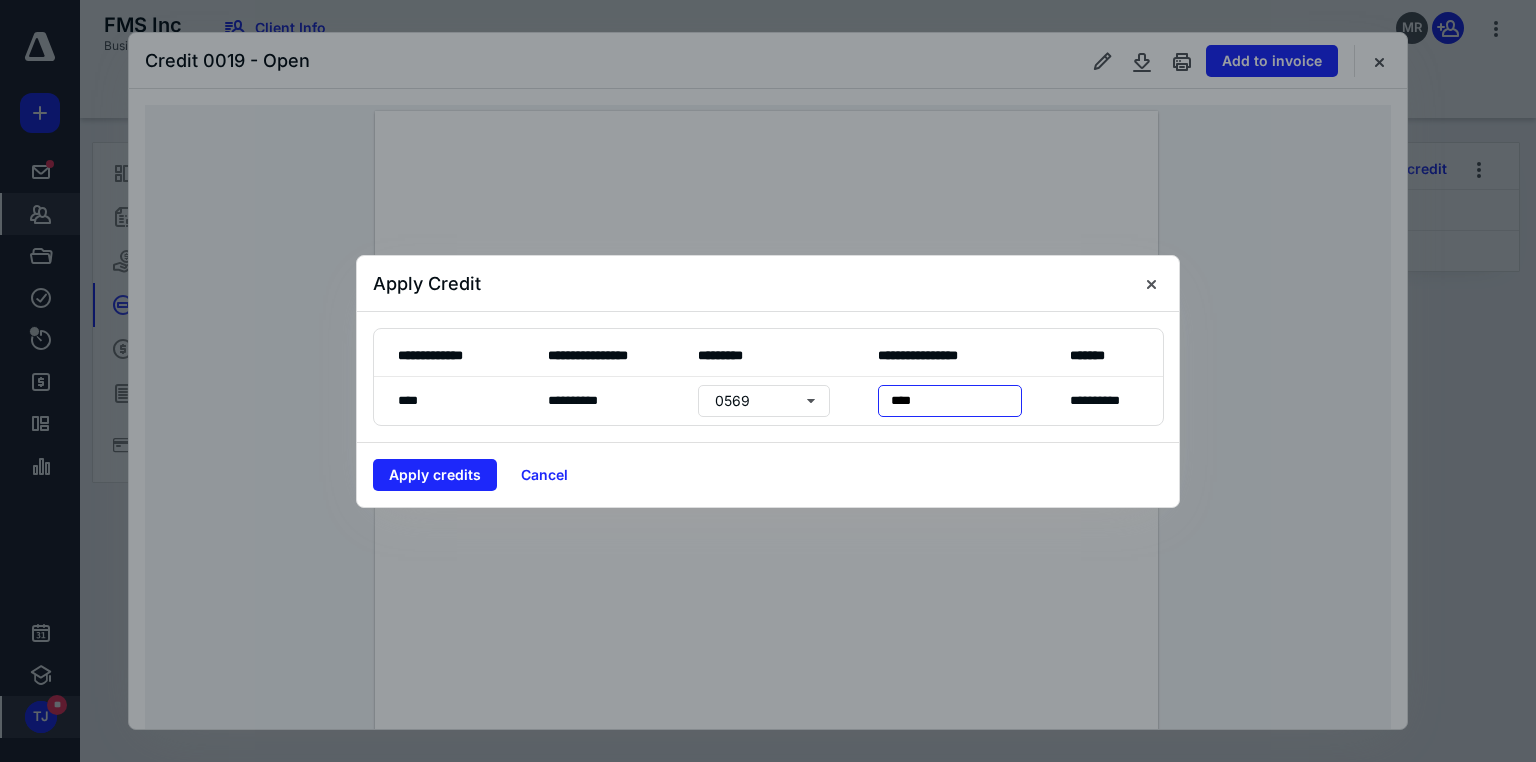 type on "*****" 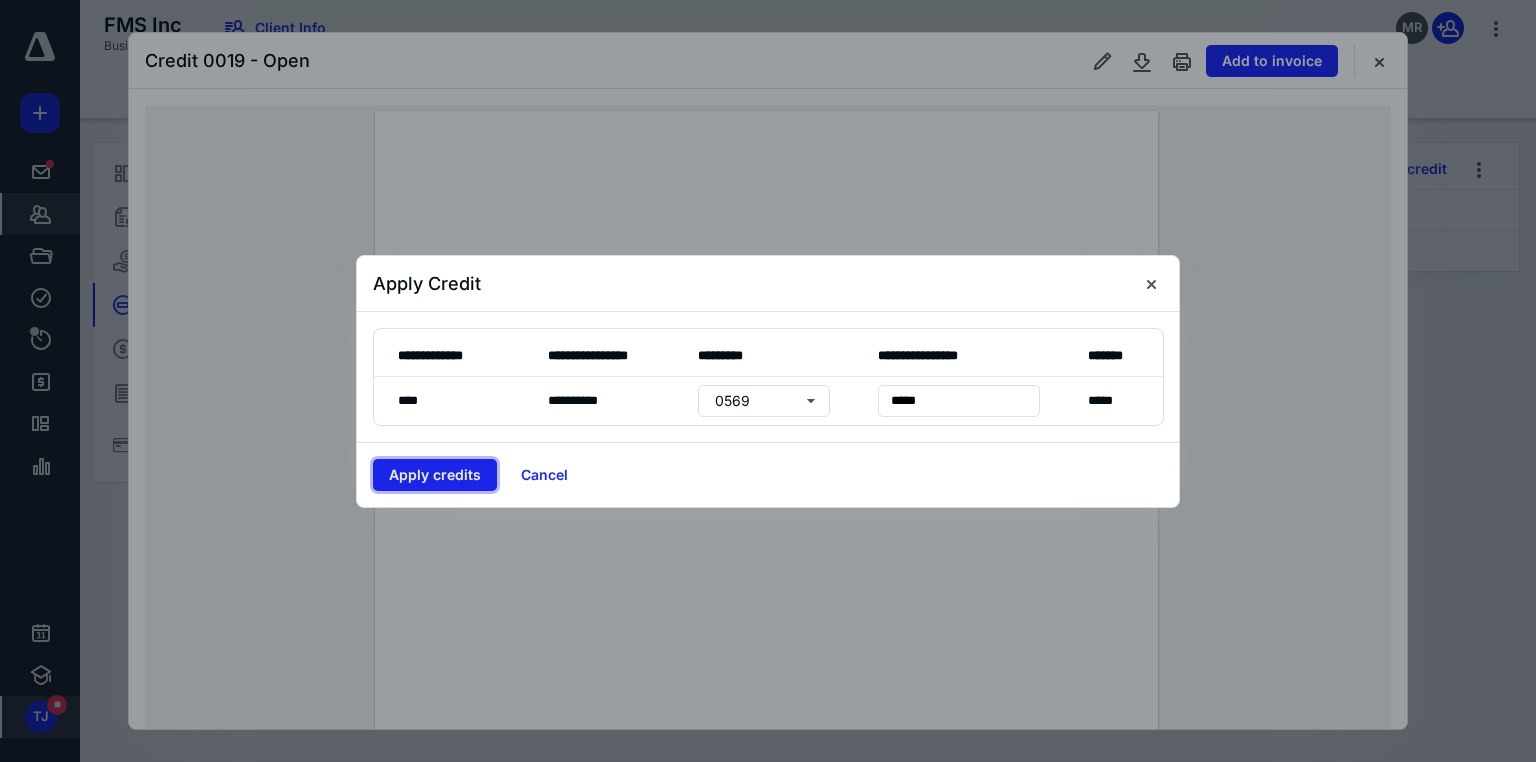 click on "Apply credits" at bounding box center (435, 475) 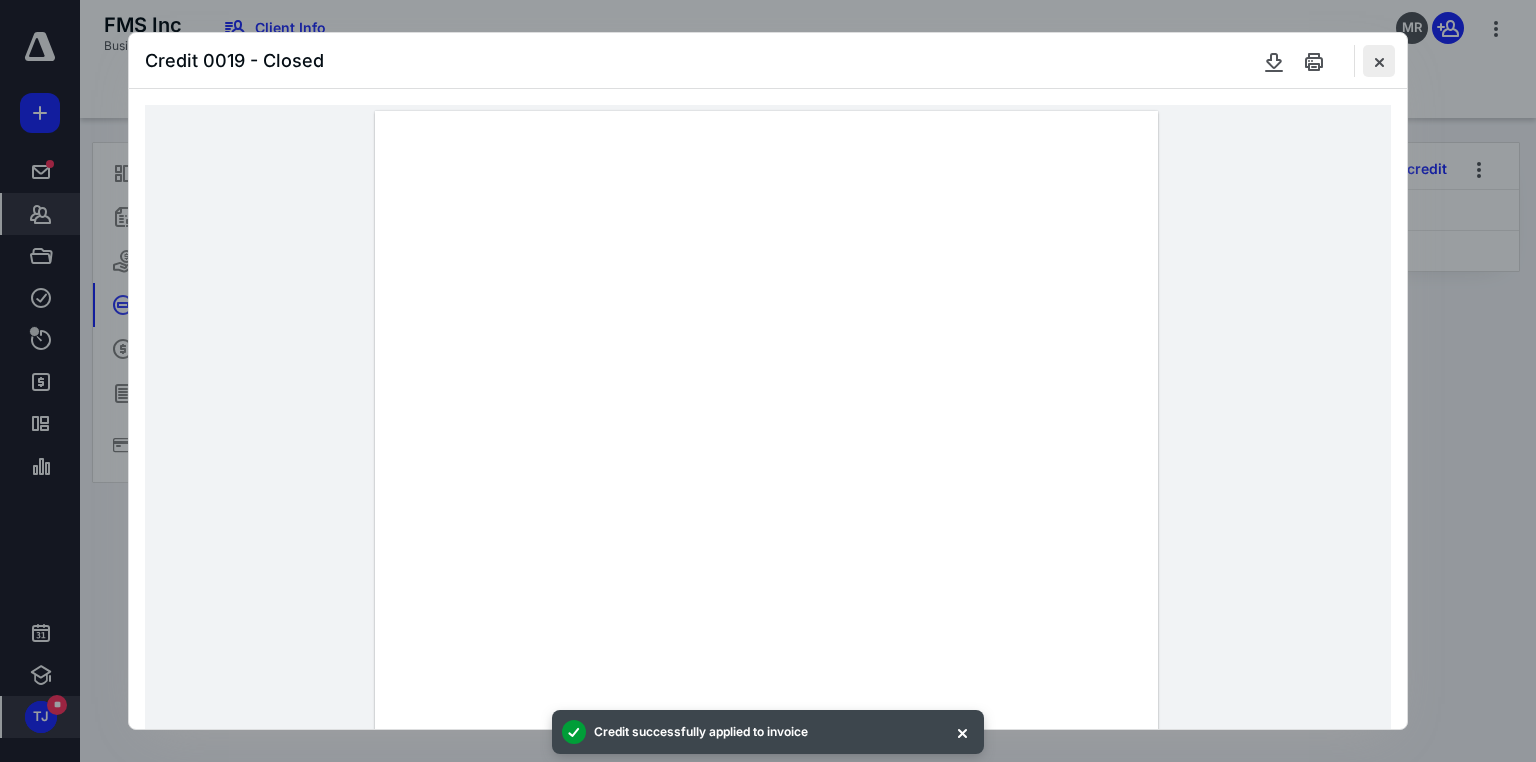 click at bounding box center (1379, 61) 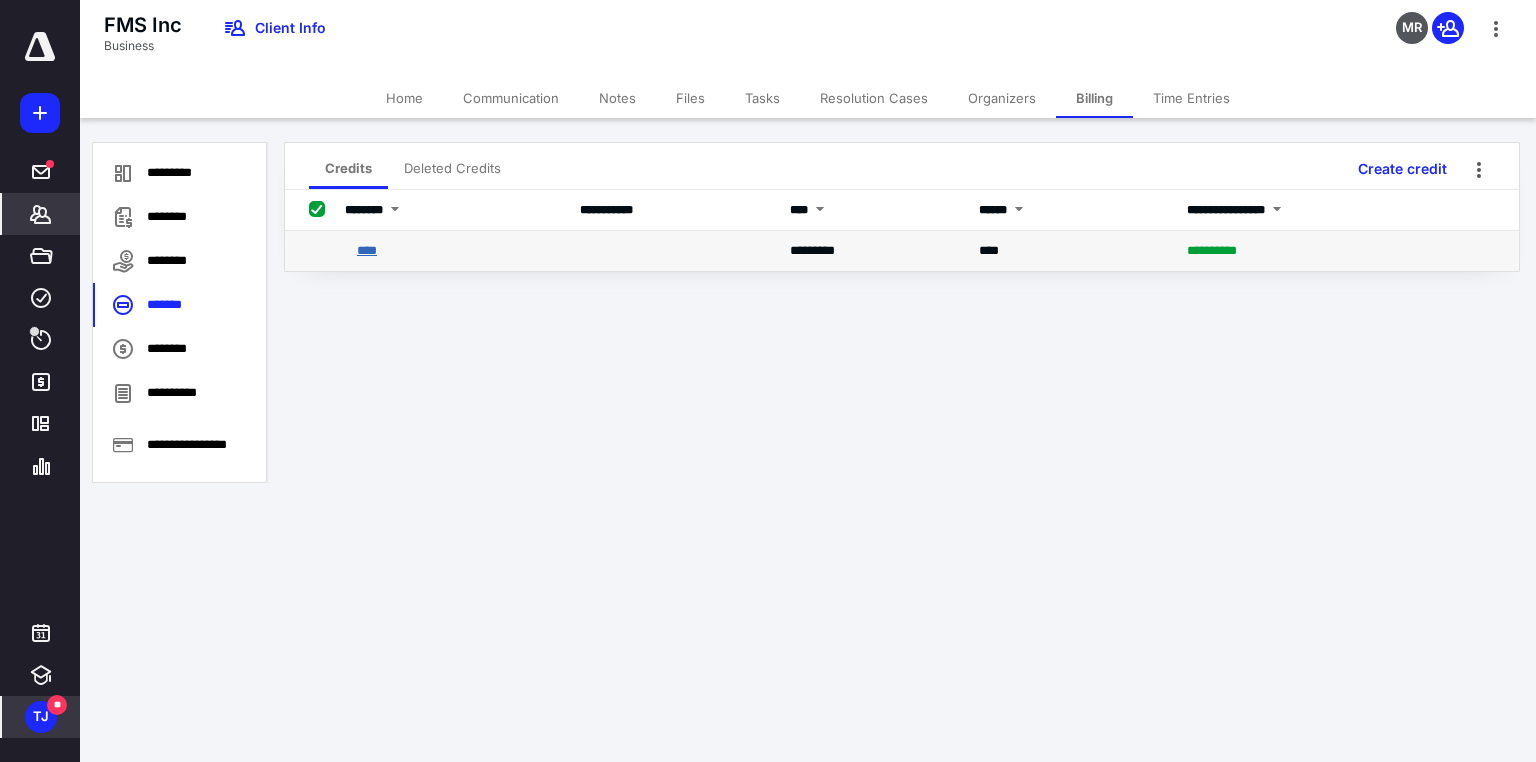 click on "****" at bounding box center (367, 250) 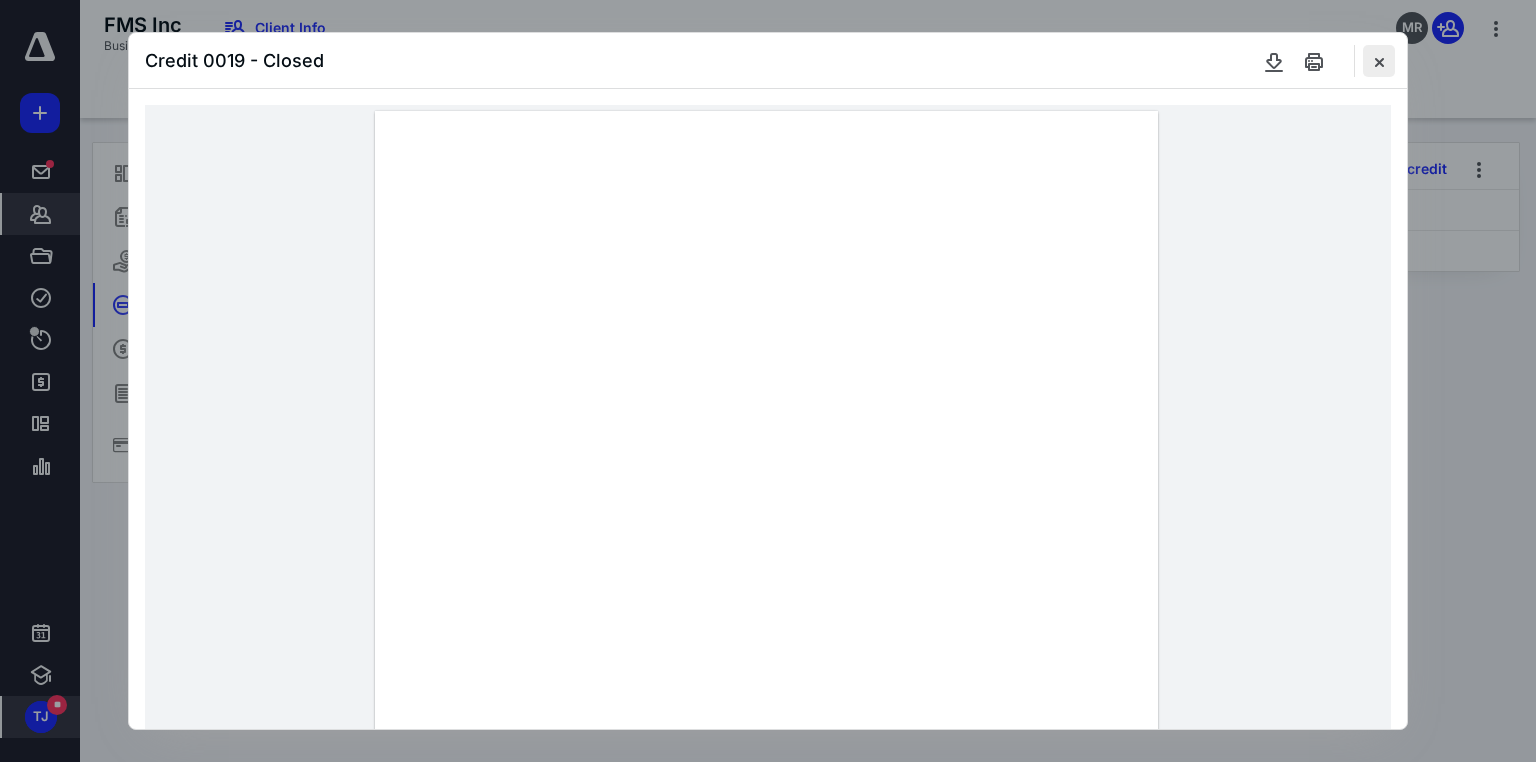 click at bounding box center (1379, 61) 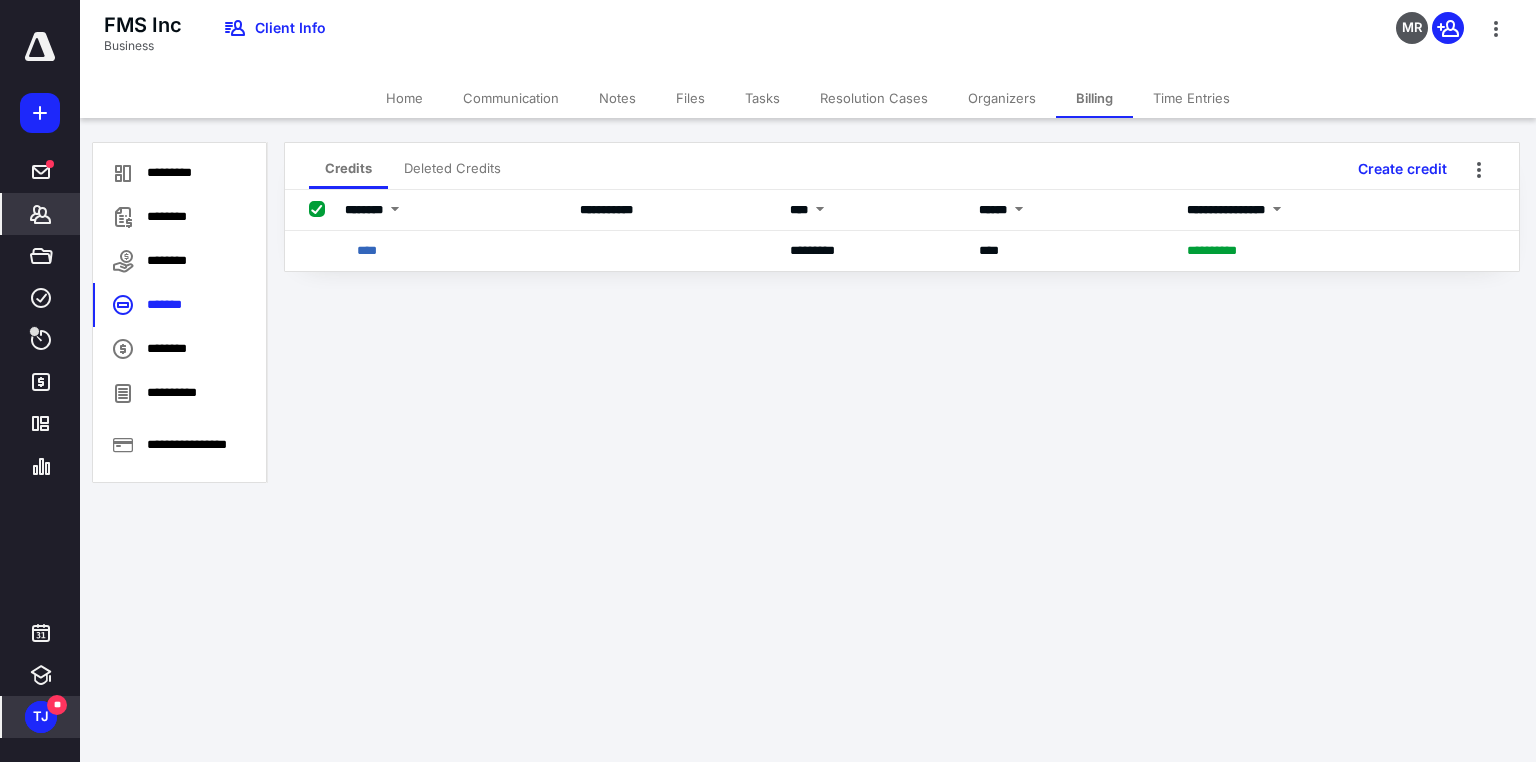 click on "Home" at bounding box center [404, 98] 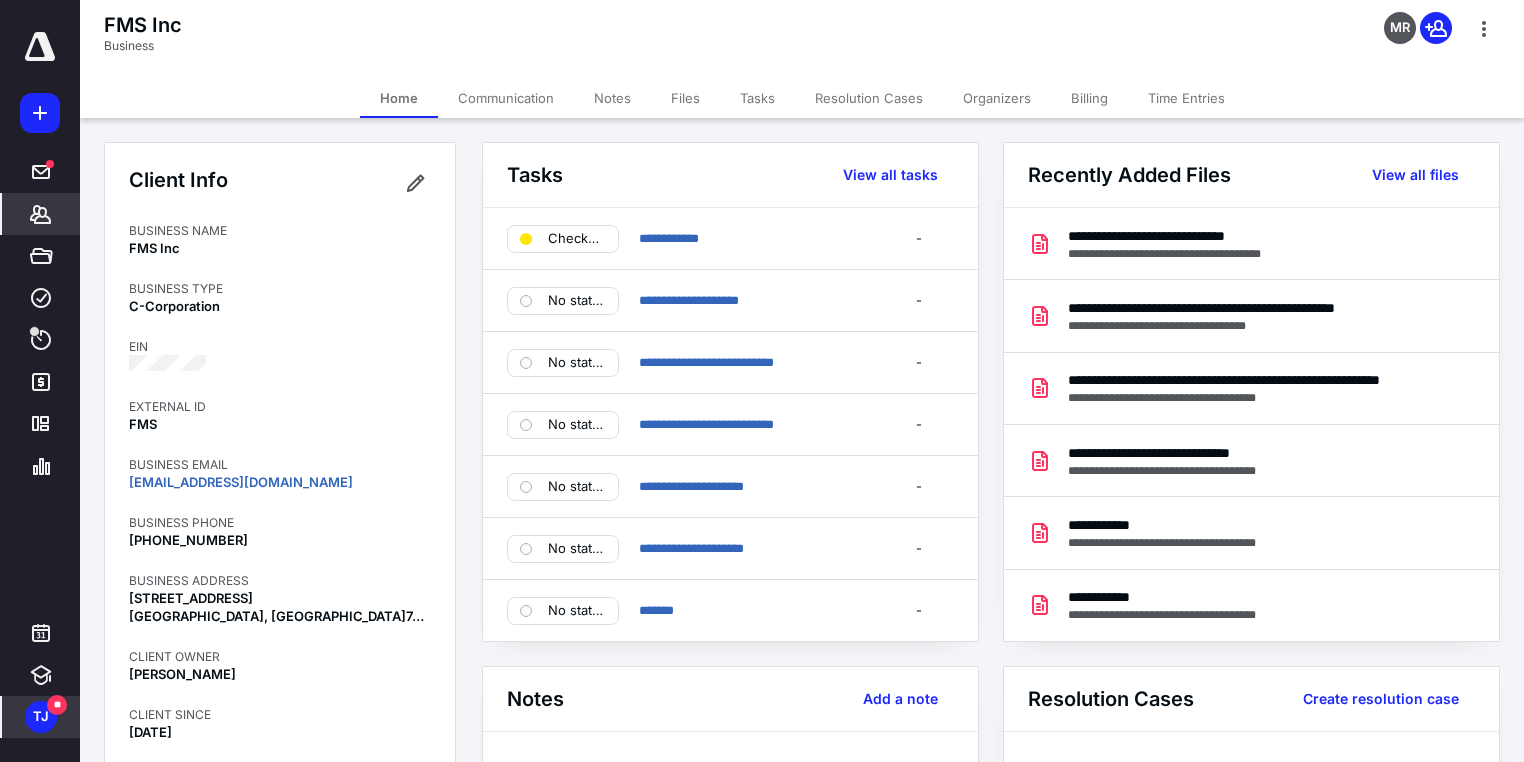click on "Billing" at bounding box center (1089, 98) 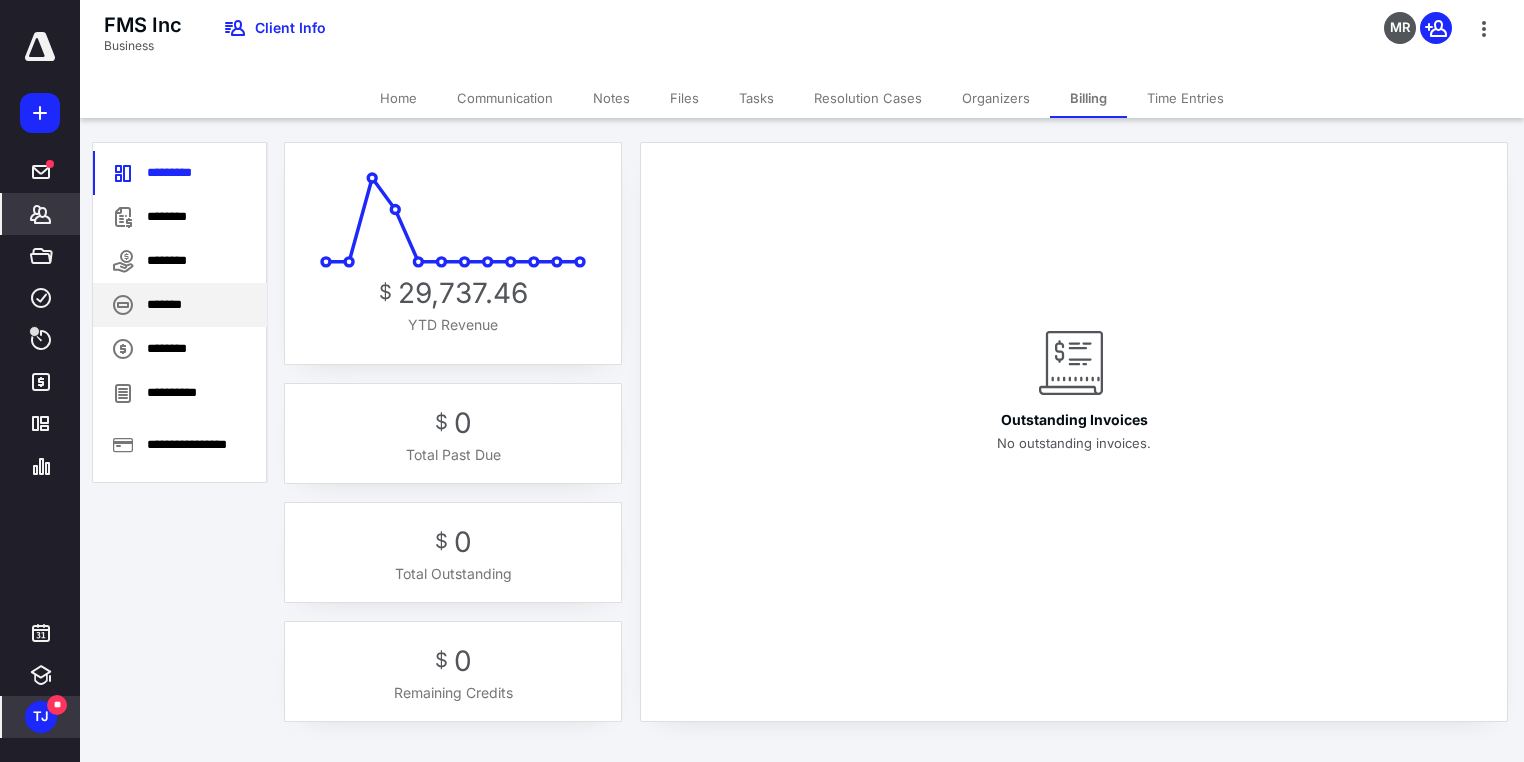click on "*******" at bounding box center (180, 305) 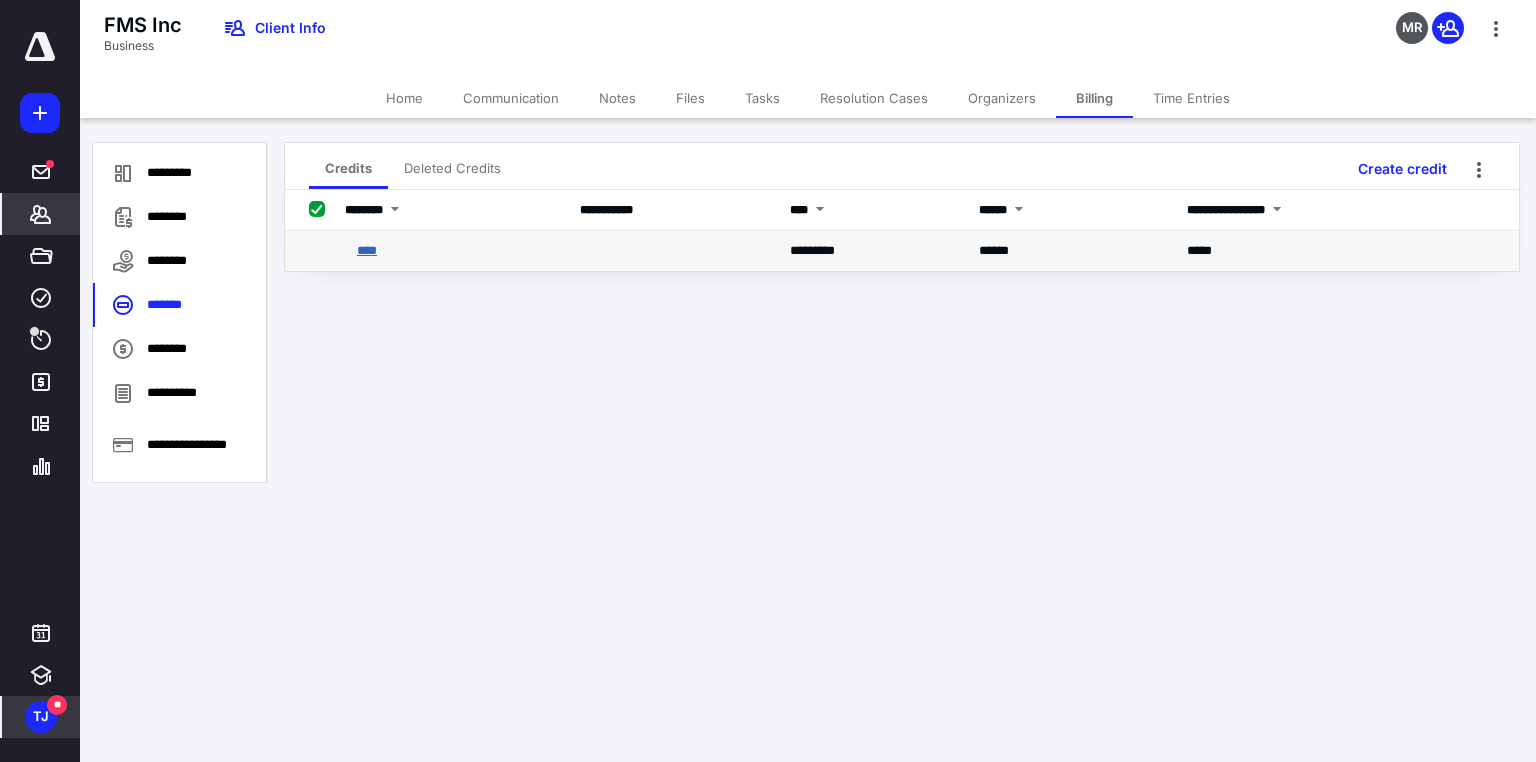 click on "****" at bounding box center (367, 250) 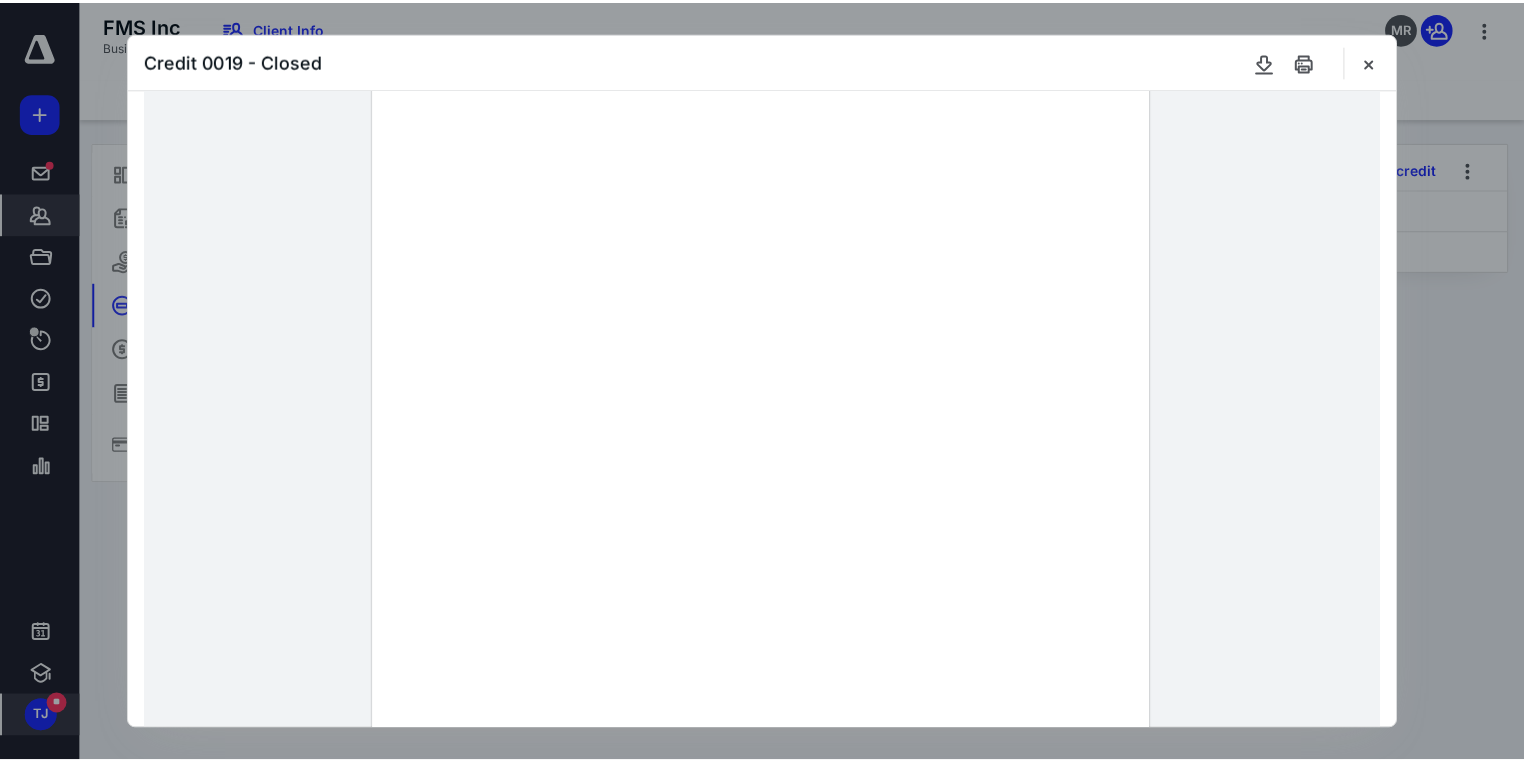 scroll, scrollTop: 0, scrollLeft: 0, axis: both 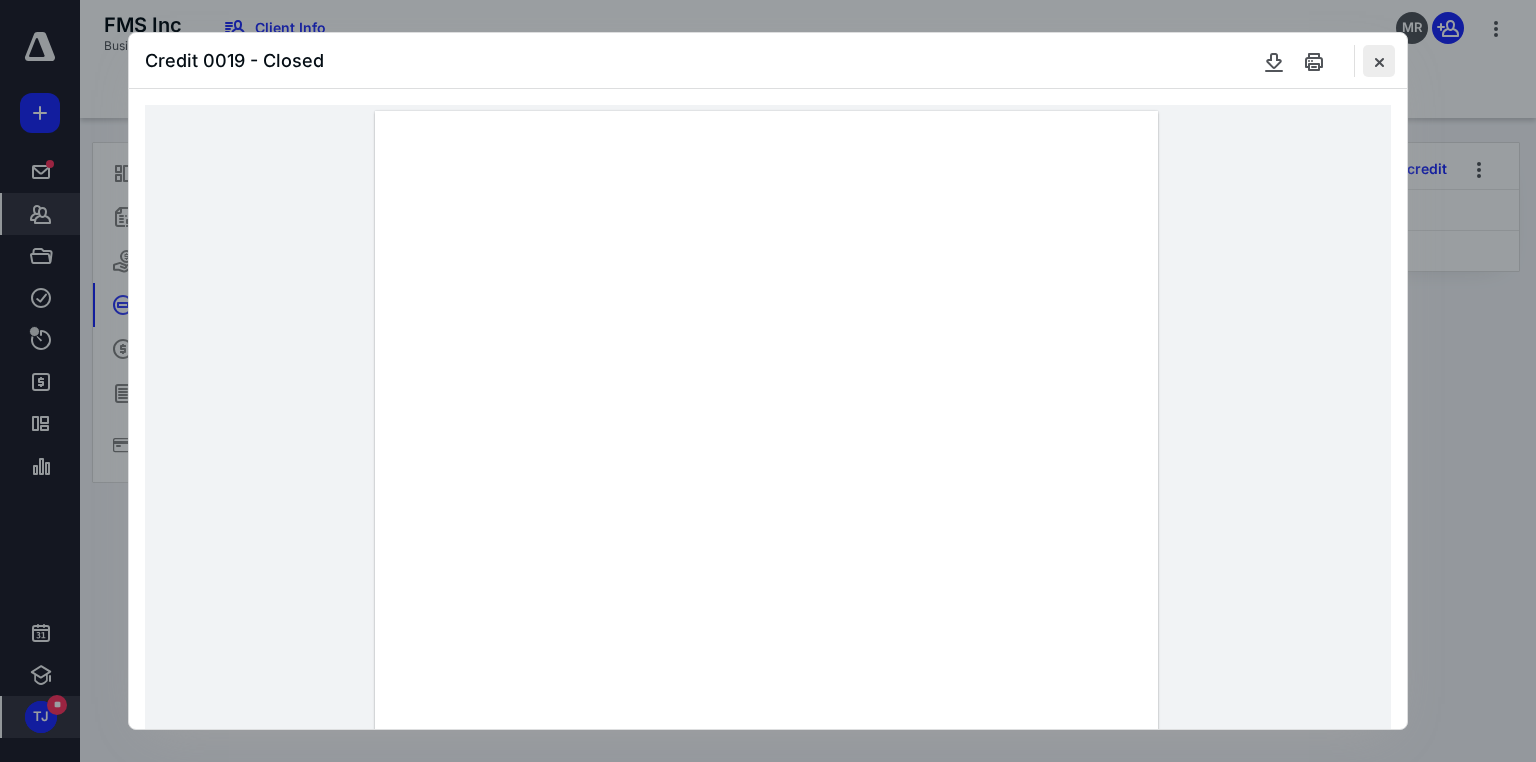 click at bounding box center [1379, 61] 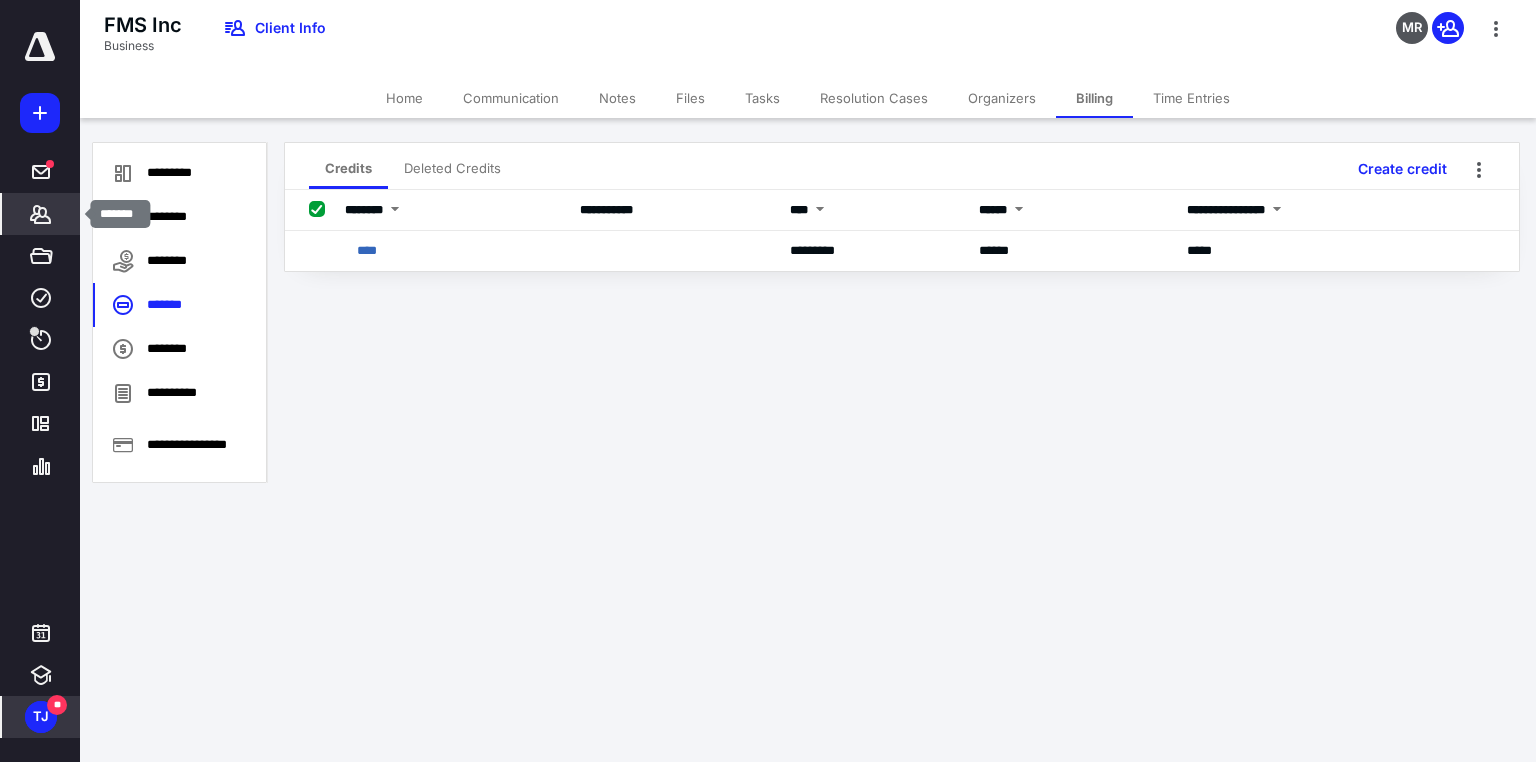 click 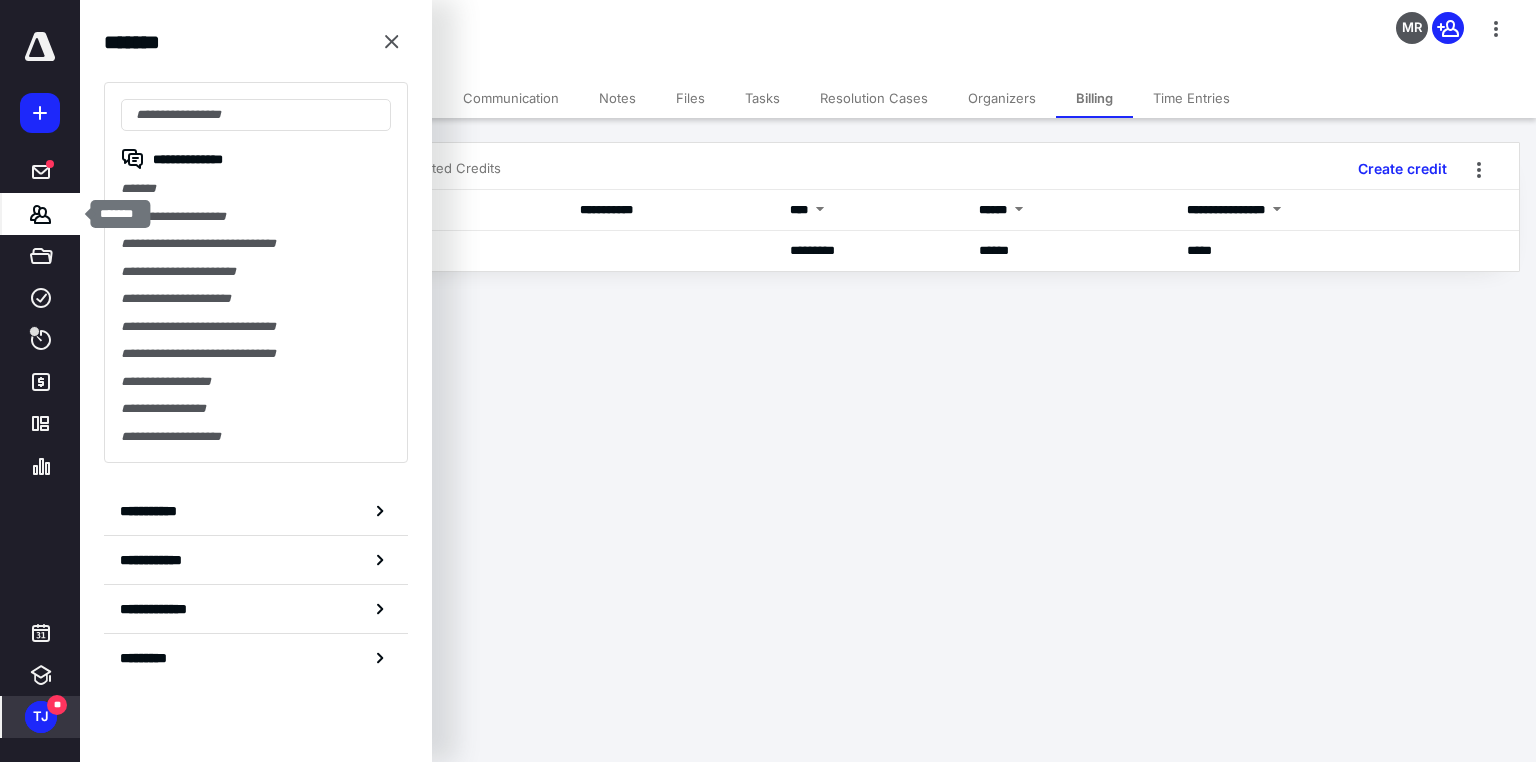 click 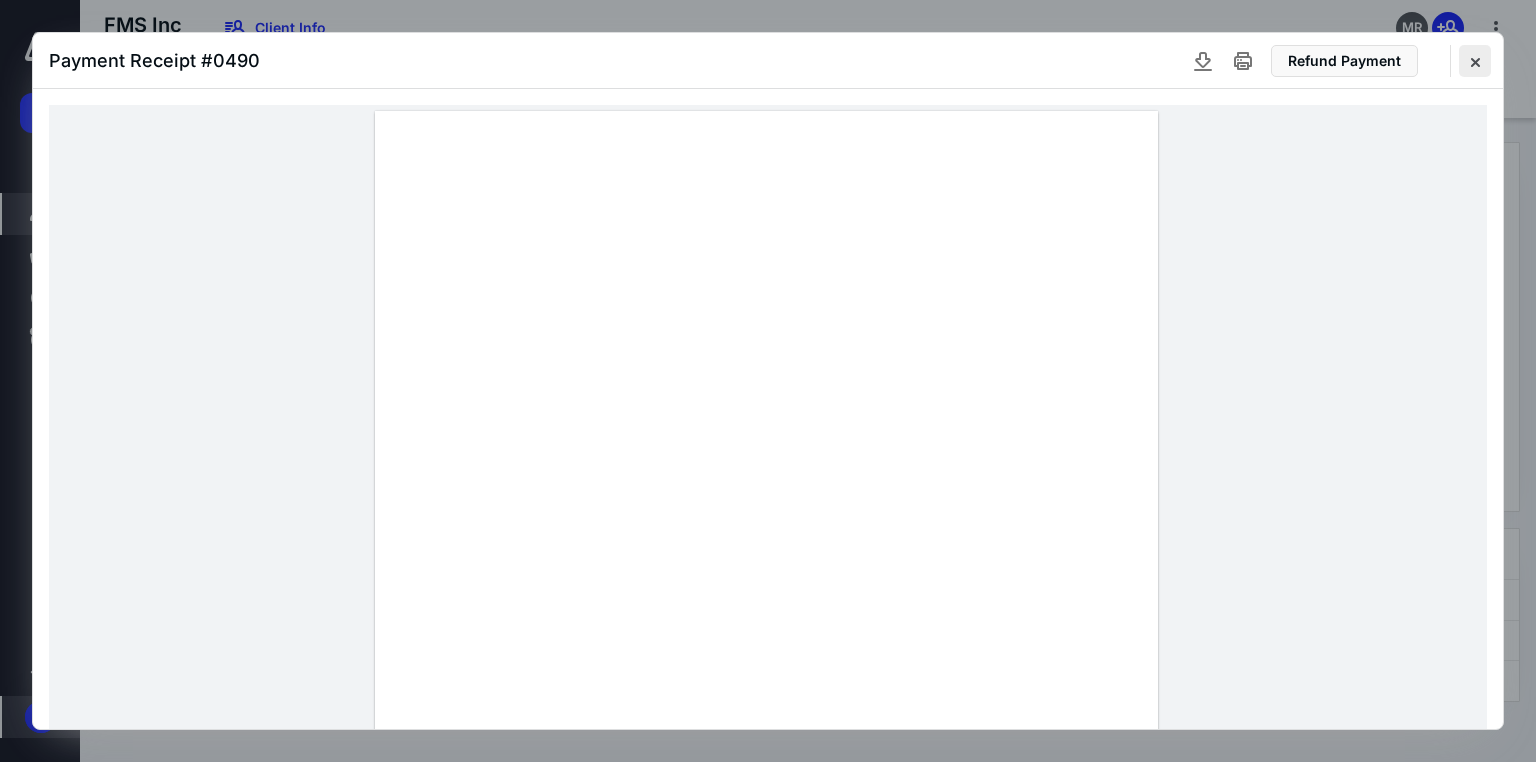 click at bounding box center [1475, 61] 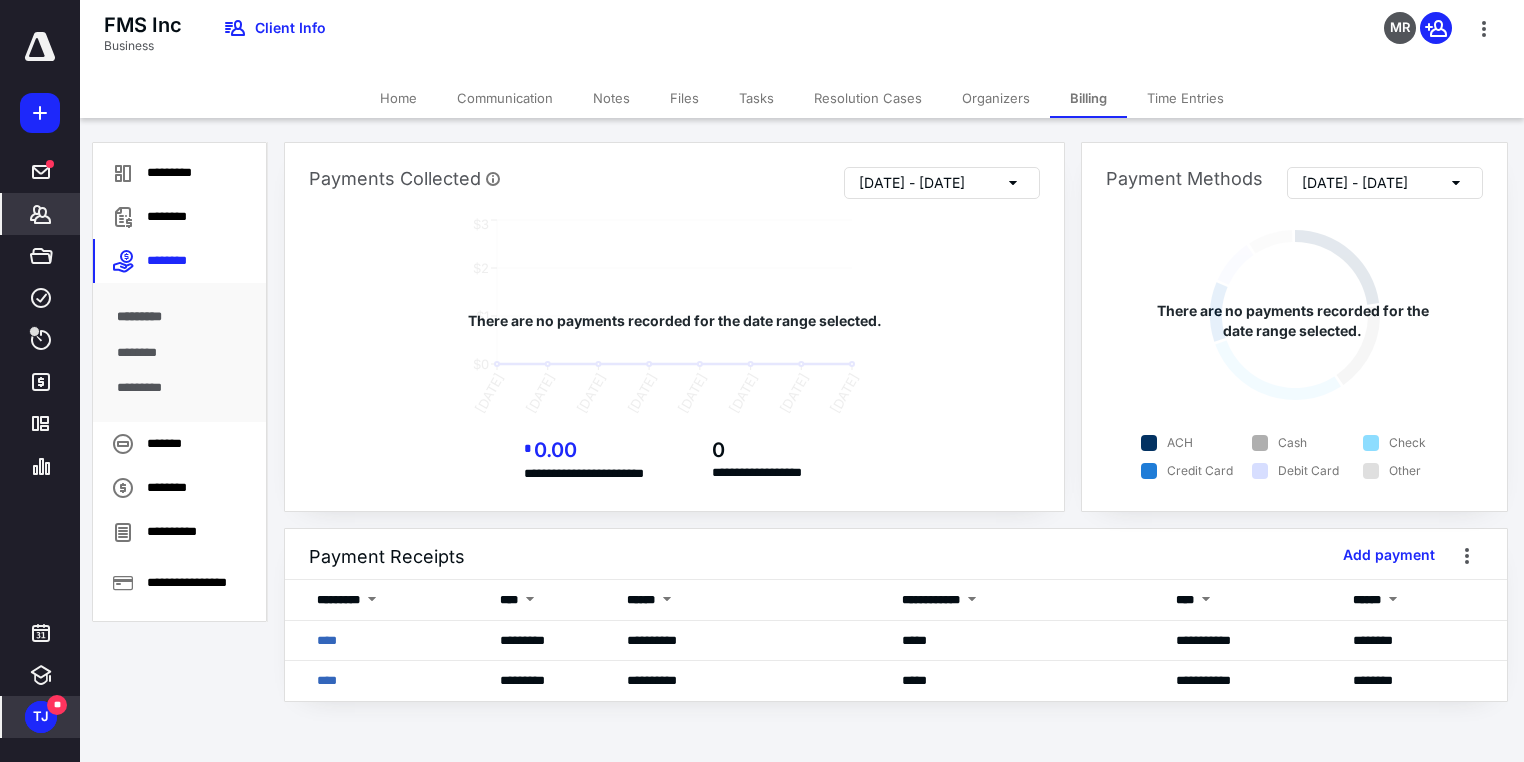 click at bounding box center [40, 47] 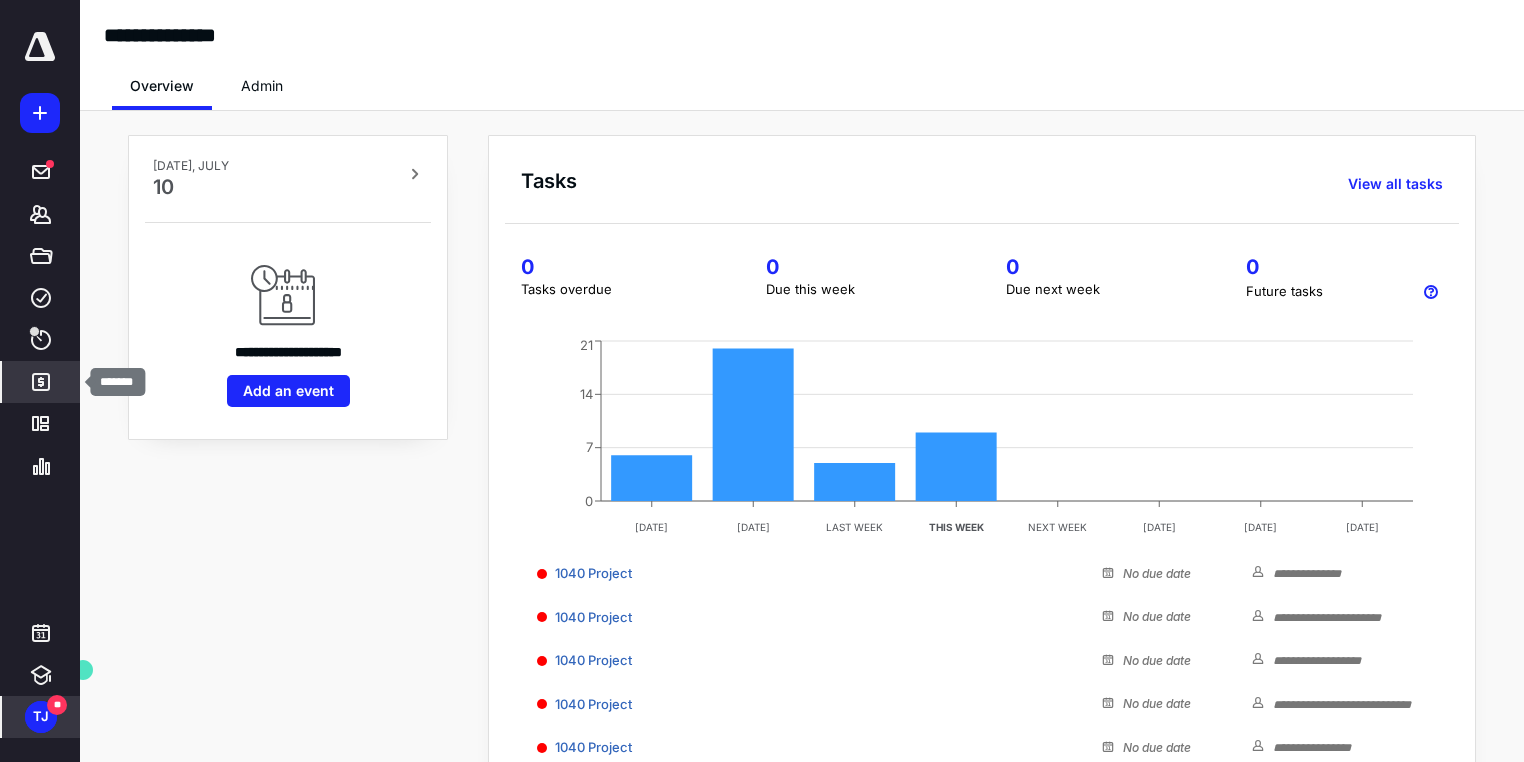 click 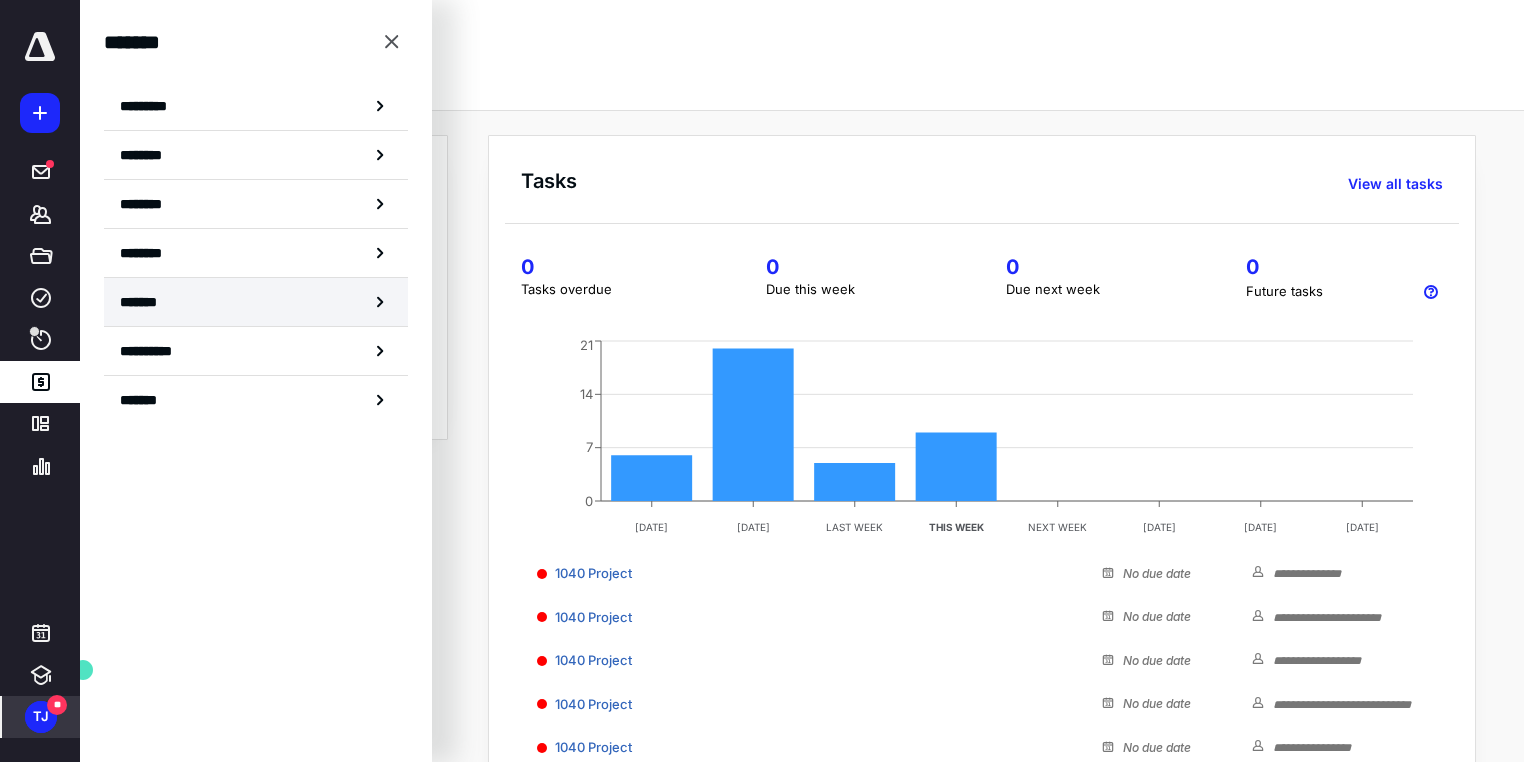 click on "*******" at bounding box center (144, 302) 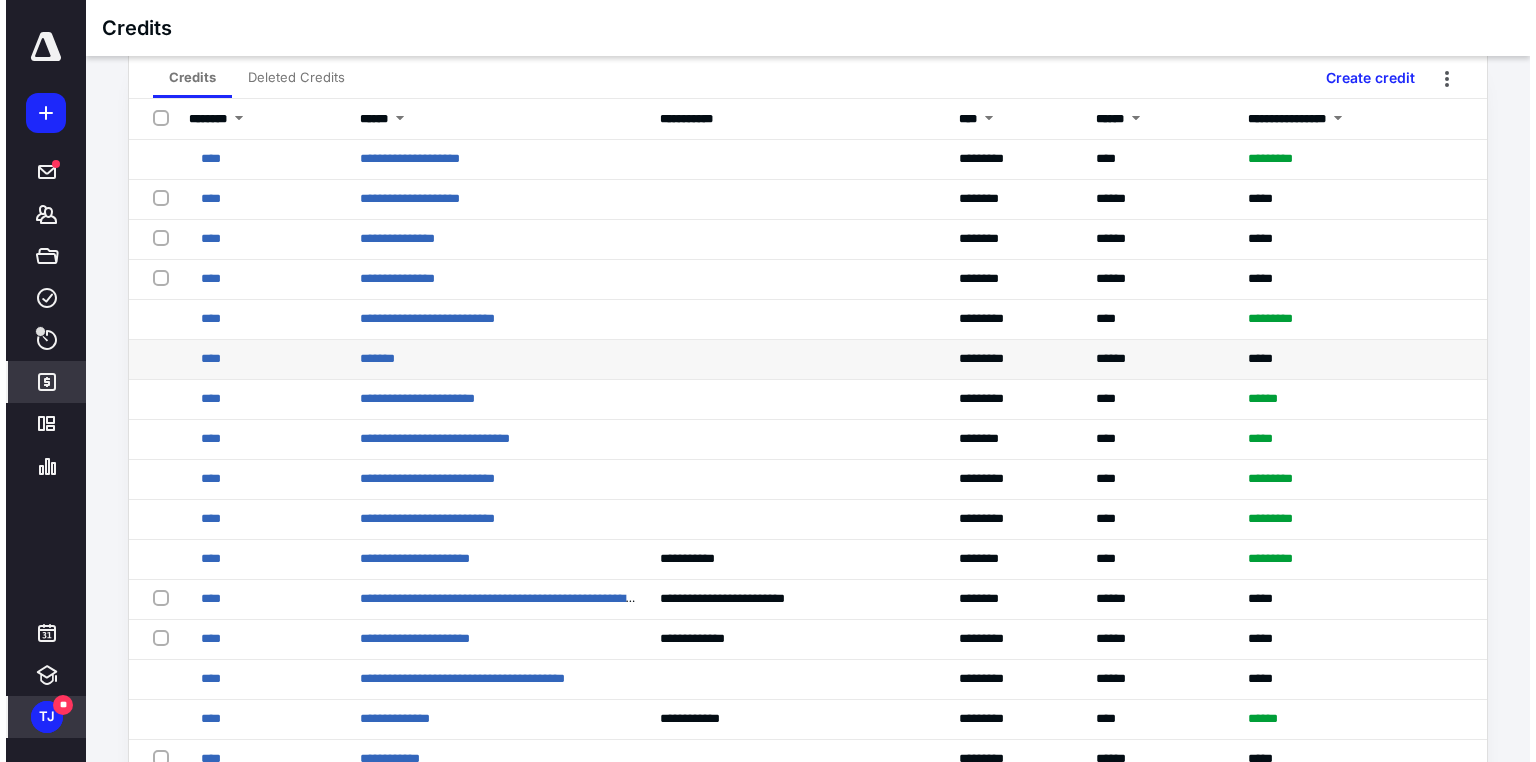scroll, scrollTop: 0, scrollLeft: 0, axis: both 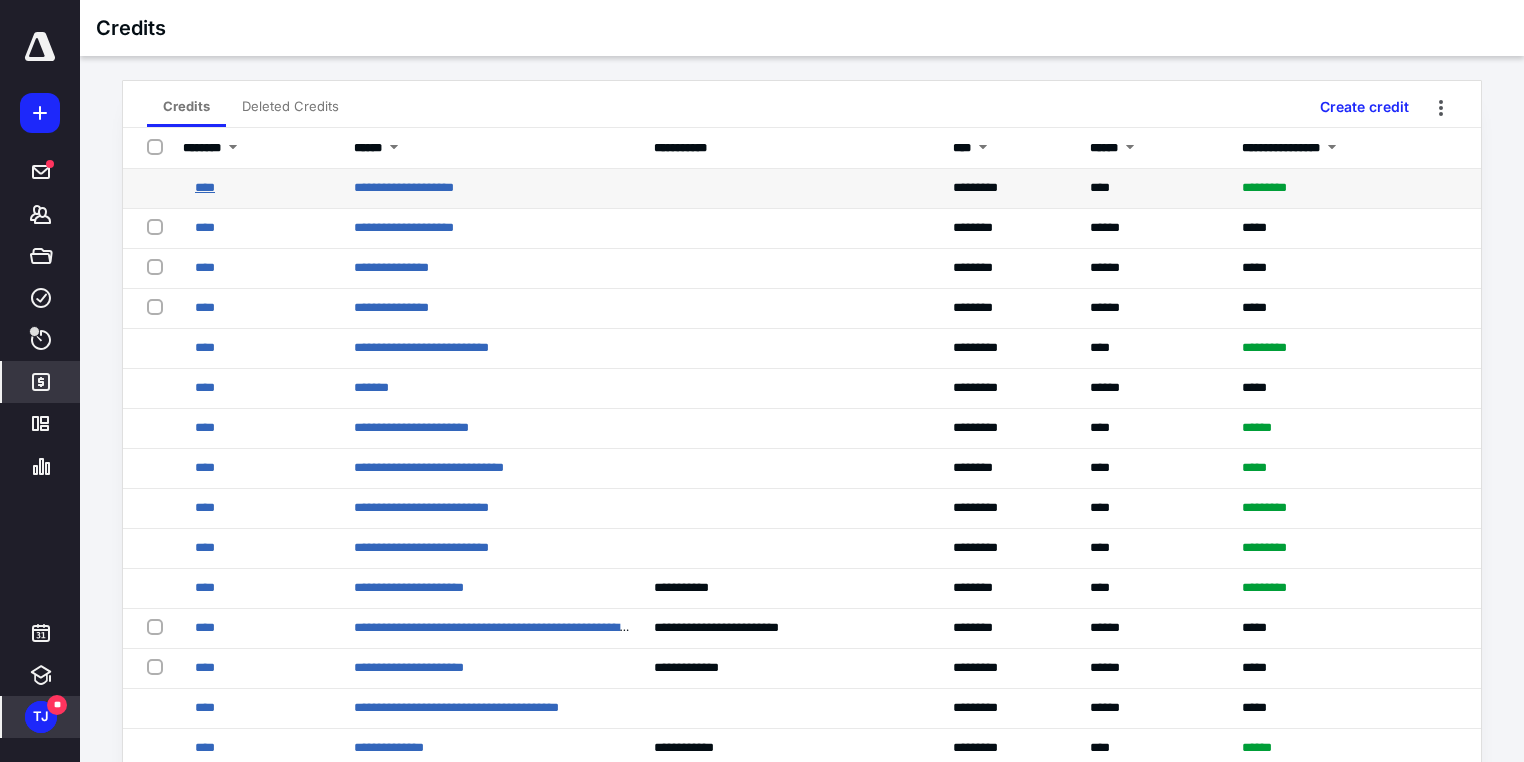 click on "****" at bounding box center [205, 187] 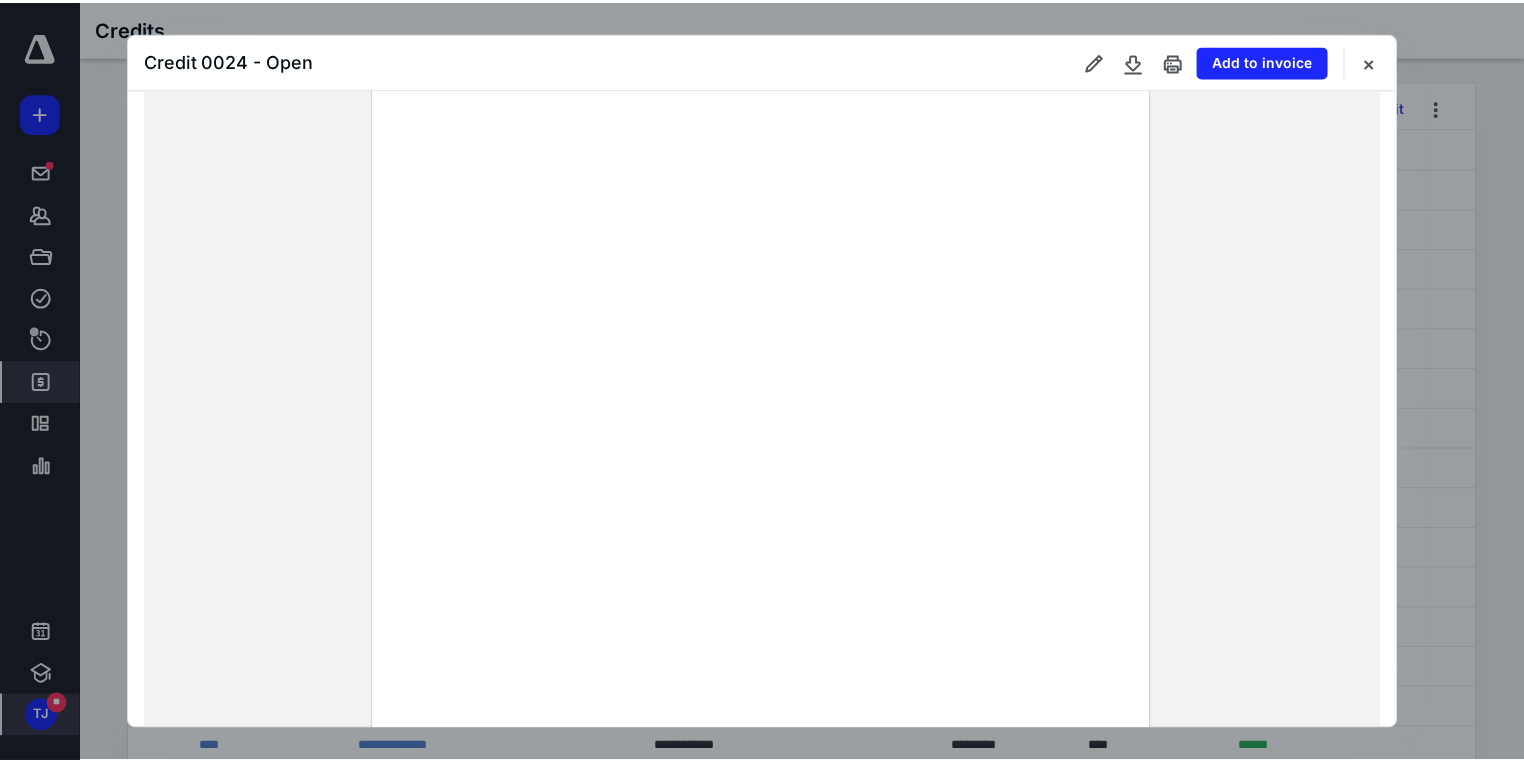 scroll, scrollTop: 0, scrollLeft: 0, axis: both 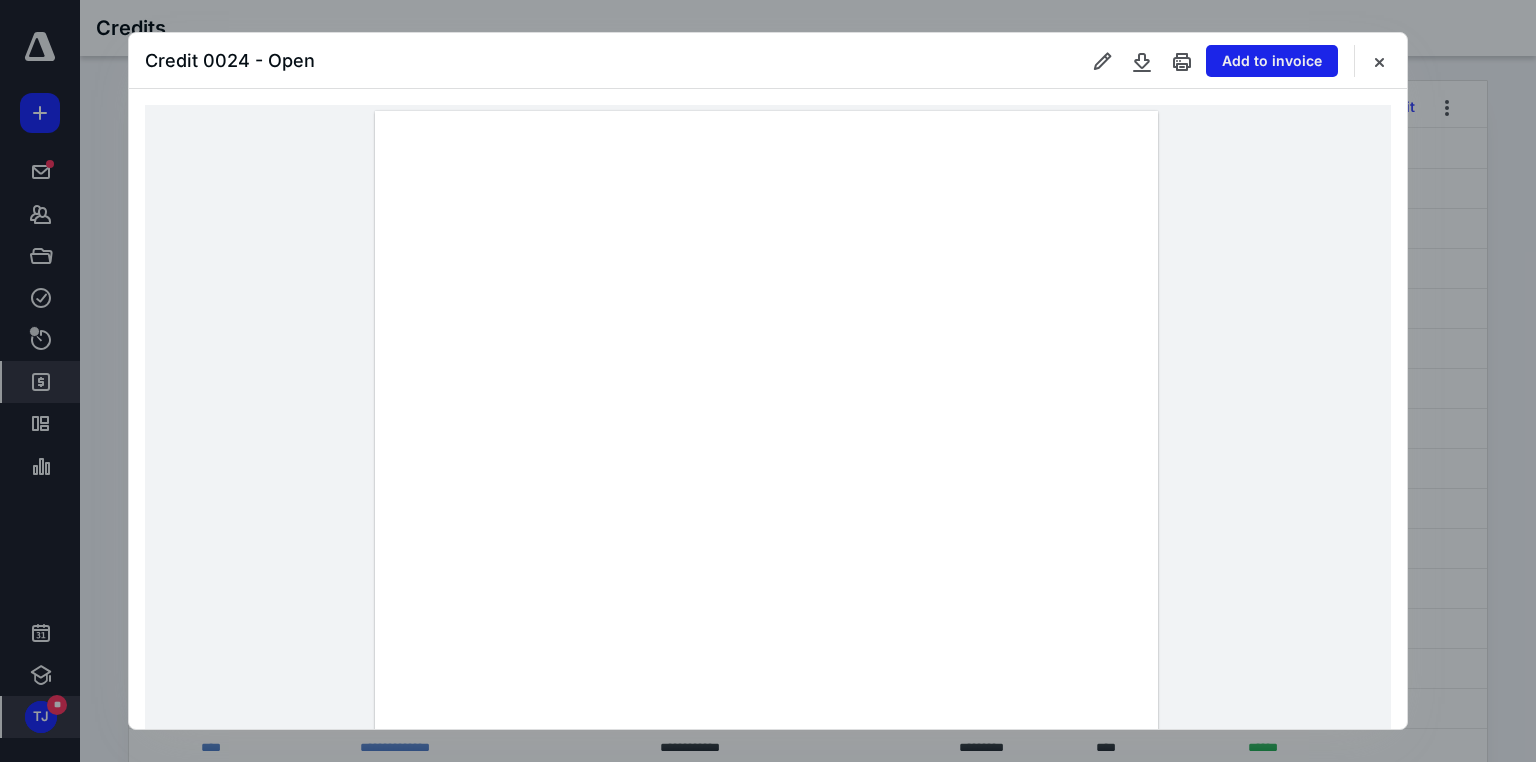 click on "Add to invoice" at bounding box center (1272, 61) 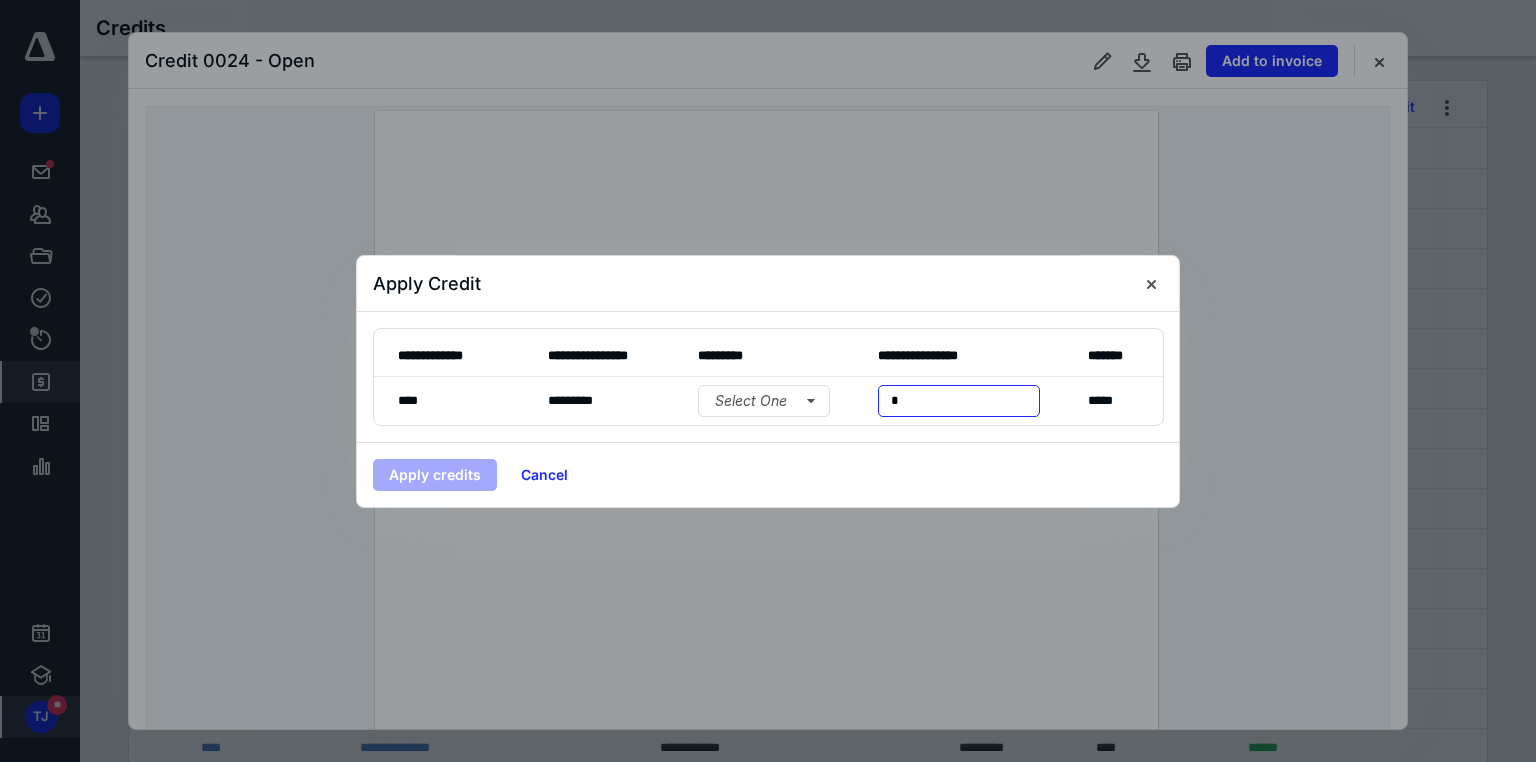 click on "* *****" at bounding box center (959, 401) 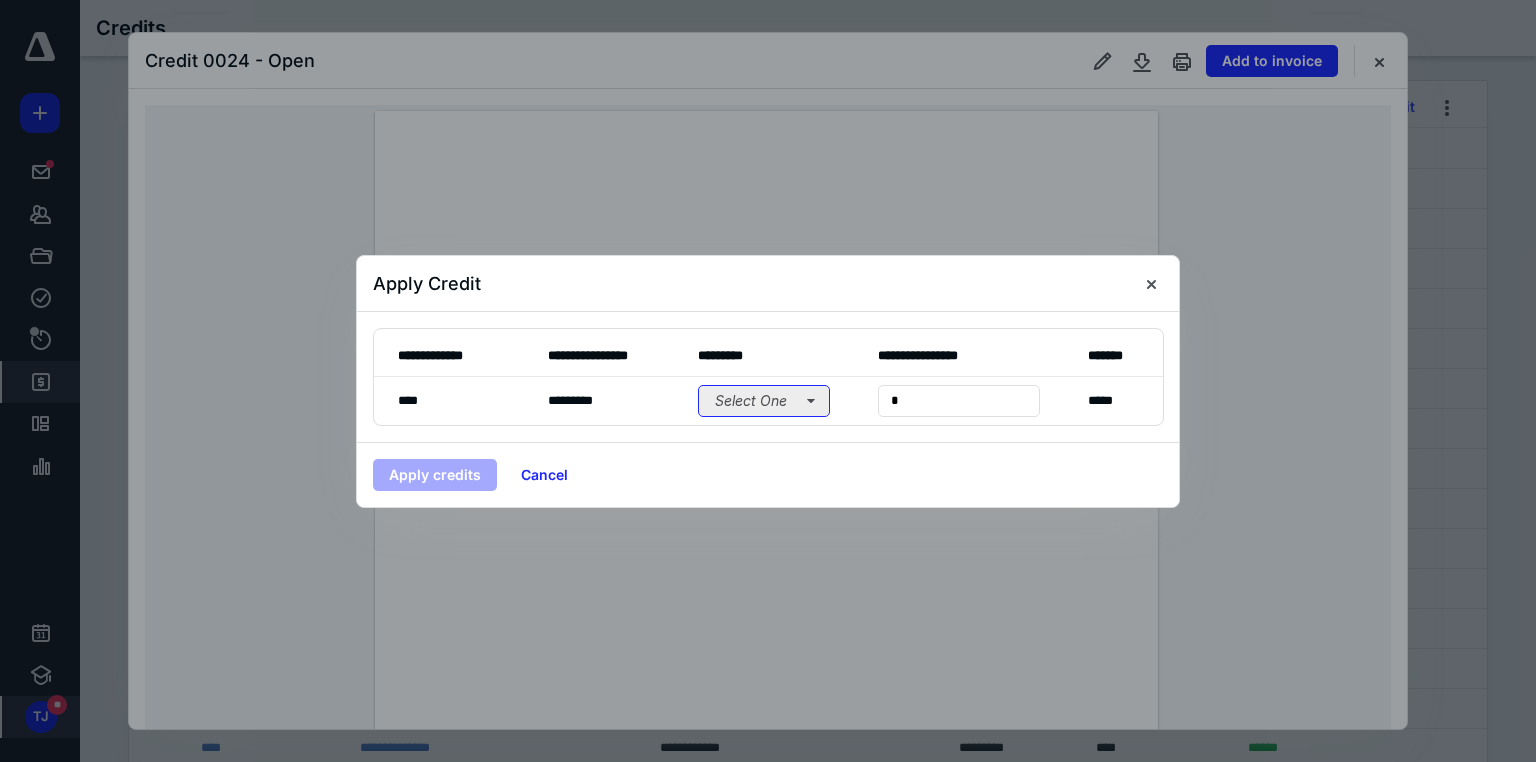 click on "Select One" at bounding box center (764, 401) 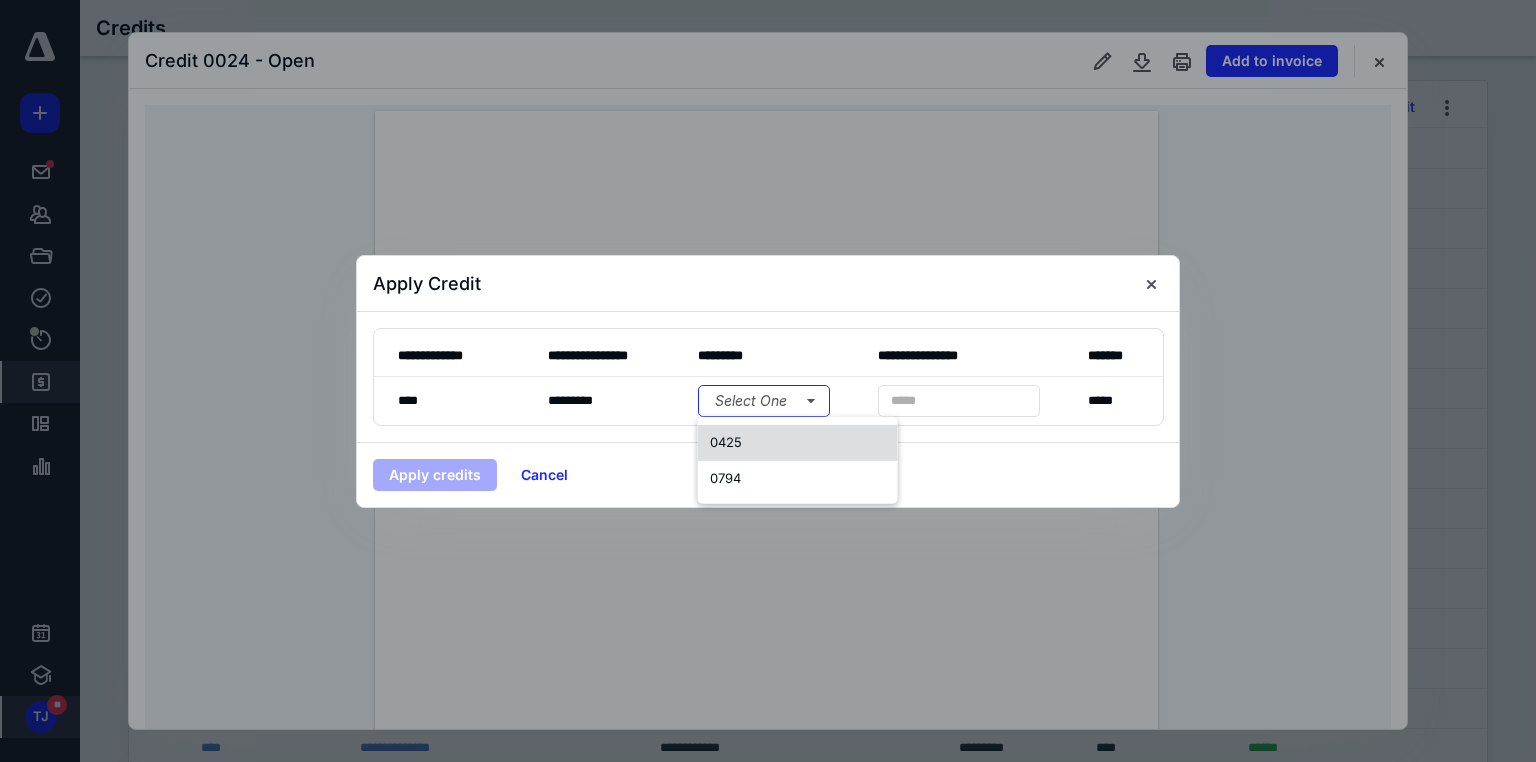 click on "0425" at bounding box center (798, 443) 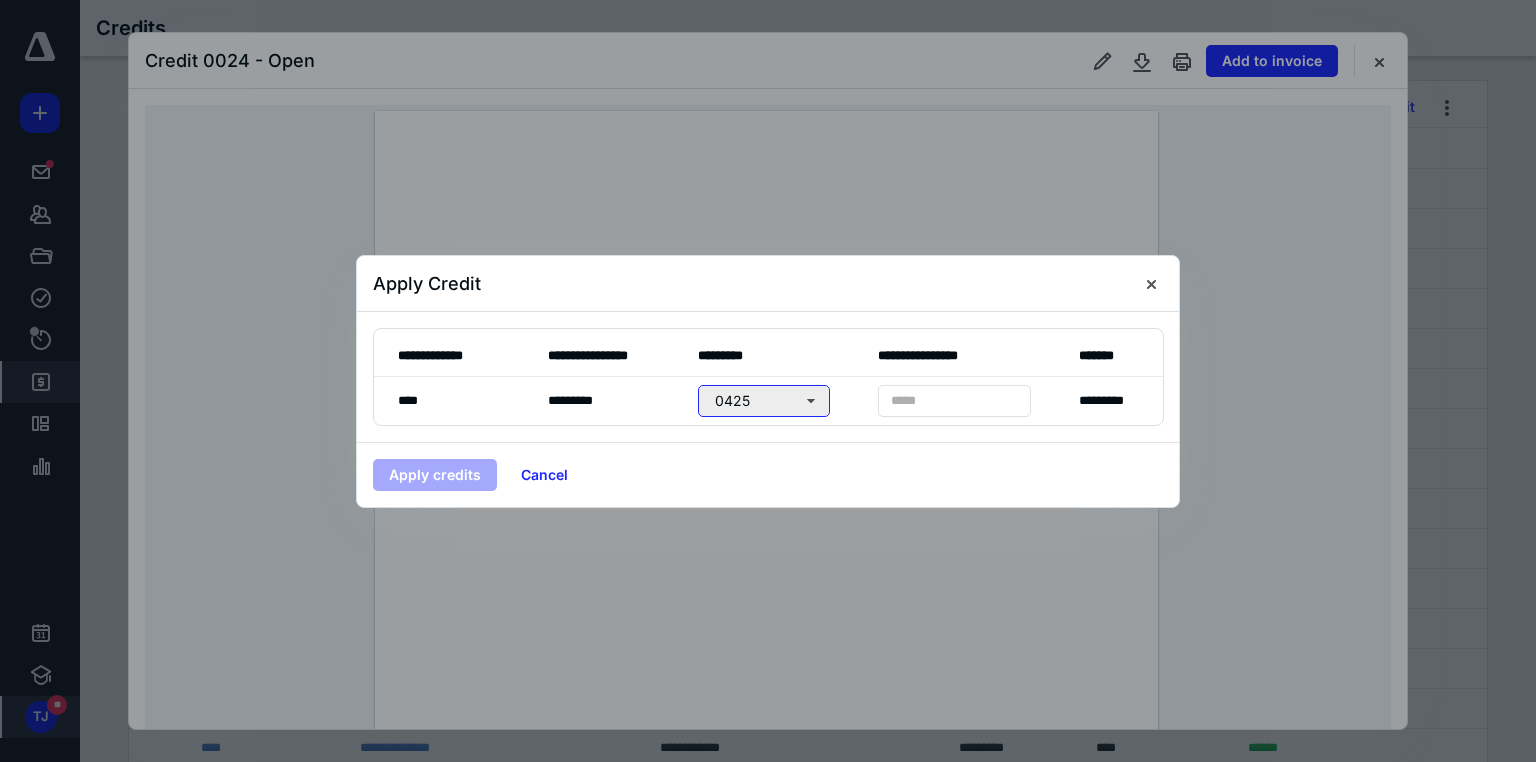 click on "0425" at bounding box center (764, 401) 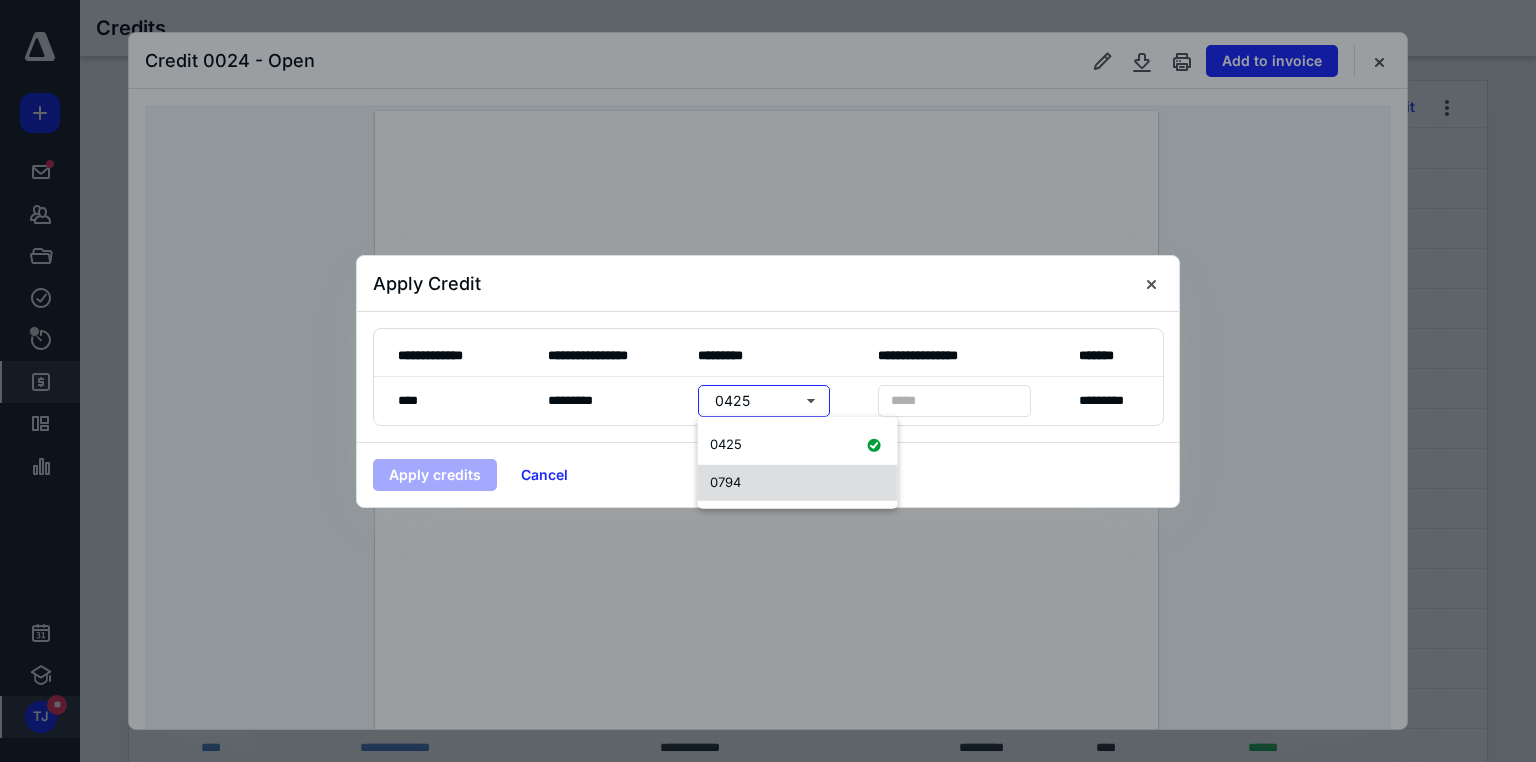 click on "0794" at bounding box center [725, 482] 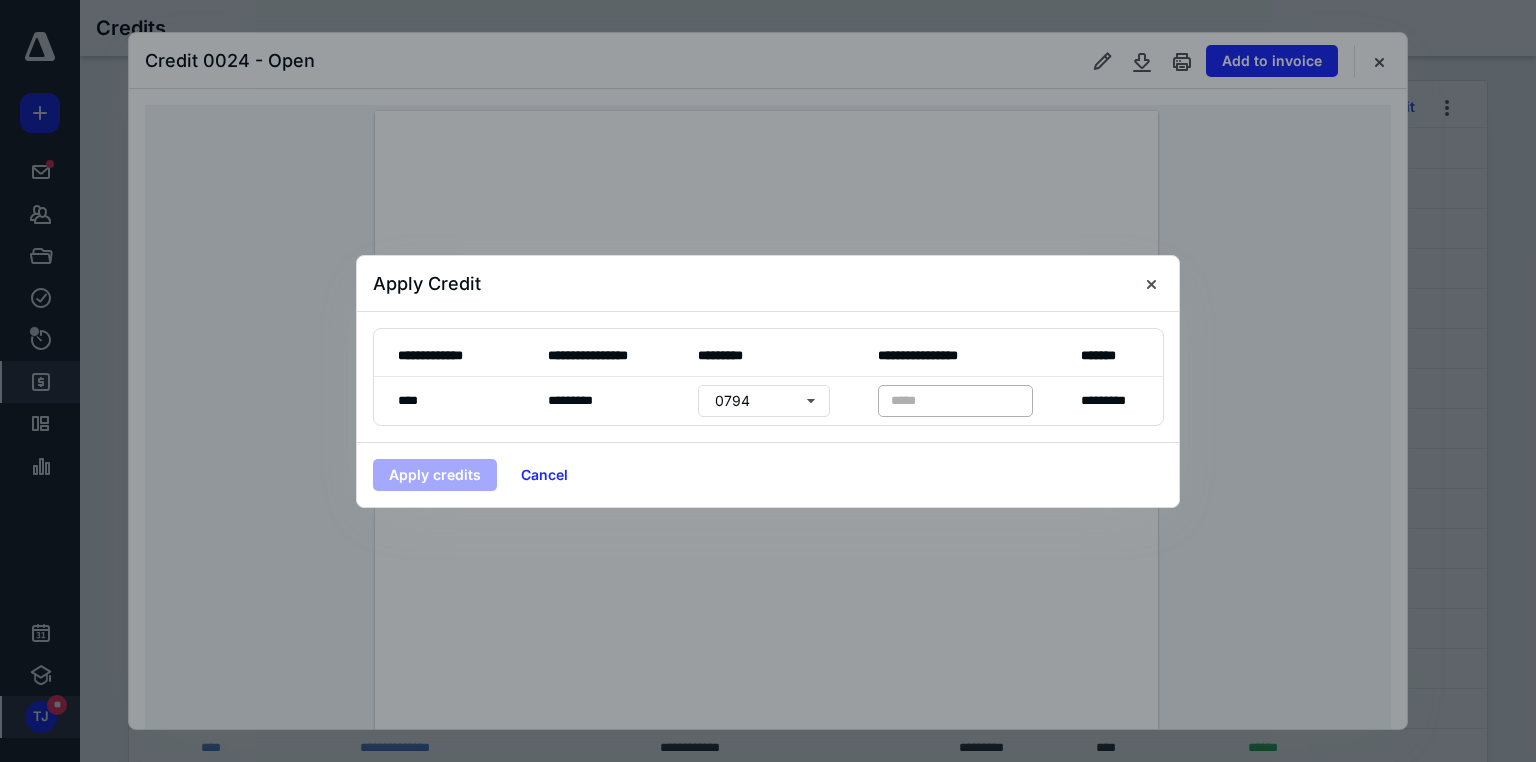 click on "* *****" at bounding box center (955, 401) 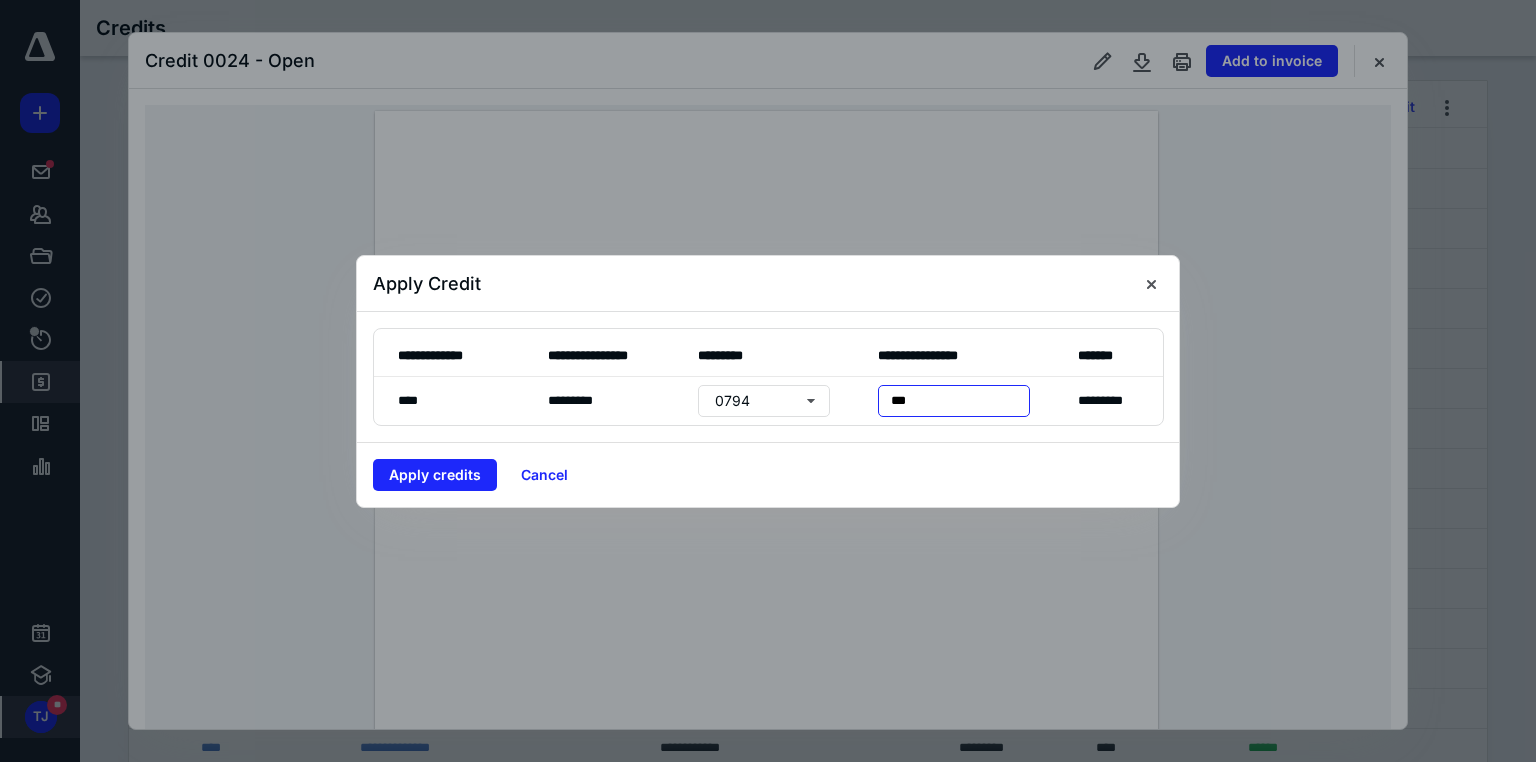type on "****" 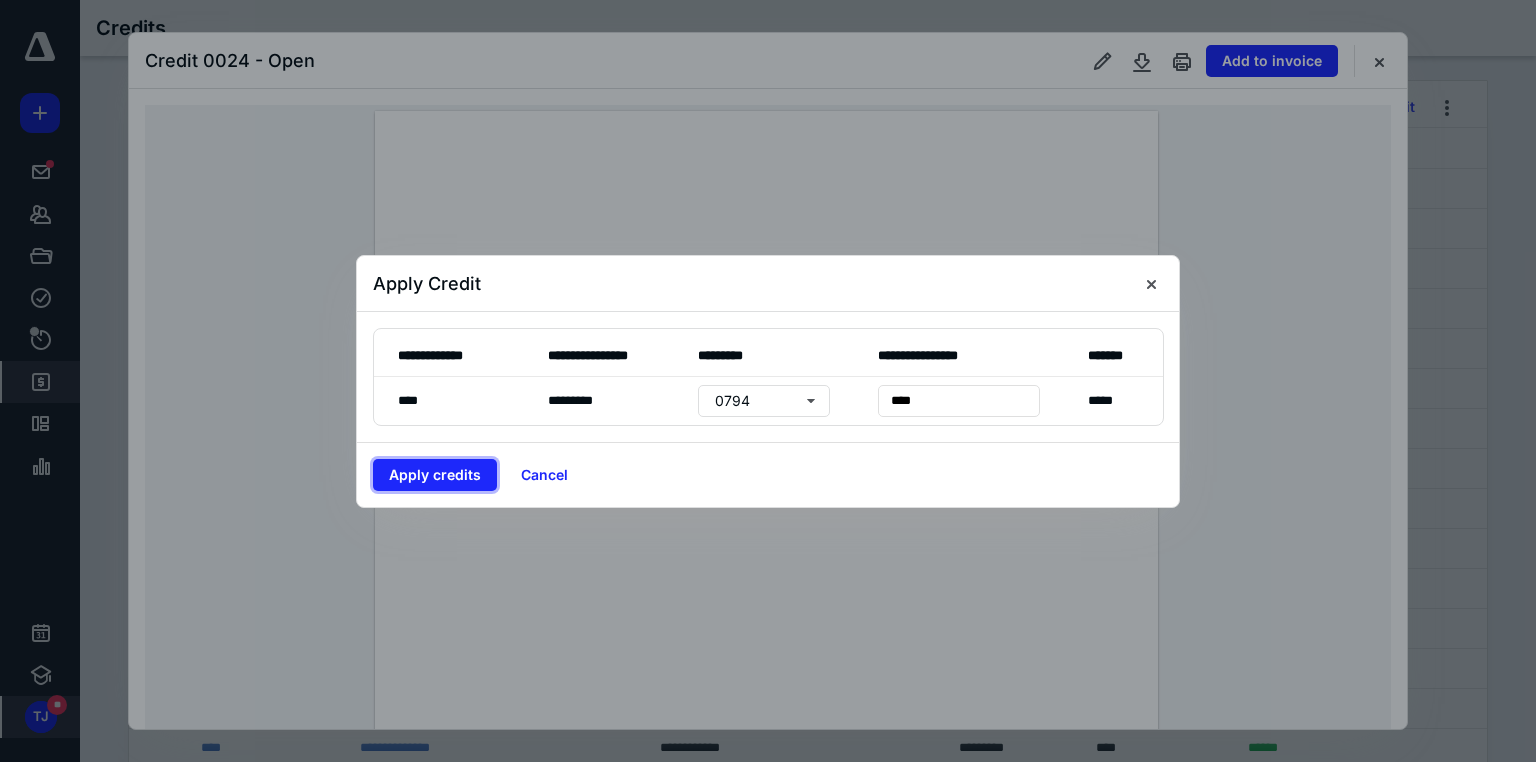 type 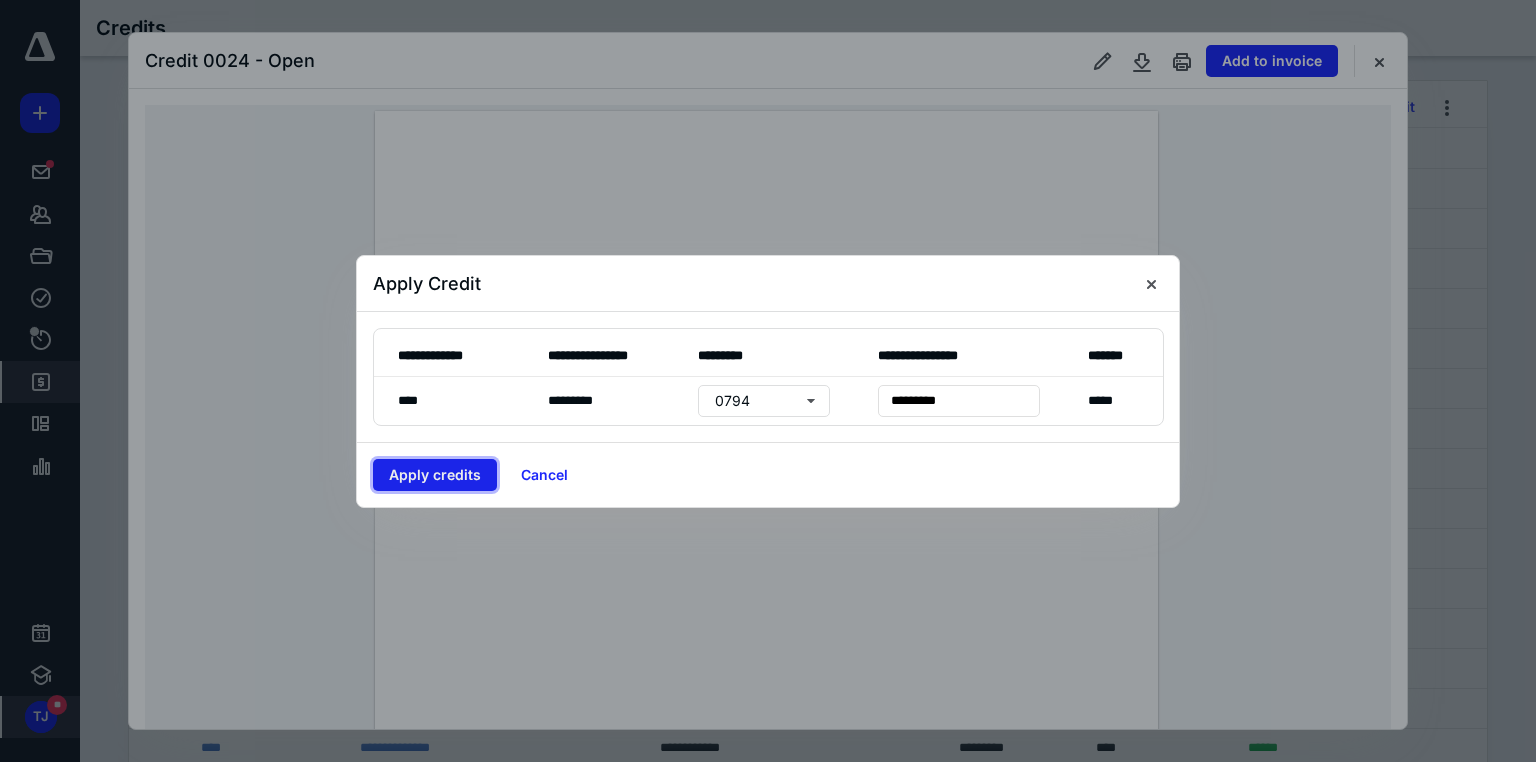 click on "Apply credits" at bounding box center [435, 475] 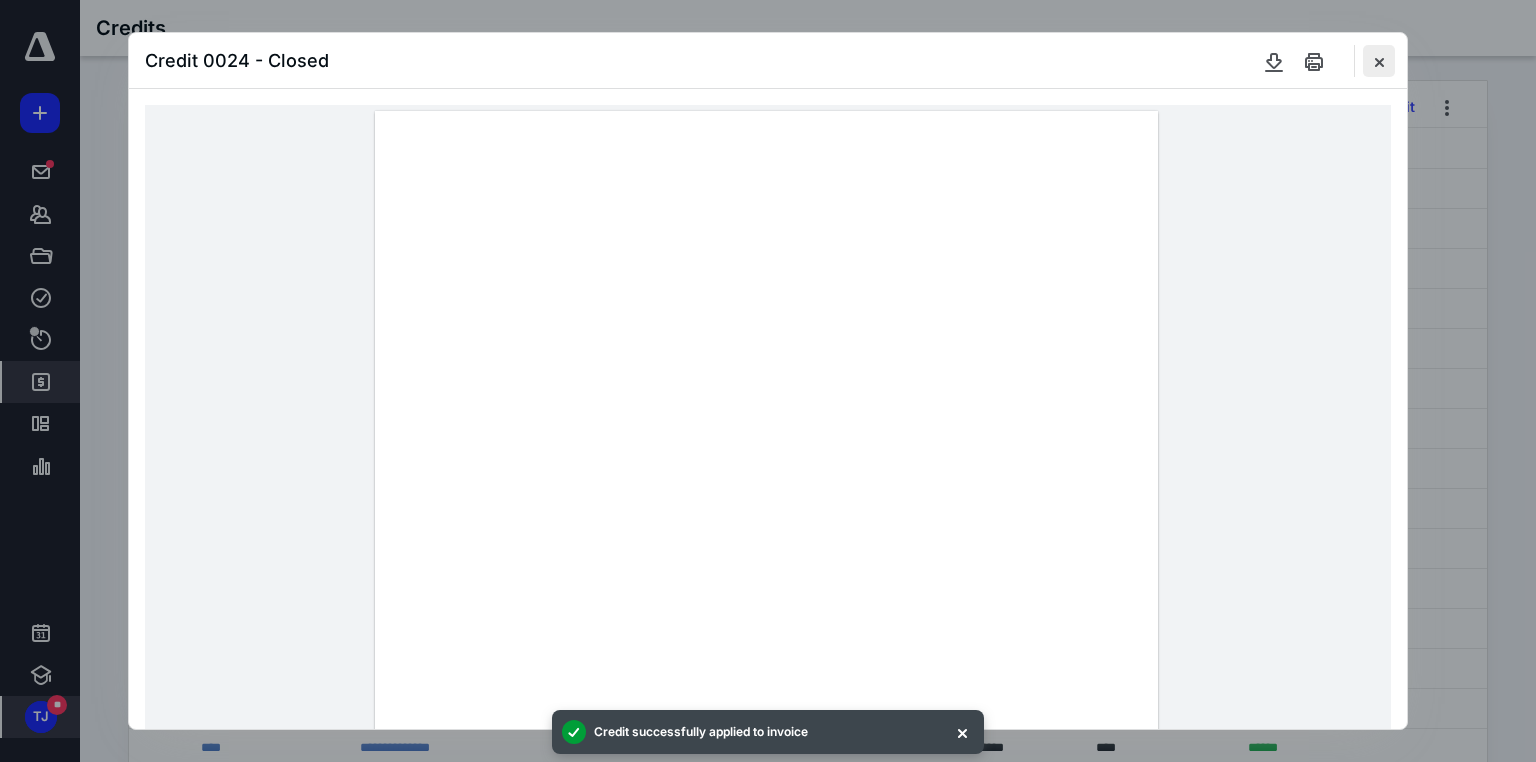 click at bounding box center [1379, 61] 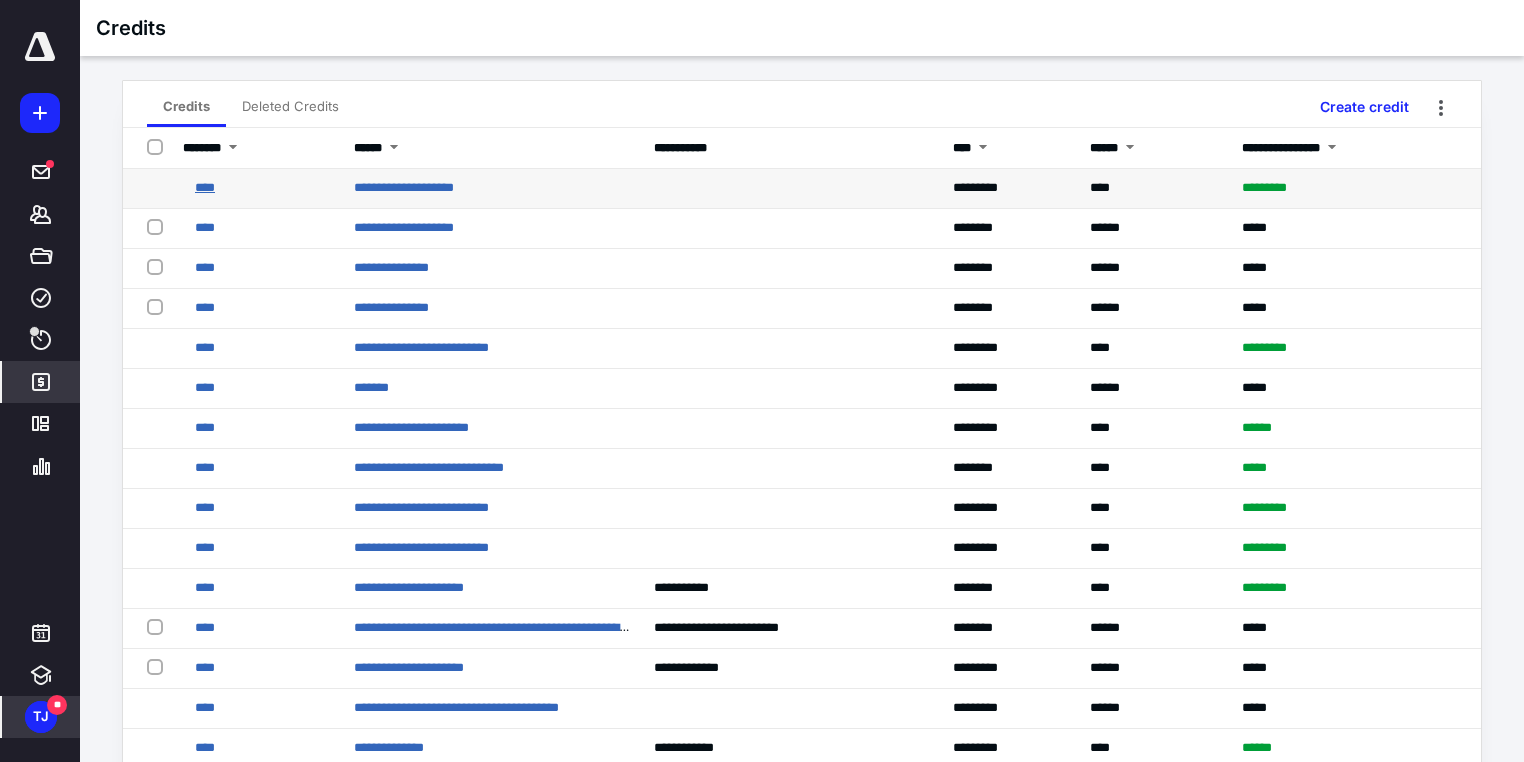 click on "****" at bounding box center (205, 187) 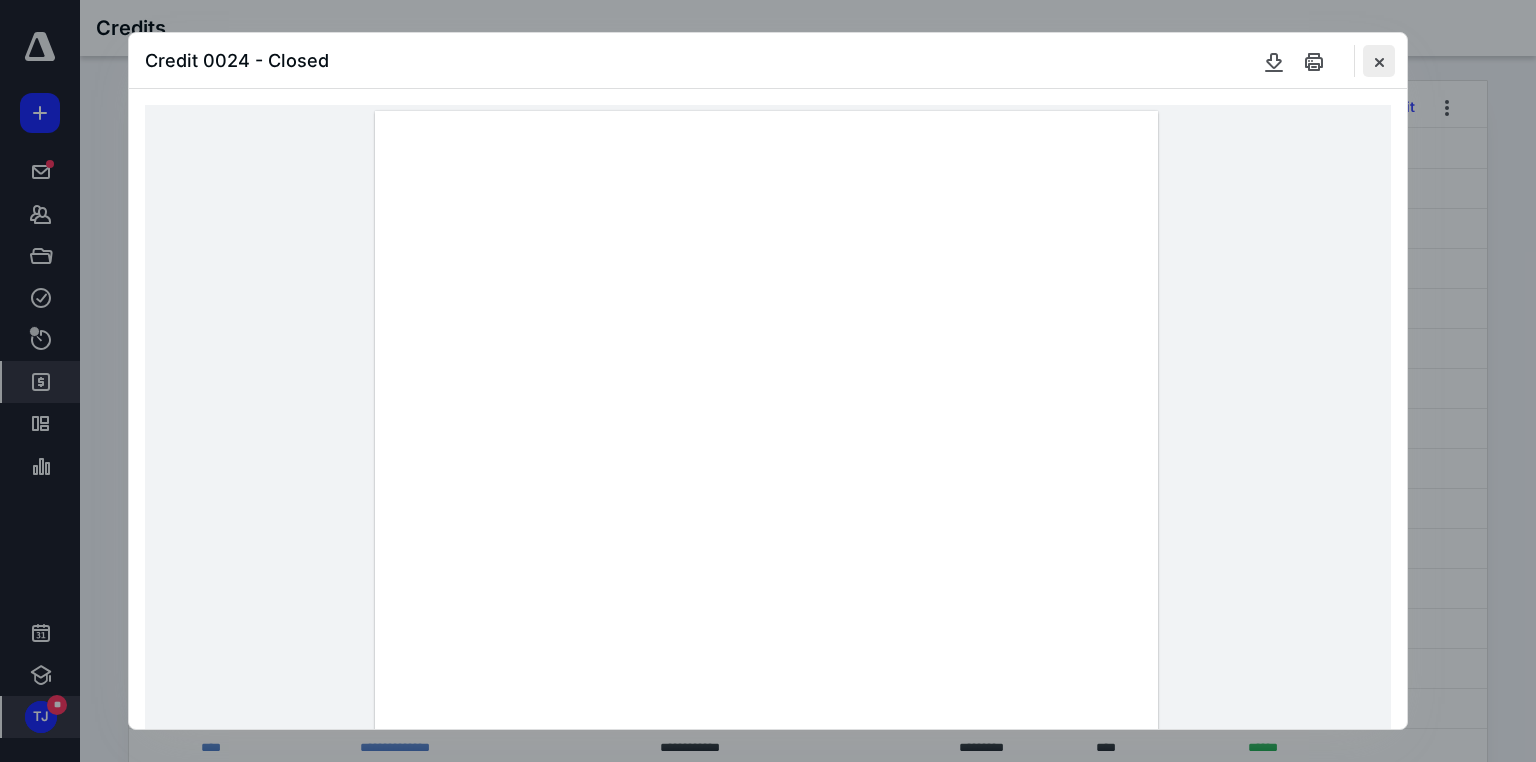 click at bounding box center [1379, 61] 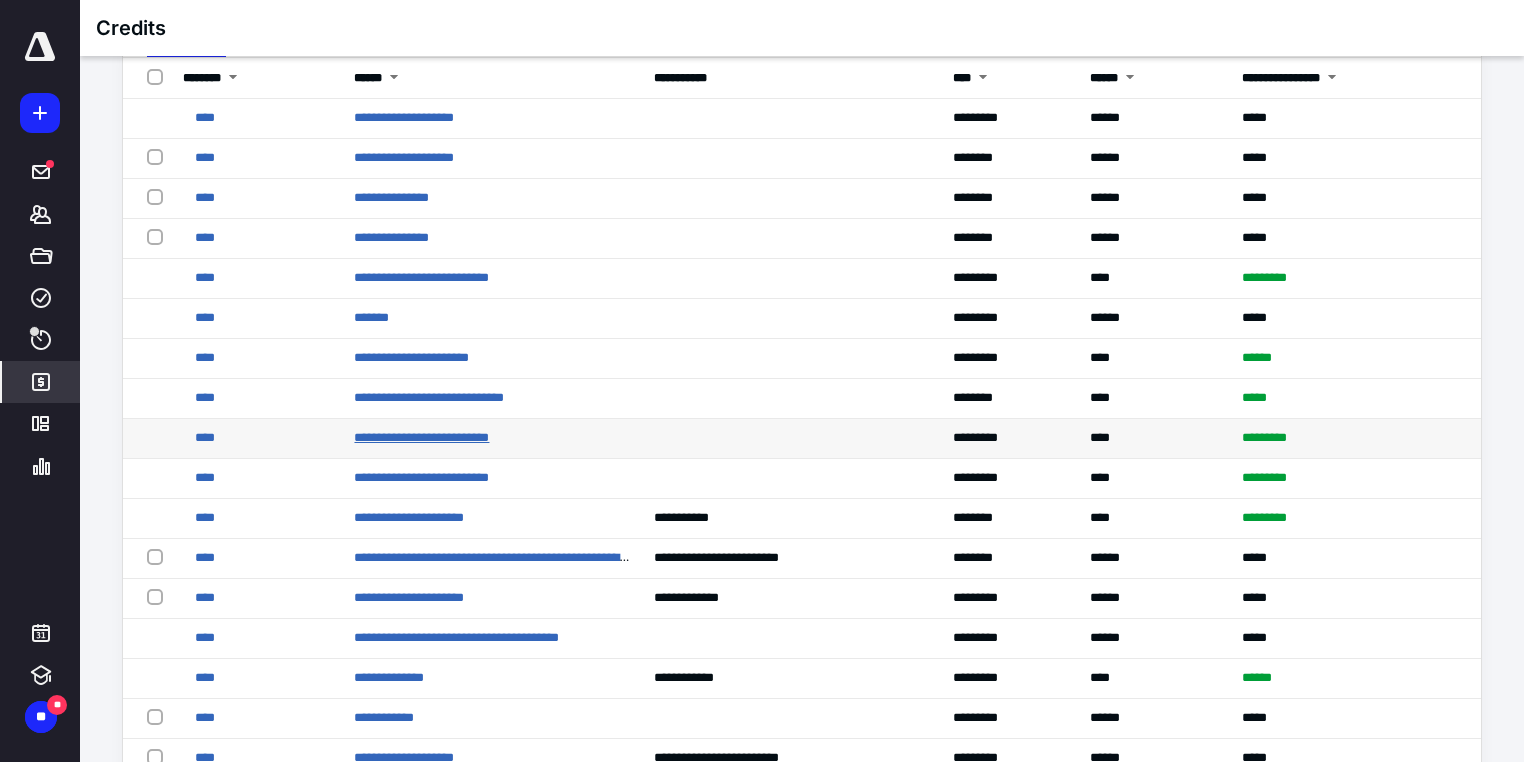 scroll, scrollTop: 0, scrollLeft: 0, axis: both 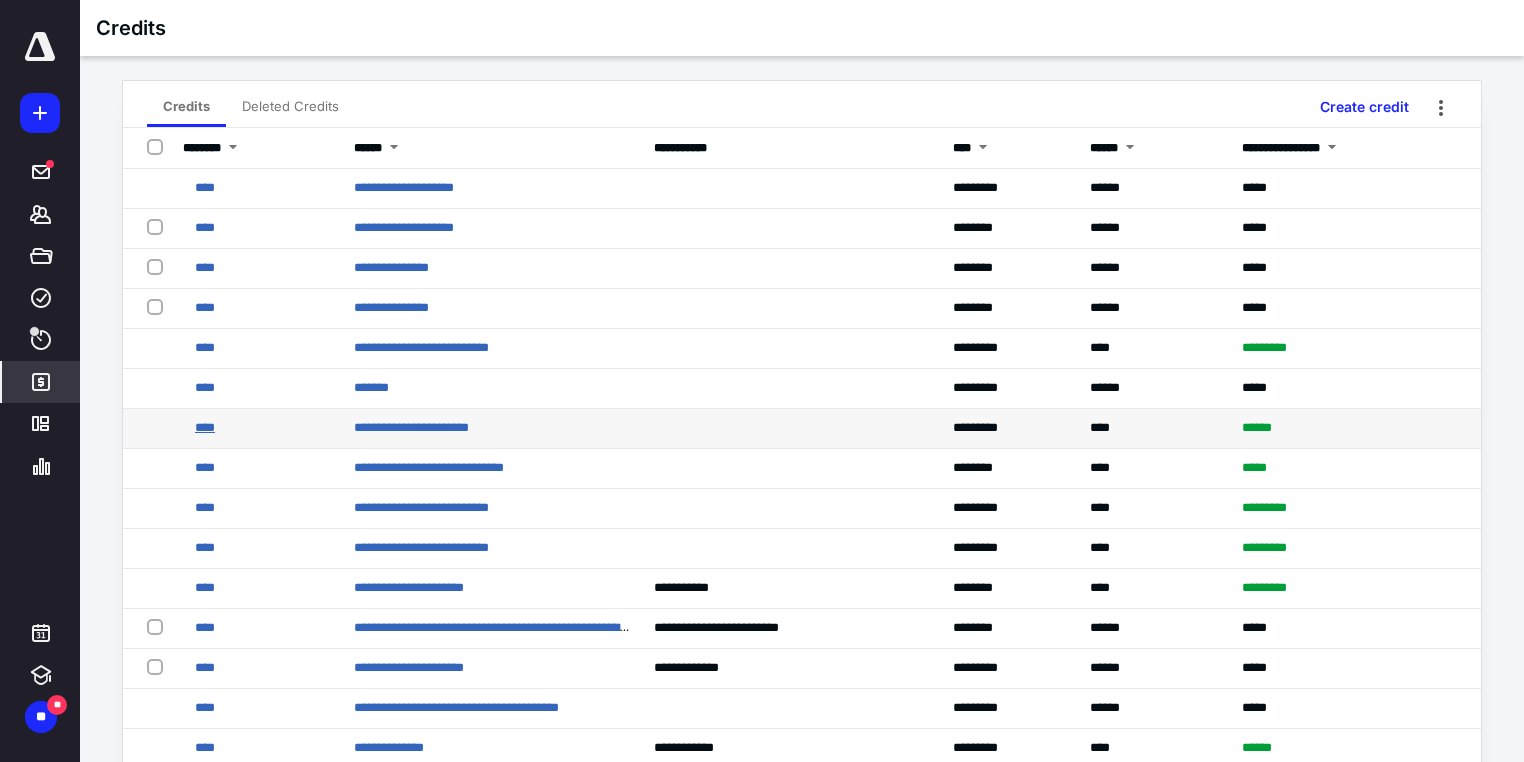 click on "****" at bounding box center [205, 427] 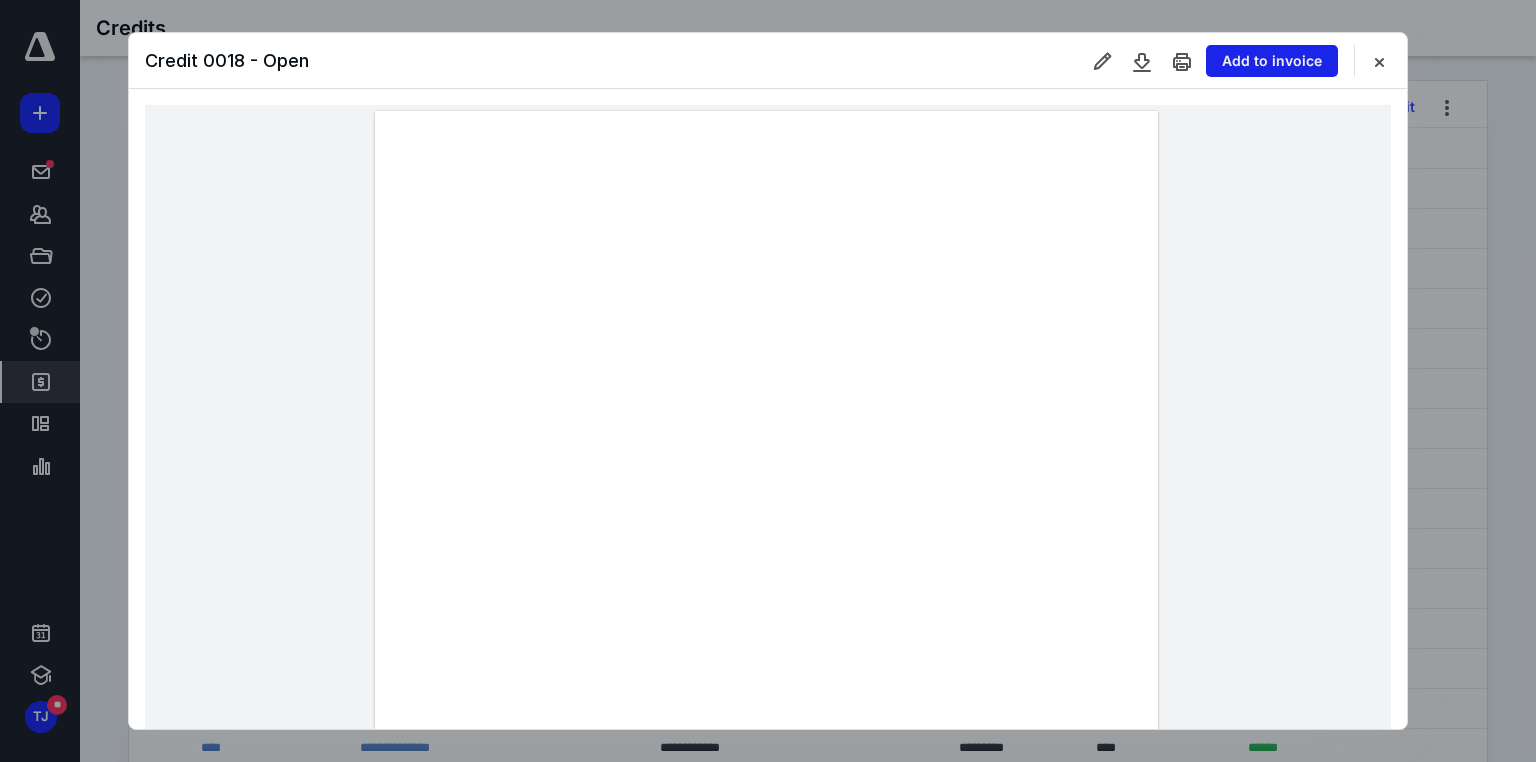 click on "Add to invoice" at bounding box center [1272, 61] 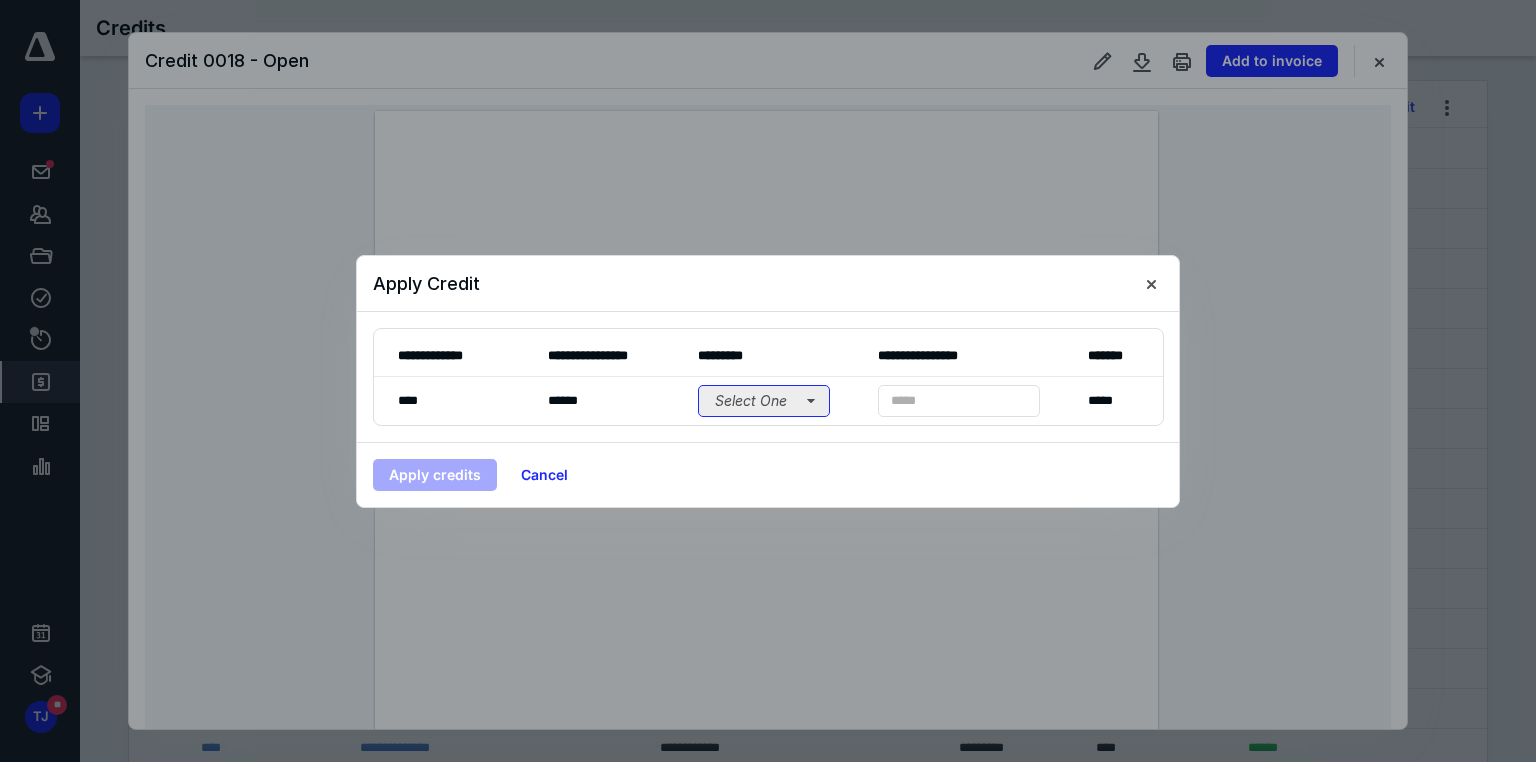 click on "Select One" at bounding box center (764, 401) 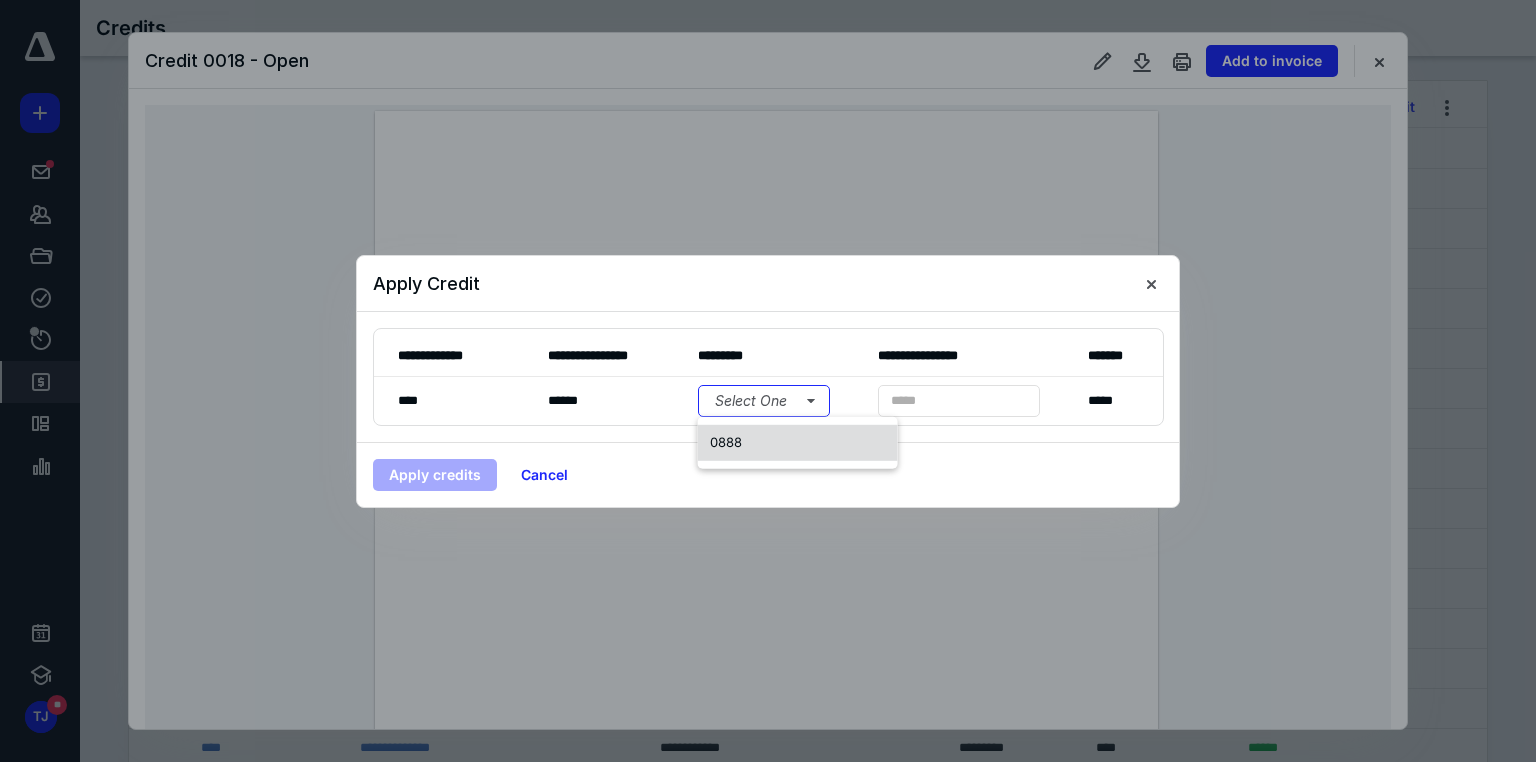 click on "0888" at bounding box center [798, 443] 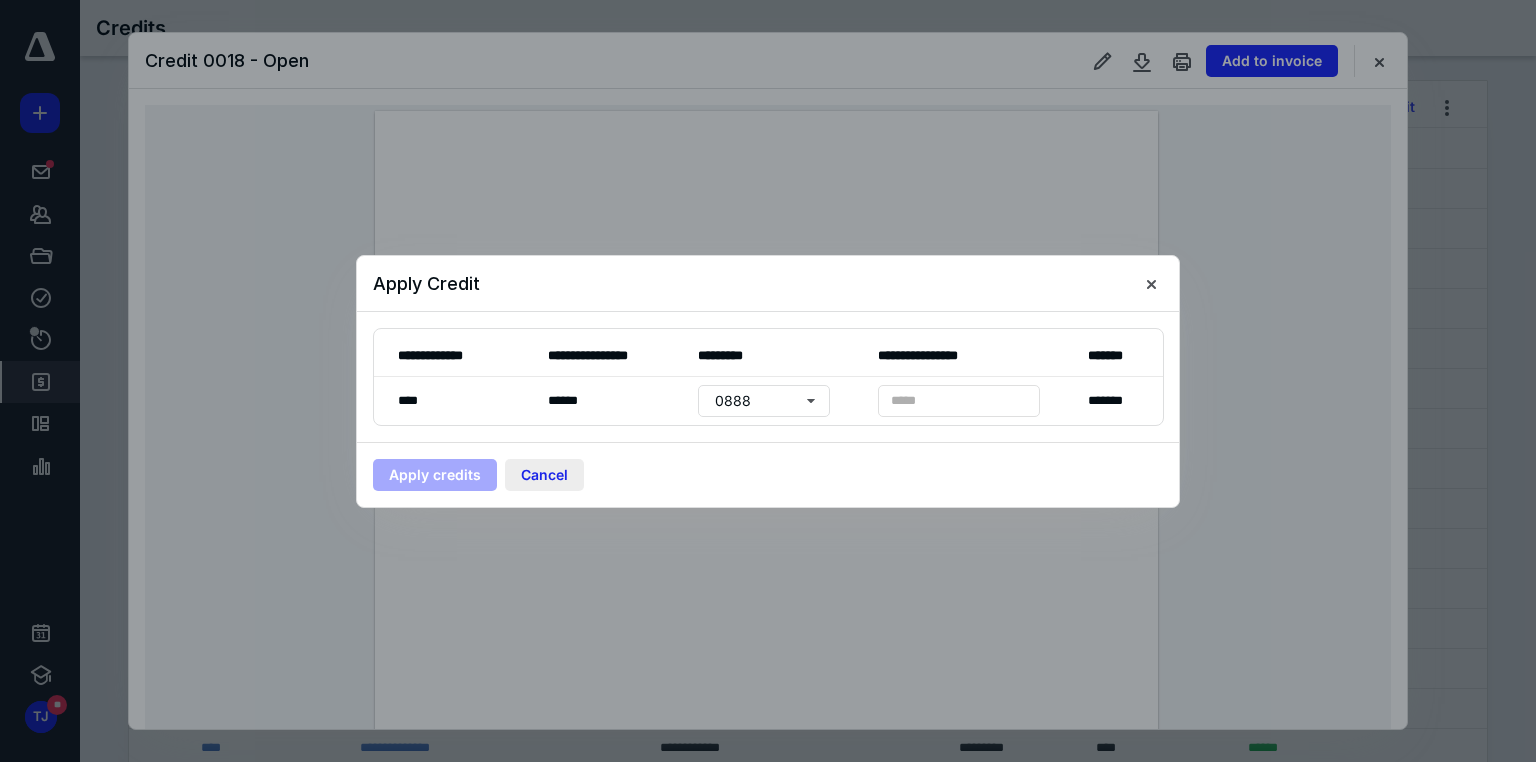 click on "Cancel" at bounding box center (544, 475) 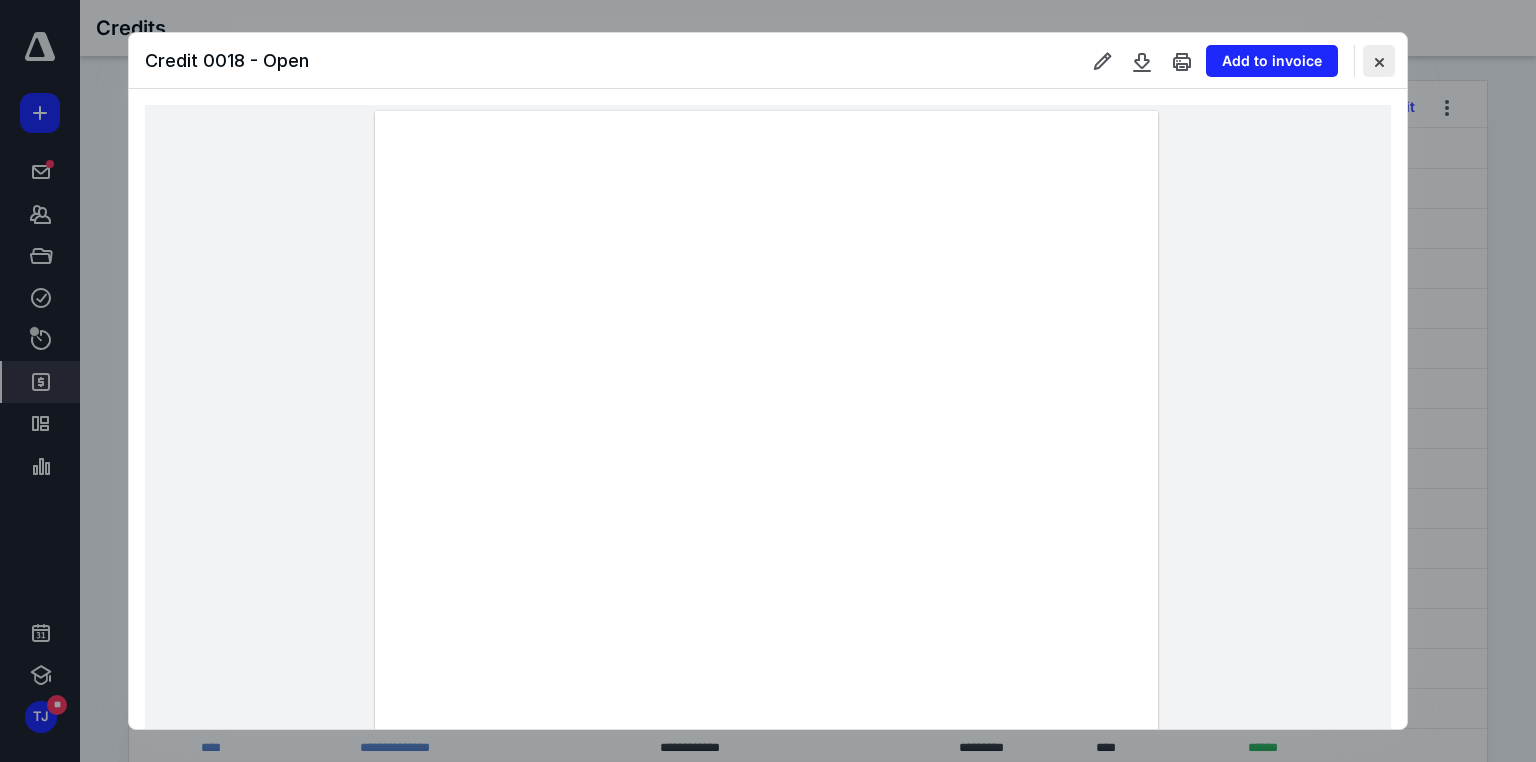 click at bounding box center [1379, 61] 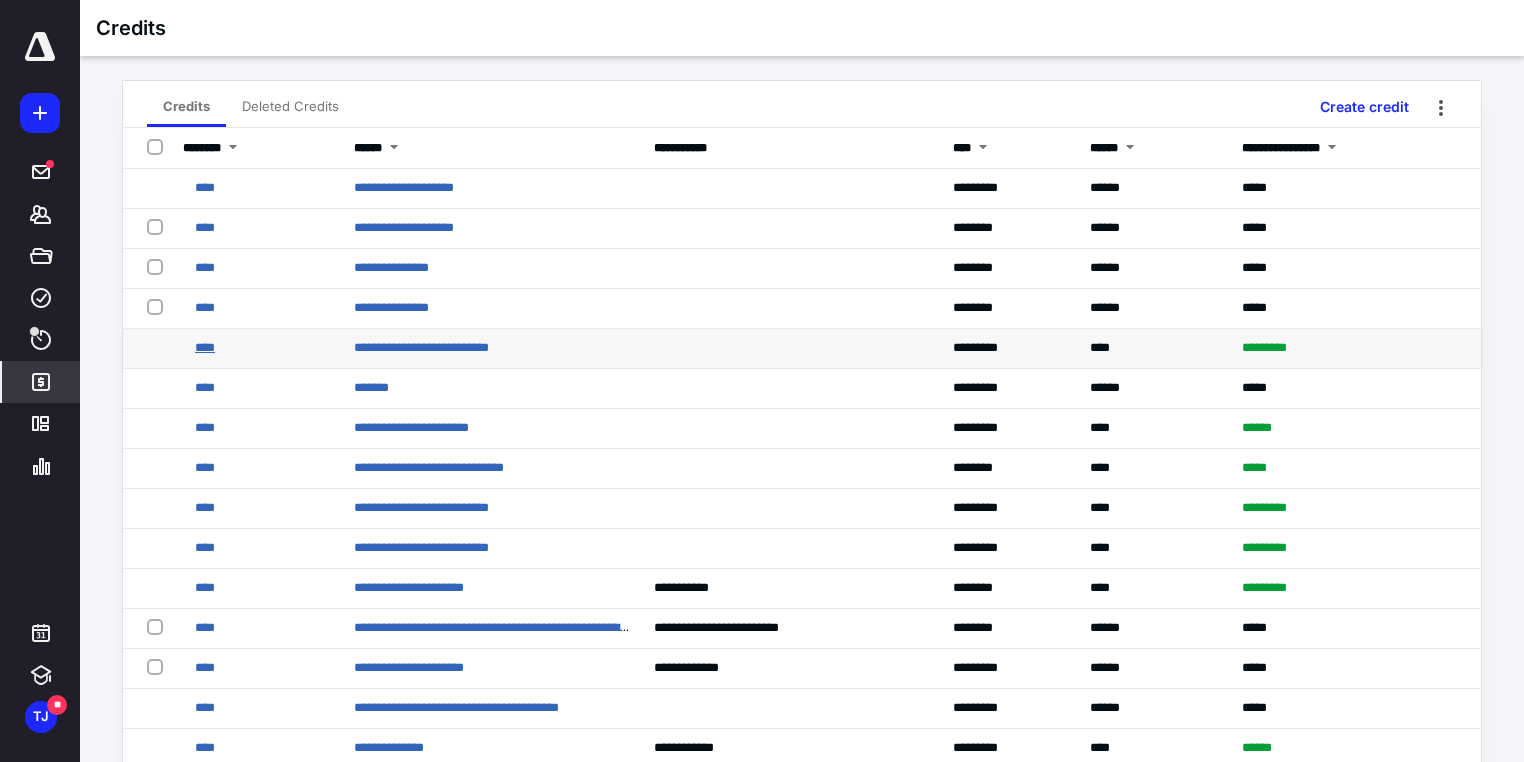 click on "****" at bounding box center [205, 347] 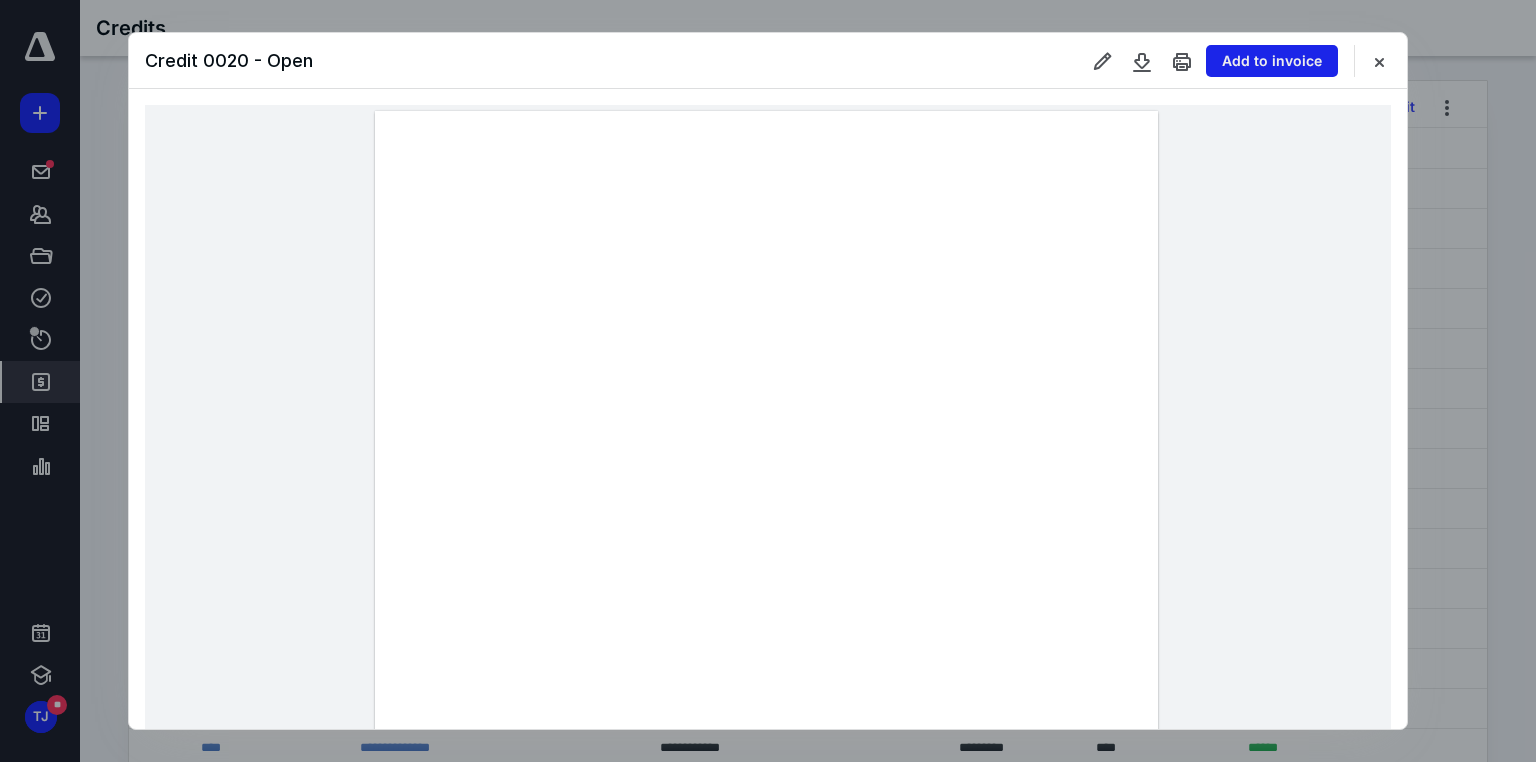 click on "Add to invoice" at bounding box center [1272, 61] 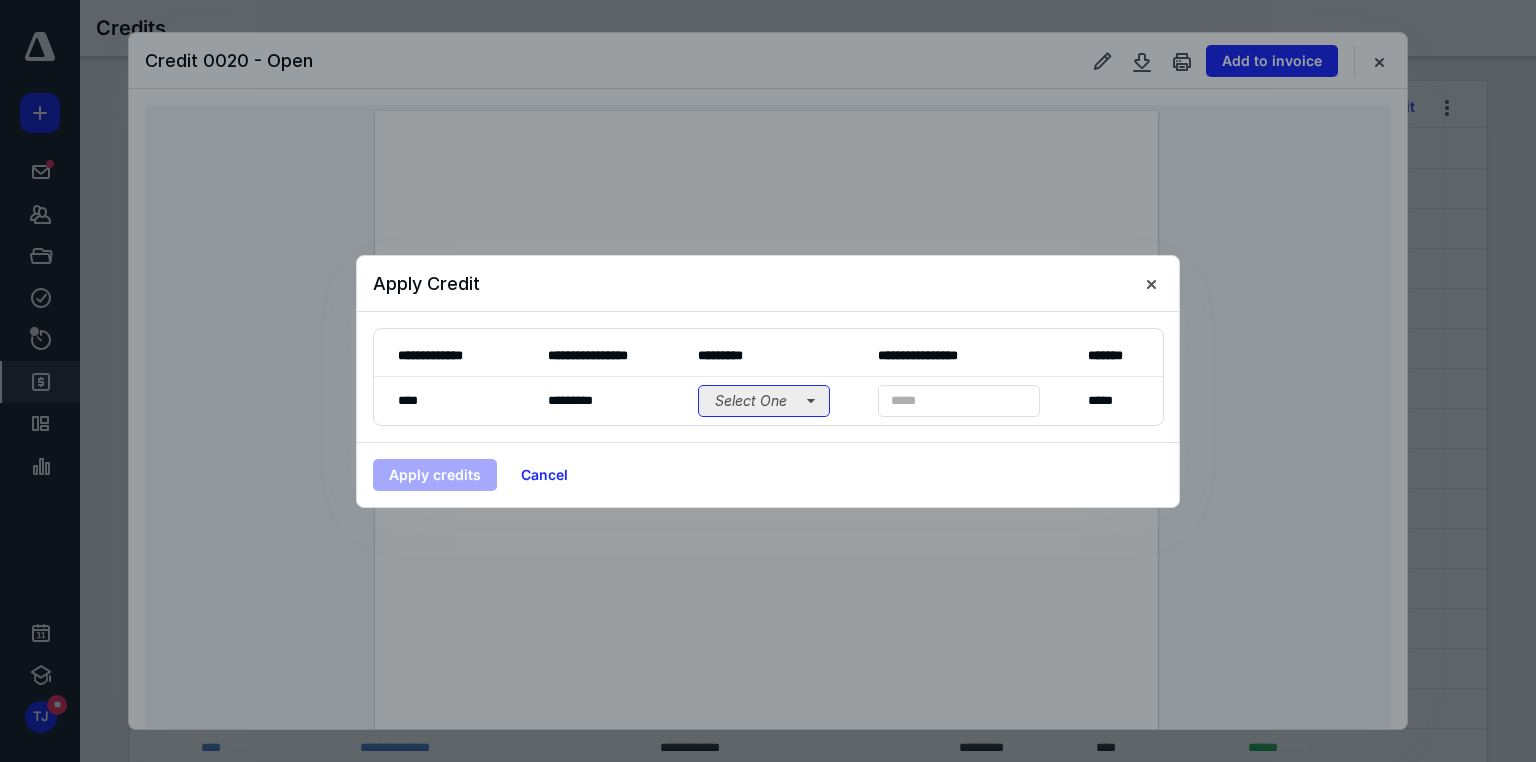 click on "Select One" at bounding box center [764, 401] 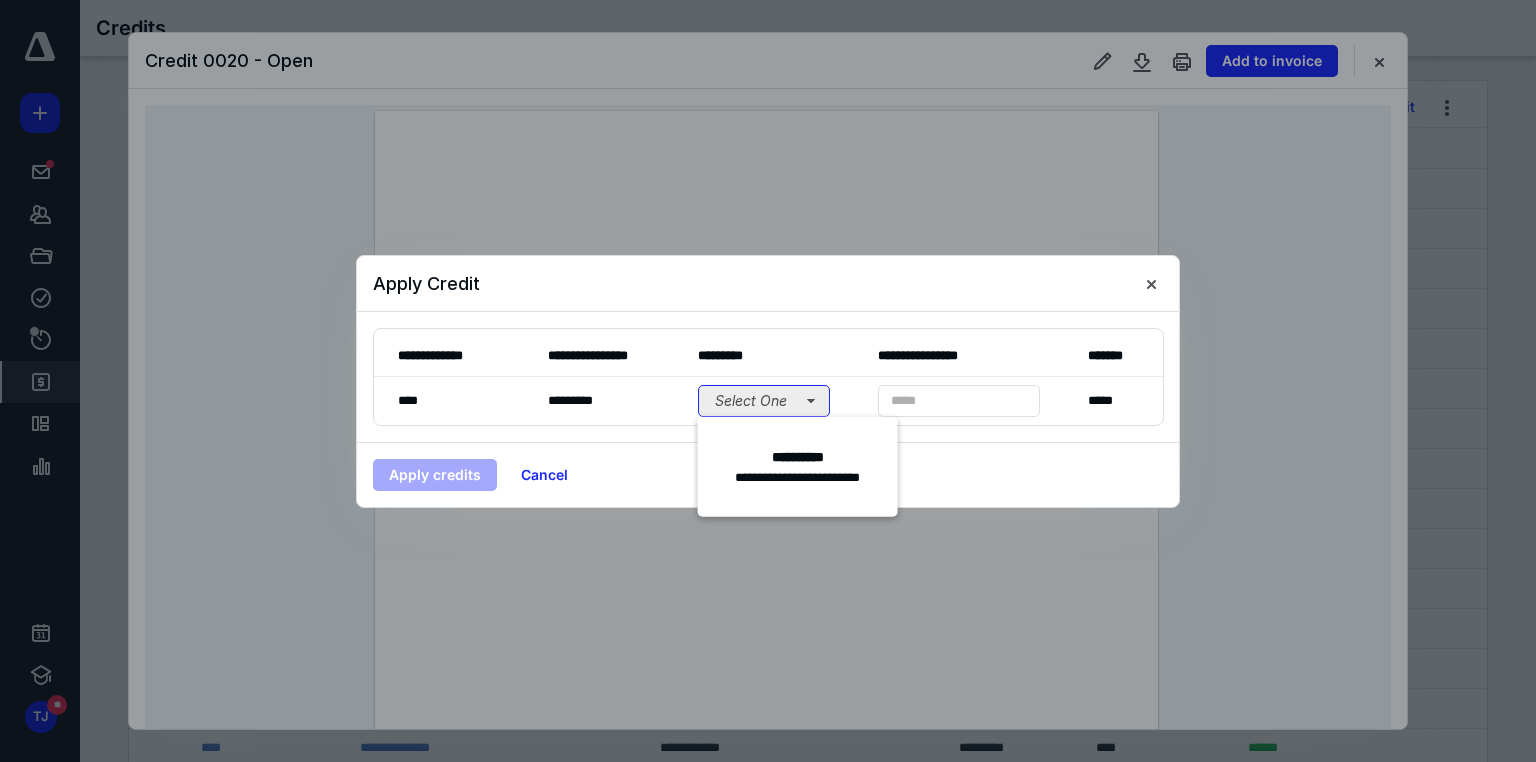 click on "Select One" at bounding box center [764, 401] 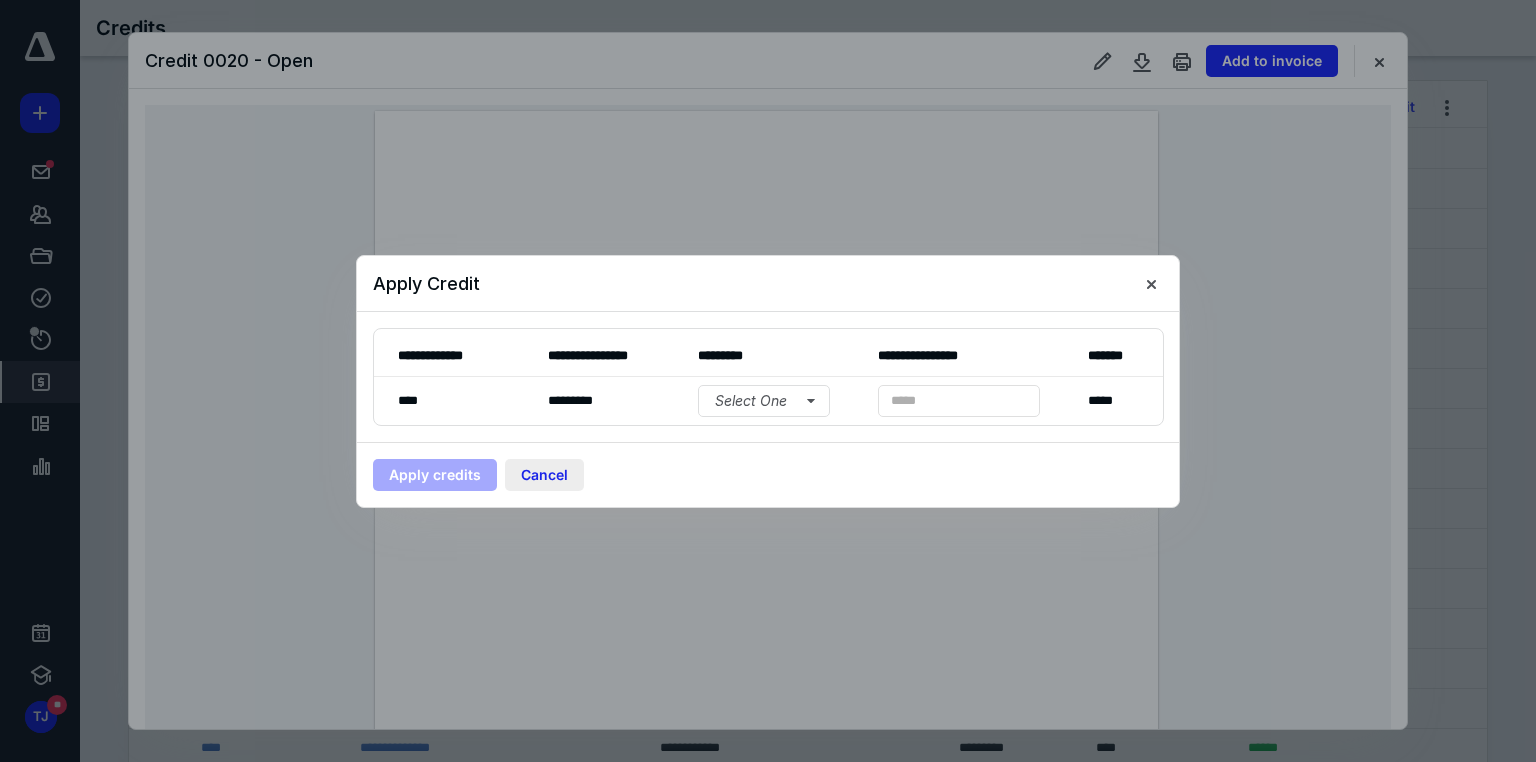 click on "Cancel" at bounding box center [544, 475] 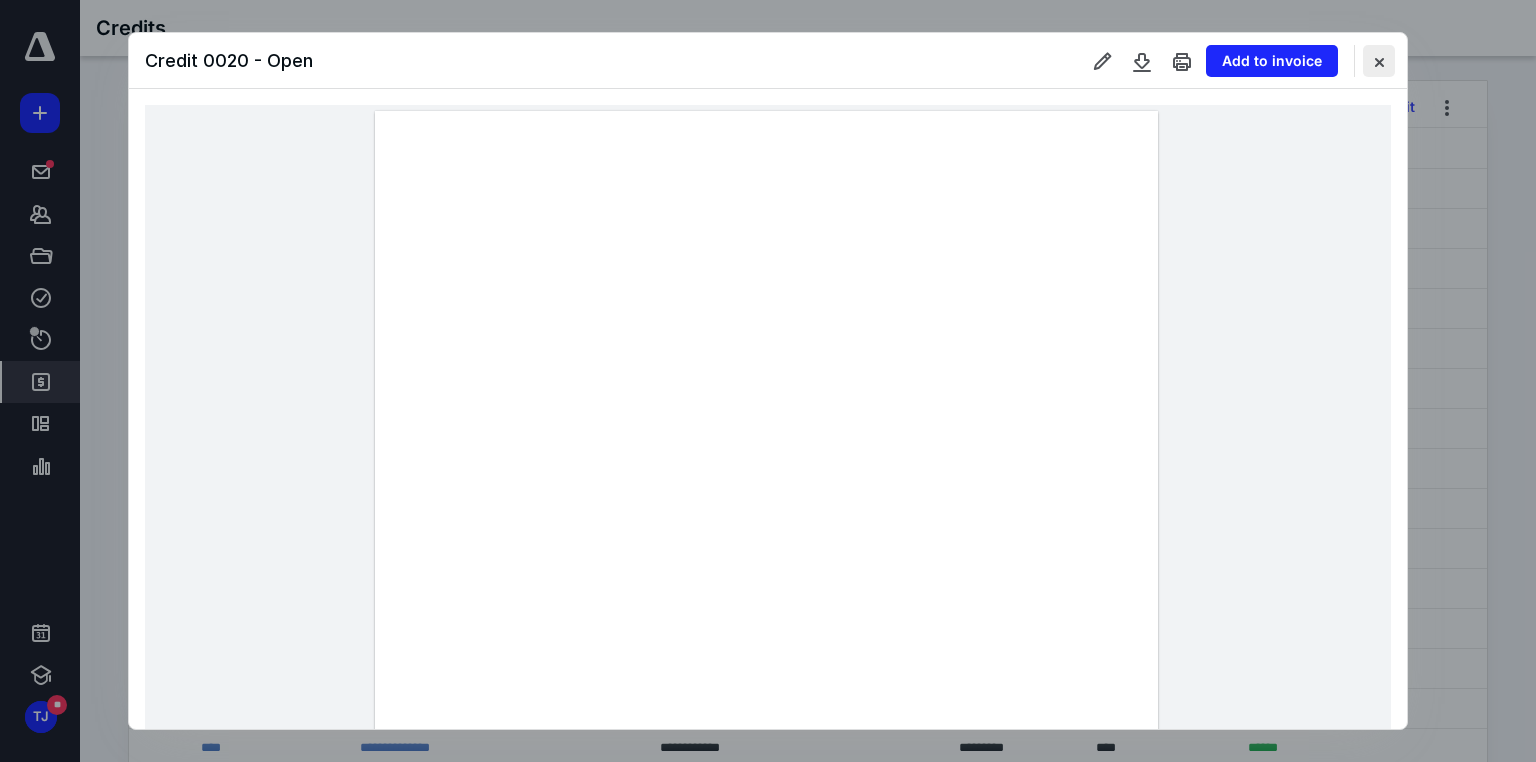 click at bounding box center (1379, 61) 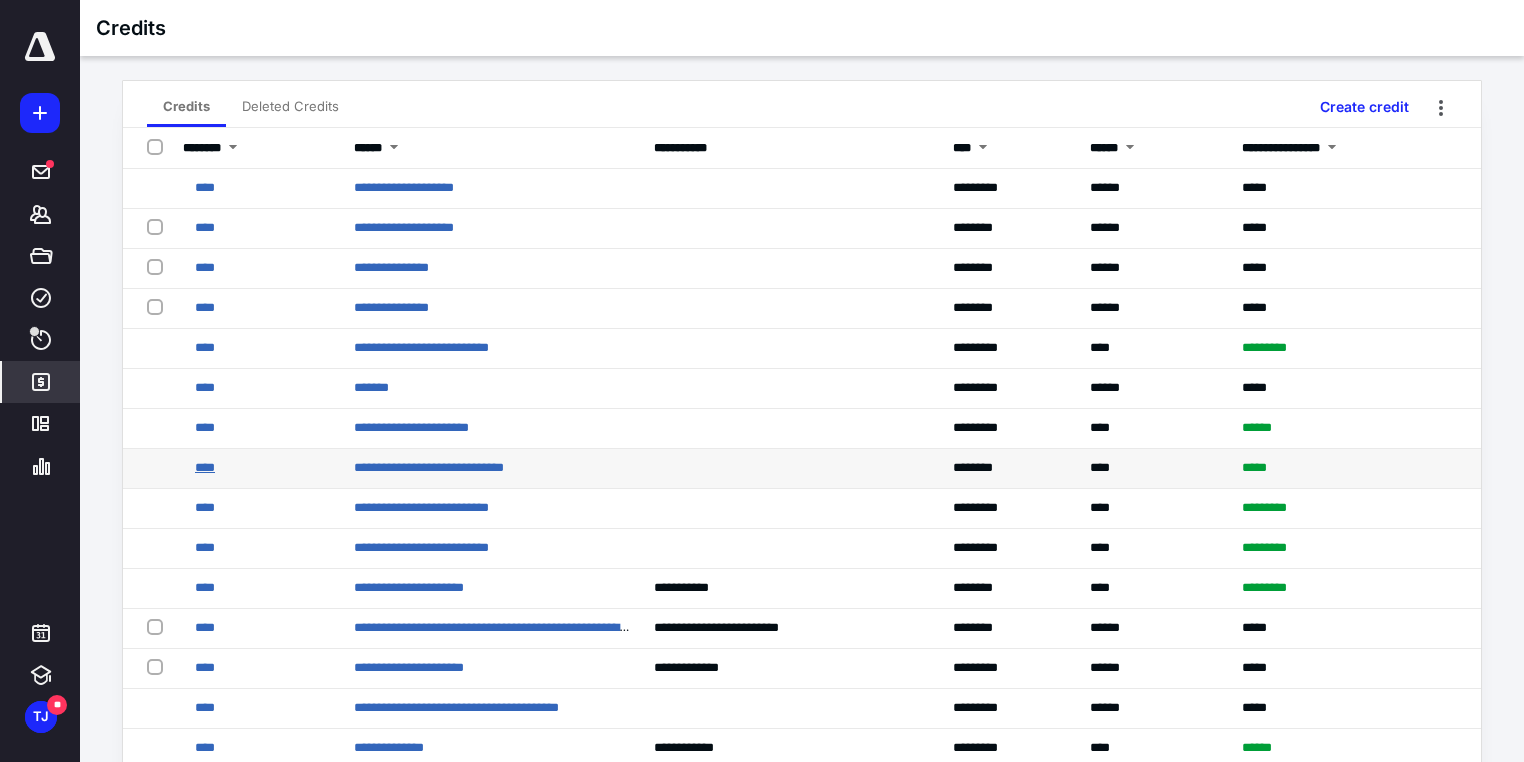 click on "****" at bounding box center [205, 467] 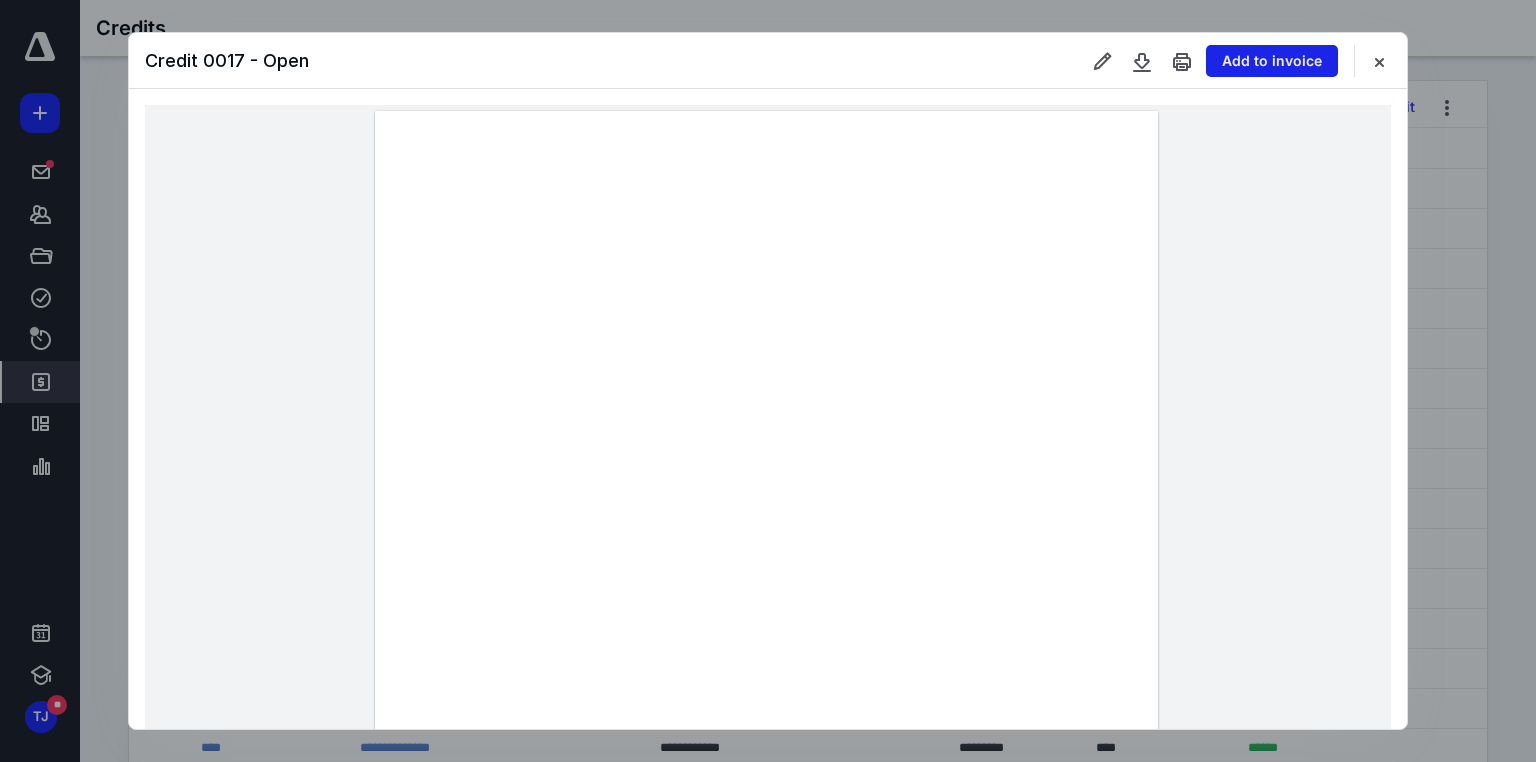 click on "Add to invoice" at bounding box center [1272, 61] 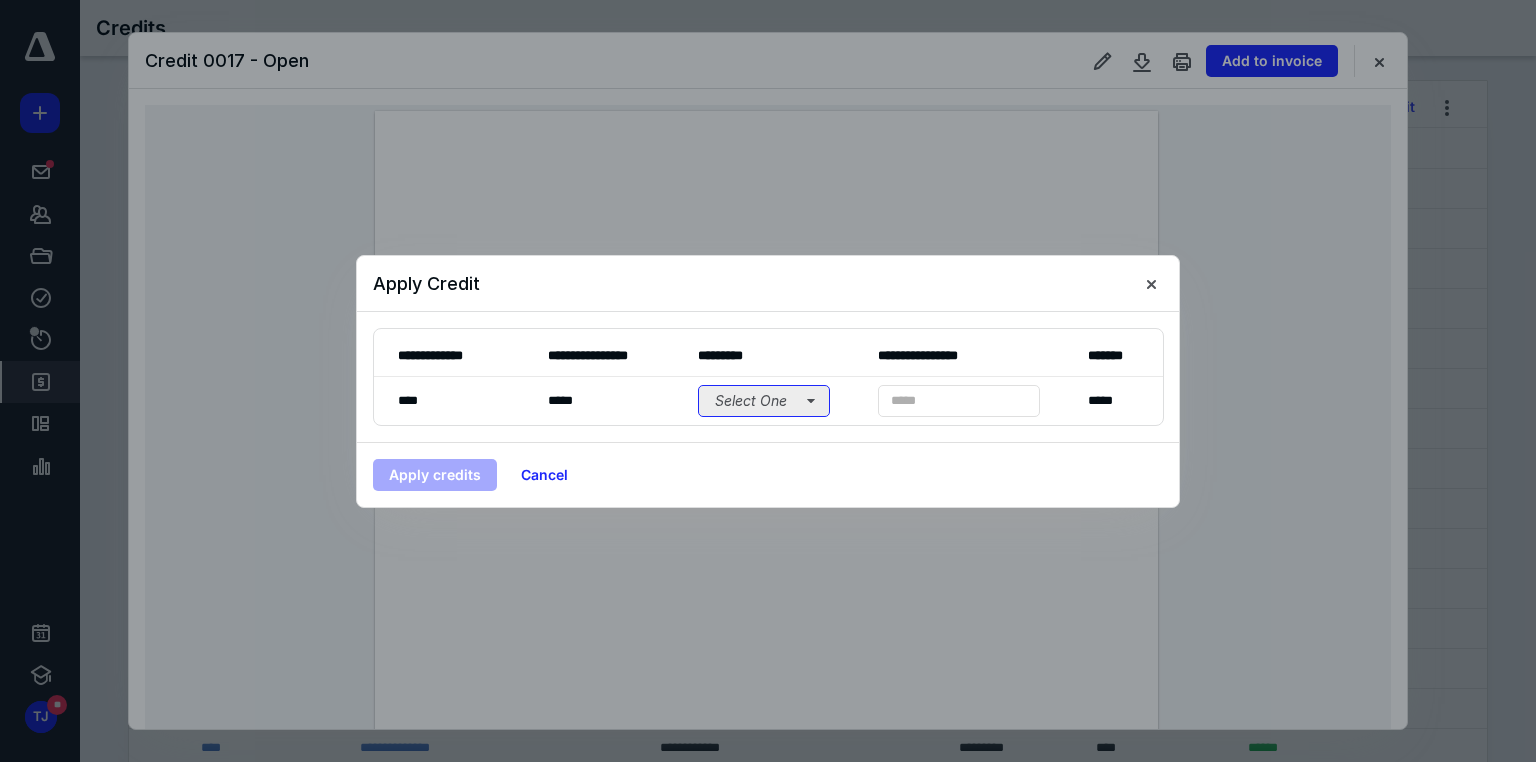 click on "Select One" at bounding box center (764, 401) 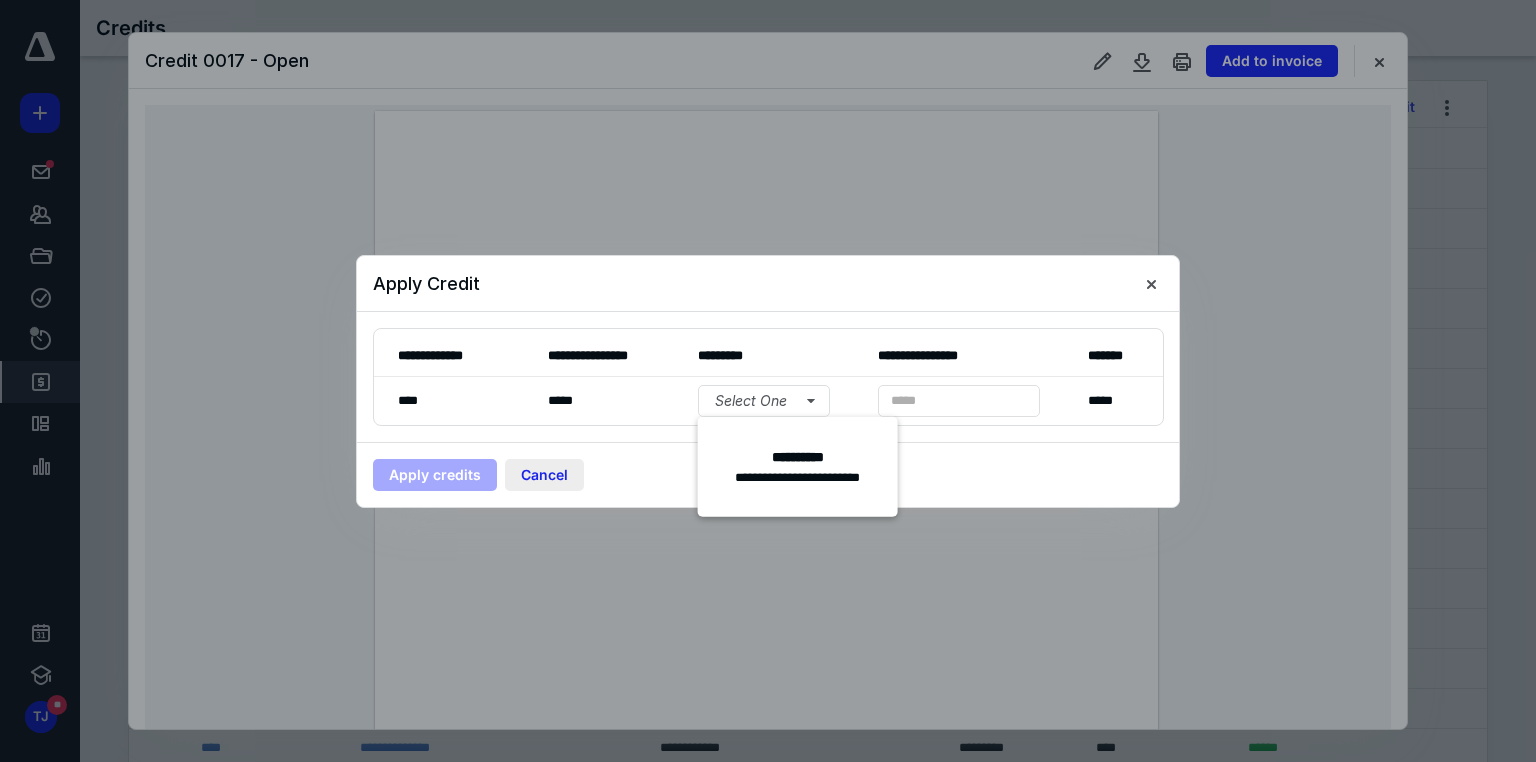 click on "Cancel" at bounding box center (544, 475) 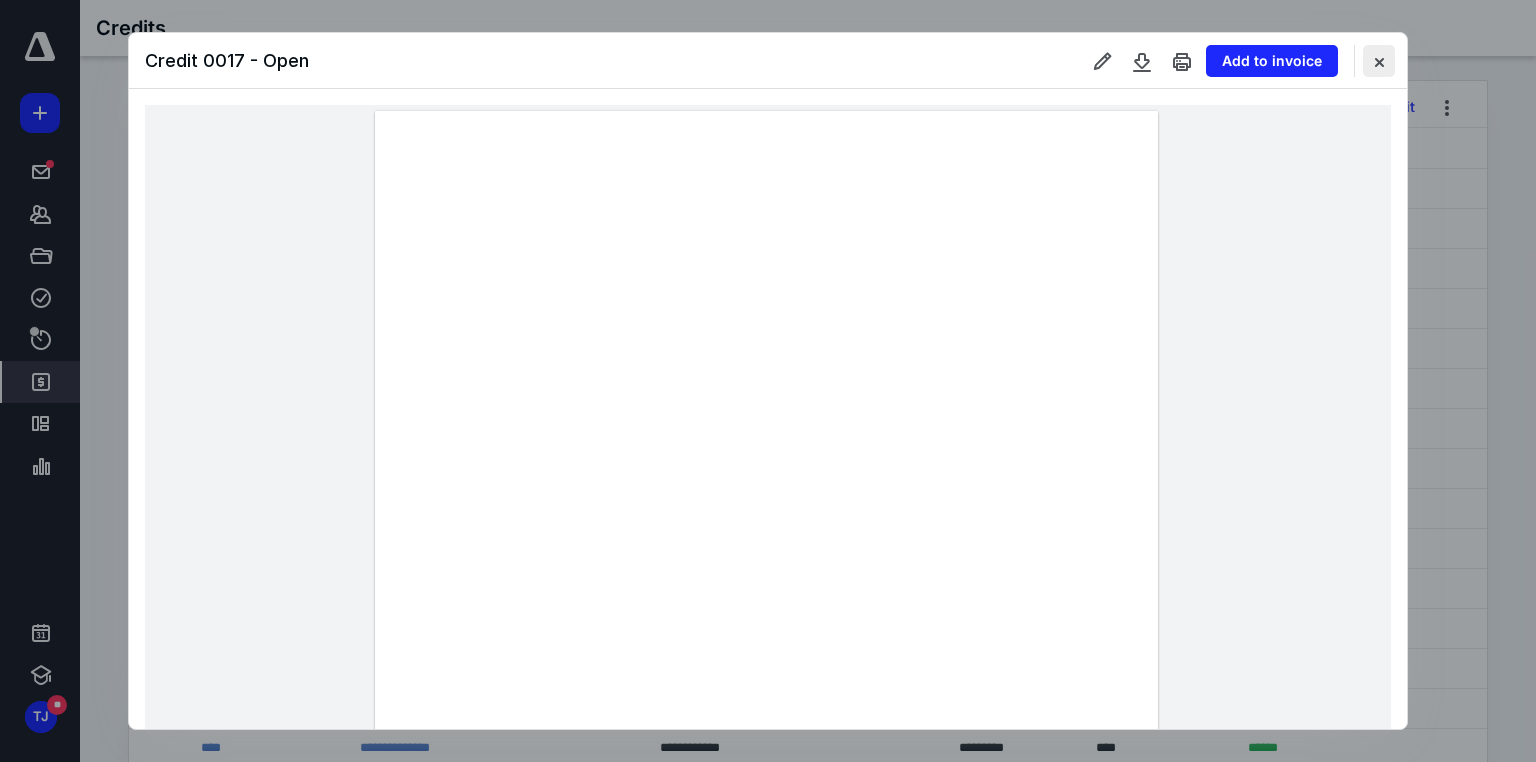 click at bounding box center (1379, 61) 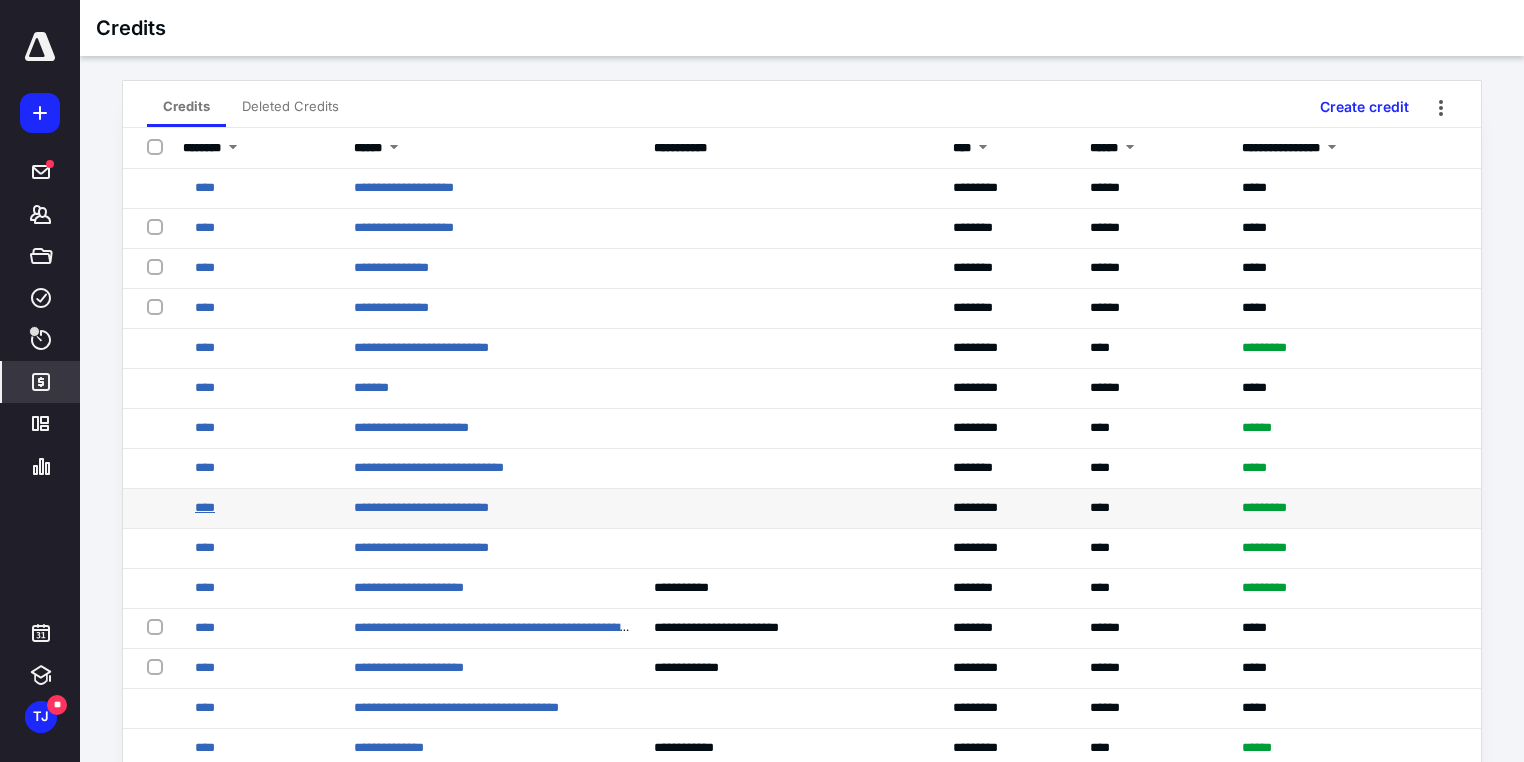 click on "****" at bounding box center [205, 507] 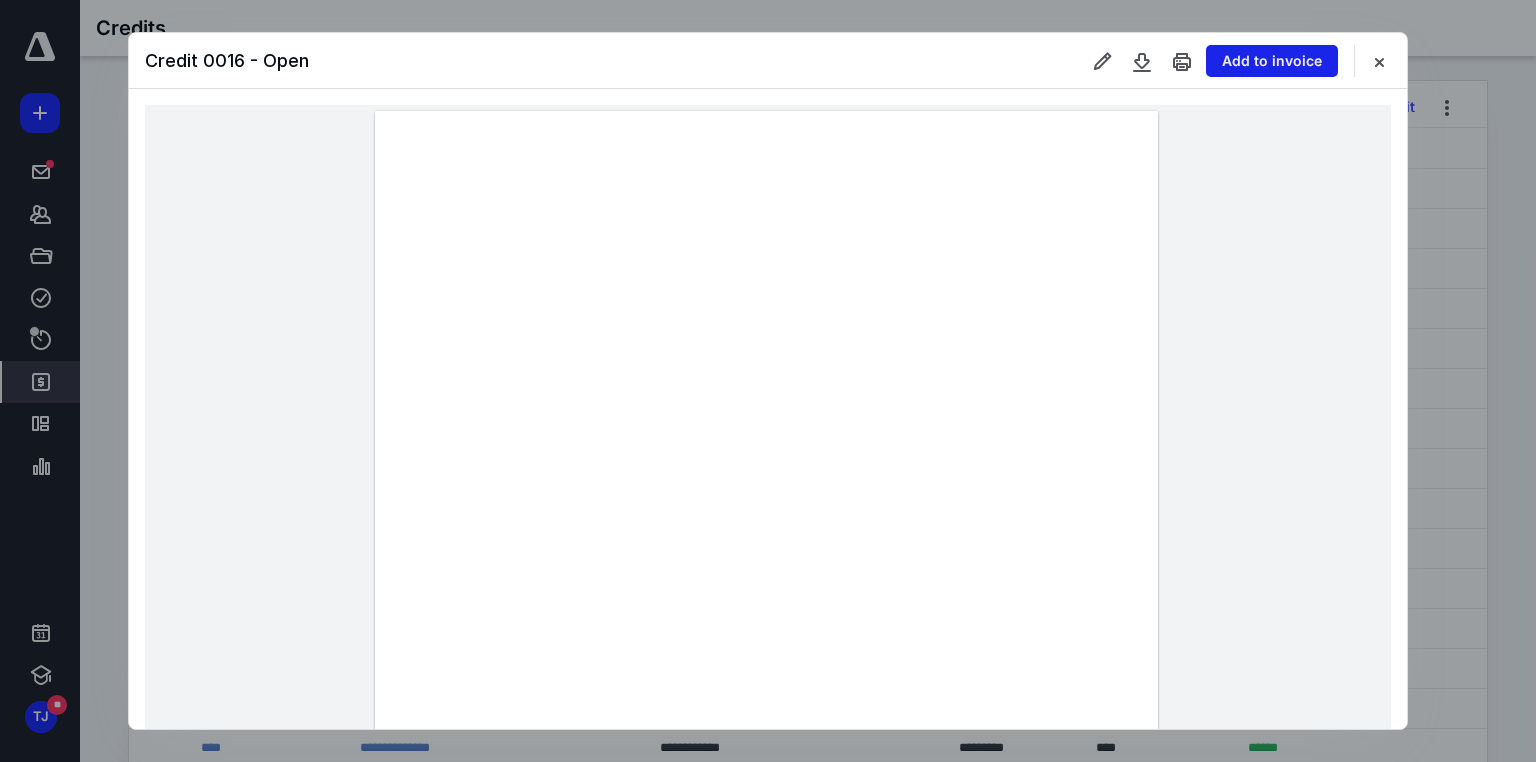 click on "Add to invoice" at bounding box center [1272, 61] 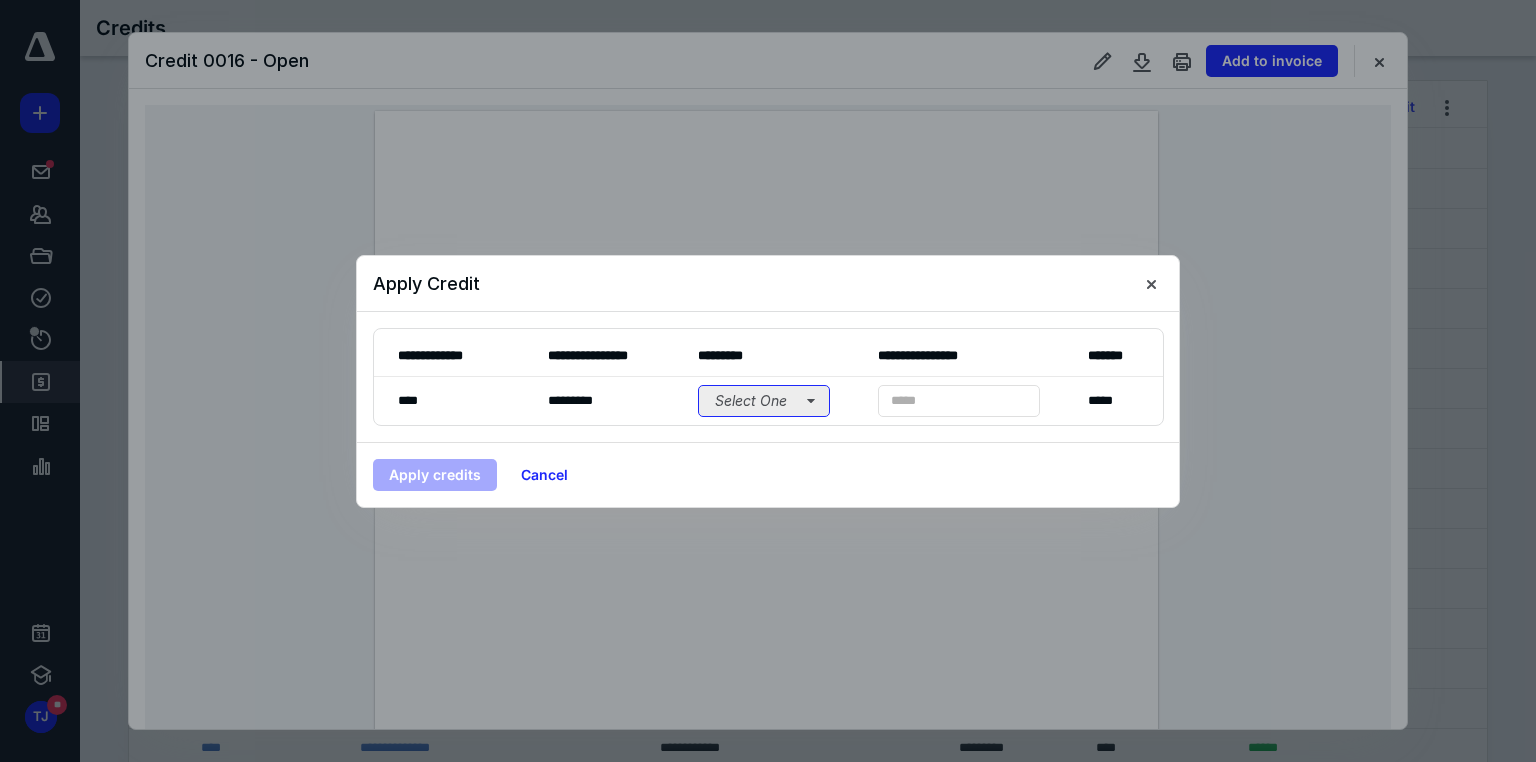 click on "Select One" at bounding box center [764, 401] 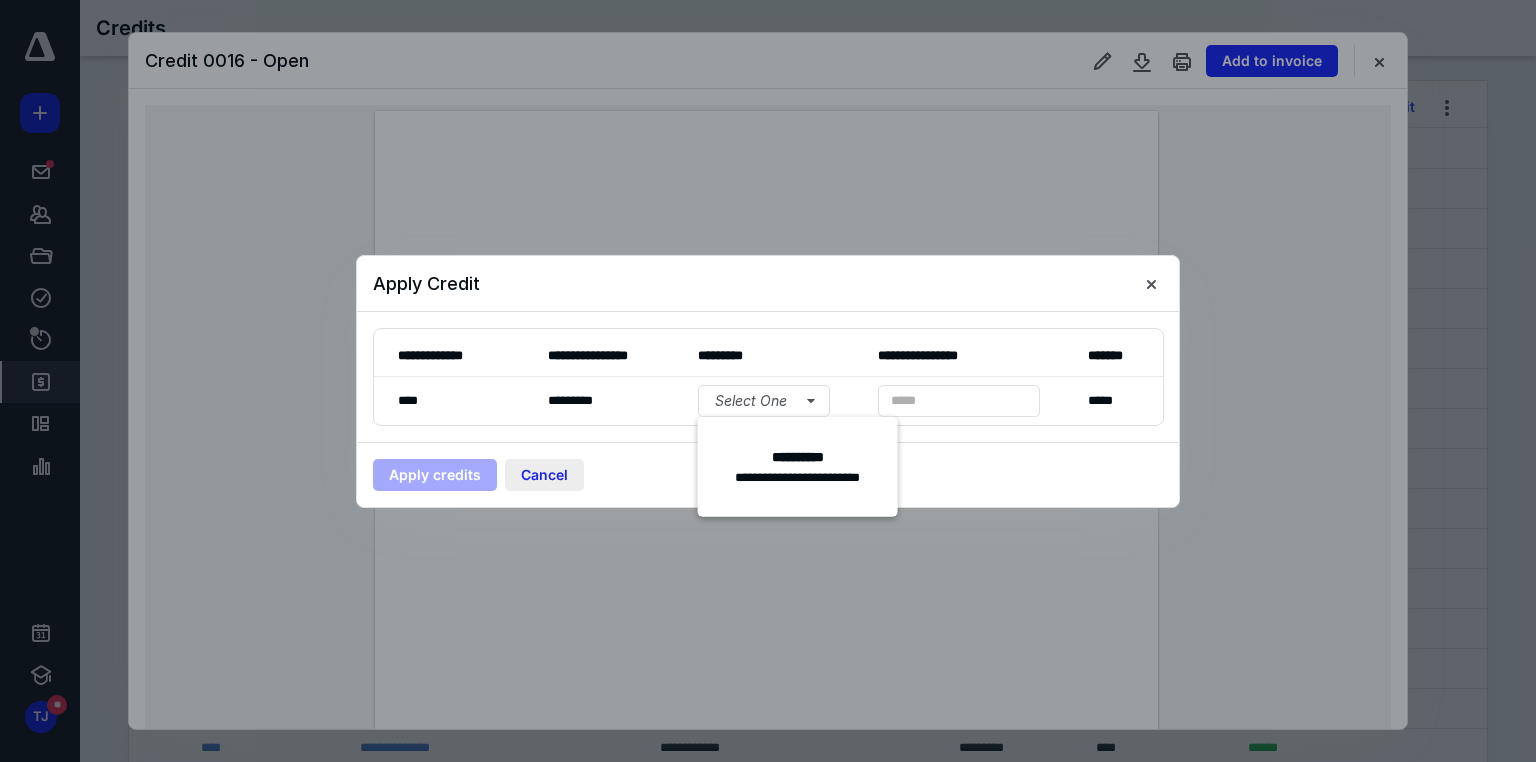 click on "Cancel" at bounding box center [544, 475] 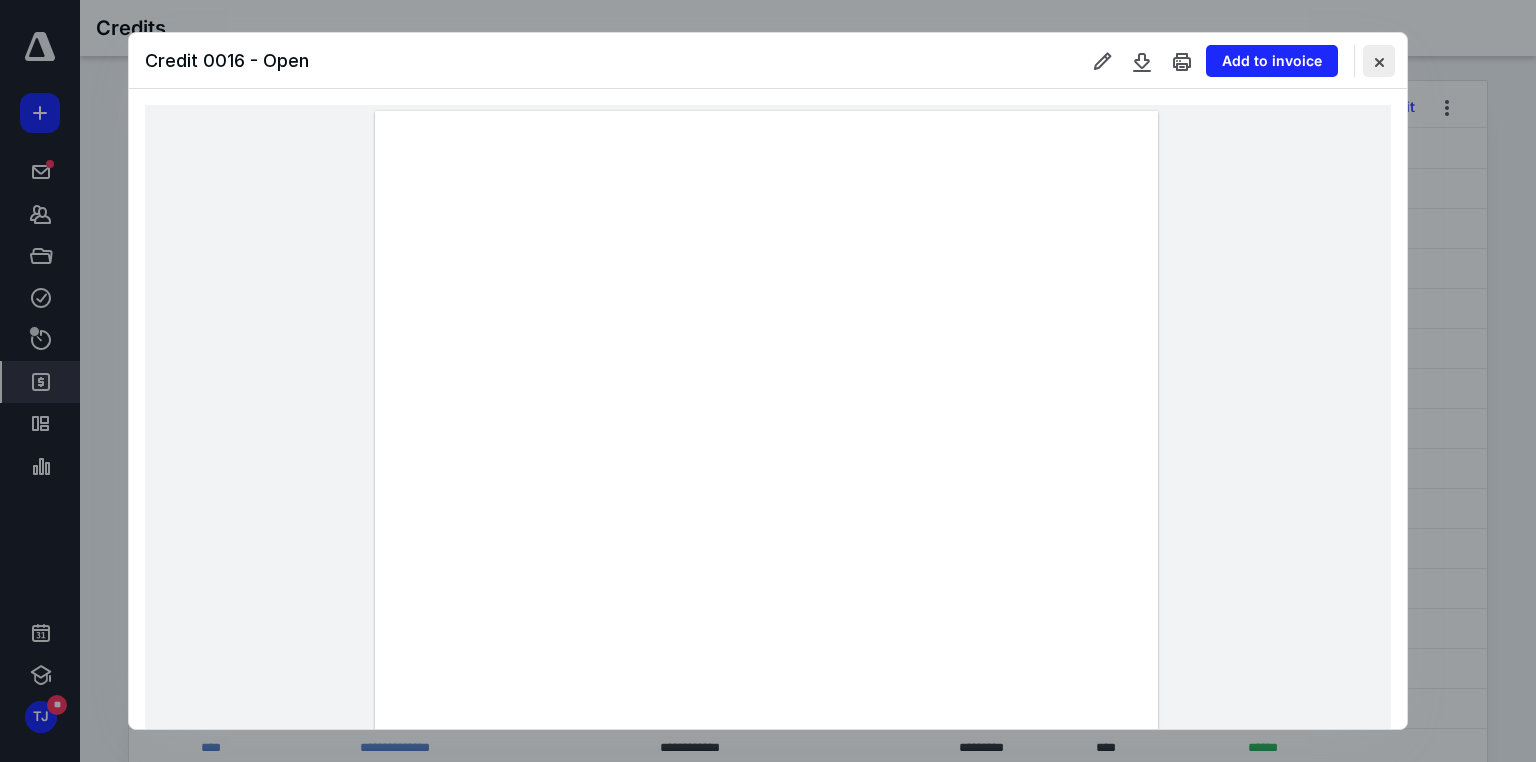 click at bounding box center (1379, 61) 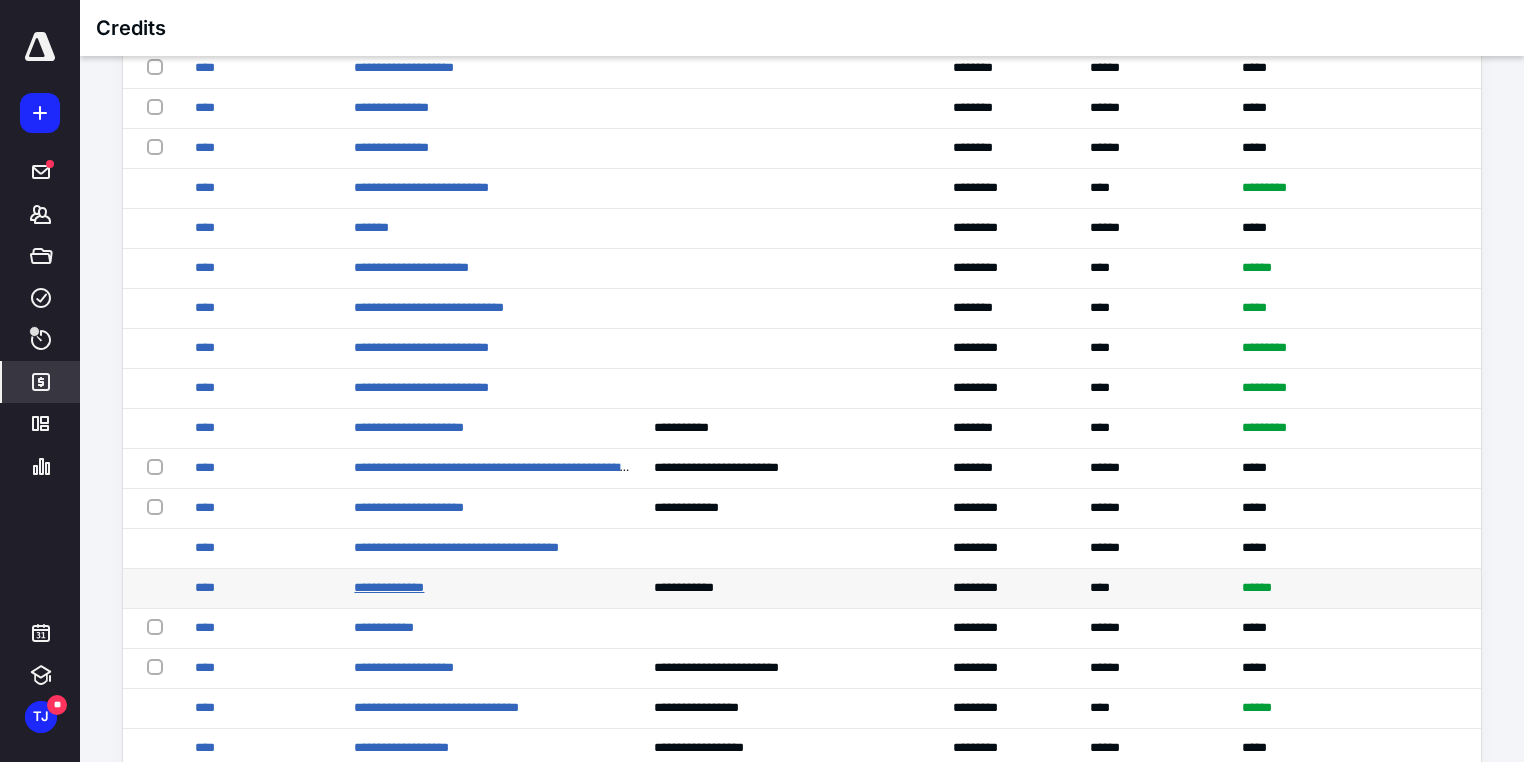 scroll, scrollTop: 240, scrollLeft: 0, axis: vertical 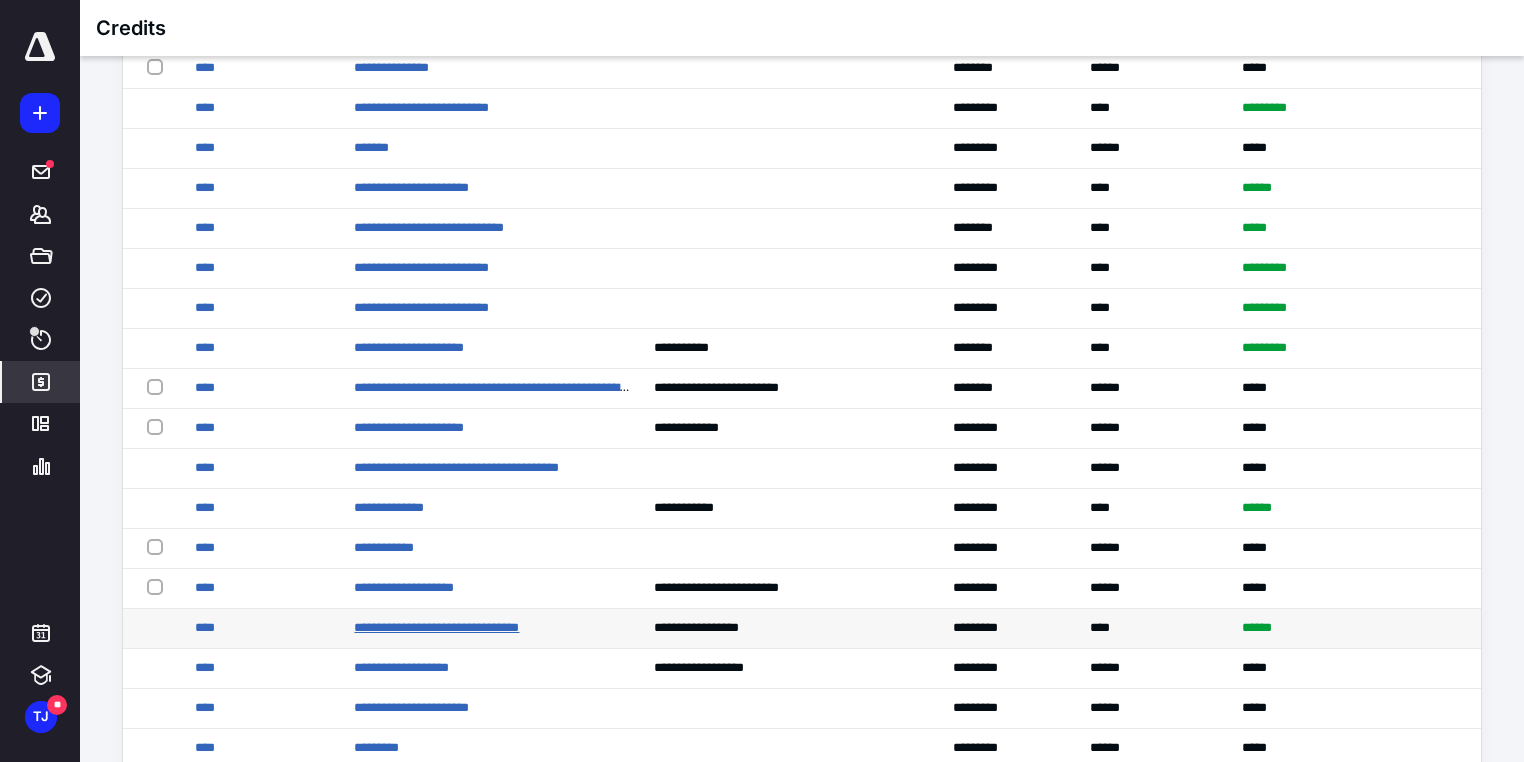 click on "**********" at bounding box center (436, 627) 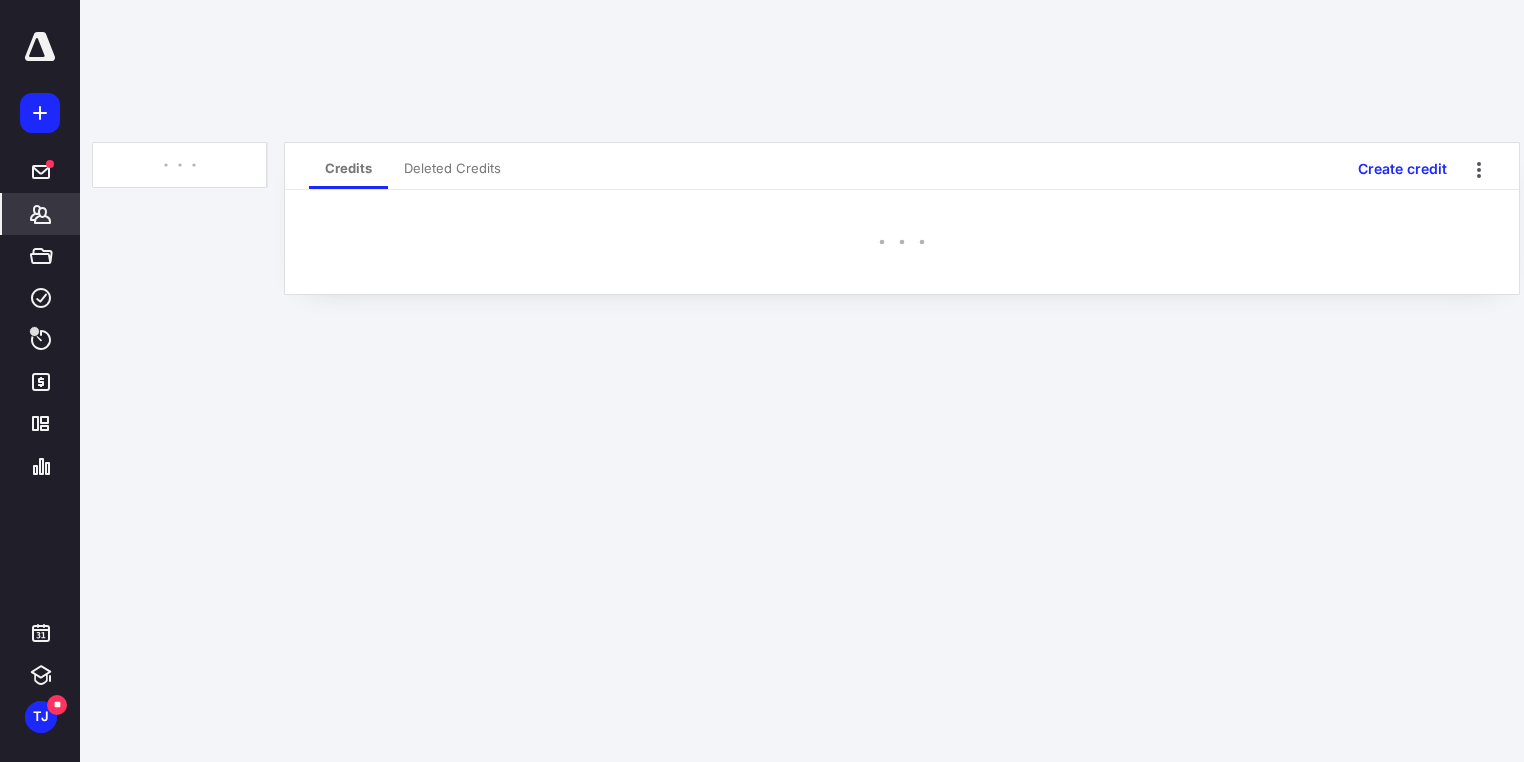 scroll, scrollTop: 0, scrollLeft: 0, axis: both 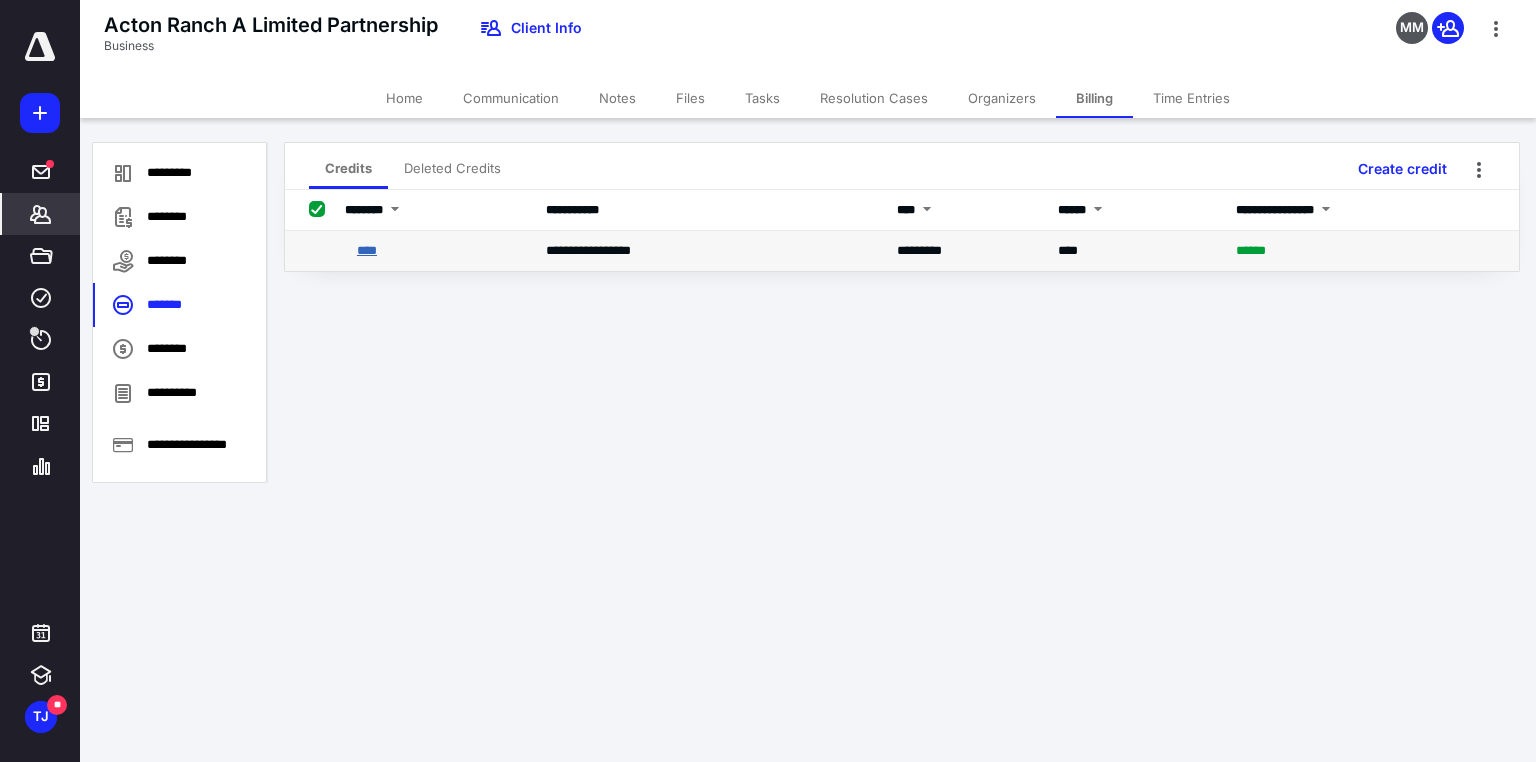 click on "****" at bounding box center [367, 250] 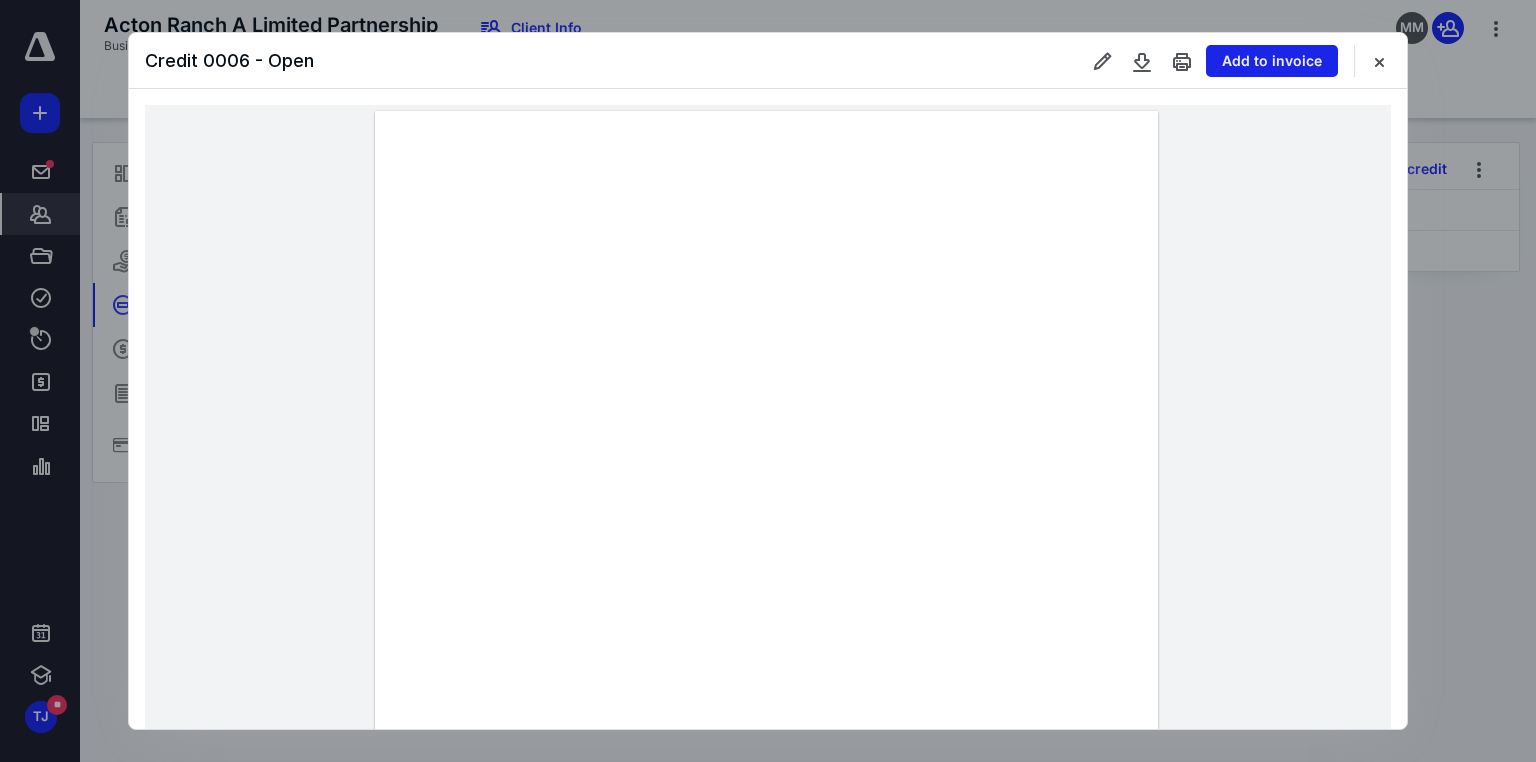 click on "Add to invoice" at bounding box center [1272, 61] 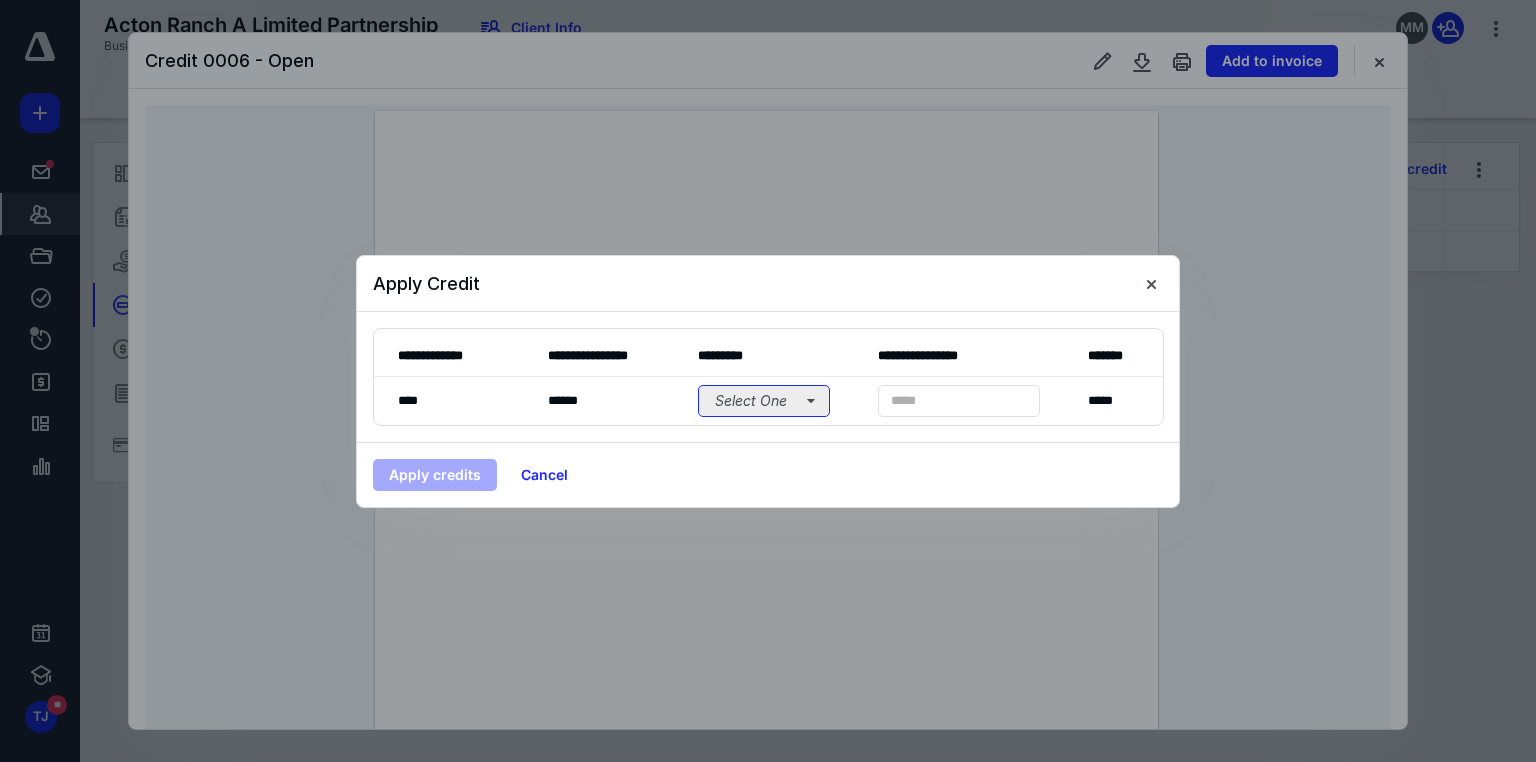 click on "Select One" at bounding box center (764, 401) 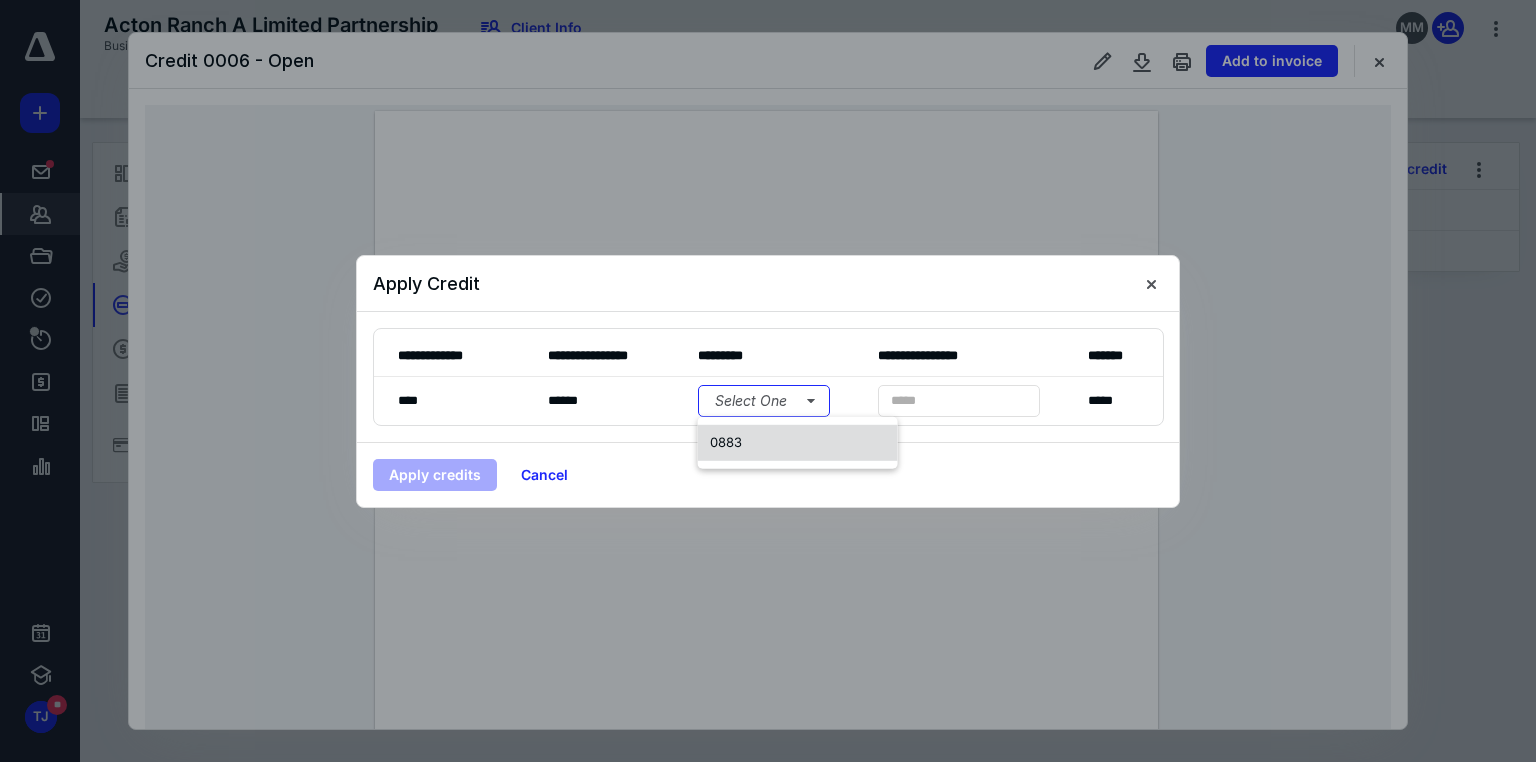click on "0883" at bounding box center (726, 442) 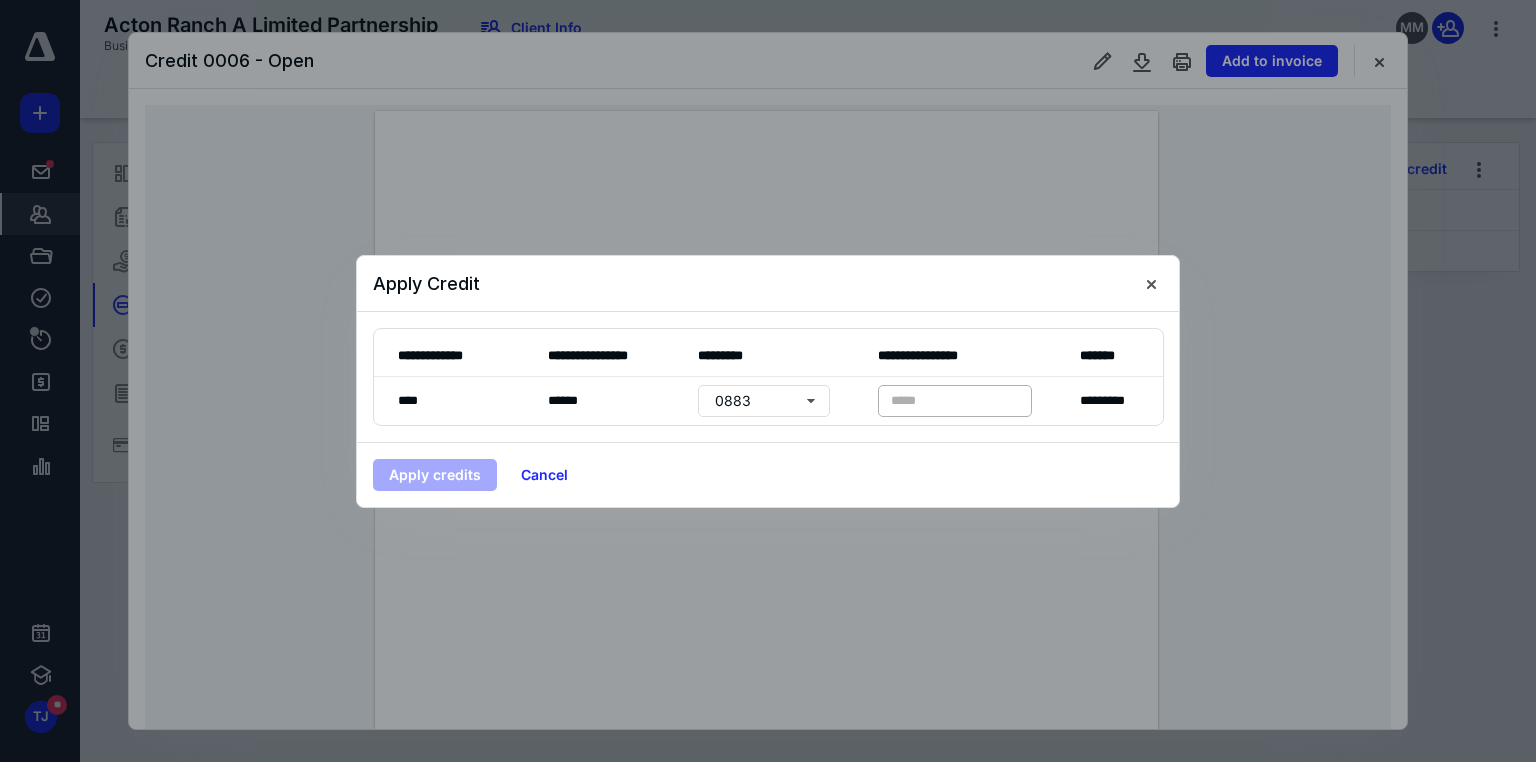 click on "* *****" at bounding box center (955, 401) 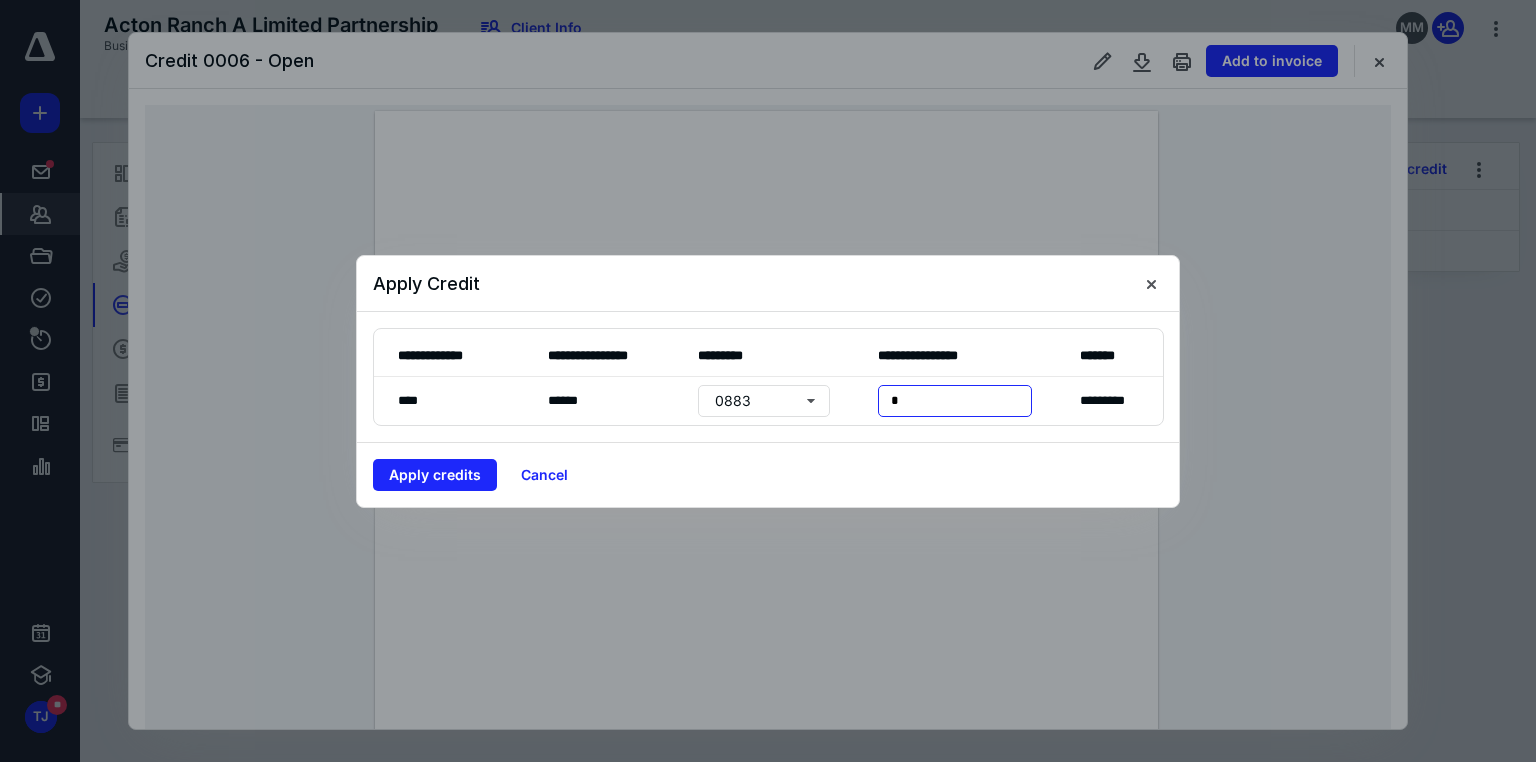 type on "*" 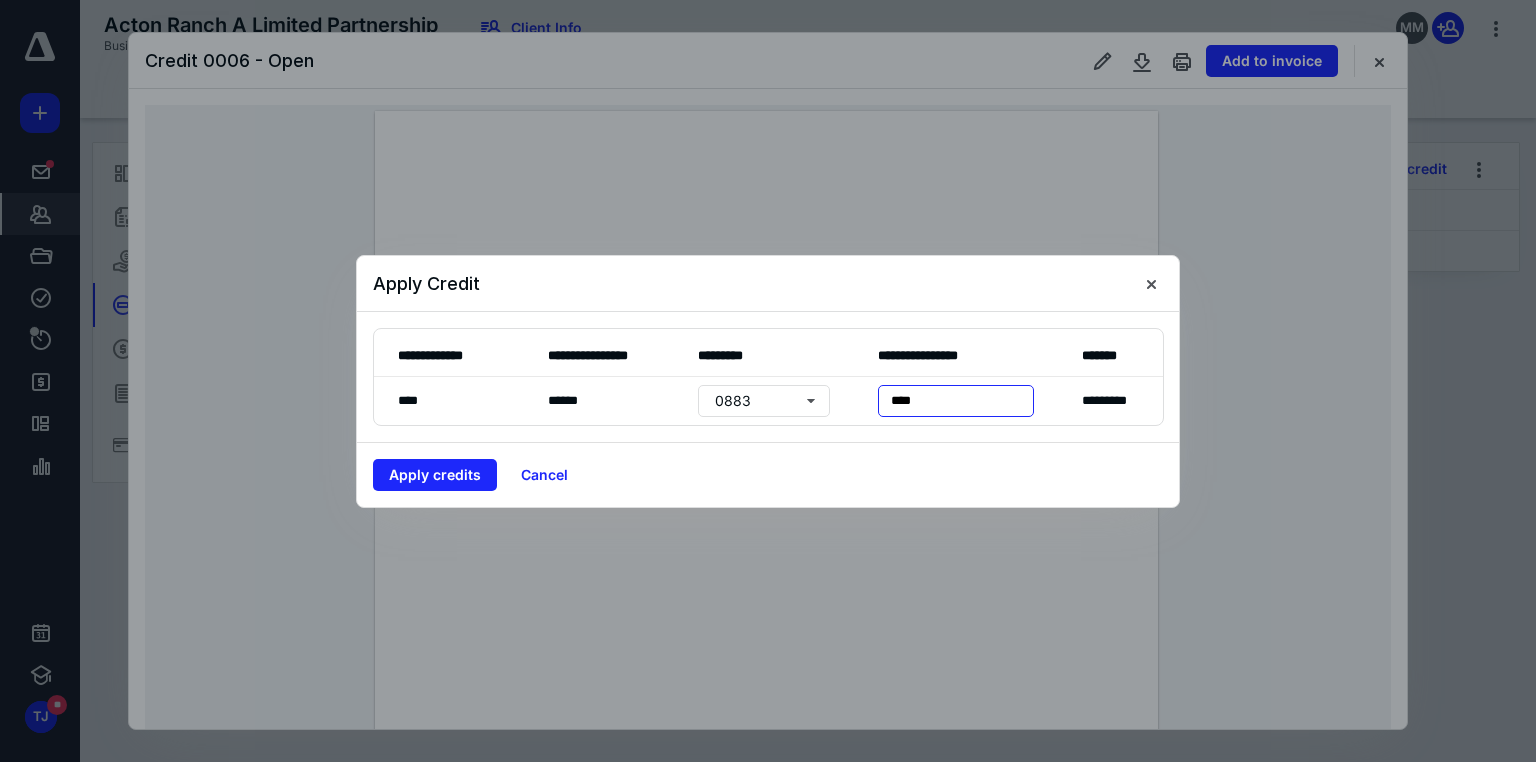 type on "*****" 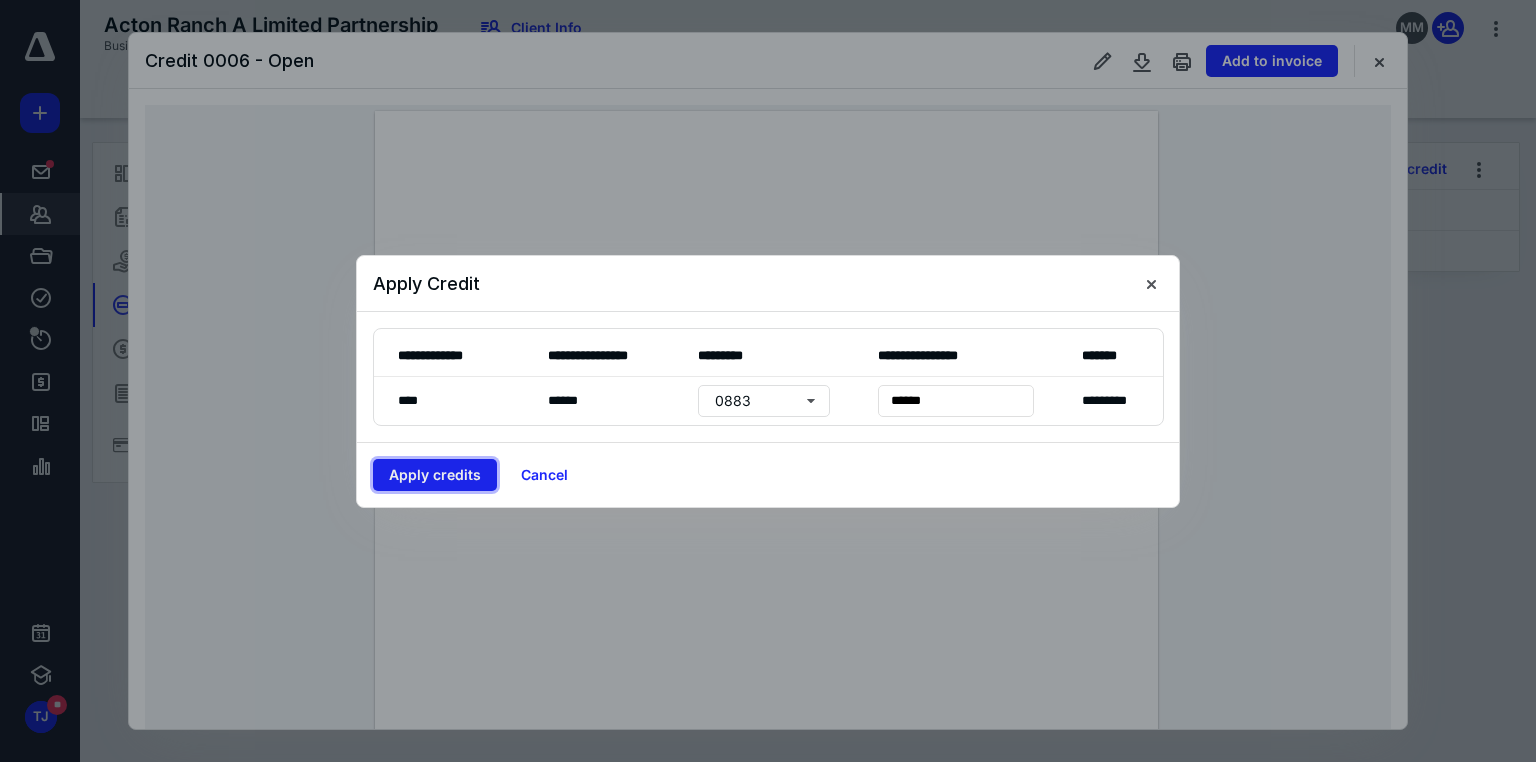 click on "Apply credits" at bounding box center [435, 475] 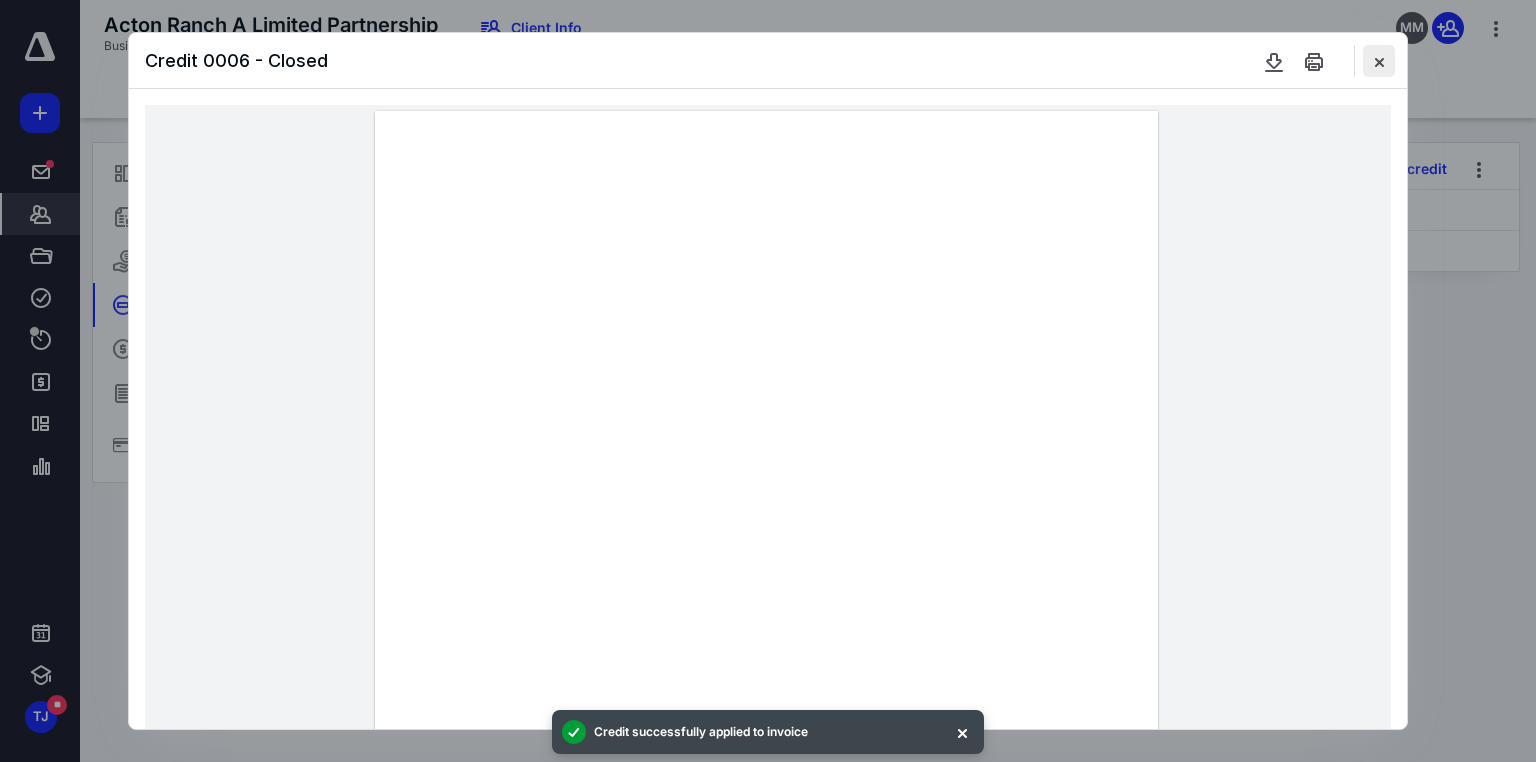 click at bounding box center (1379, 61) 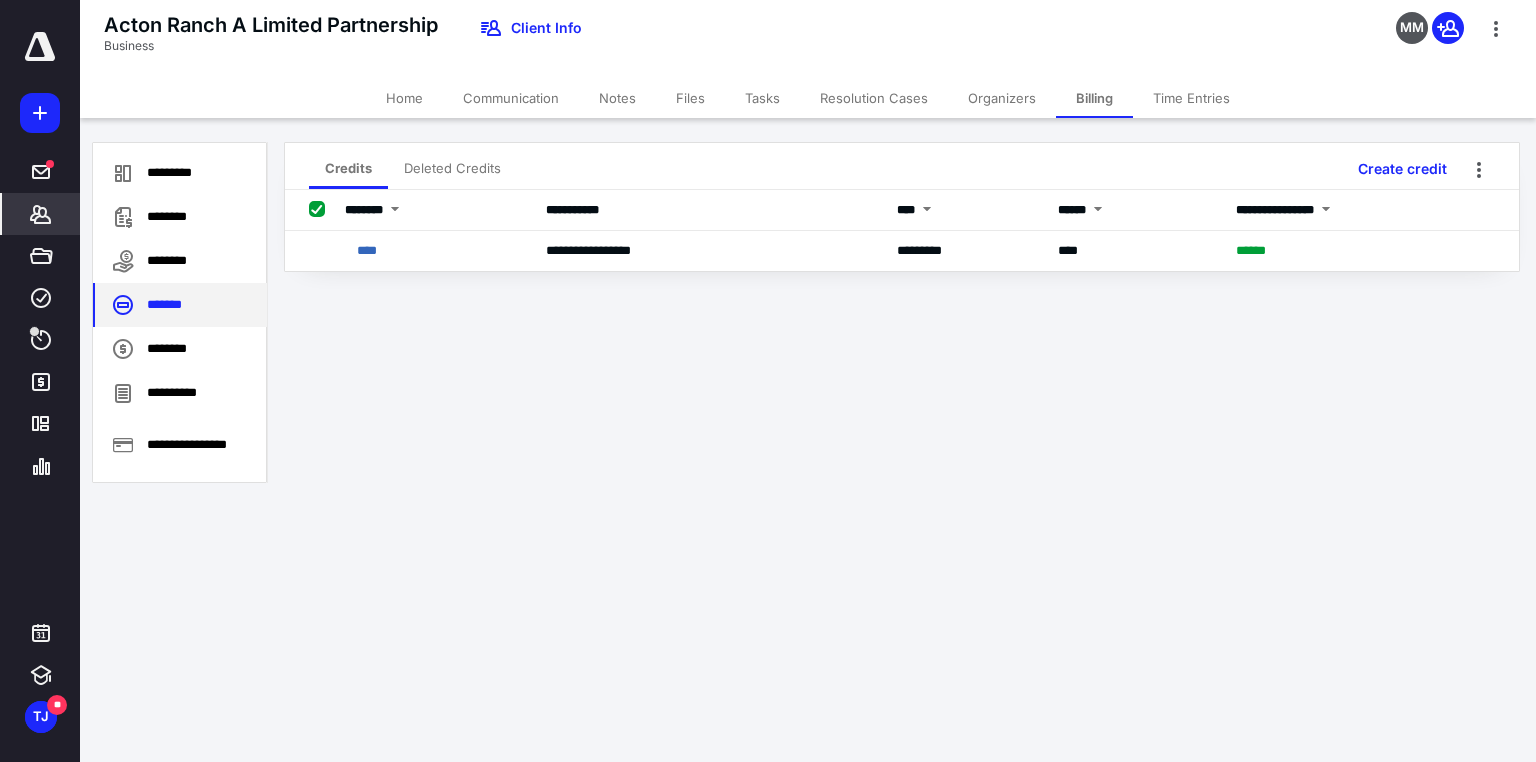 click on "*******" at bounding box center (180, 305) 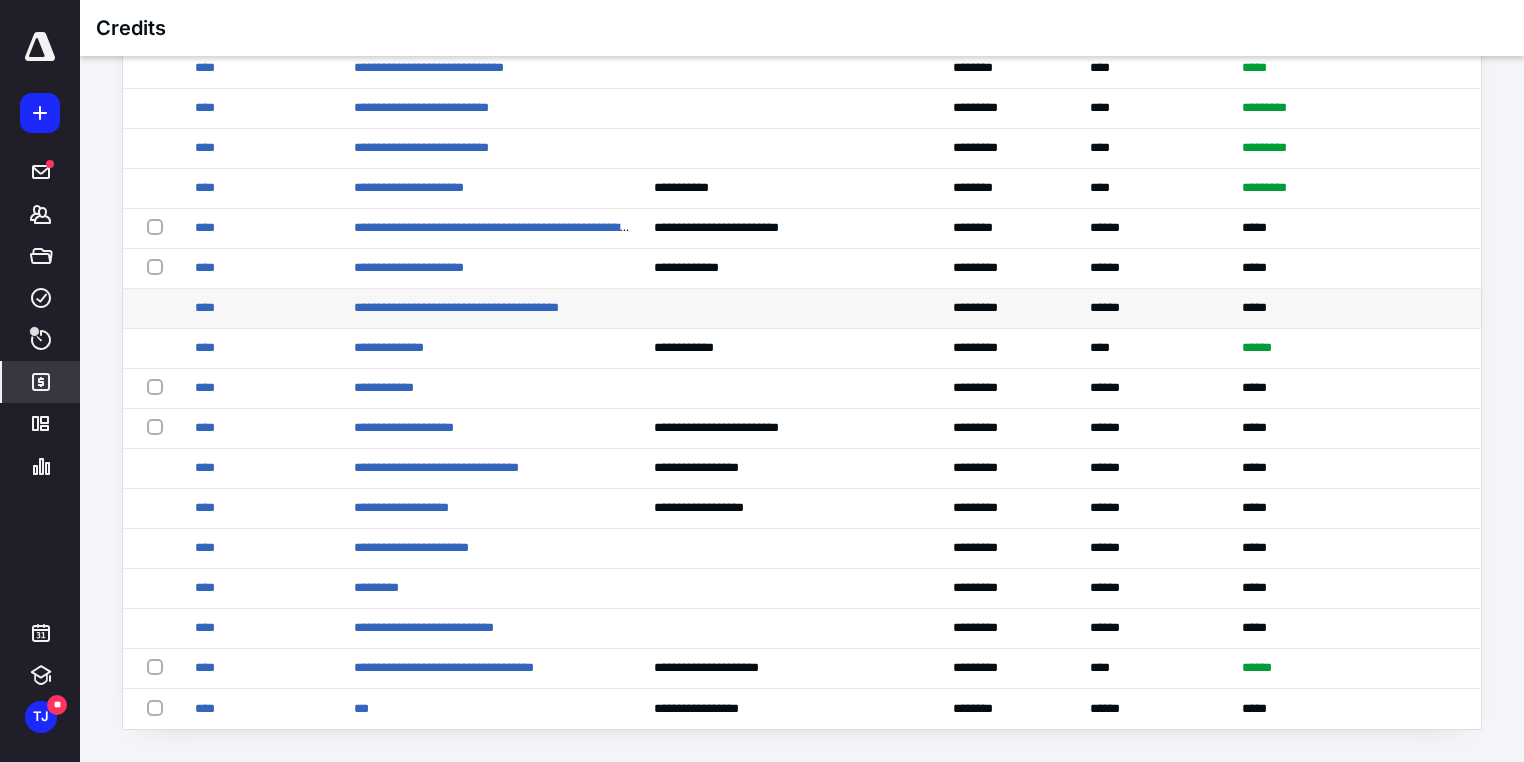 scroll, scrollTop: 429, scrollLeft: 0, axis: vertical 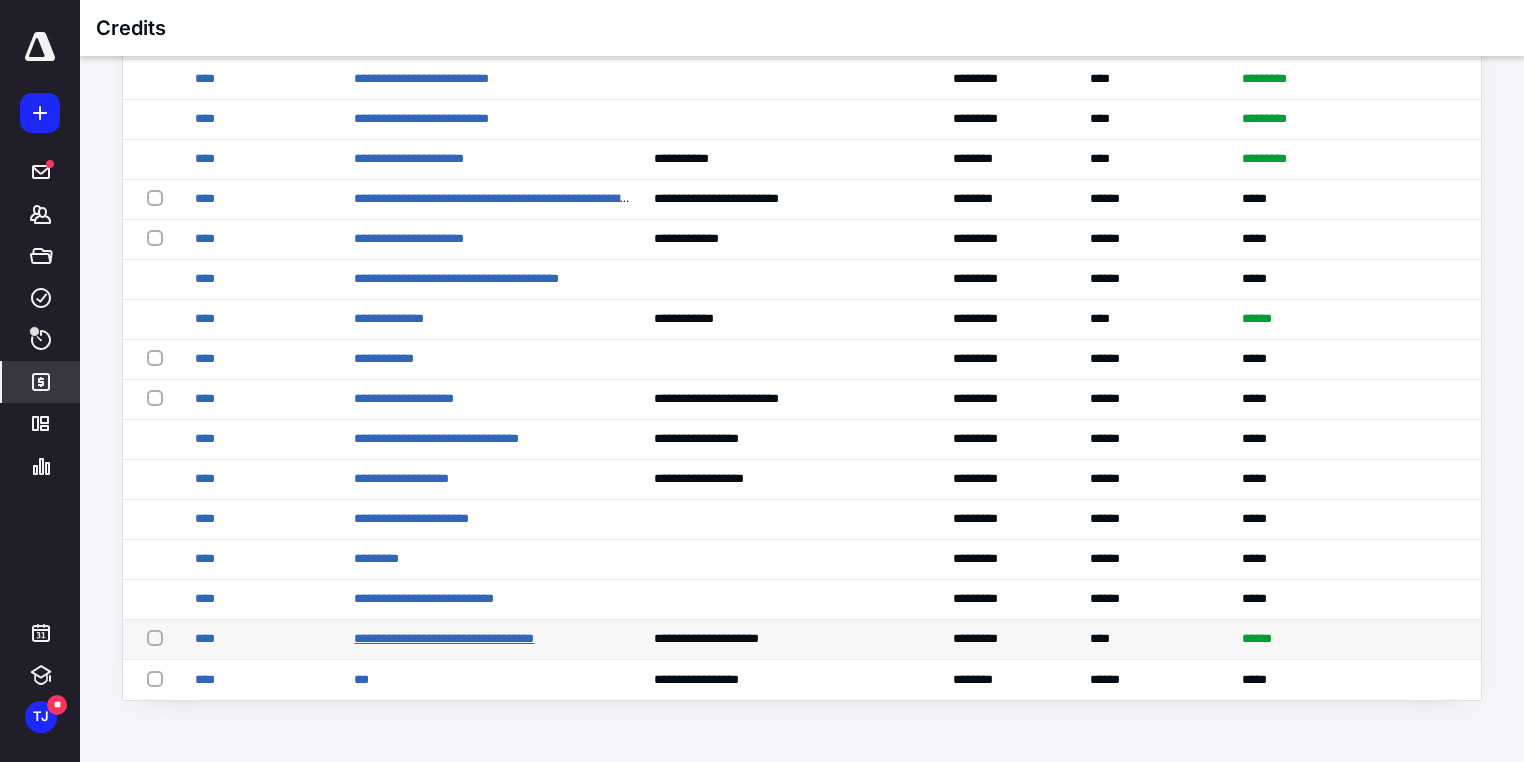 click on "**********" at bounding box center (444, 638) 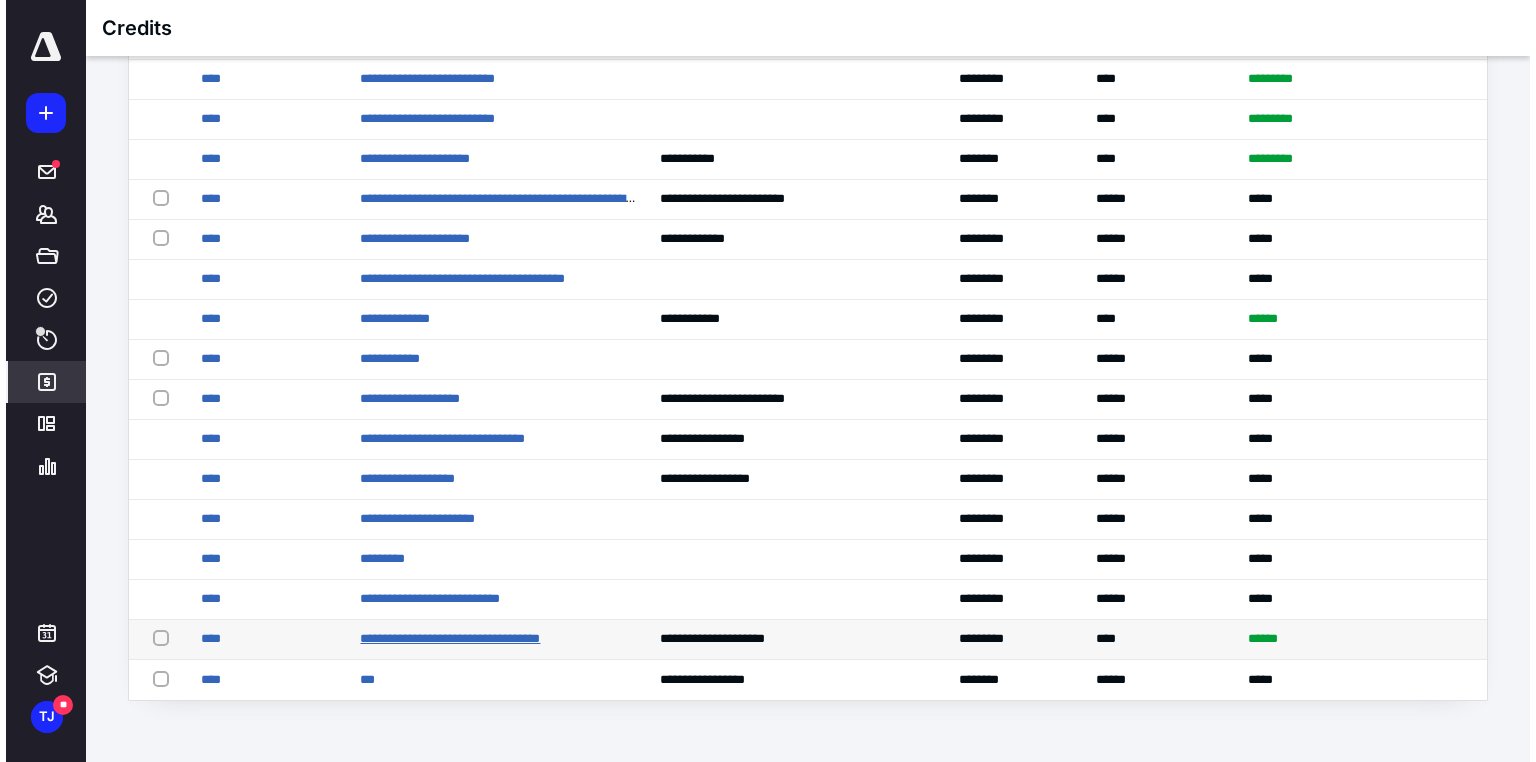 scroll, scrollTop: 0, scrollLeft: 0, axis: both 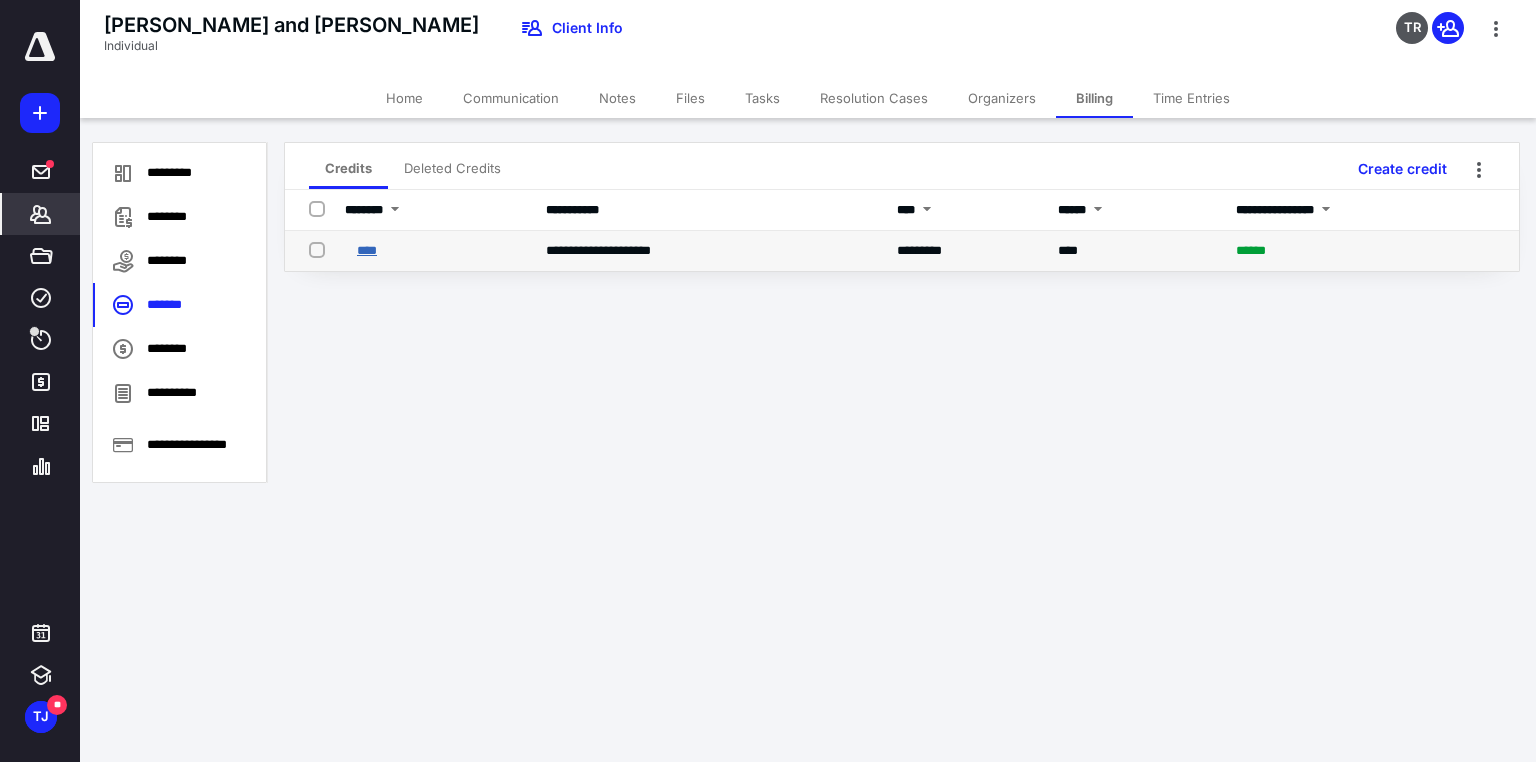 click on "****" at bounding box center (367, 250) 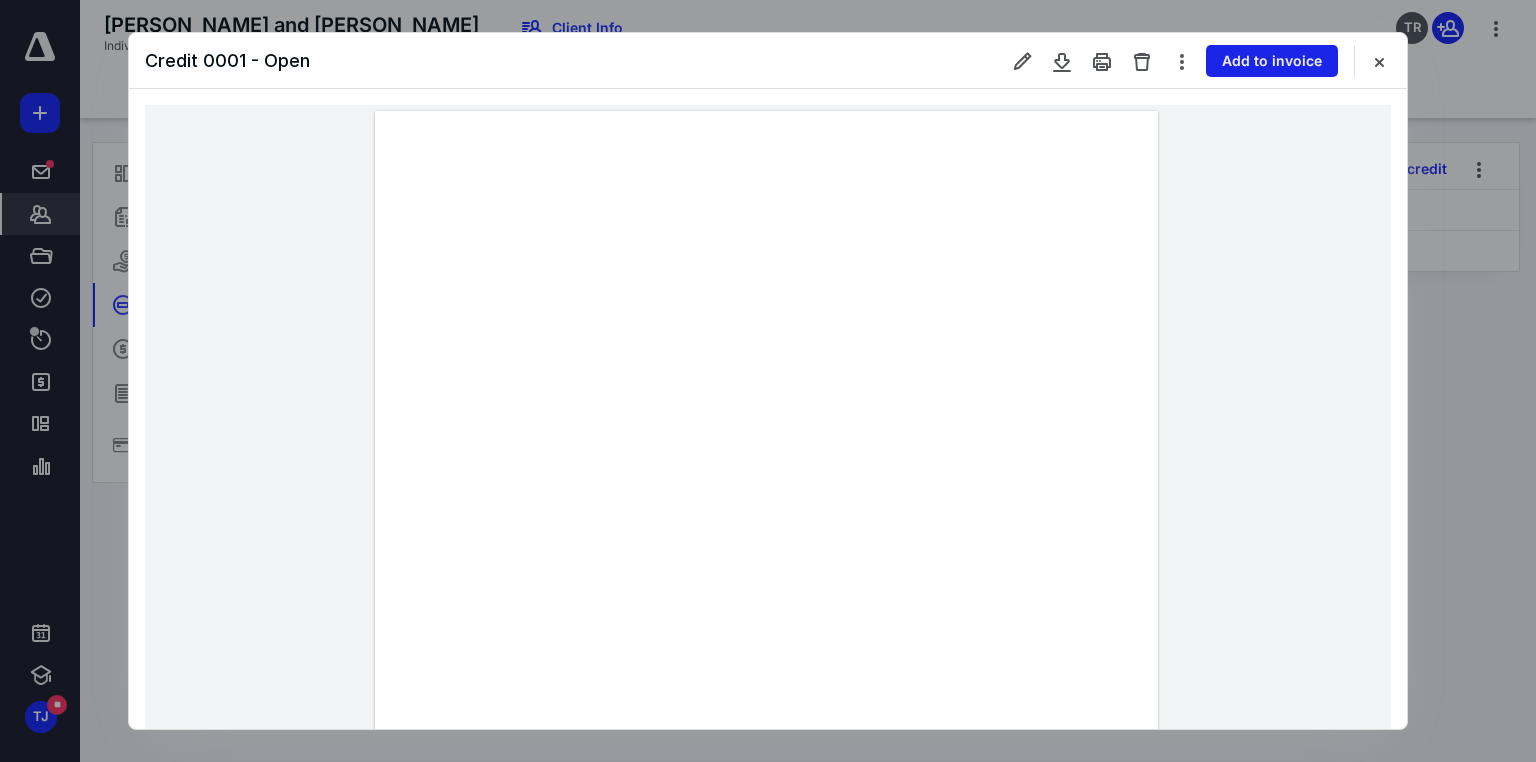 click on "Add to invoice" at bounding box center (1272, 61) 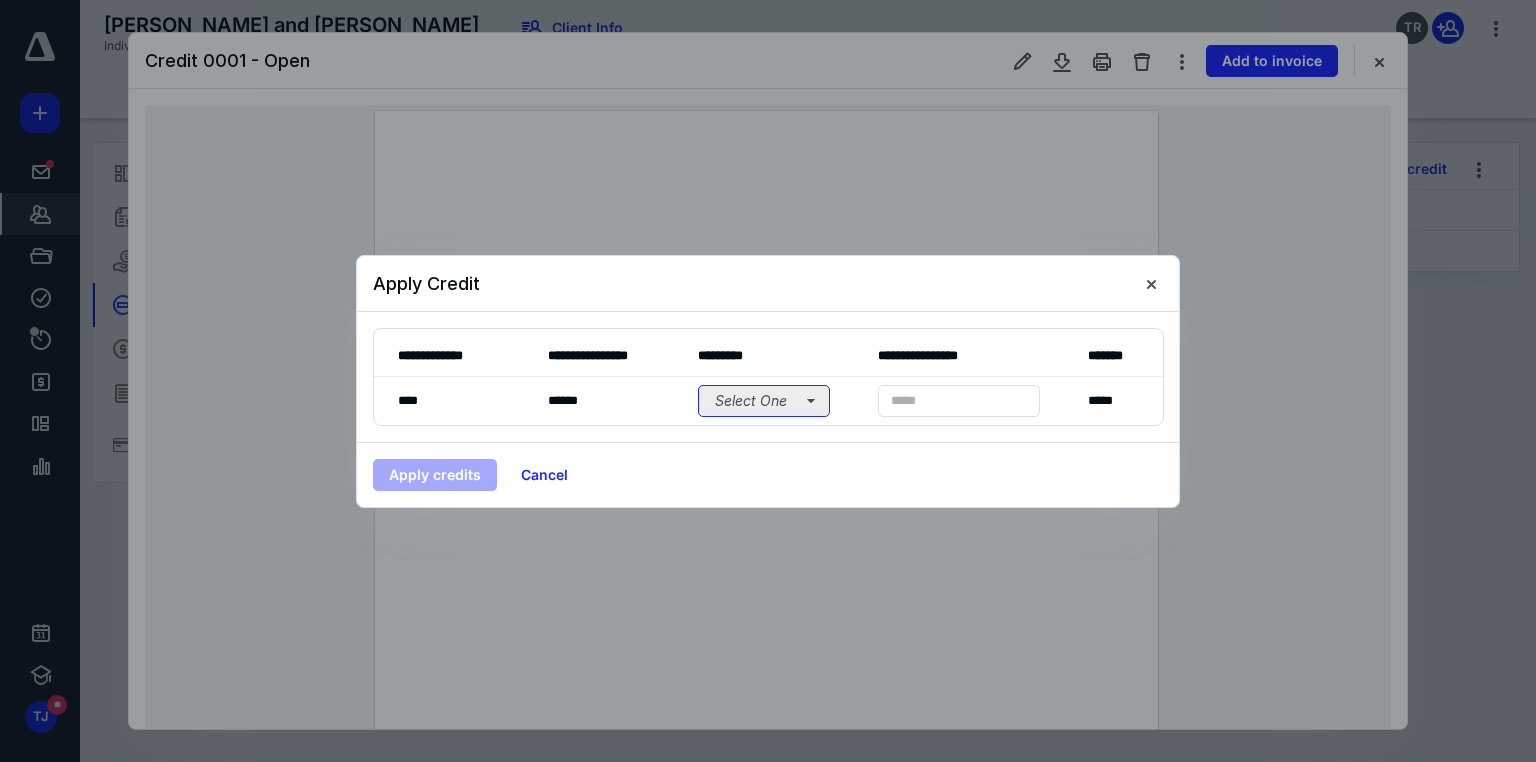 click on "Select One" at bounding box center (764, 401) 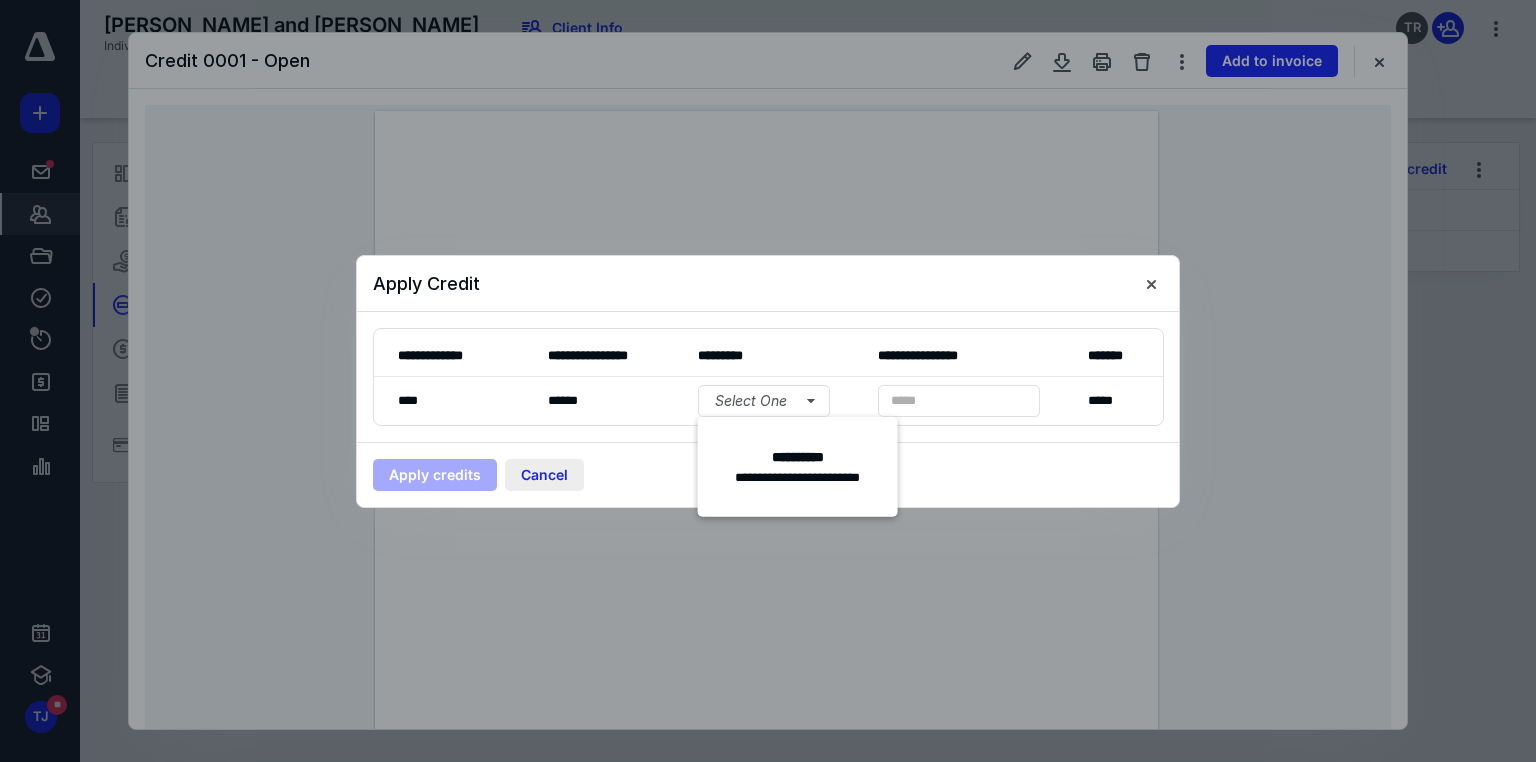 click on "Cancel" at bounding box center [544, 475] 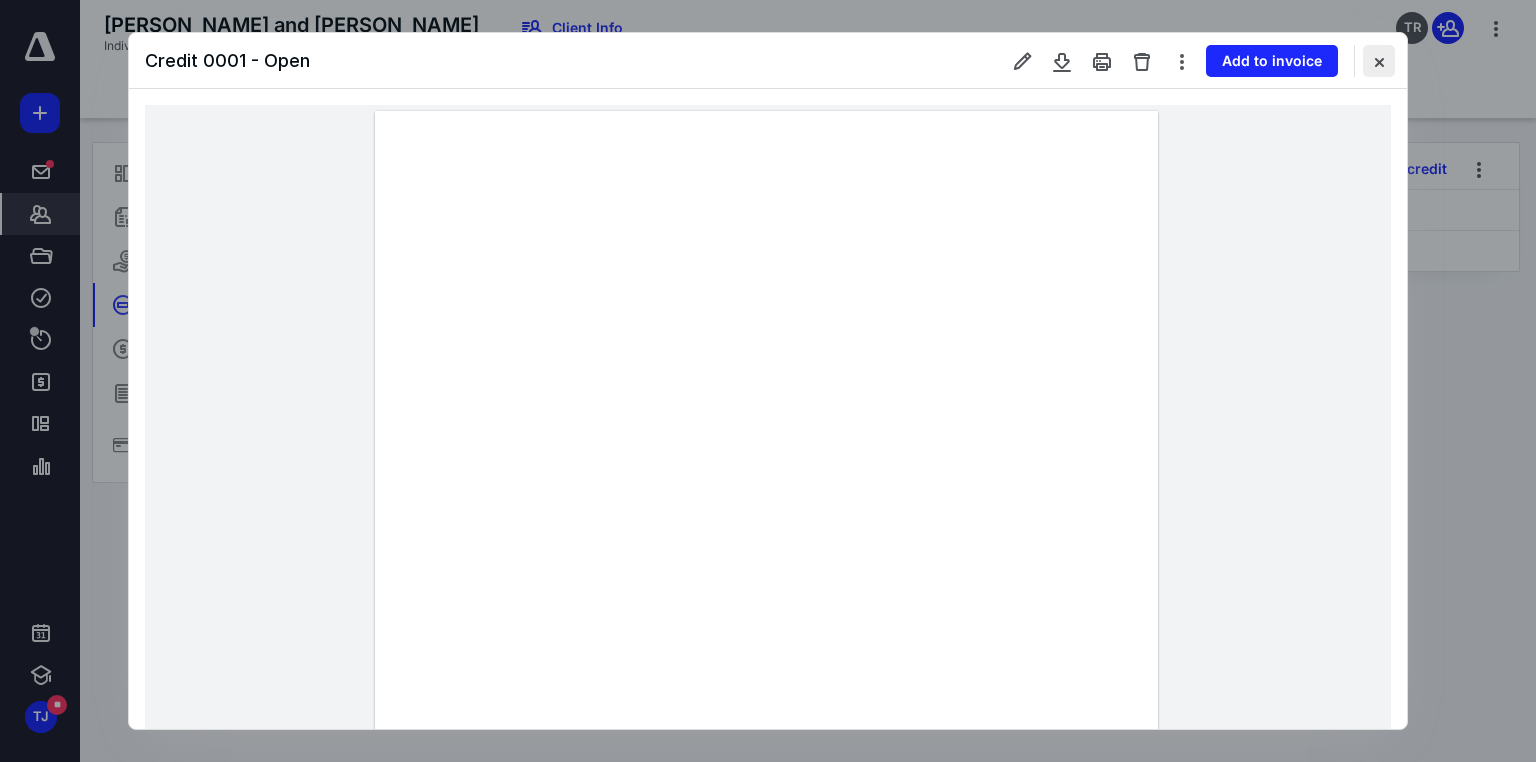 click at bounding box center [1379, 61] 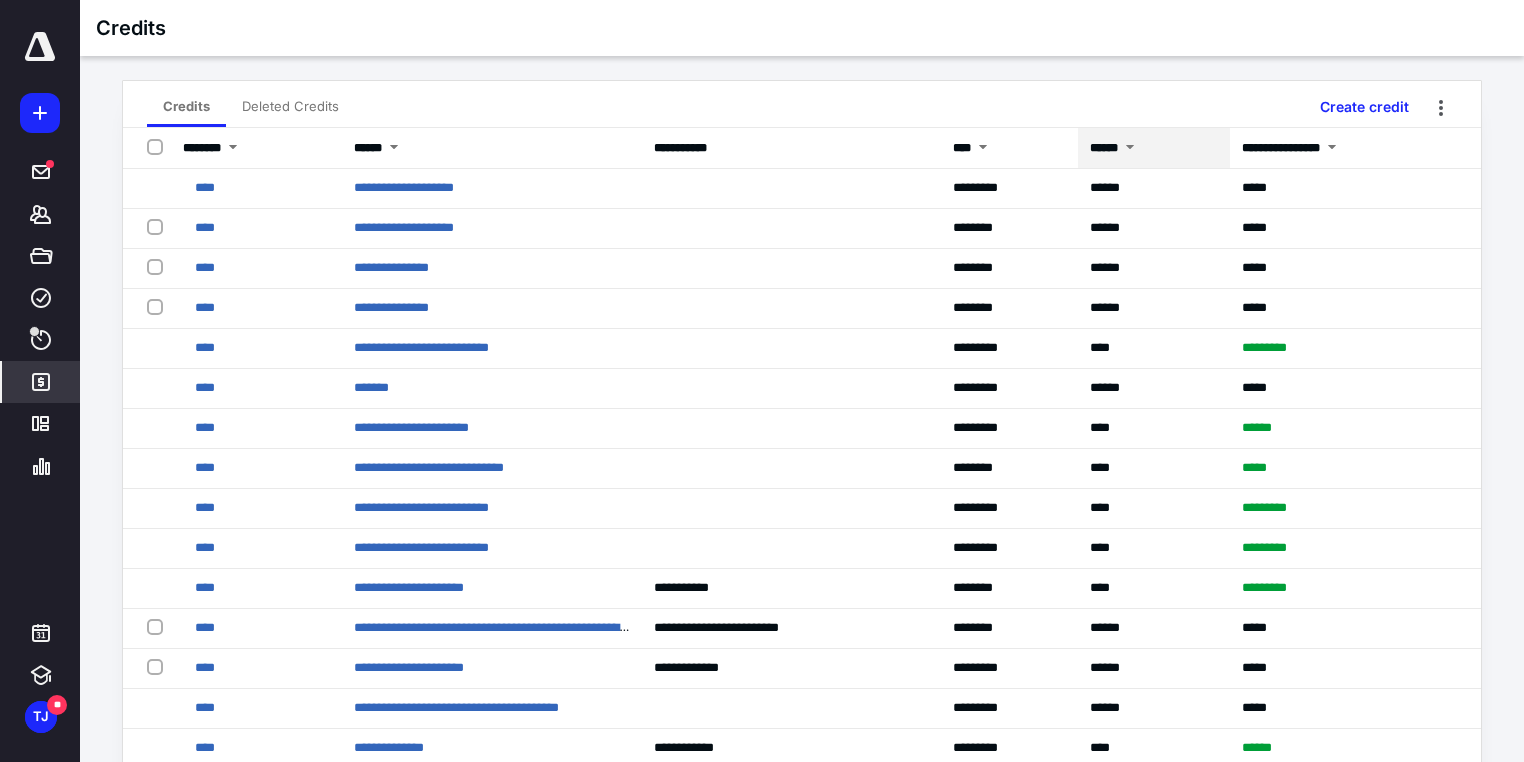 click at bounding box center (1130, 149) 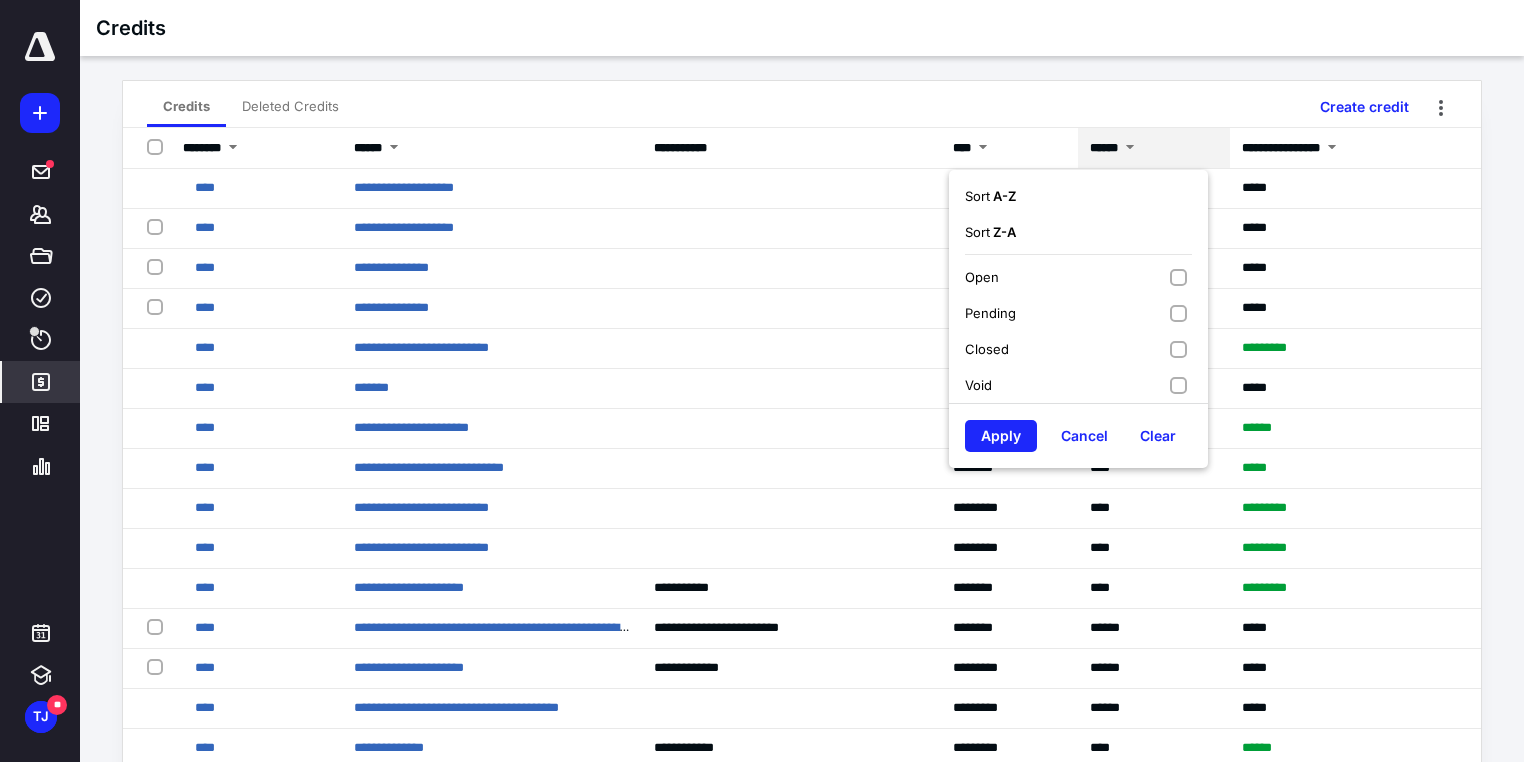 click on "Open" at bounding box center (1078, 277) 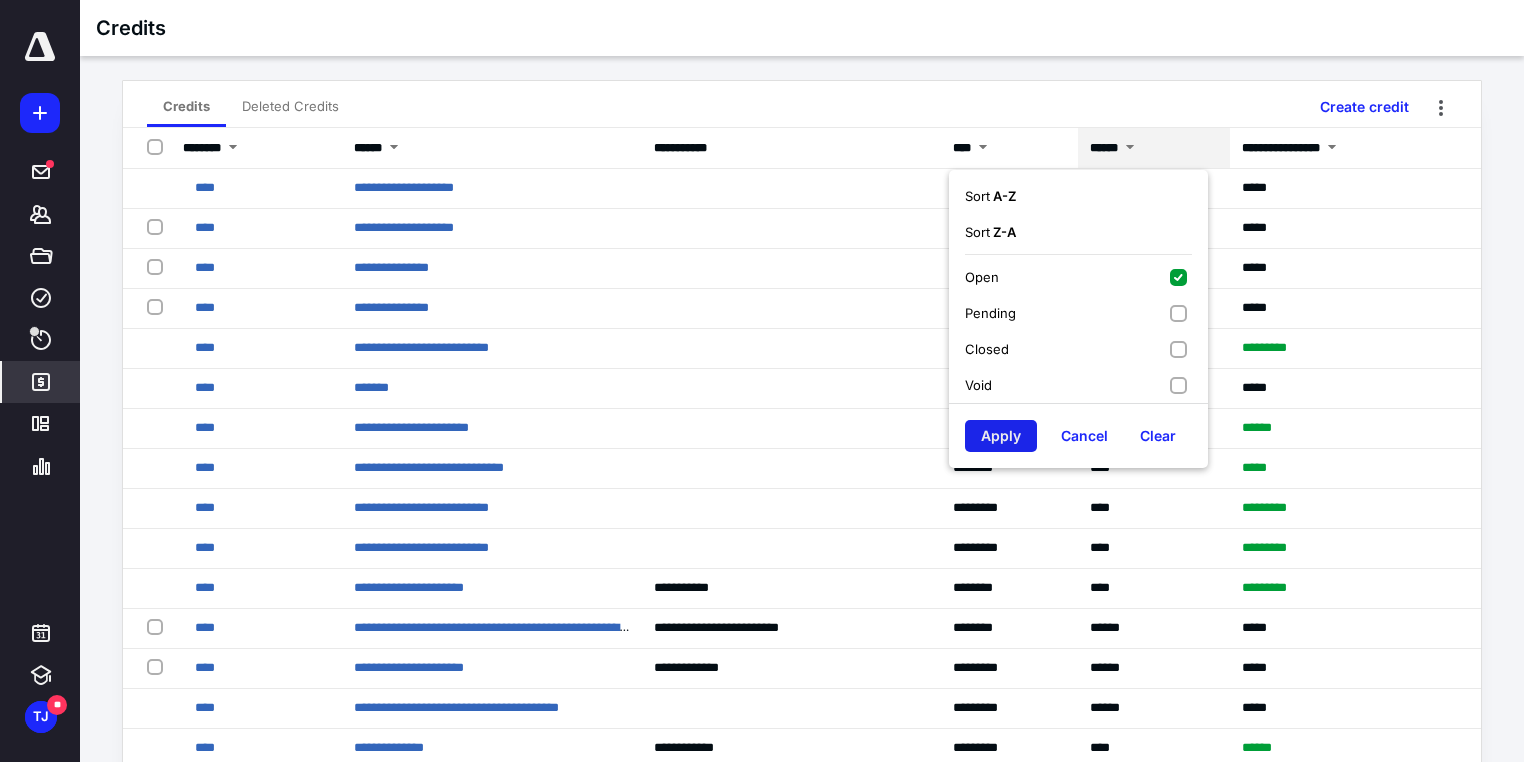 click on "Apply" at bounding box center (1001, 436) 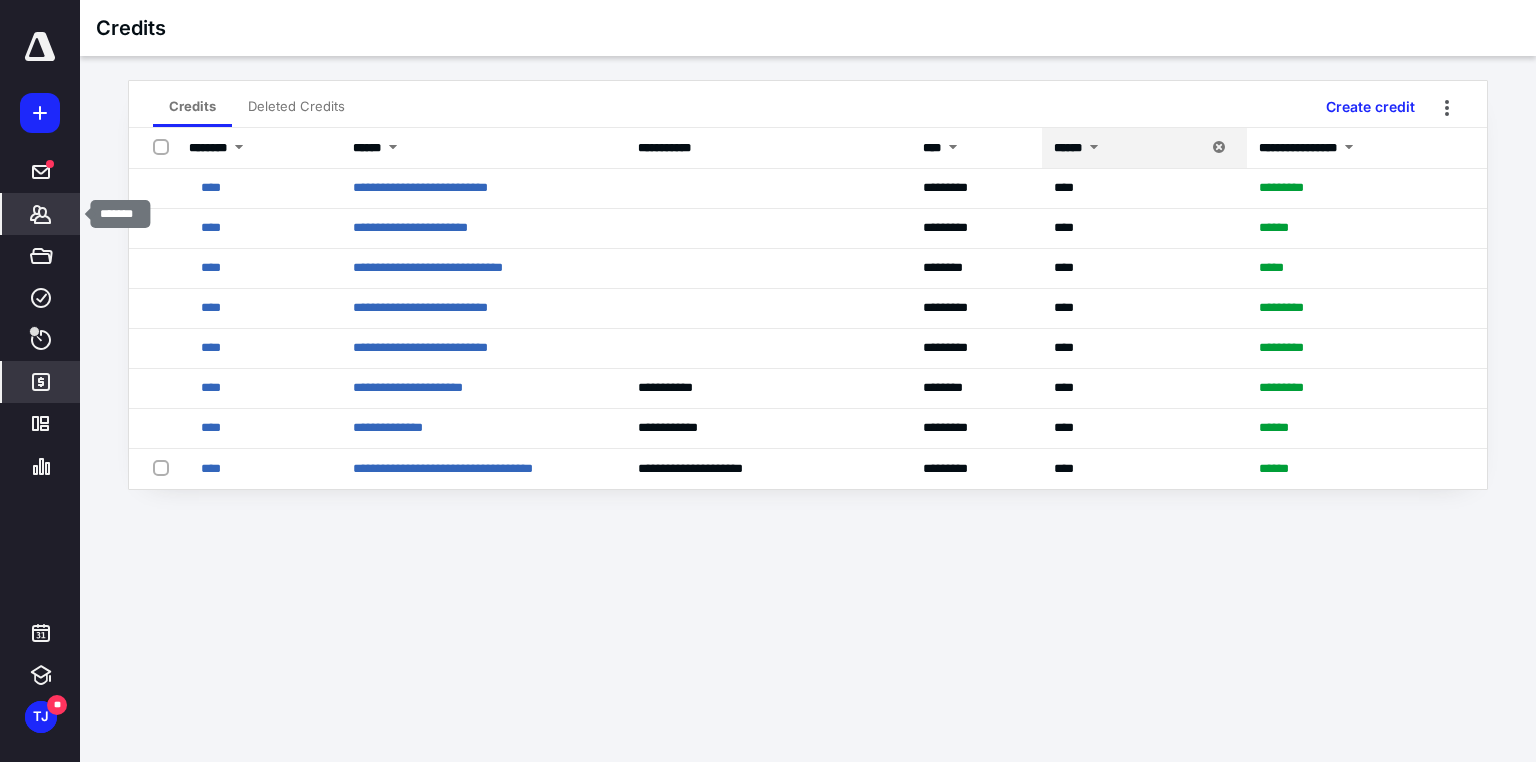 click 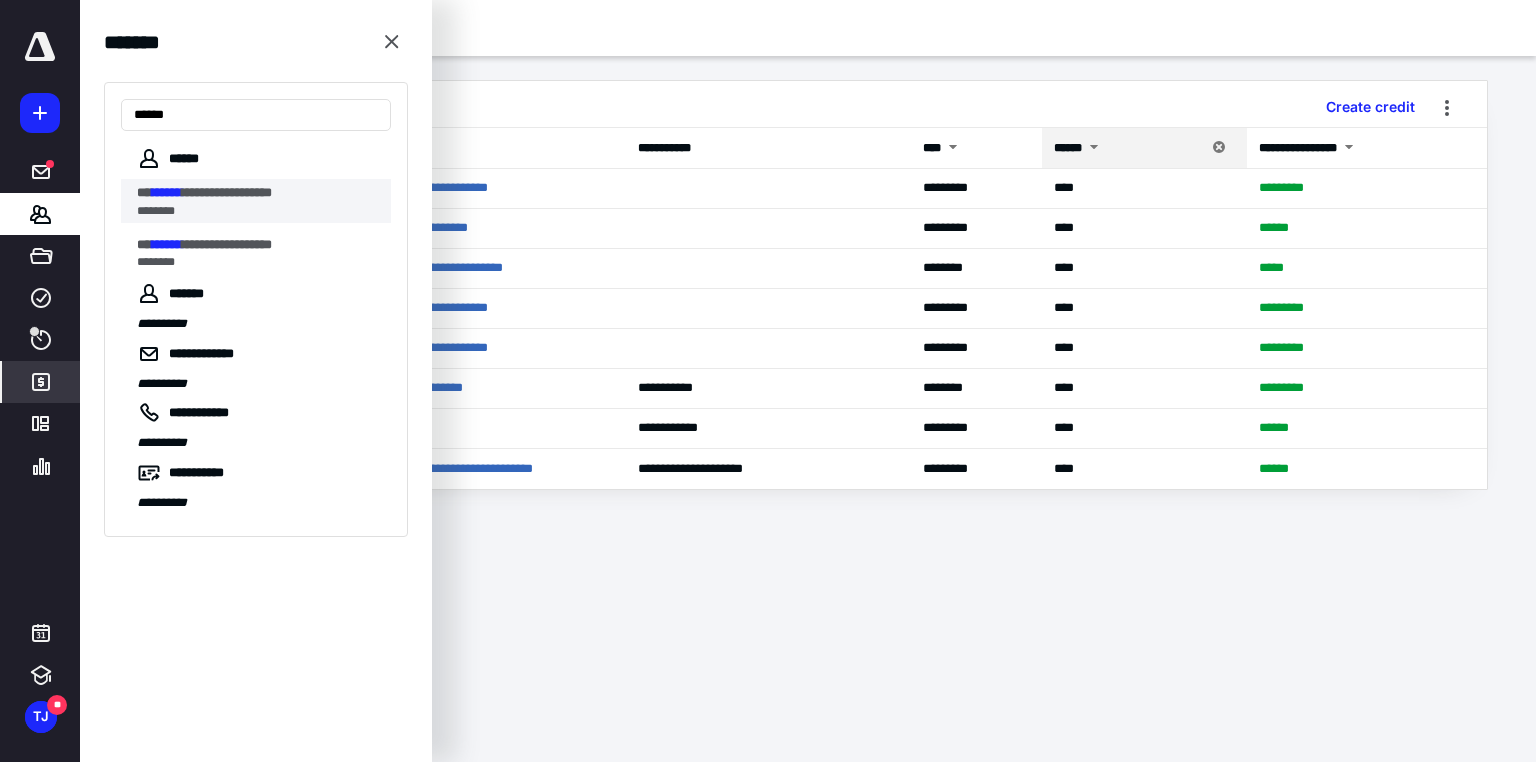 type on "******" 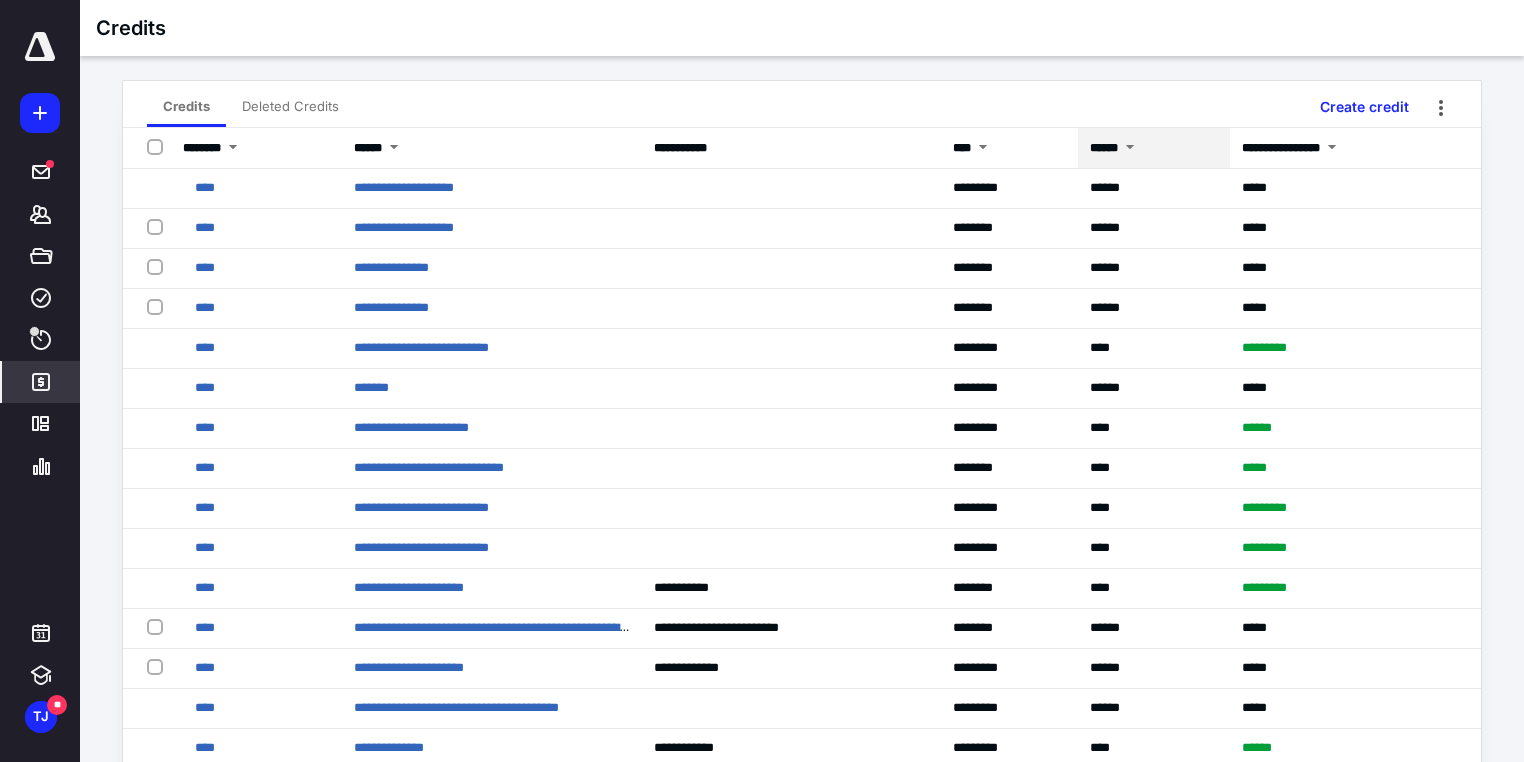 click on "******" at bounding box center (1104, 148) 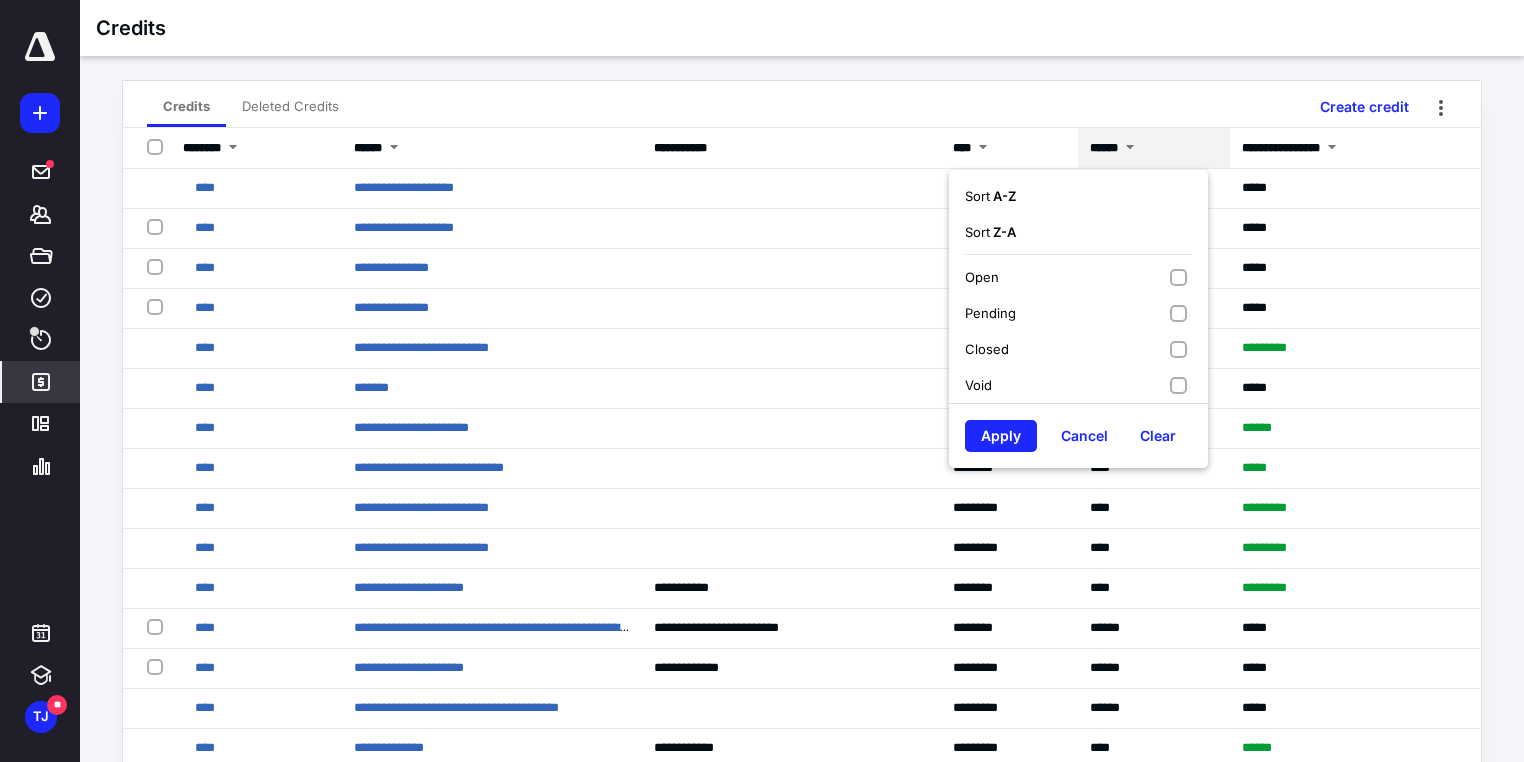 click on "Open" at bounding box center [1078, 277] 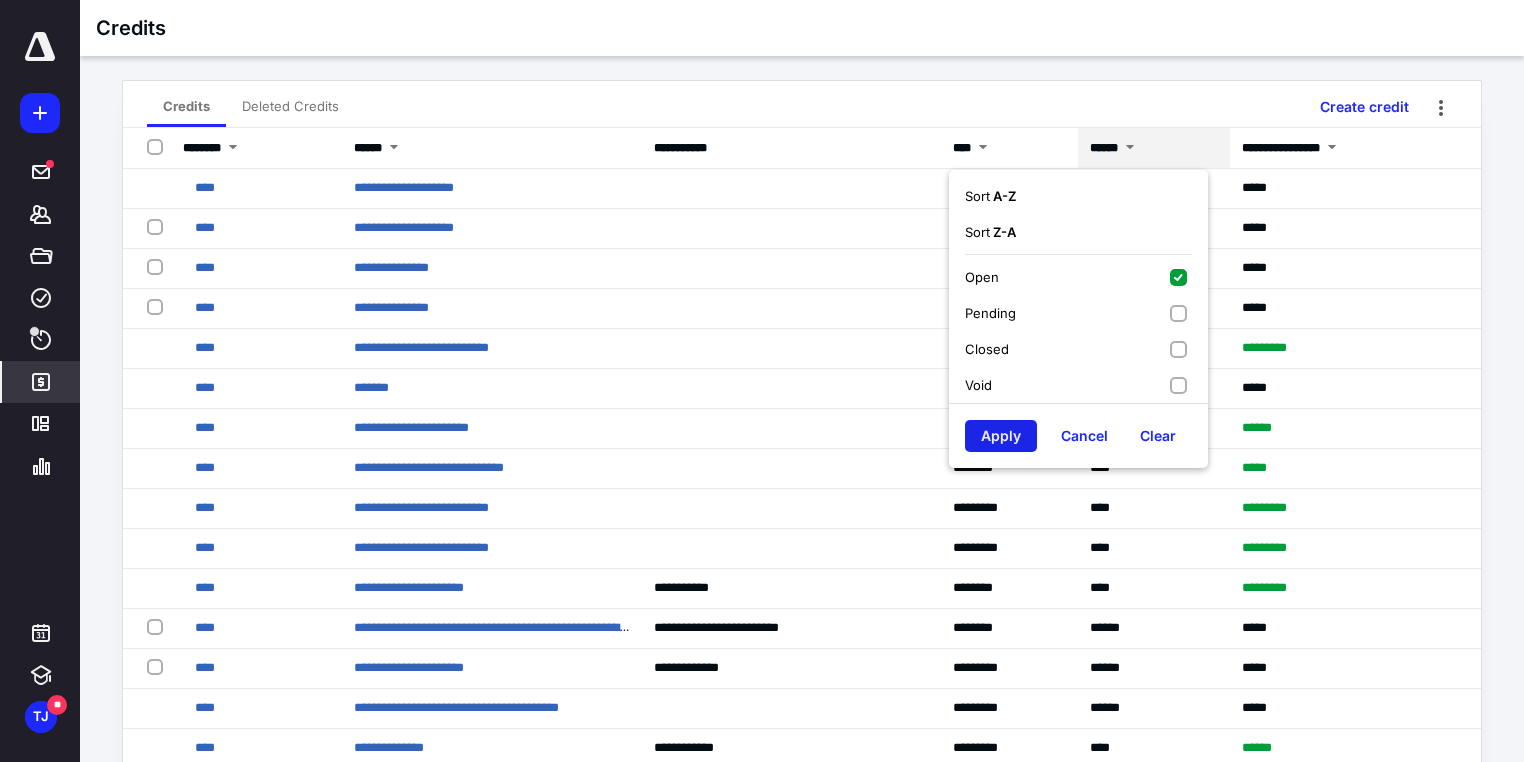 click on "Apply" at bounding box center (1001, 436) 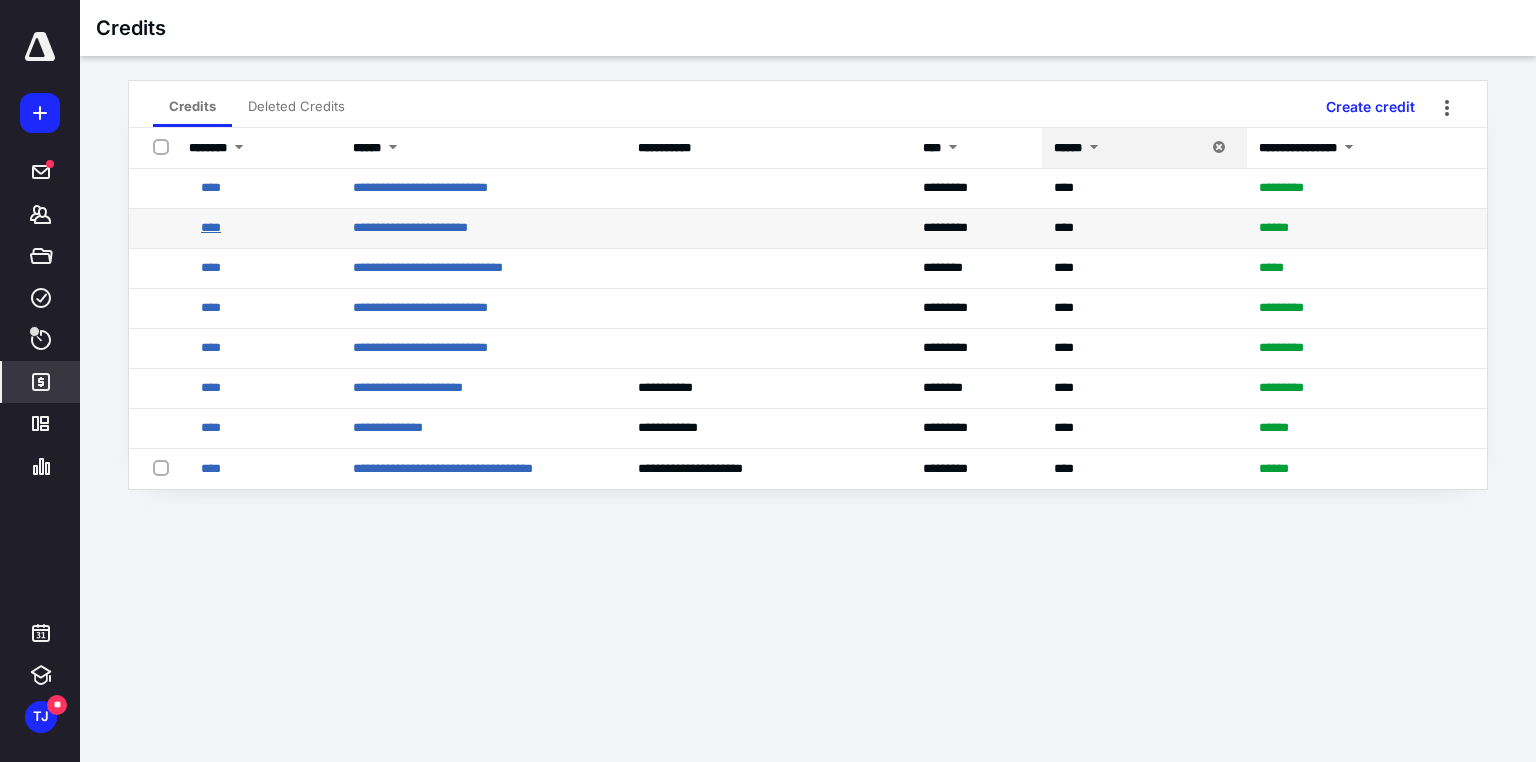 click on "****" at bounding box center (211, 227) 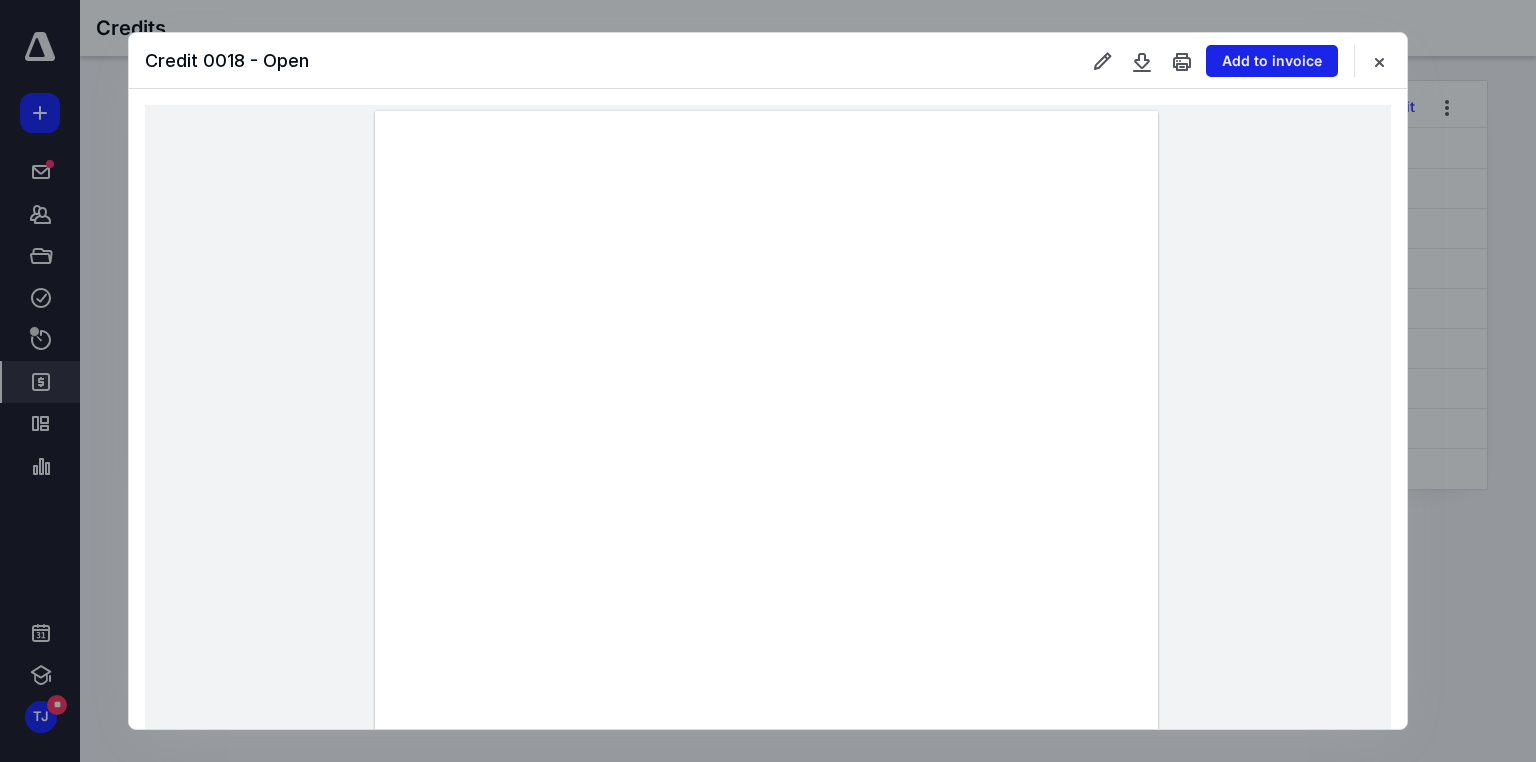 click on "Add to invoice" at bounding box center [1272, 61] 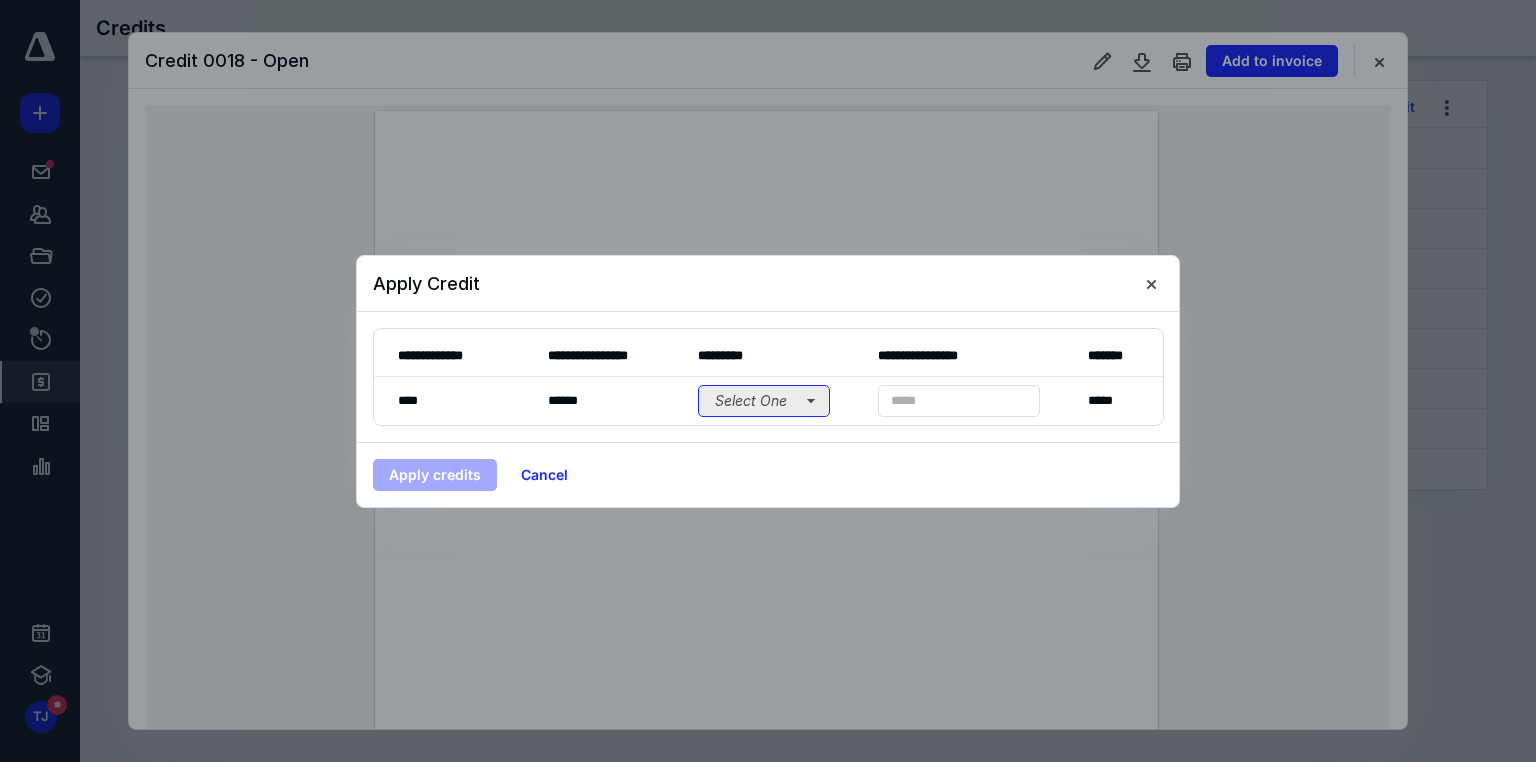 click on "Select One" at bounding box center [764, 401] 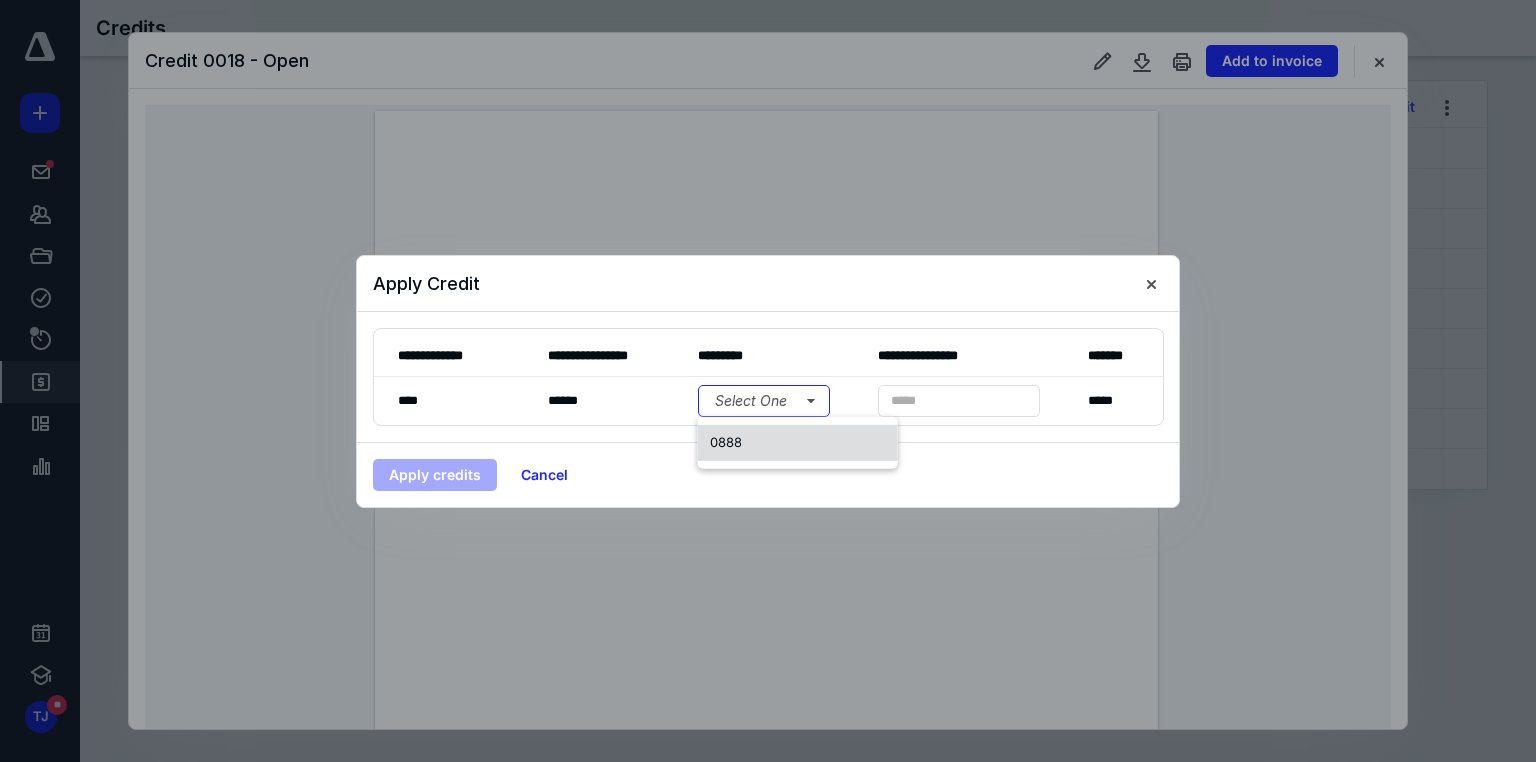 click on "0888" at bounding box center (726, 442) 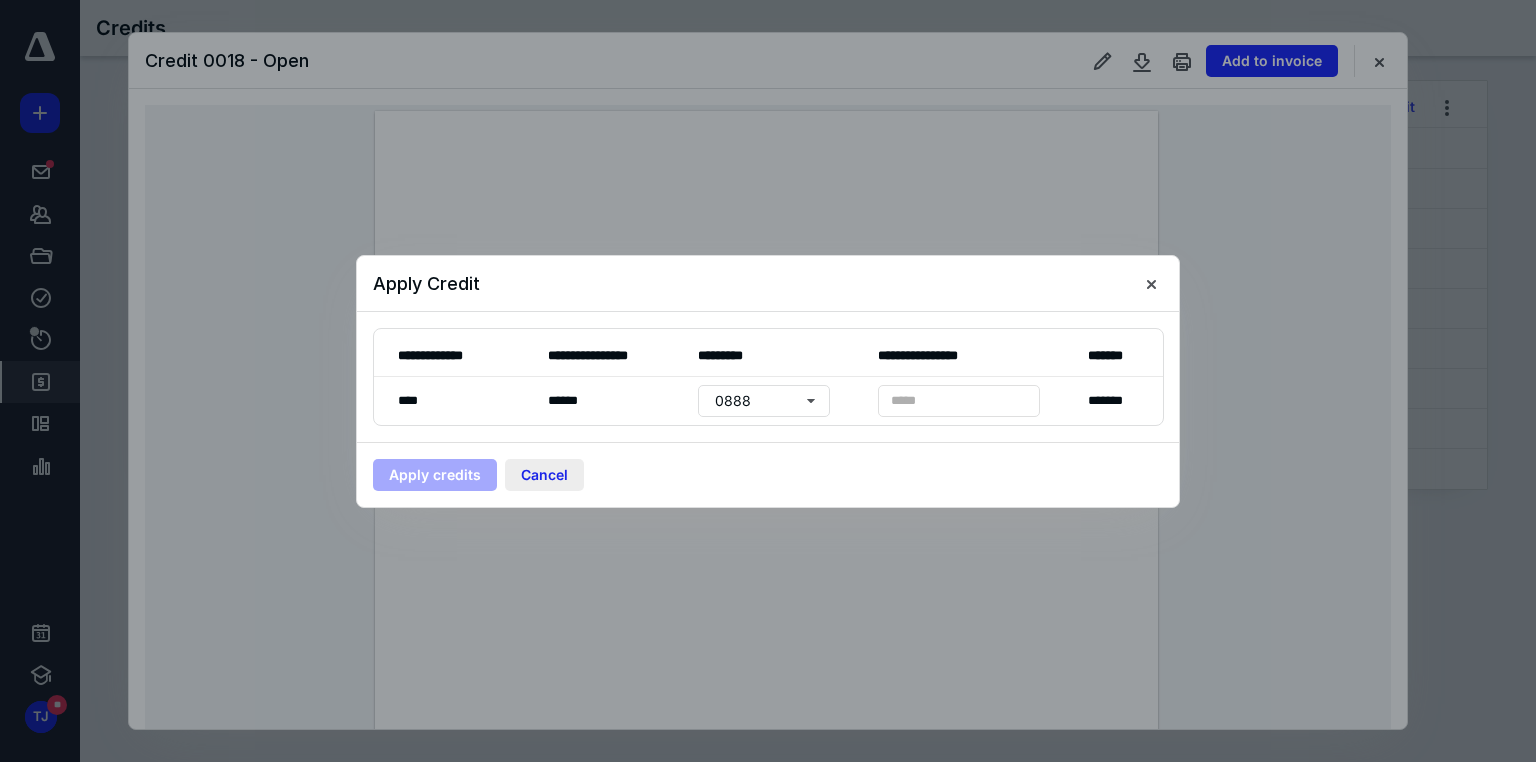 click on "Cancel" at bounding box center [544, 475] 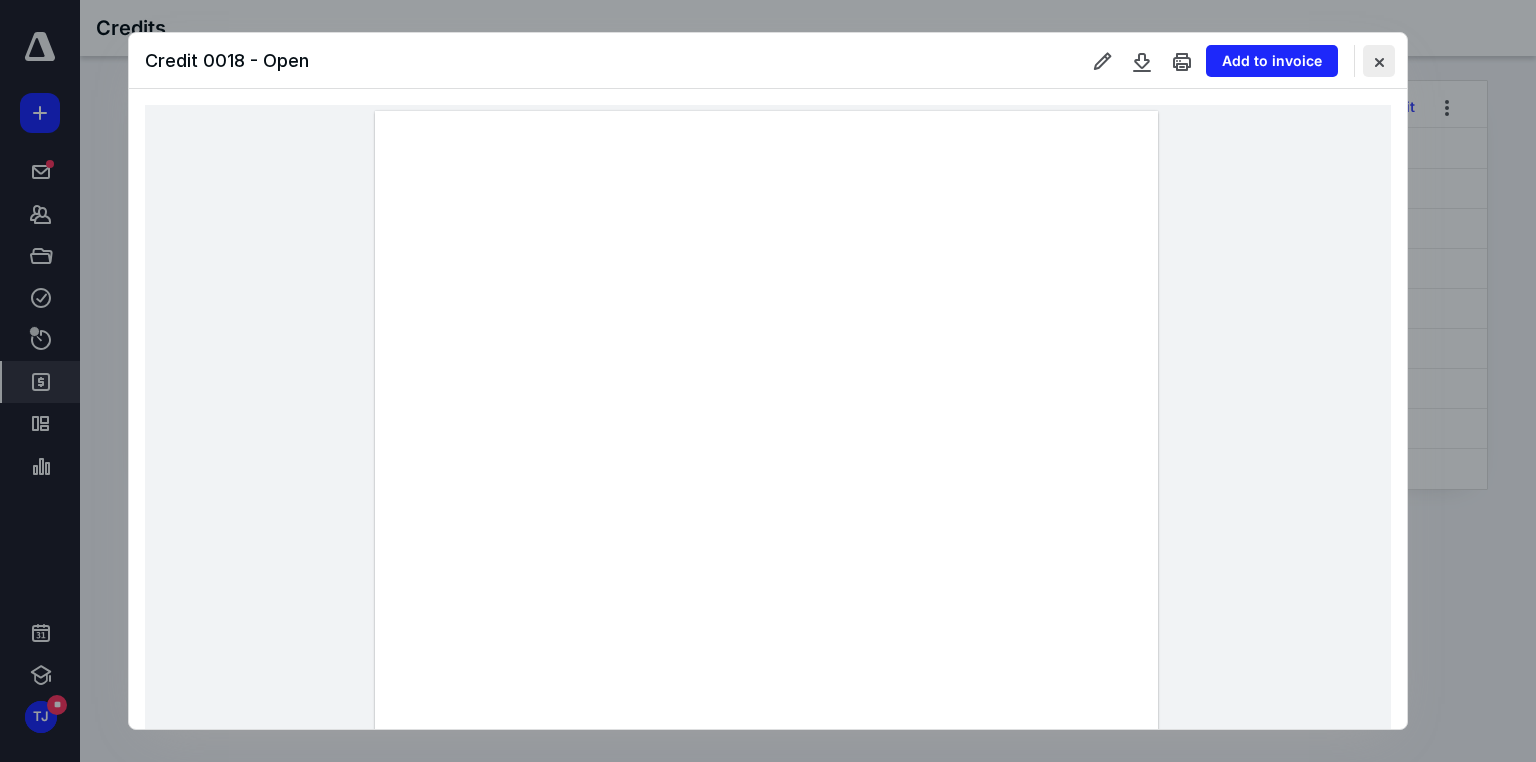 click at bounding box center [1379, 61] 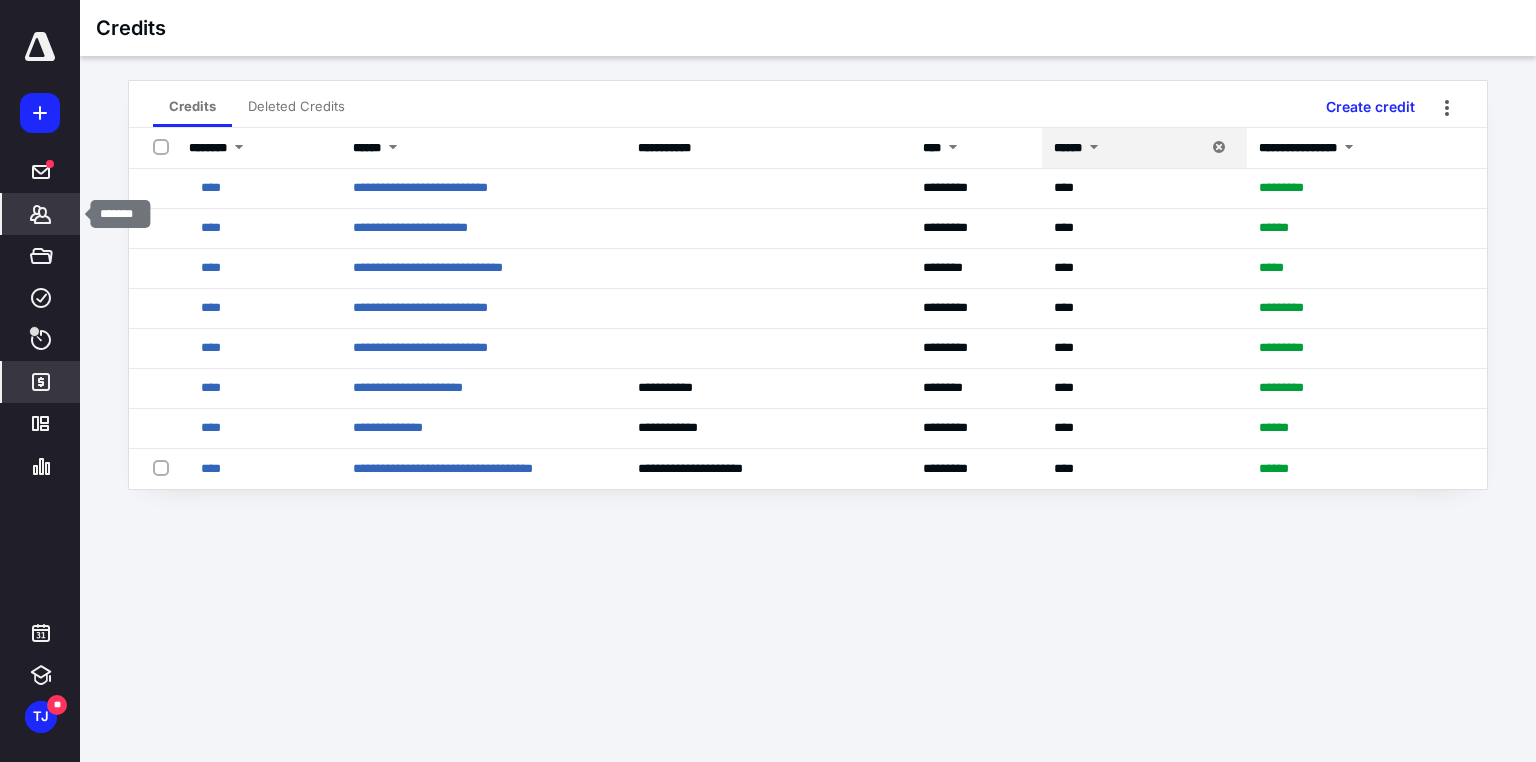 click 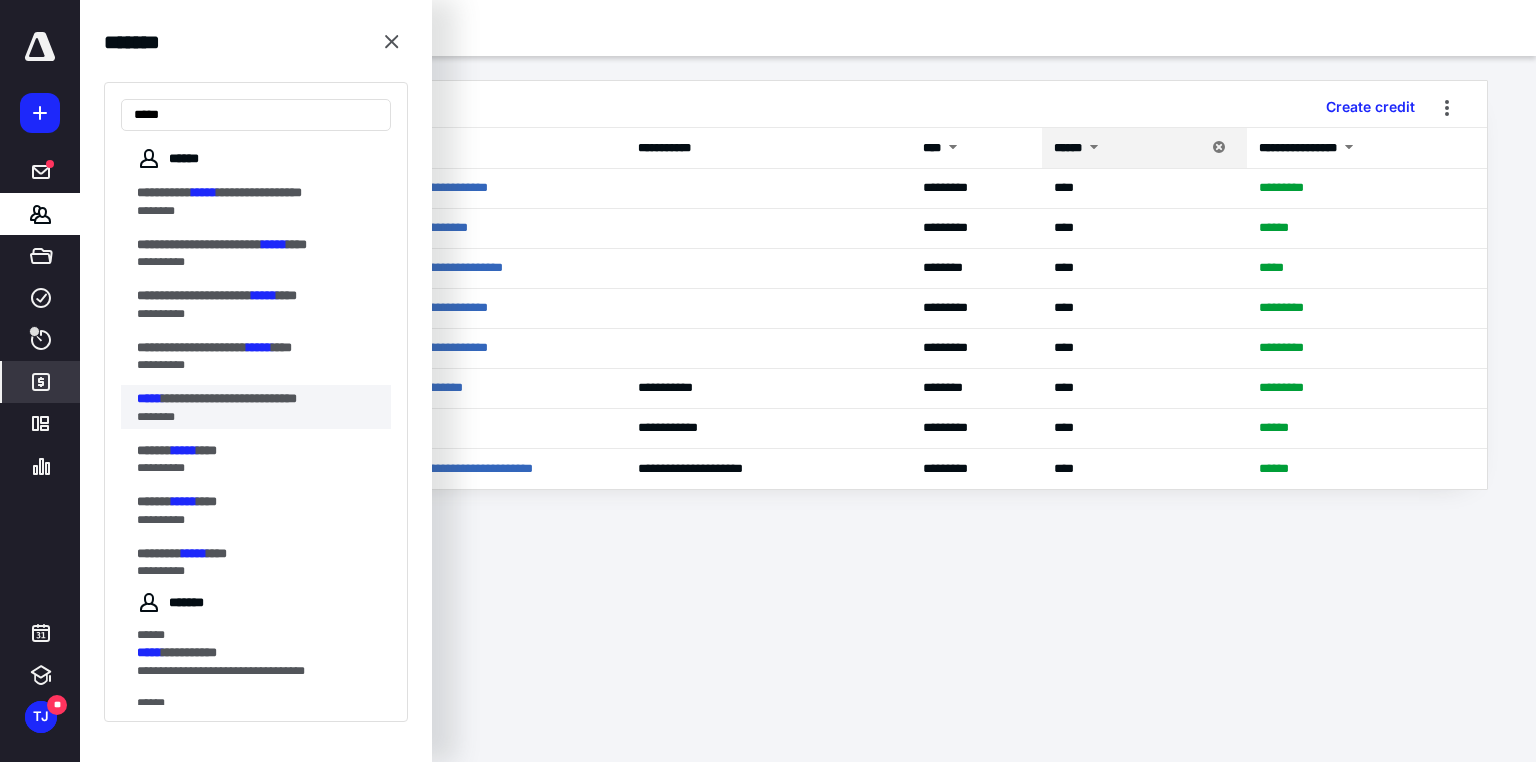 type on "*****" 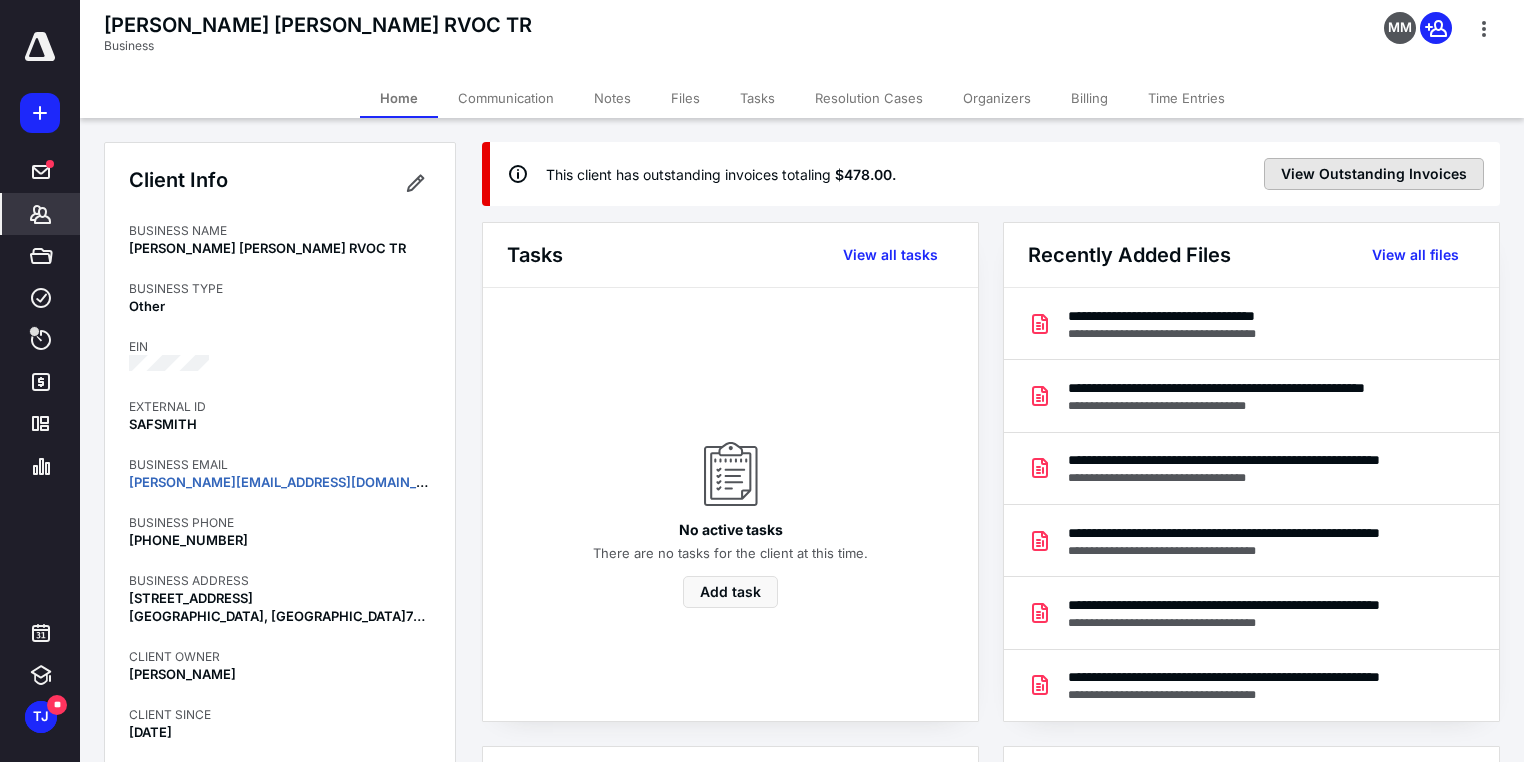 click on "View Outstanding Invoices" at bounding box center [1374, 174] 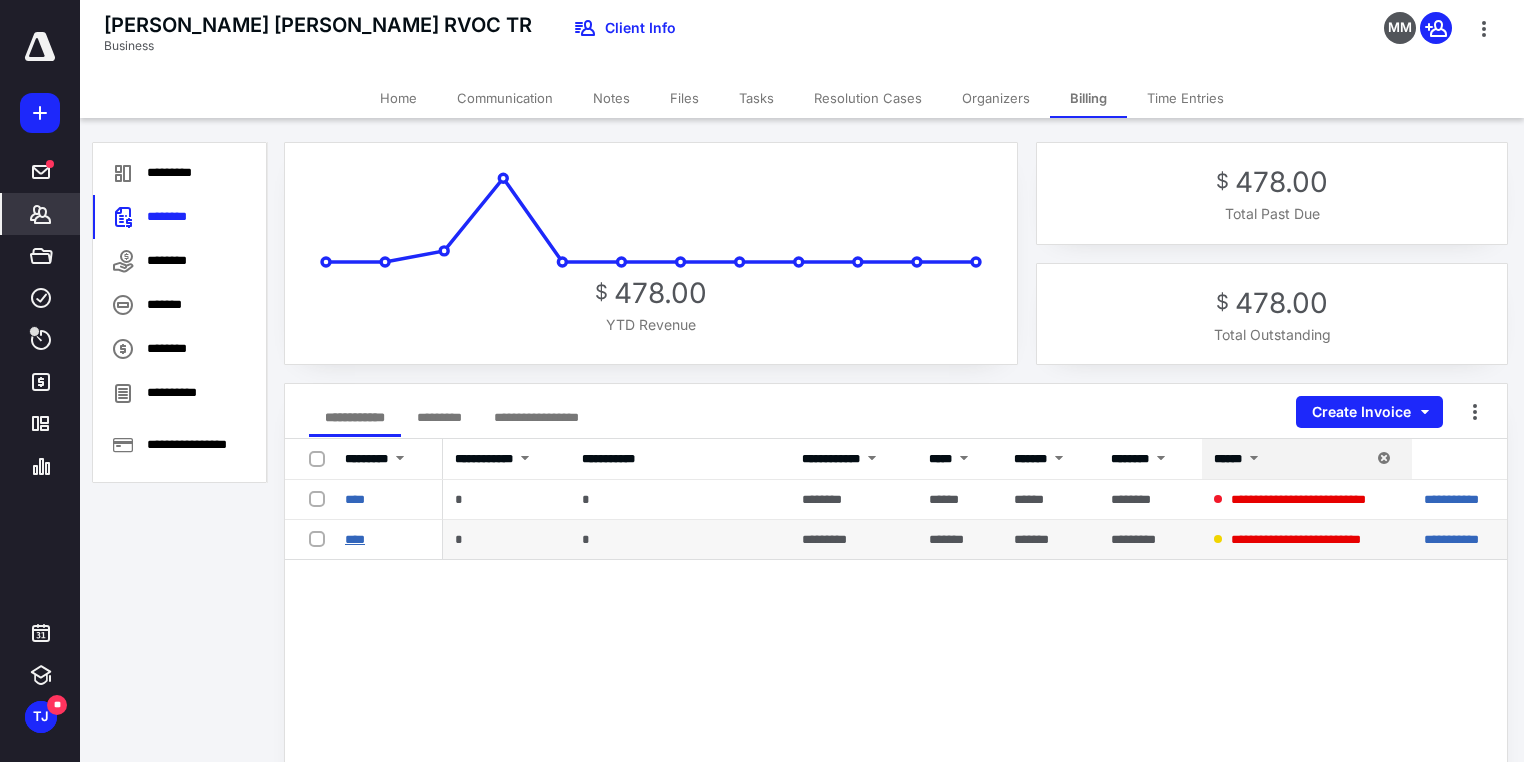 click on "****" at bounding box center [355, 539] 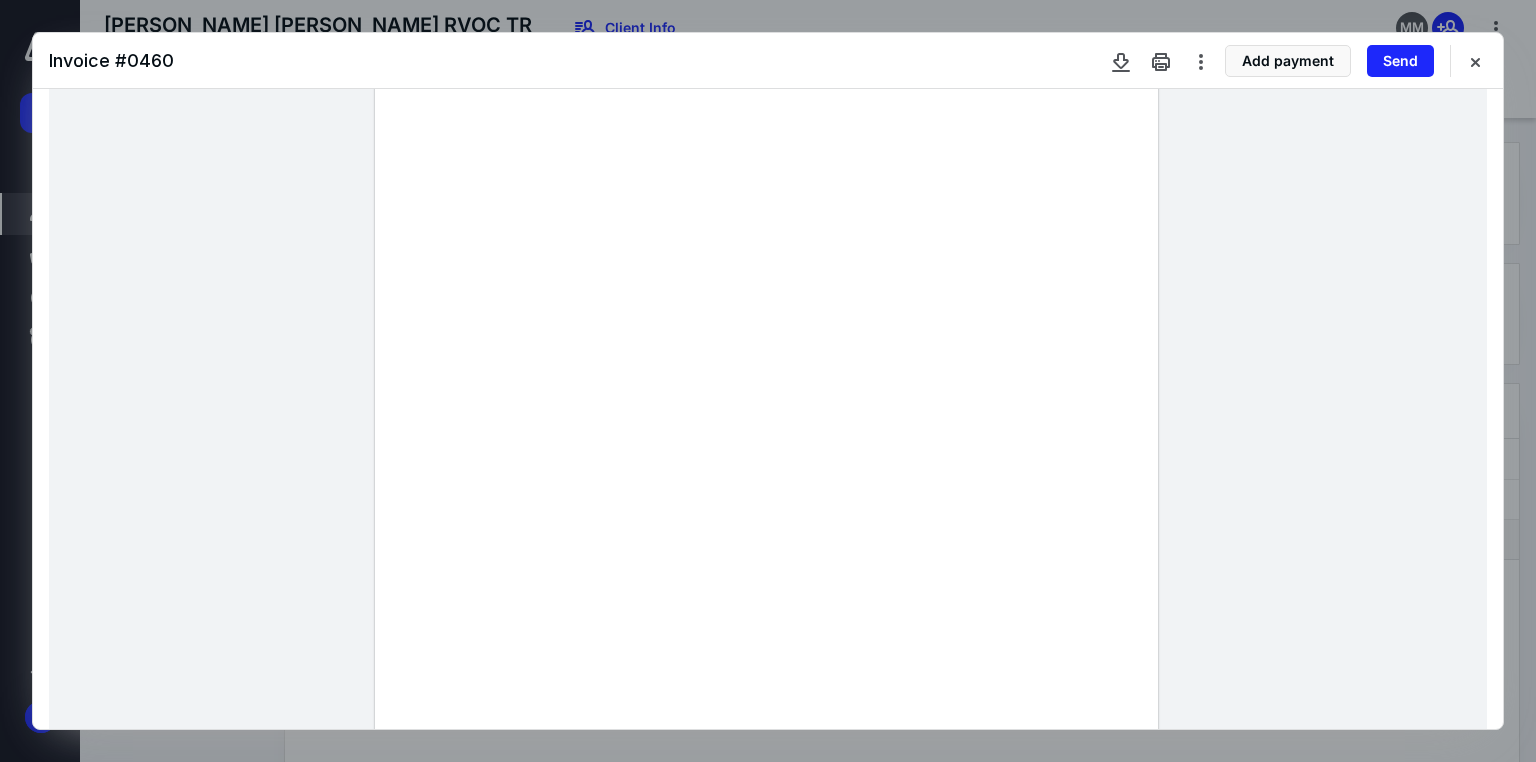scroll, scrollTop: 0, scrollLeft: 0, axis: both 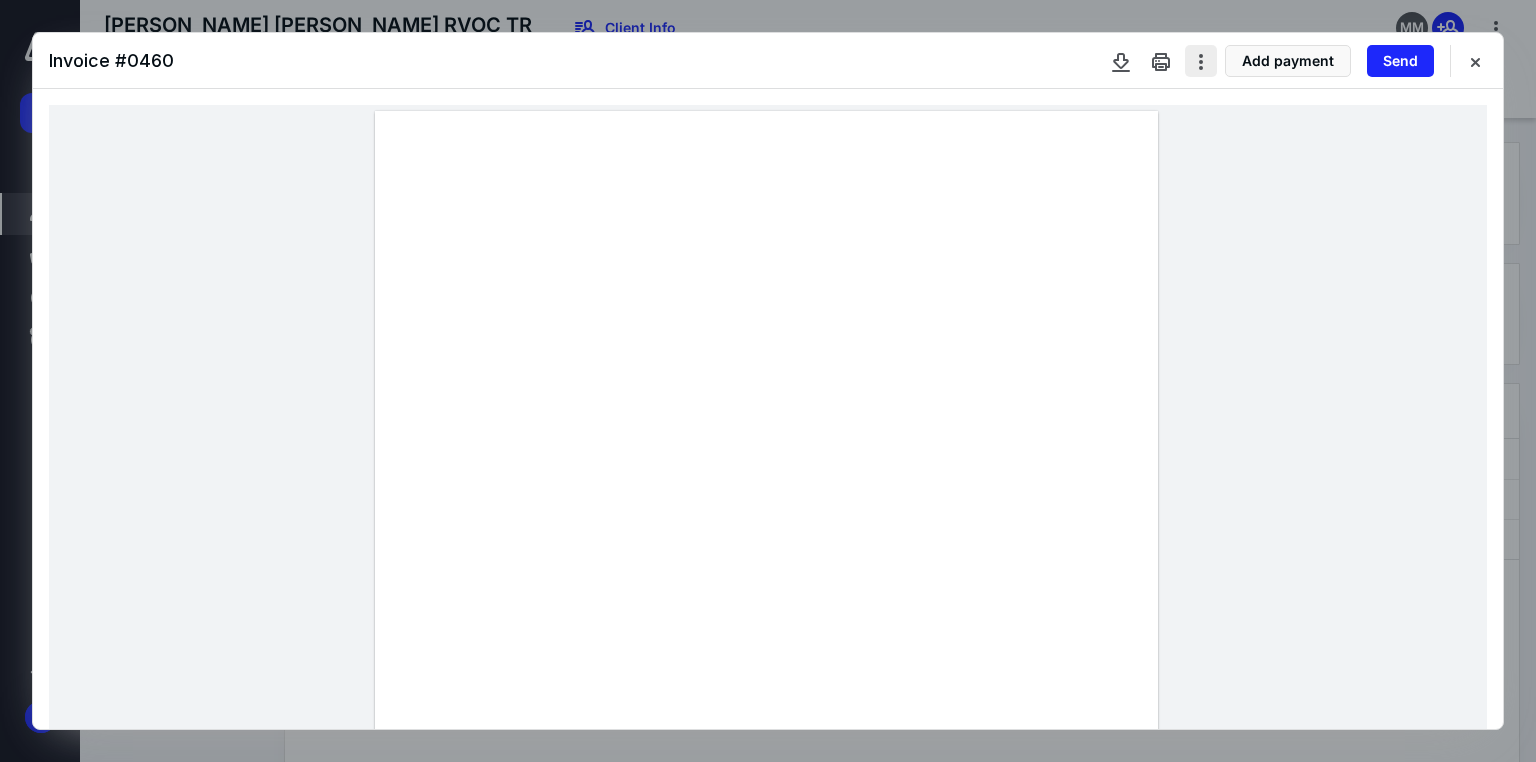 click at bounding box center (1201, 61) 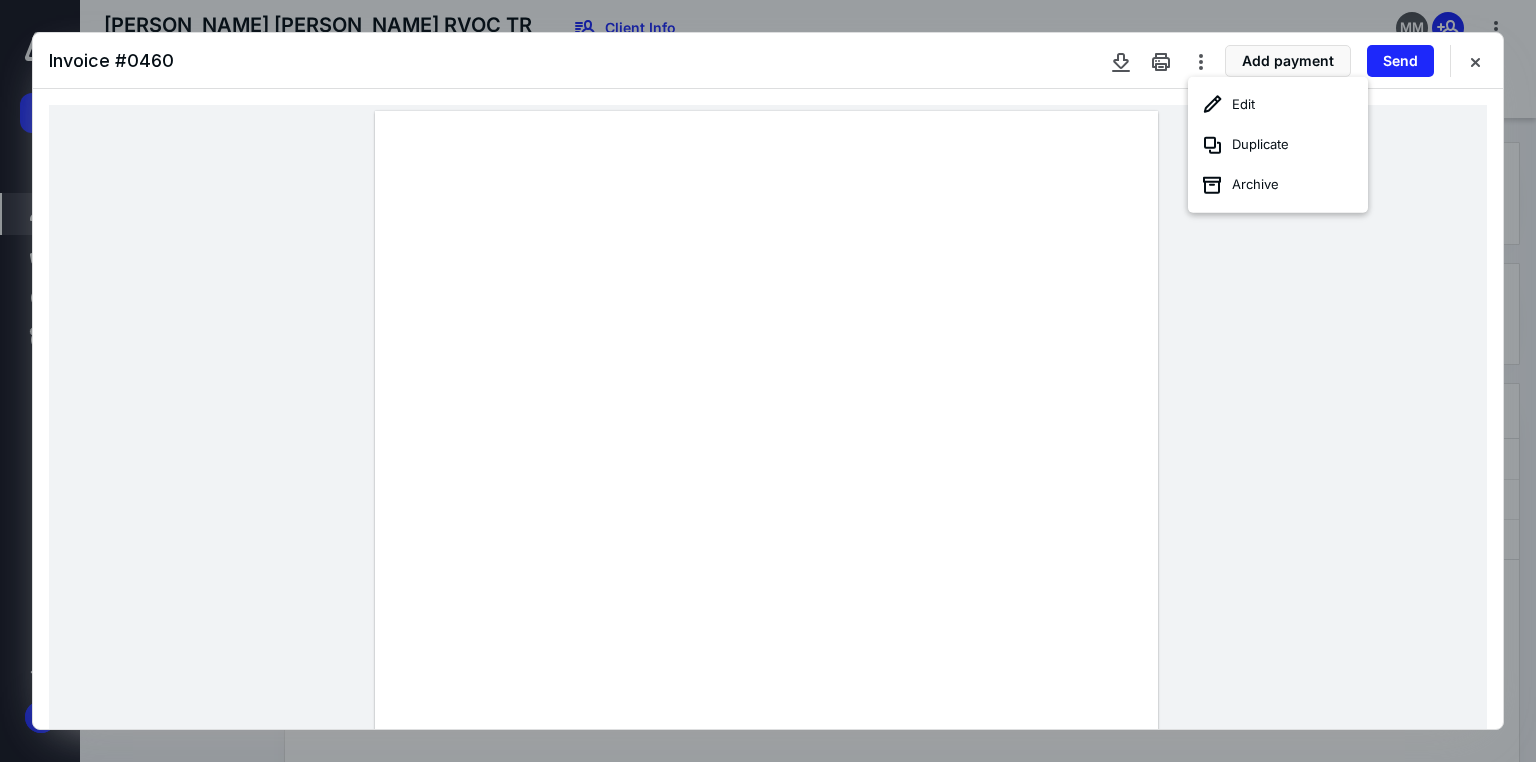 click at bounding box center (768, 617) 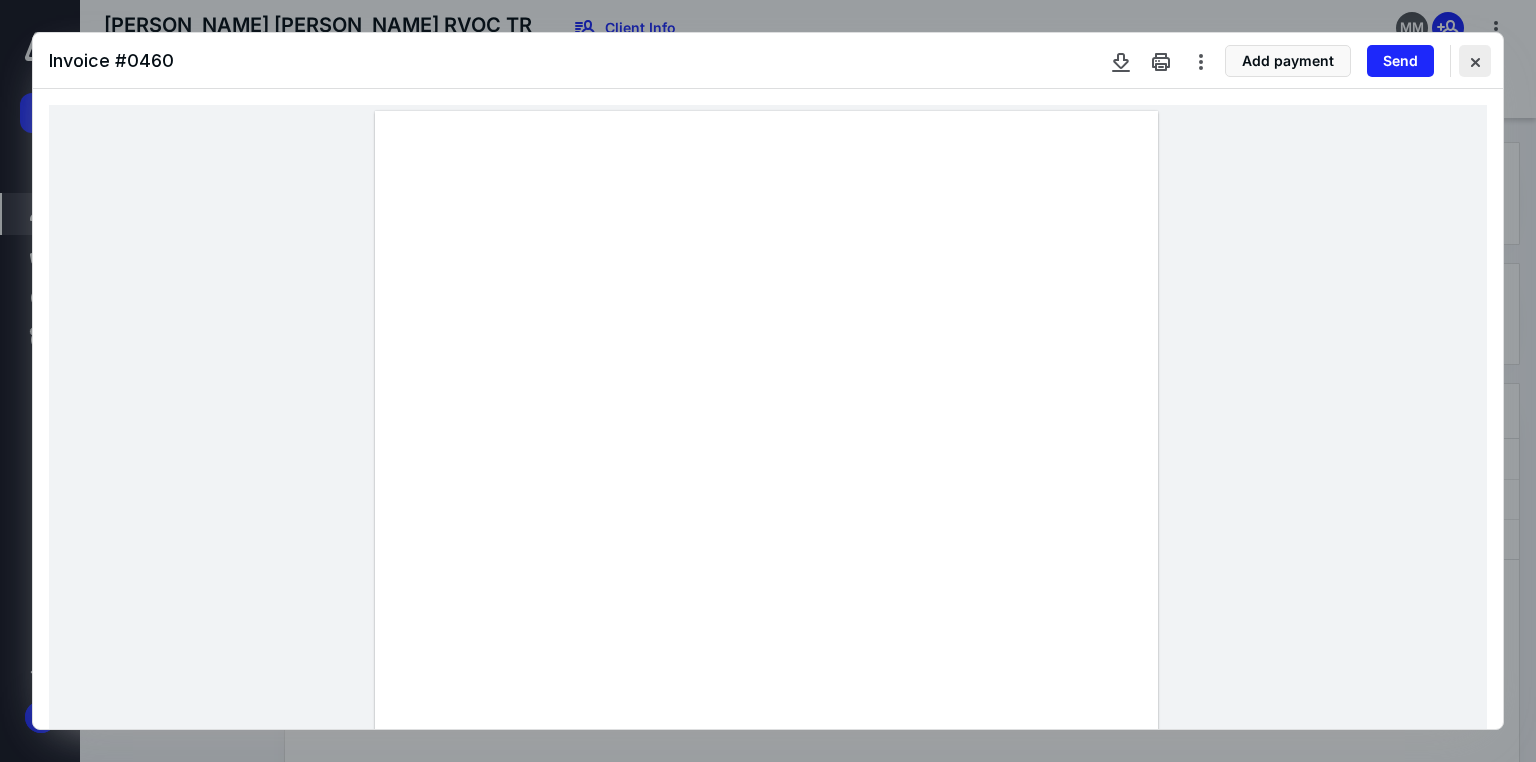 click at bounding box center [1475, 61] 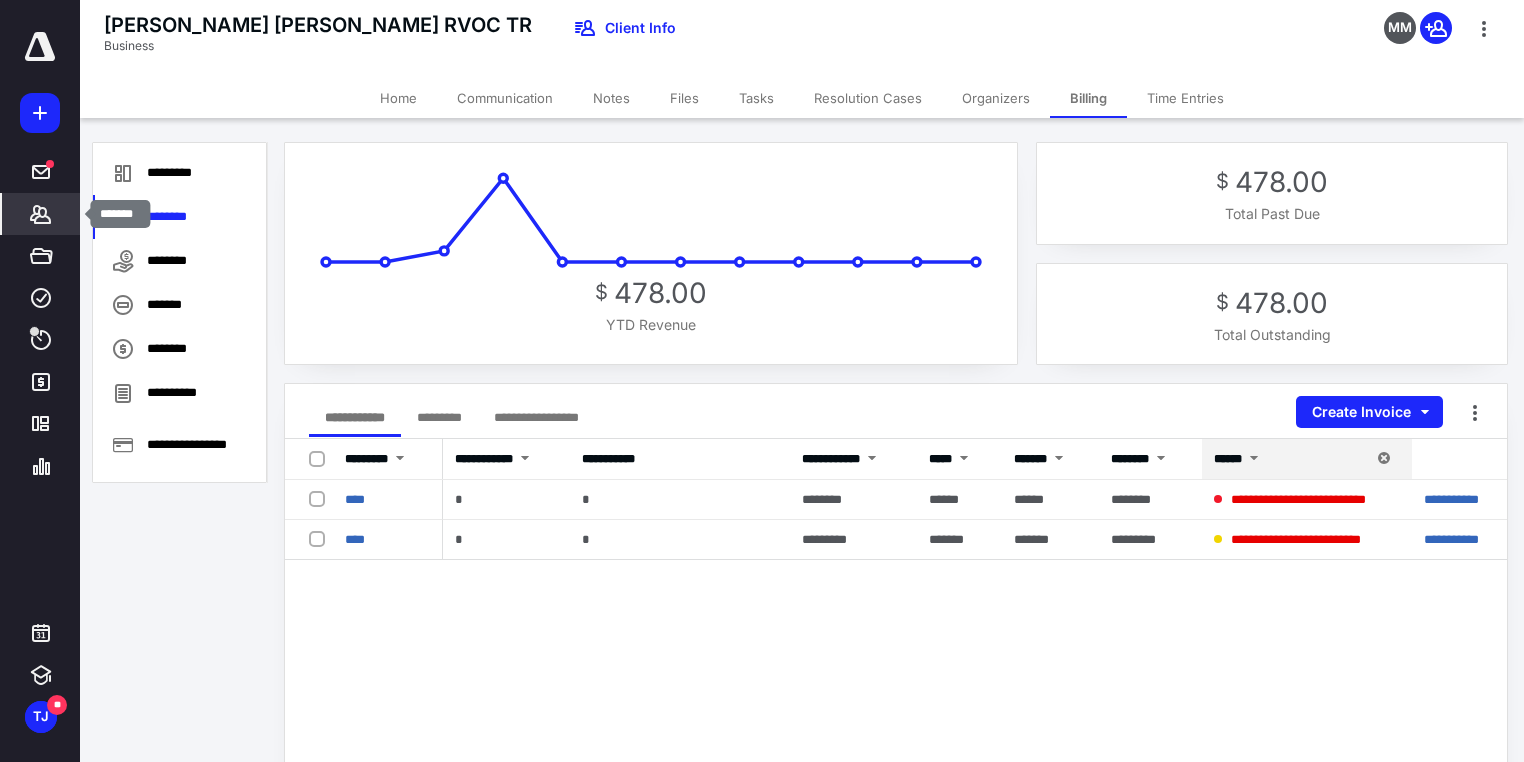 click 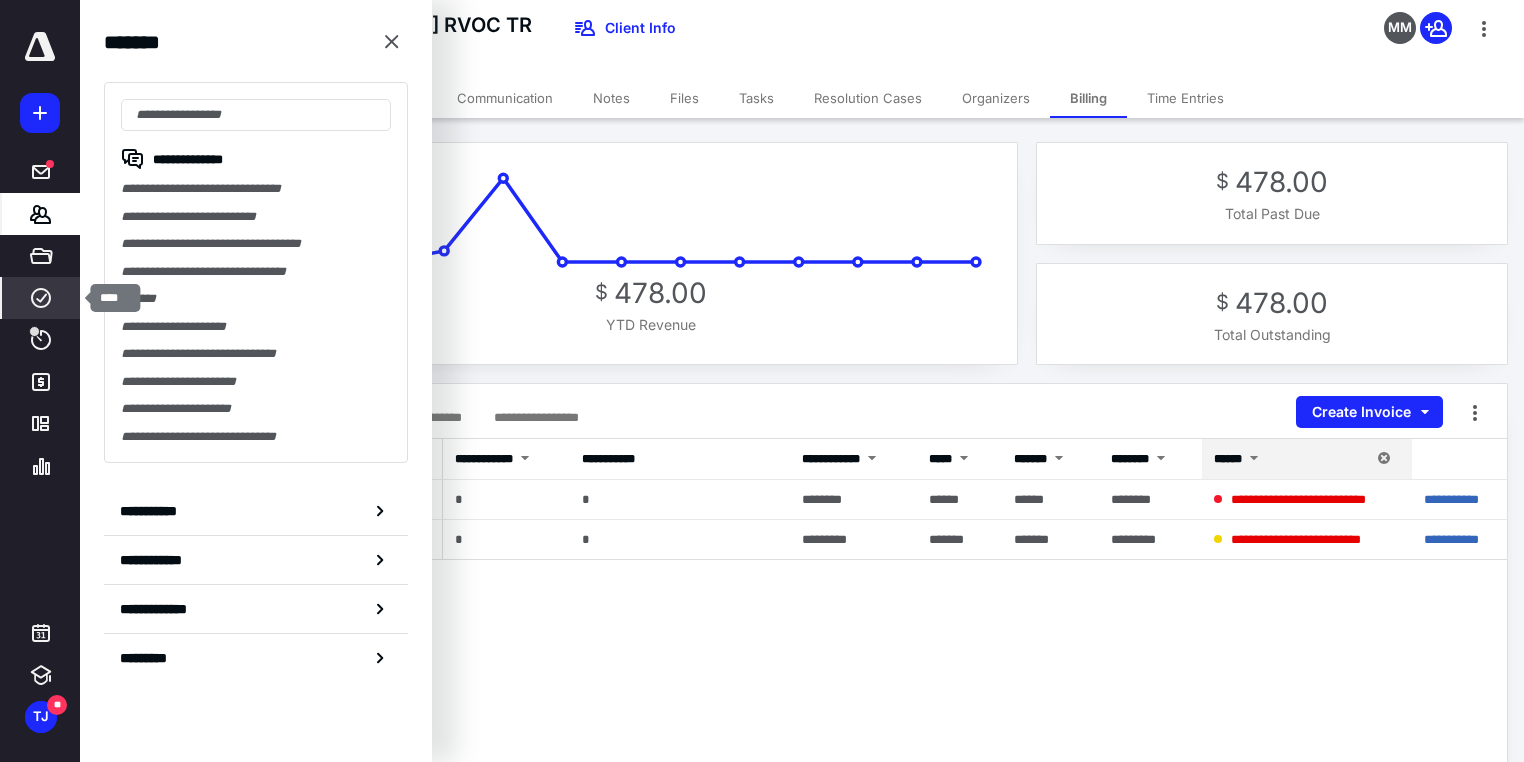 click 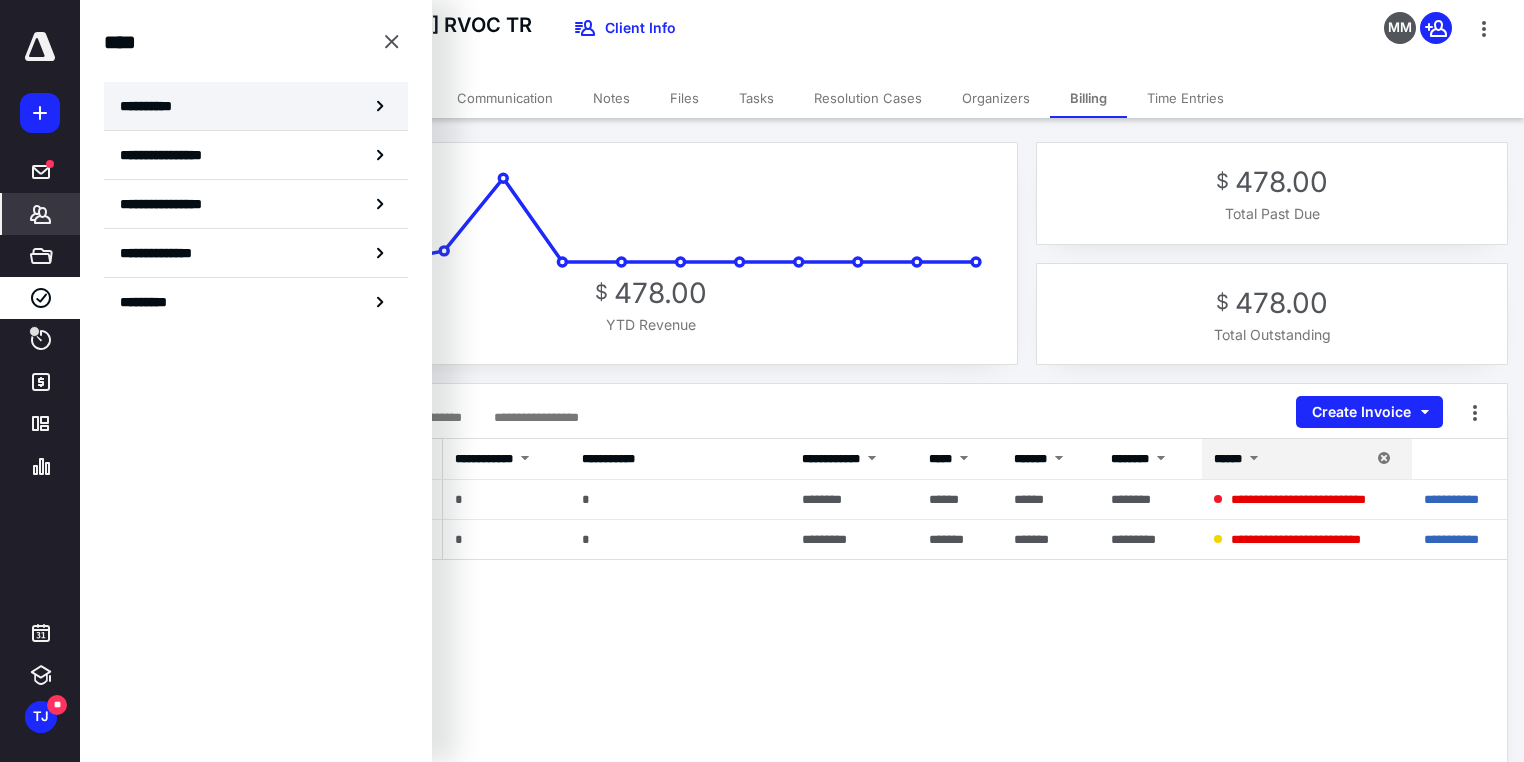click on "**********" at bounding box center (153, 106) 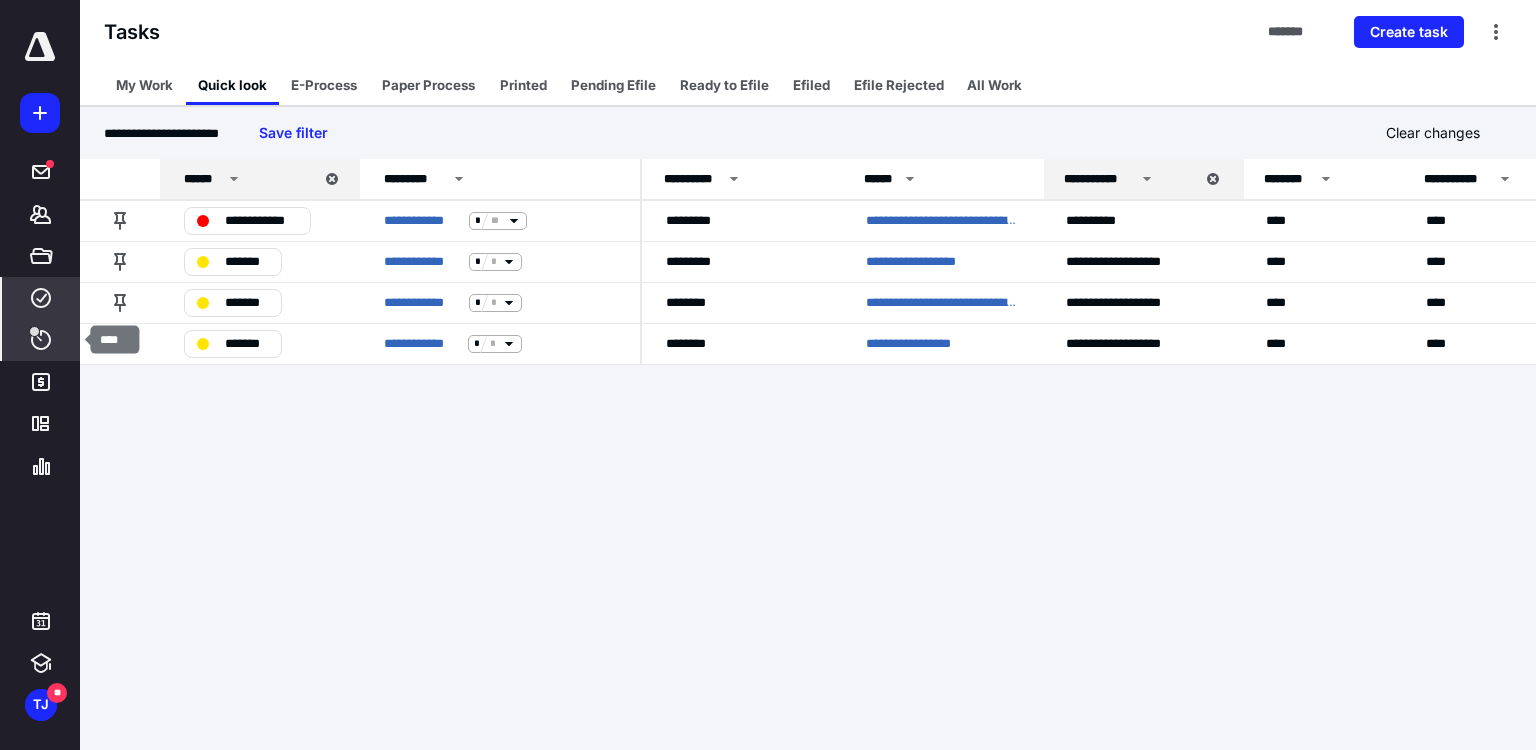 click on "****" at bounding box center (41, 340) 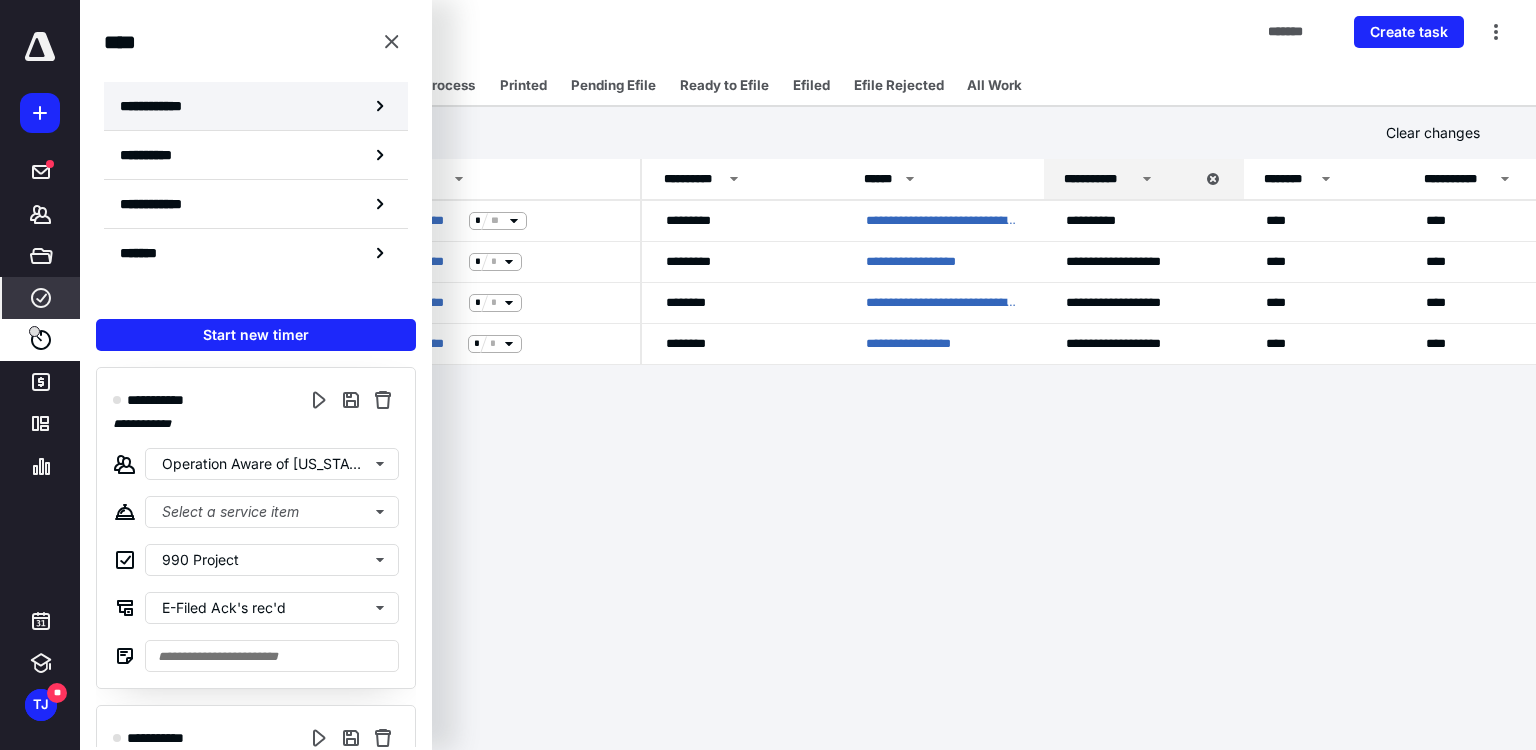 click on "**********" at bounding box center (162, 106) 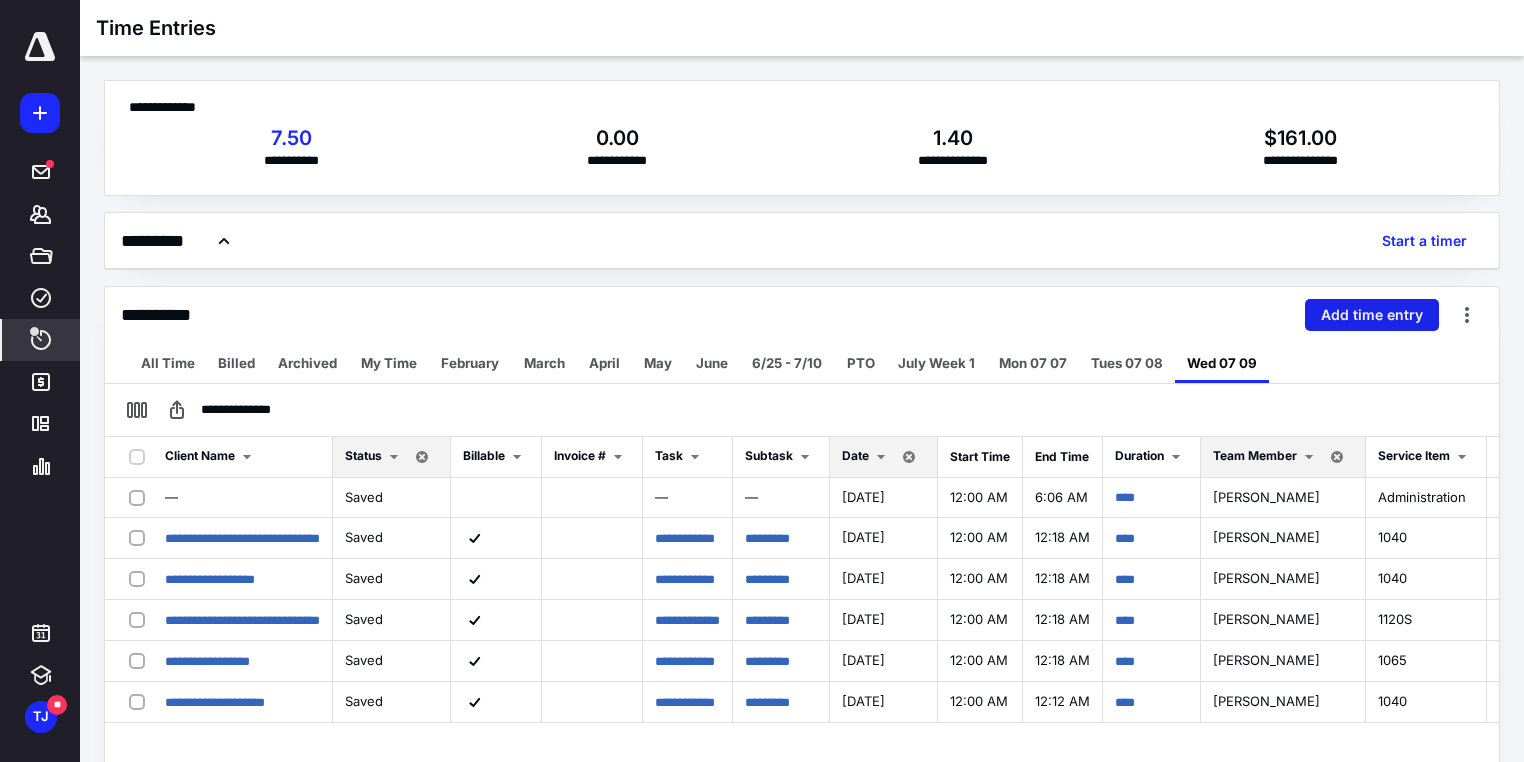 click on "Add time entry" at bounding box center [1372, 315] 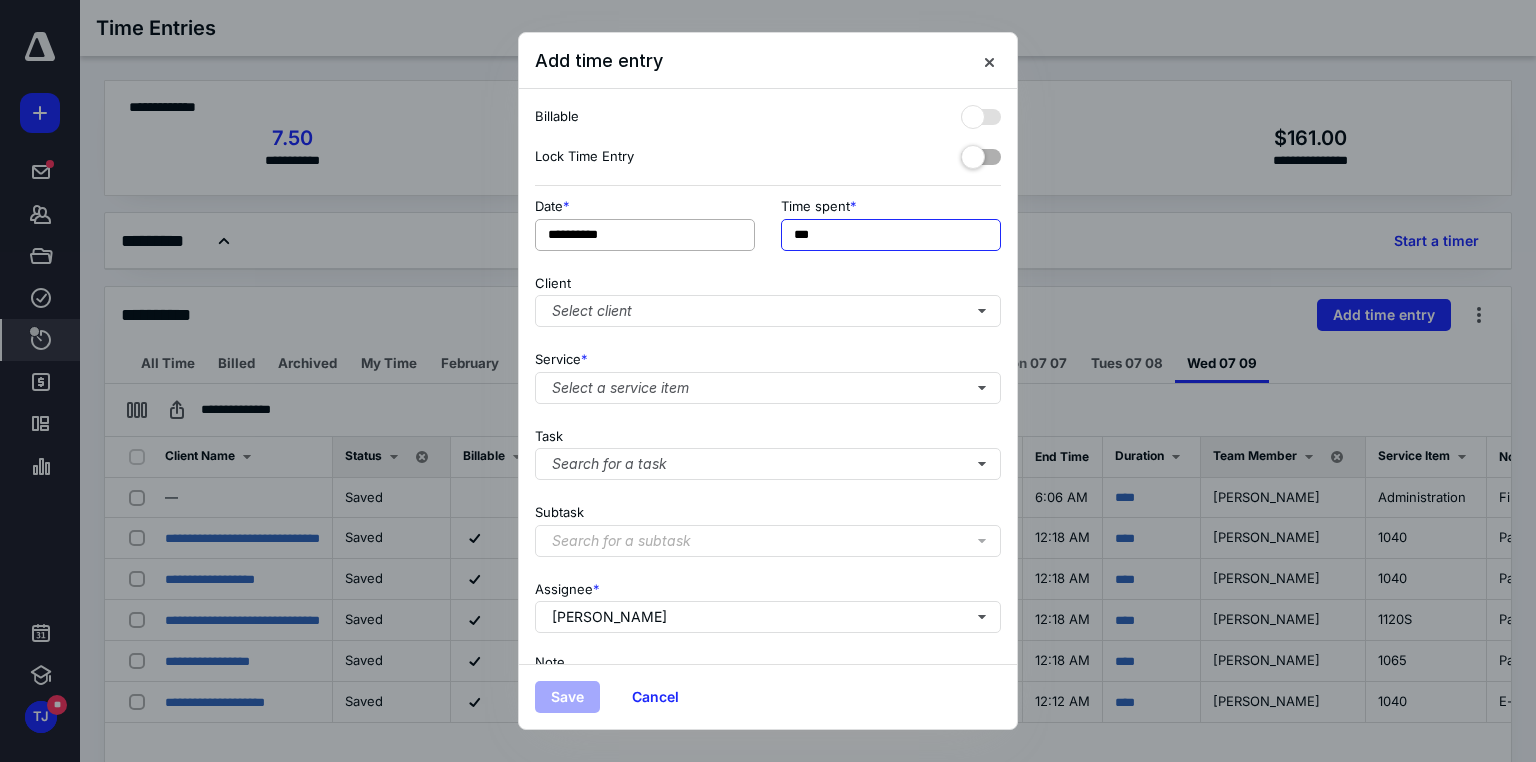drag, startPoint x: 823, startPoint y: 243, endPoint x: 748, endPoint y: 249, distance: 75.23962 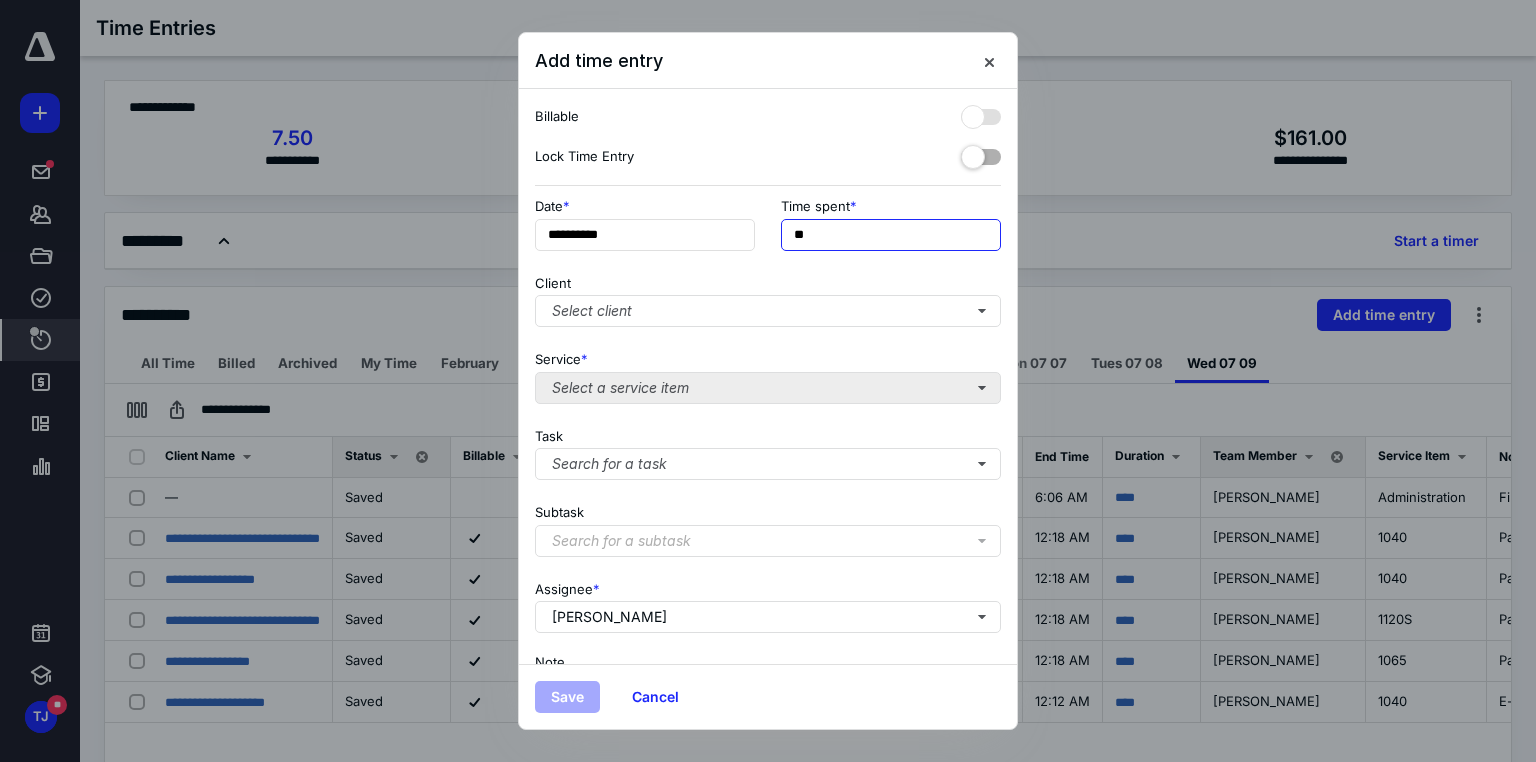 type on "**" 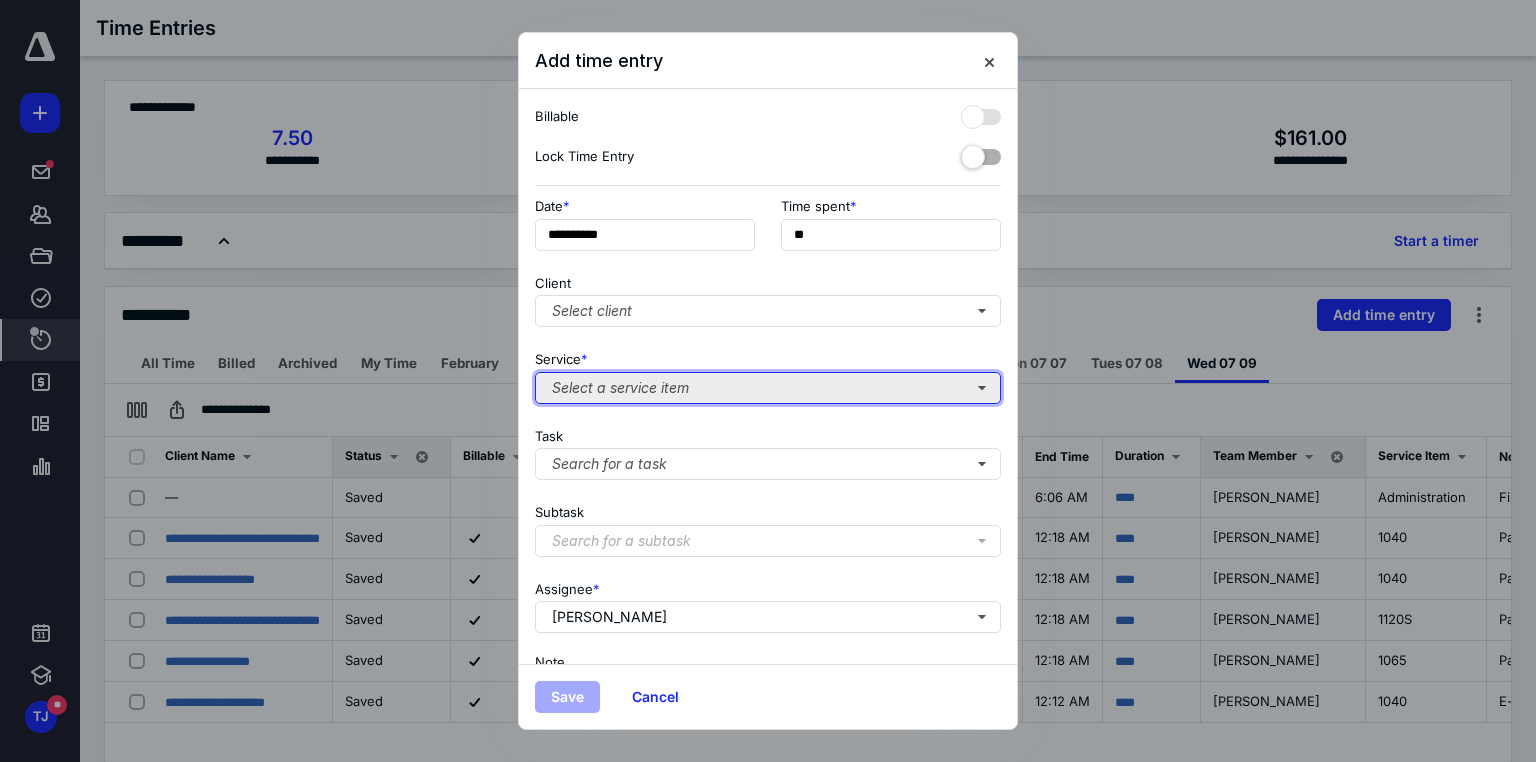 click on "Select a service item" at bounding box center (768, 388) 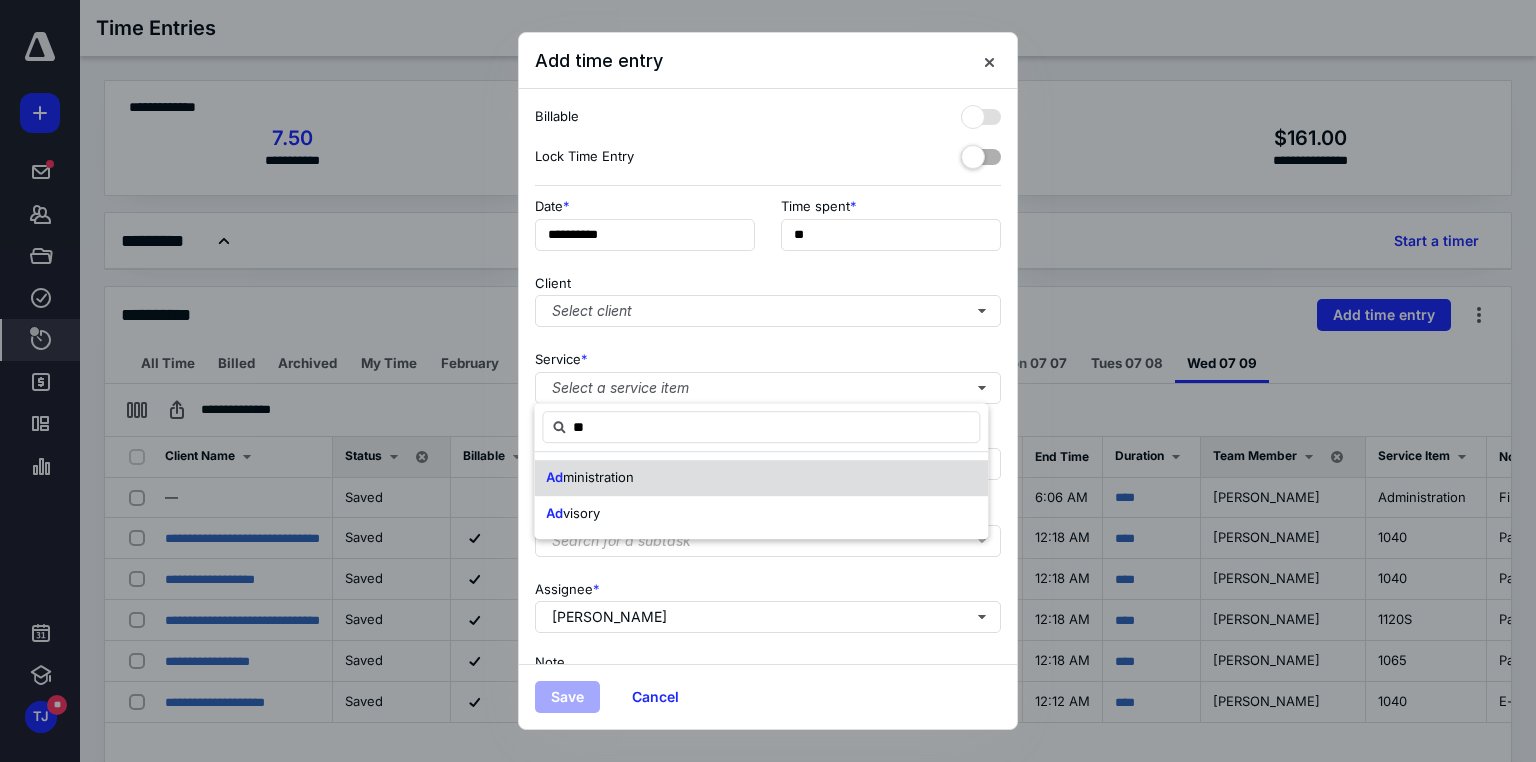 click on "ministration" at bounding box center (598, 477) 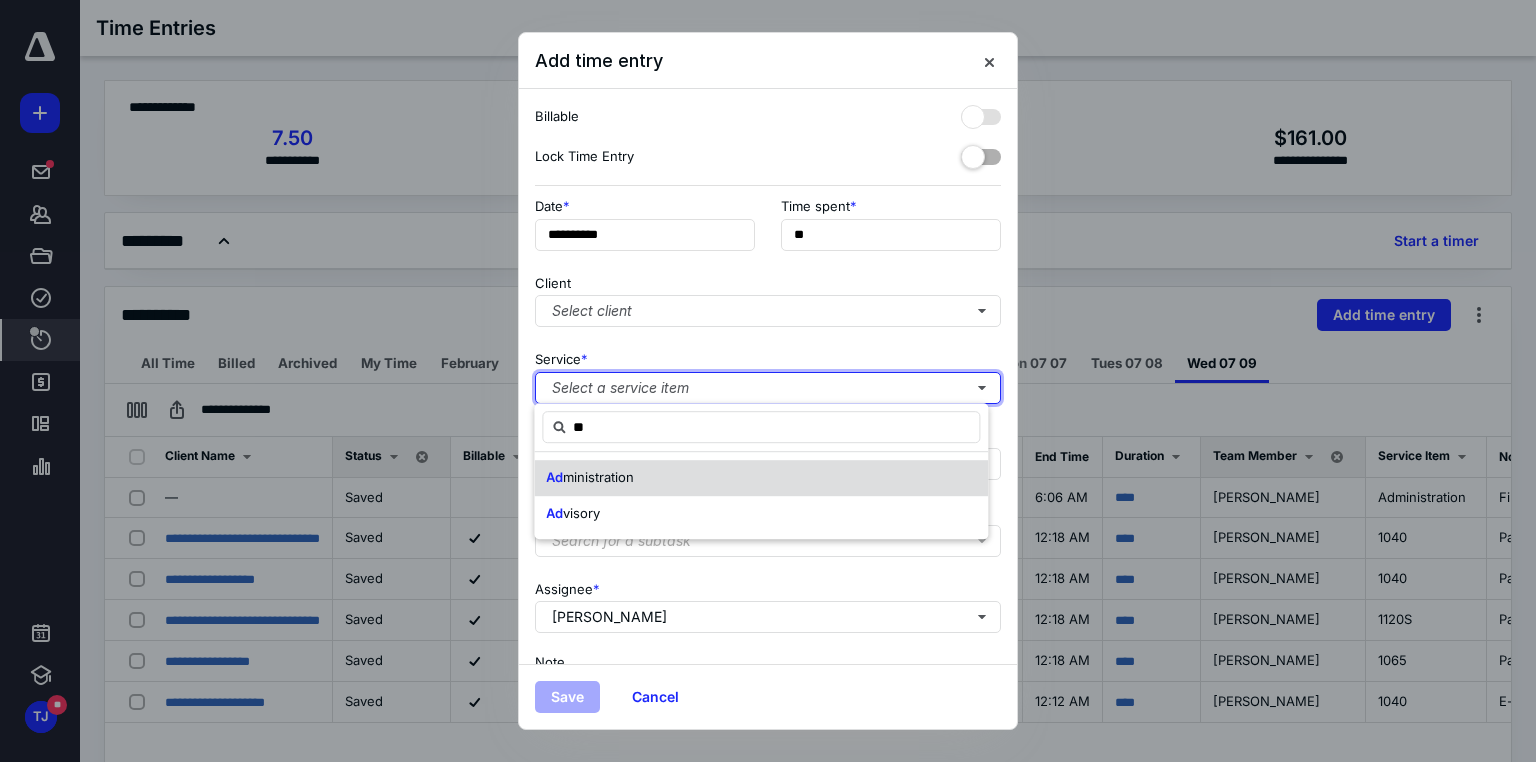 type 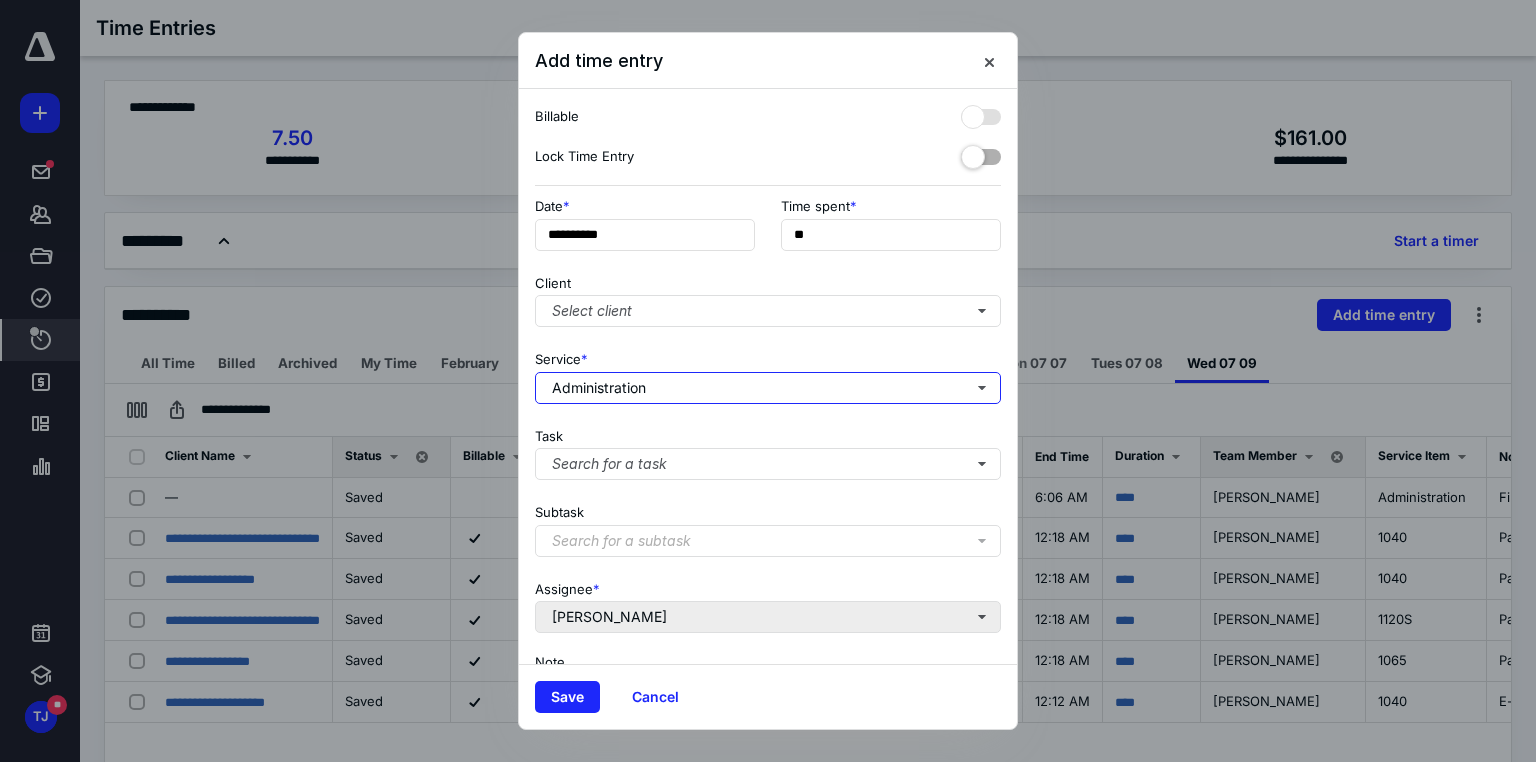 scroll, scrollTop: 159, scrollLeft: 0, axis: vertical 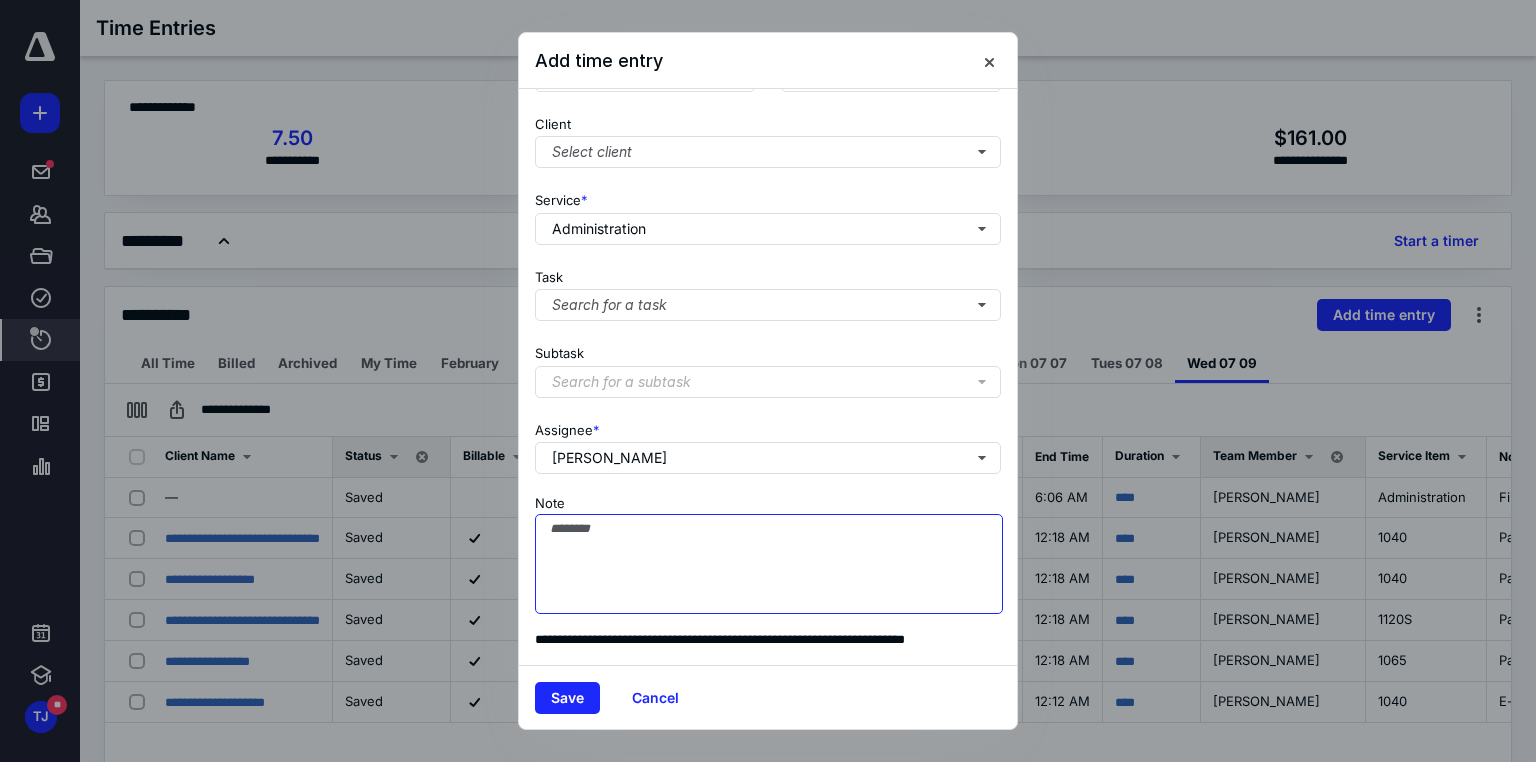 click on "Note" at bounding box center [769, 564] 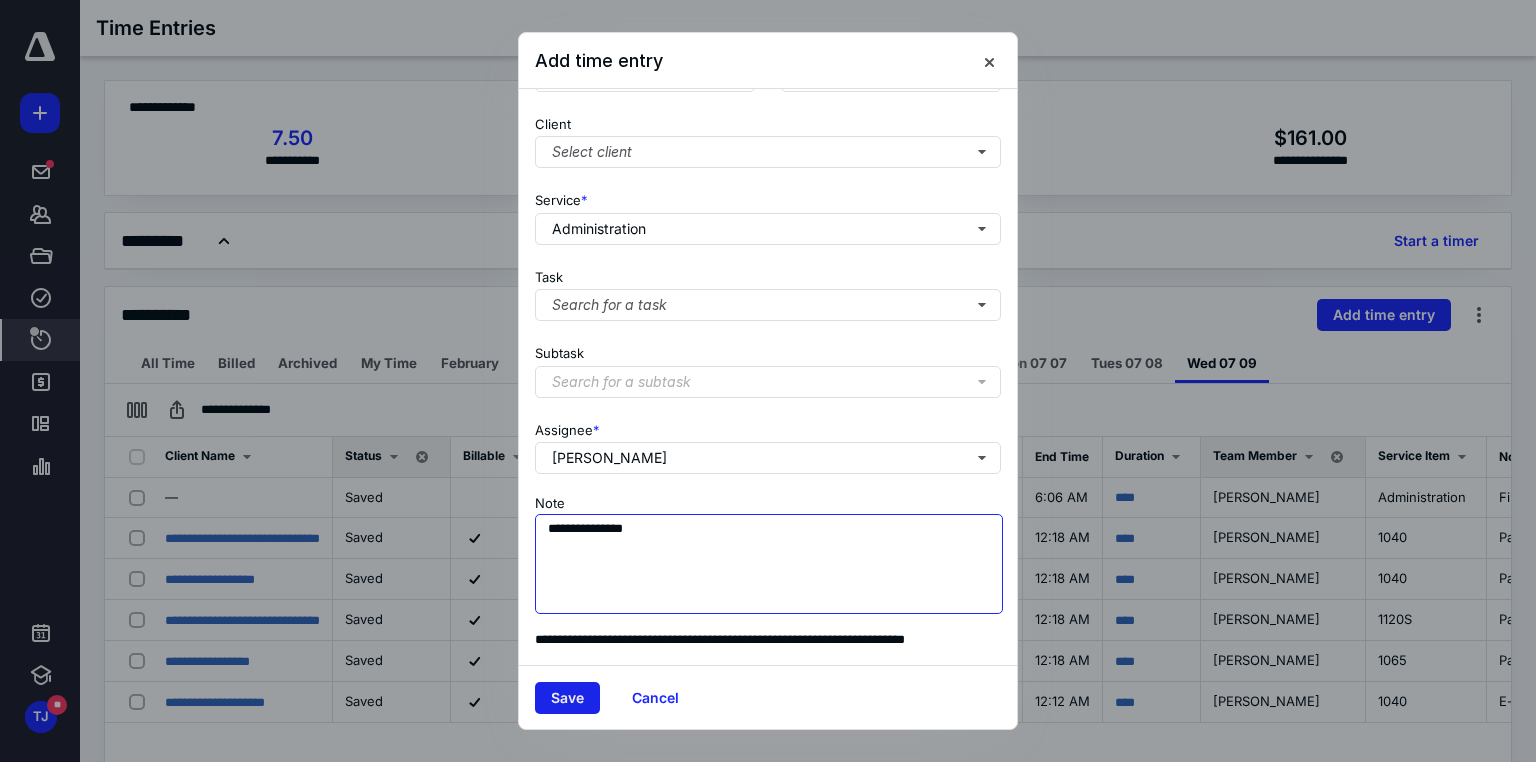 type on "**********" 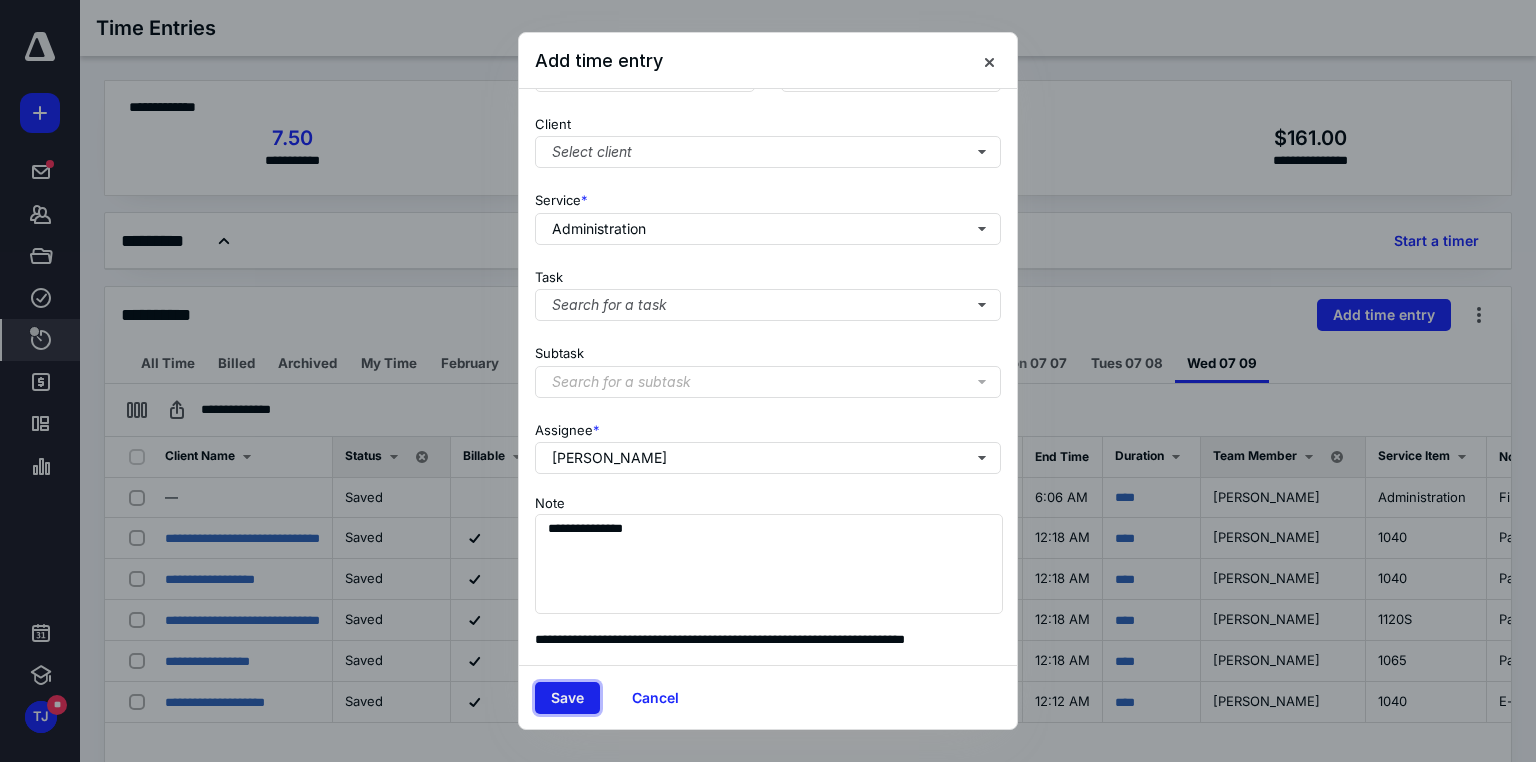 click on "Save" at bounding box center [567, 698] 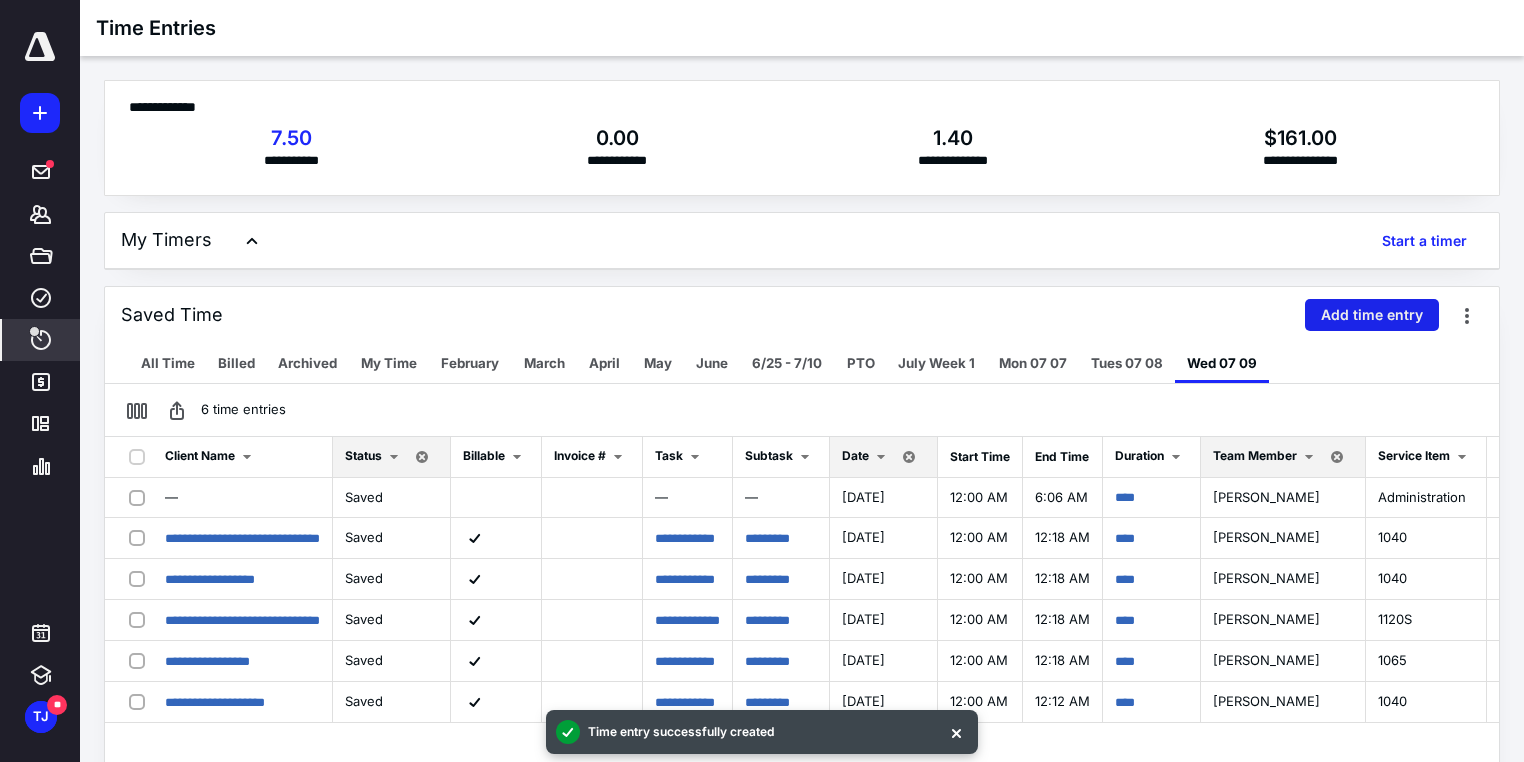 click on "Add time entry" at bounding box center (1372, 315) 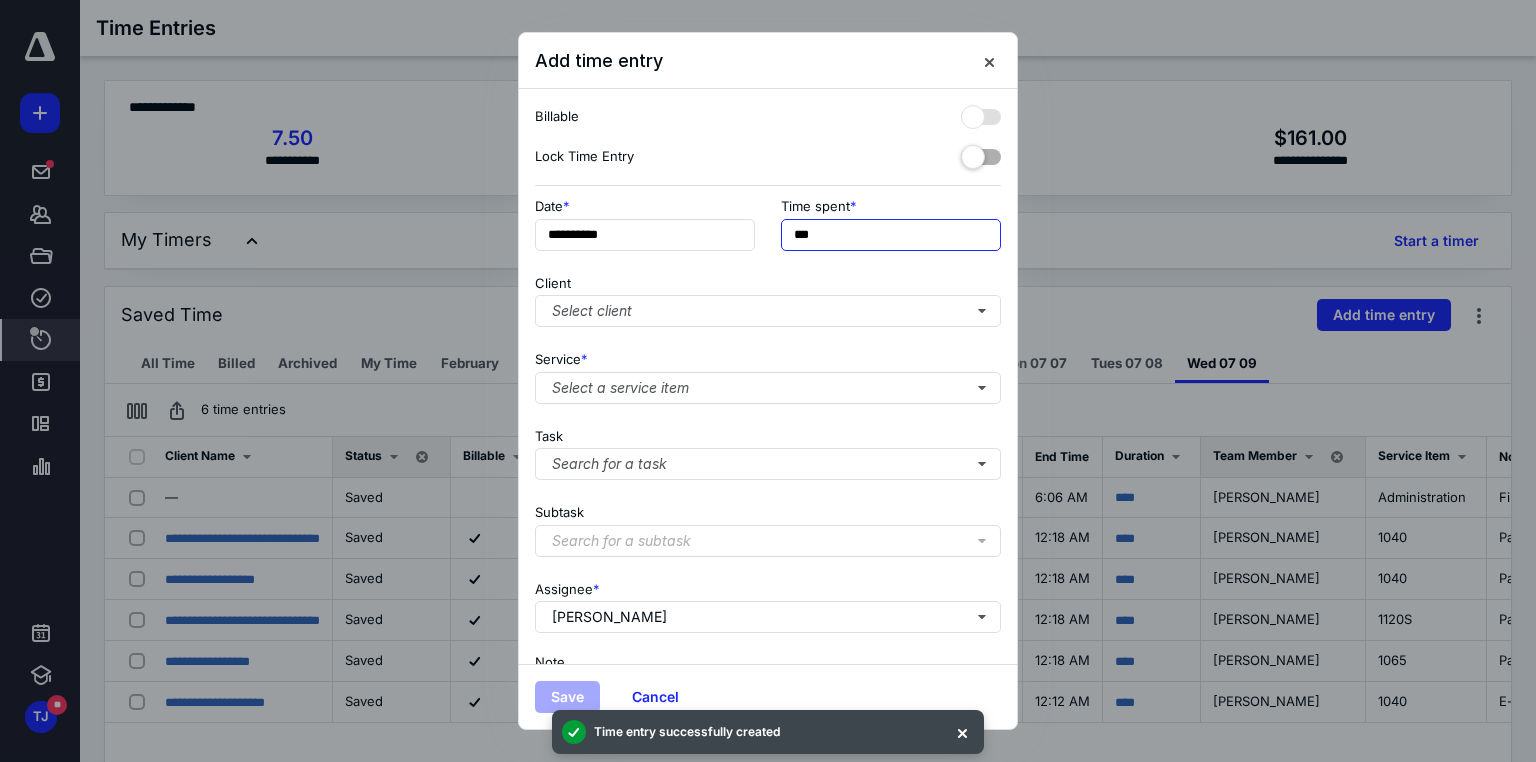 drag, startPoint x: 860, startPoint y: 245, endPoint x: 732, endPoint y: 251, distance: 128.14055 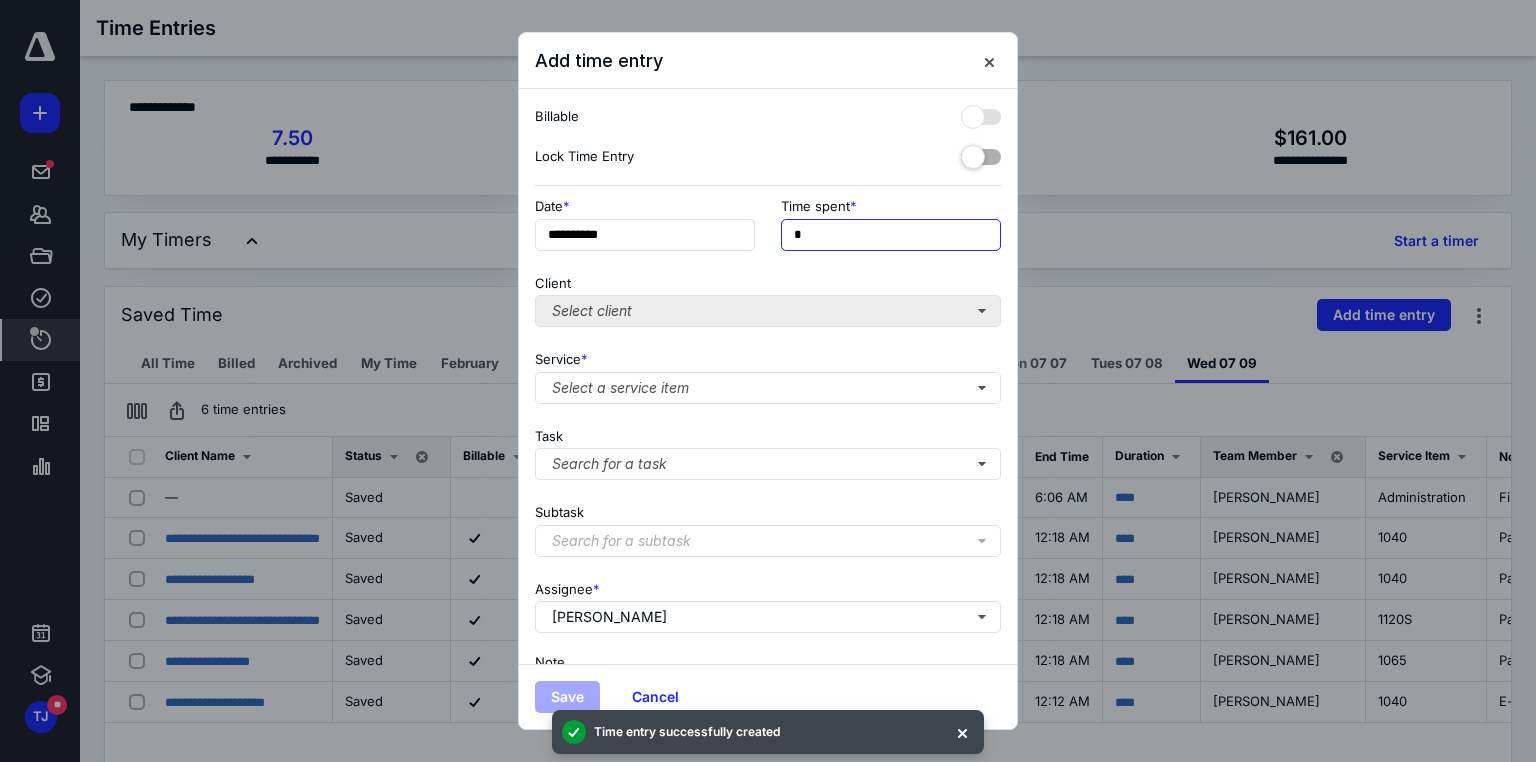 type on "**" 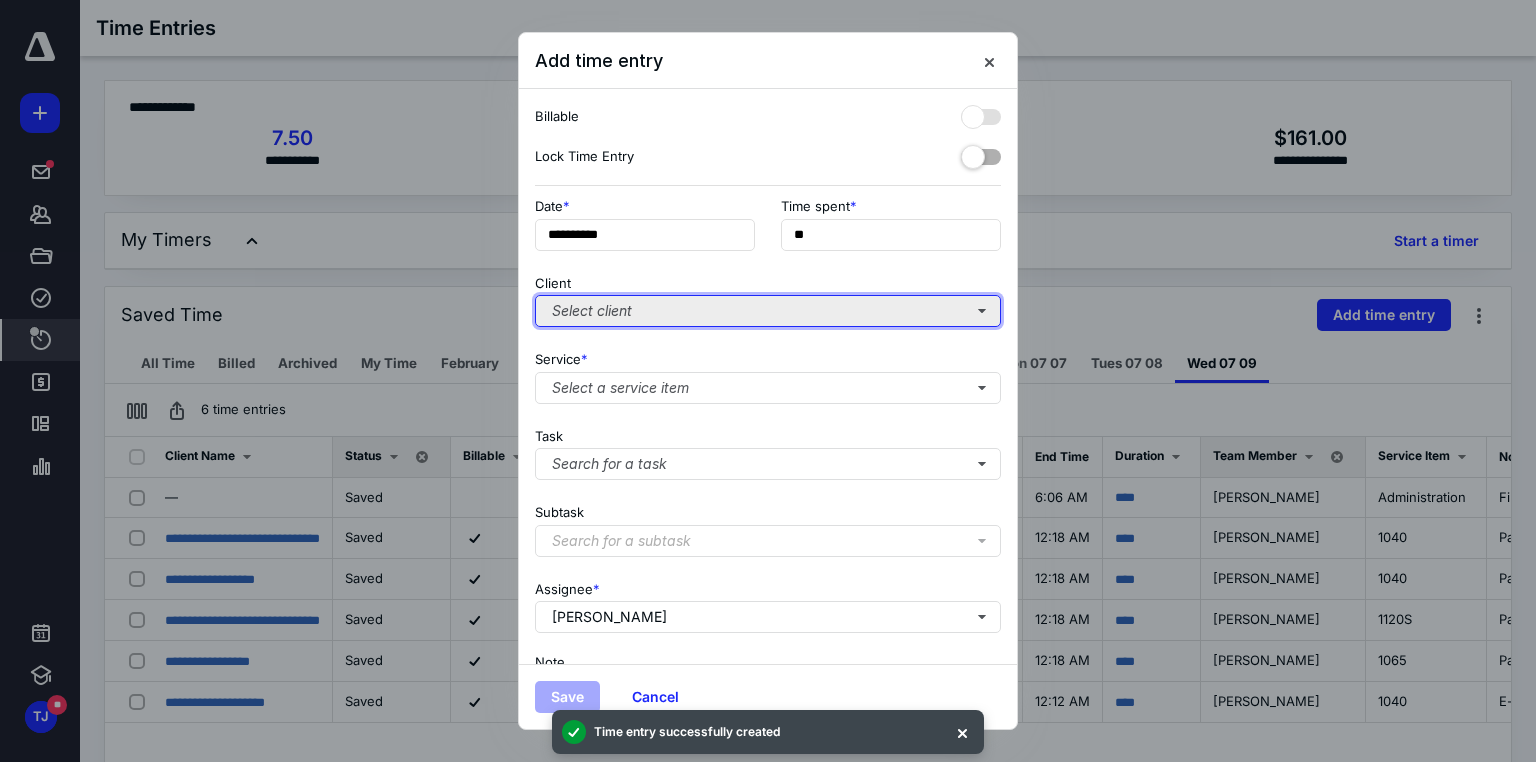 click on "Select client" at bounding box center [768, 311] 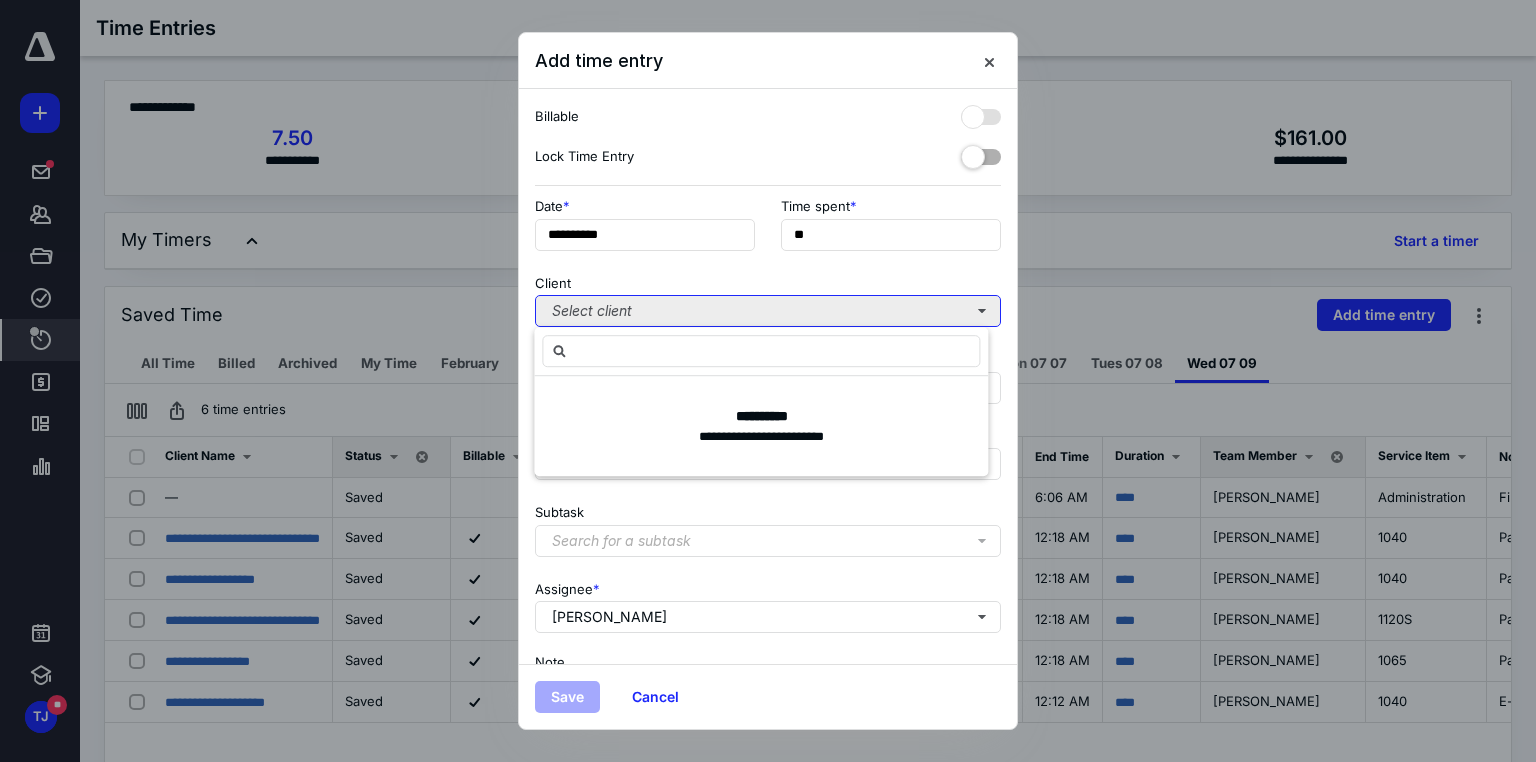 click on "Select client" at bounding box center (768, 311) 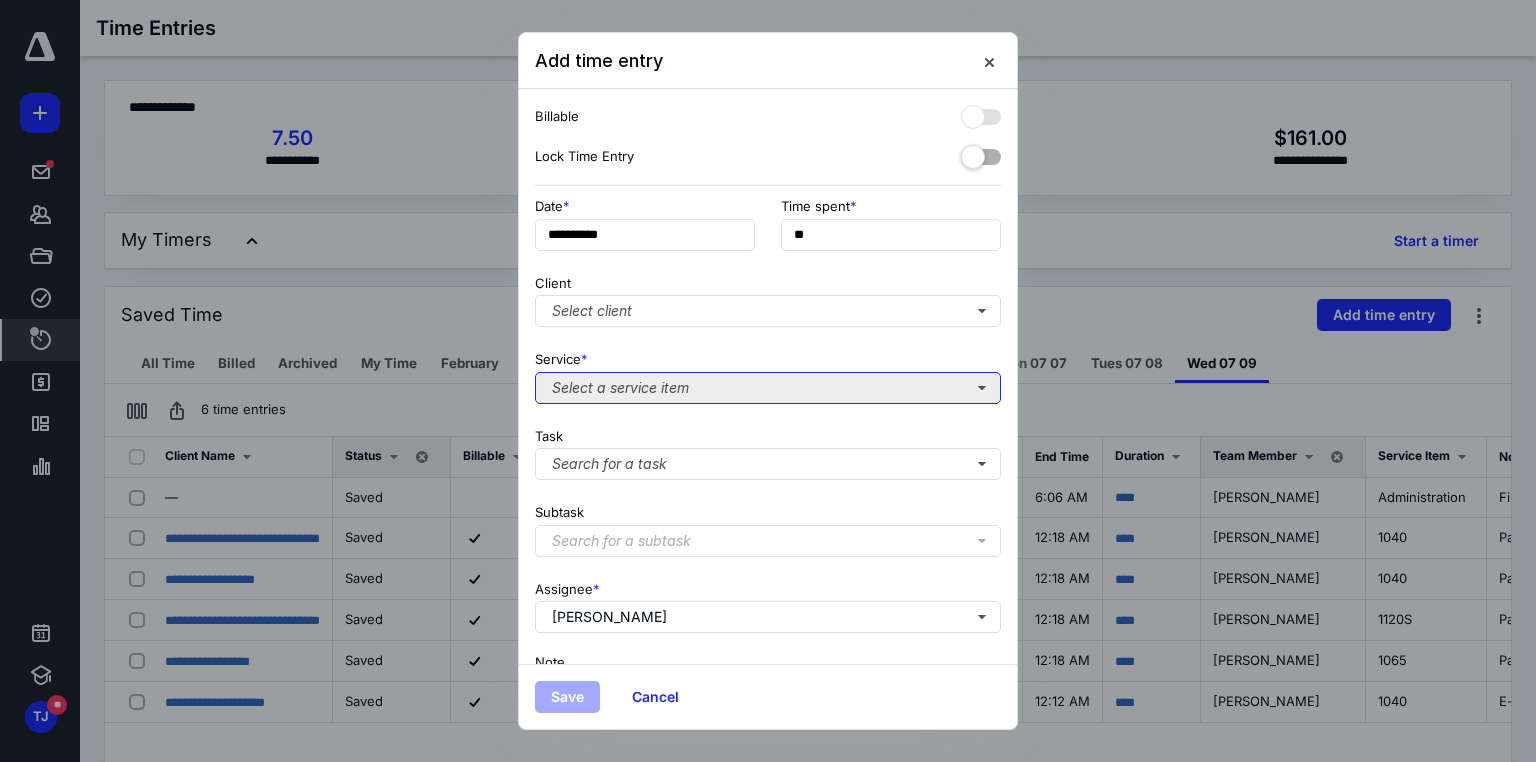 click on "Select a service item" at bounding box center (768, 388) 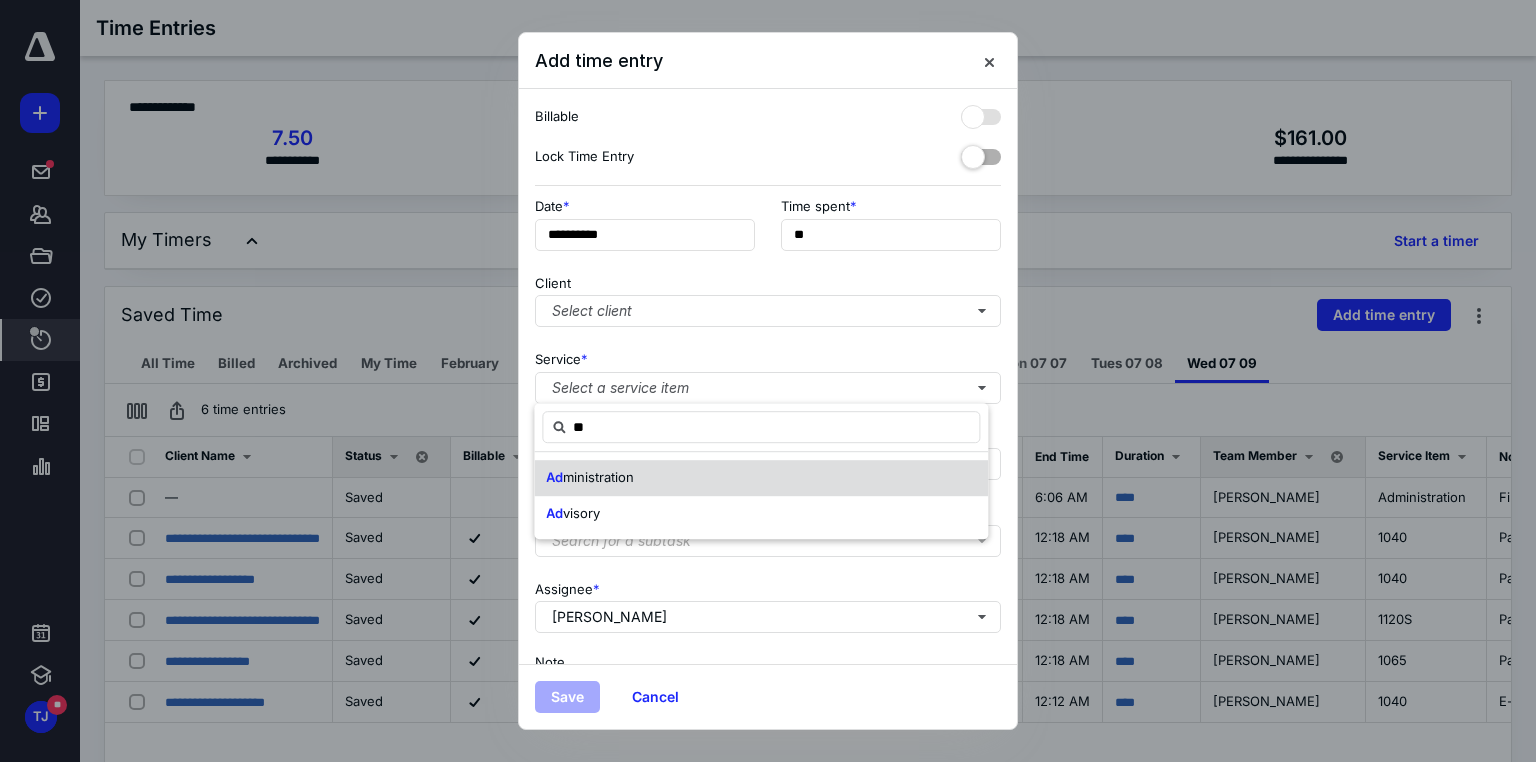 click on "ministration" at bounding box center (598, 477) 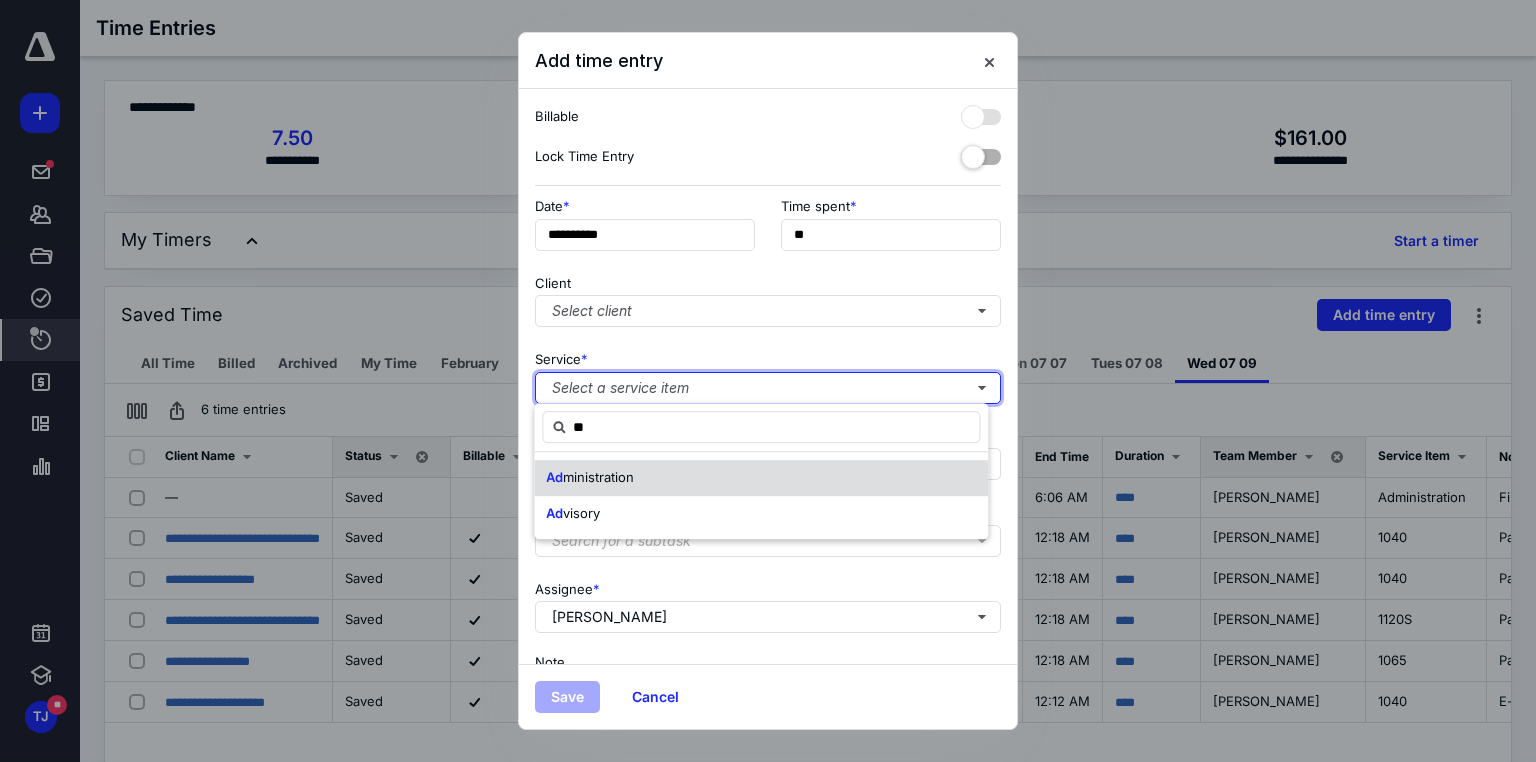 type 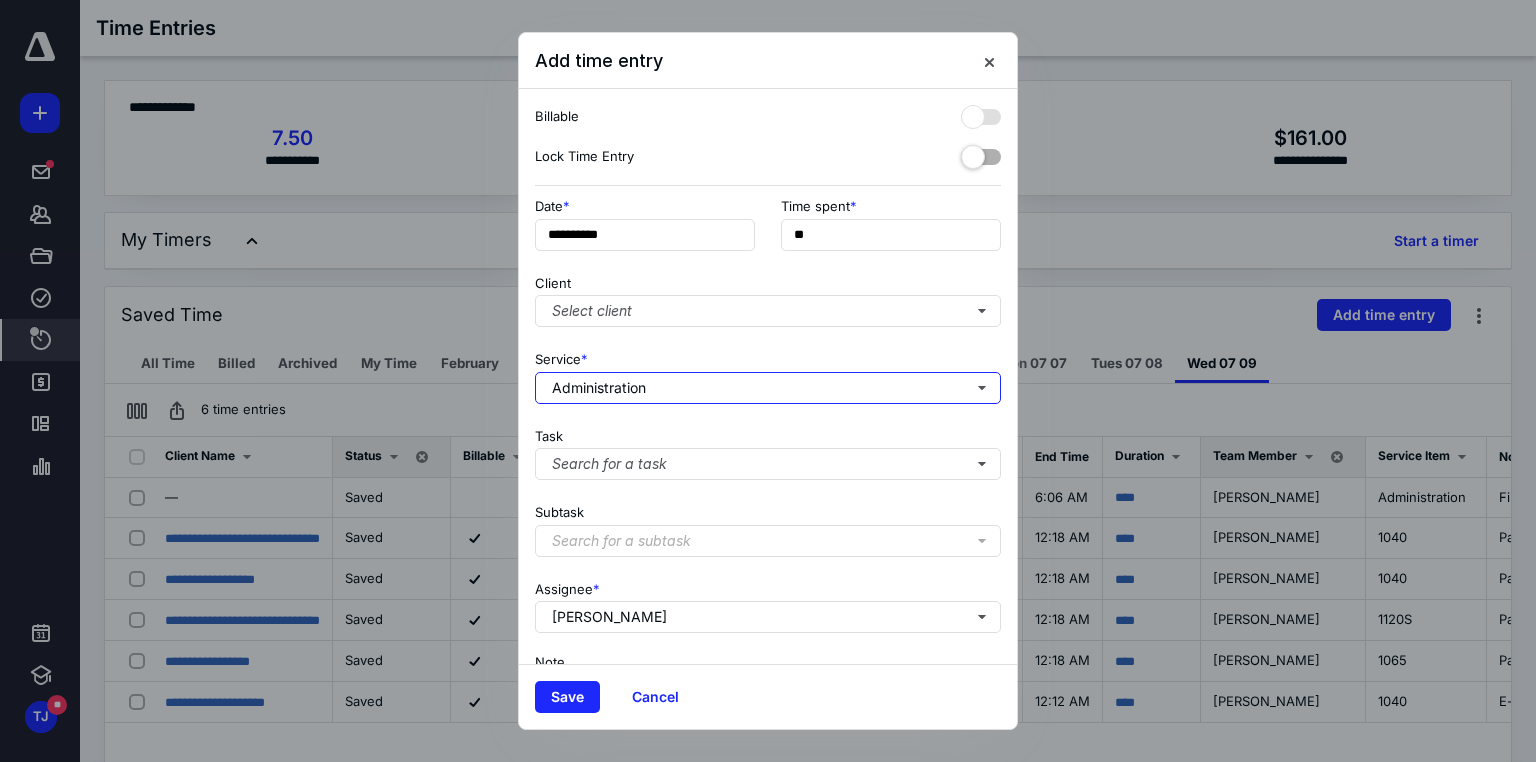 scroll, scrollTop: 159, scrollLeft: 0, axis: vertical 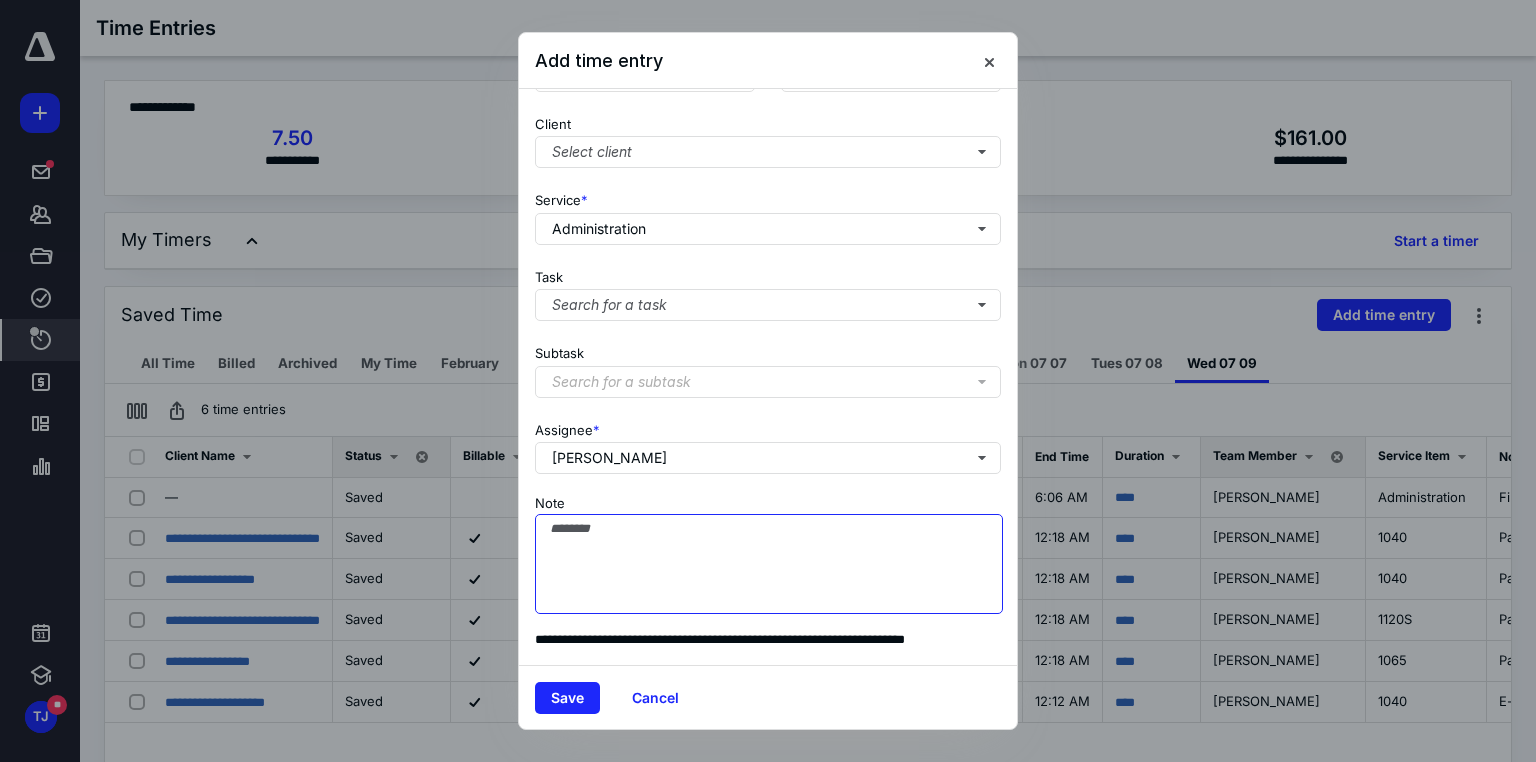 click on "Note" at bounding box center (769, 564) 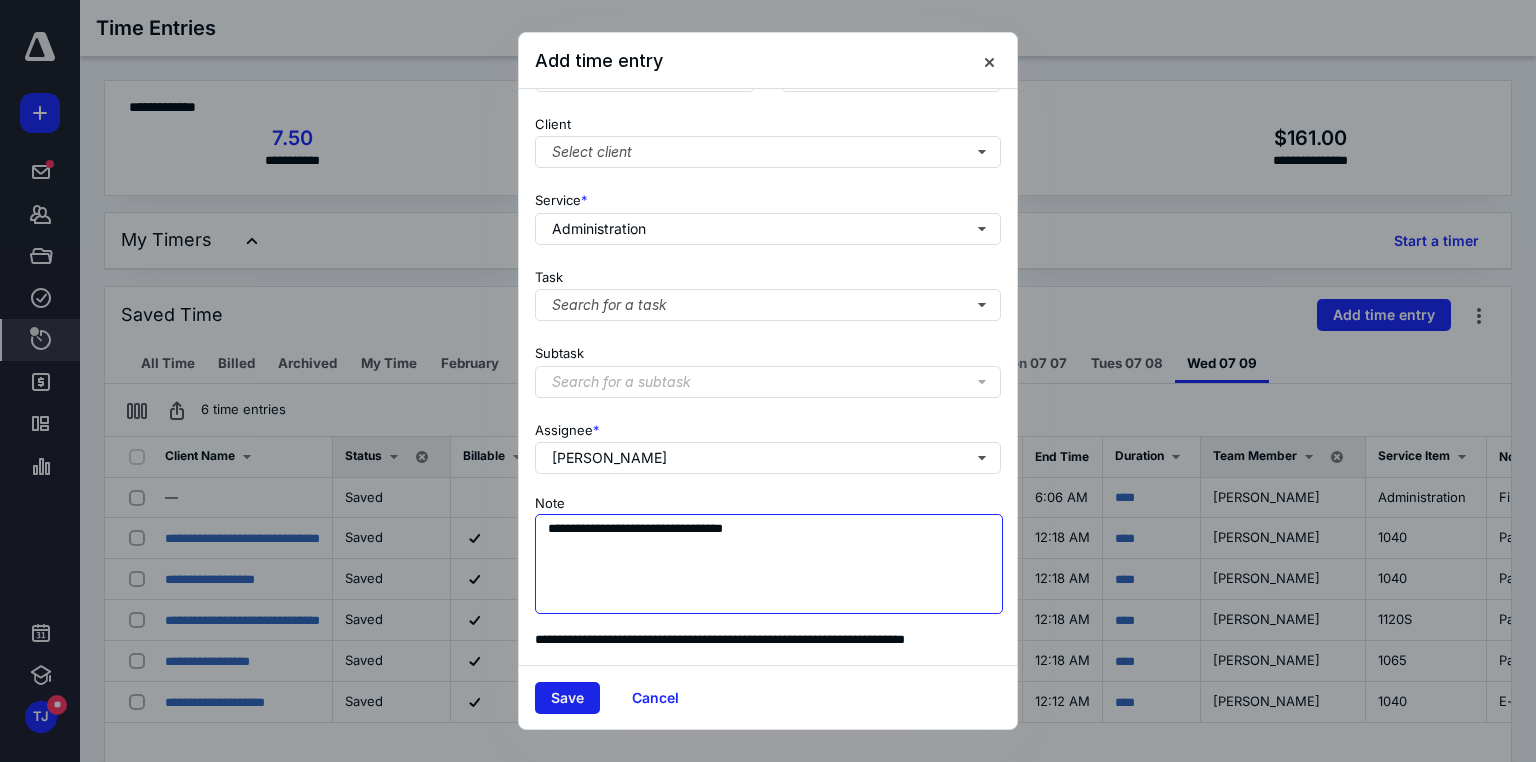 type on "**********" 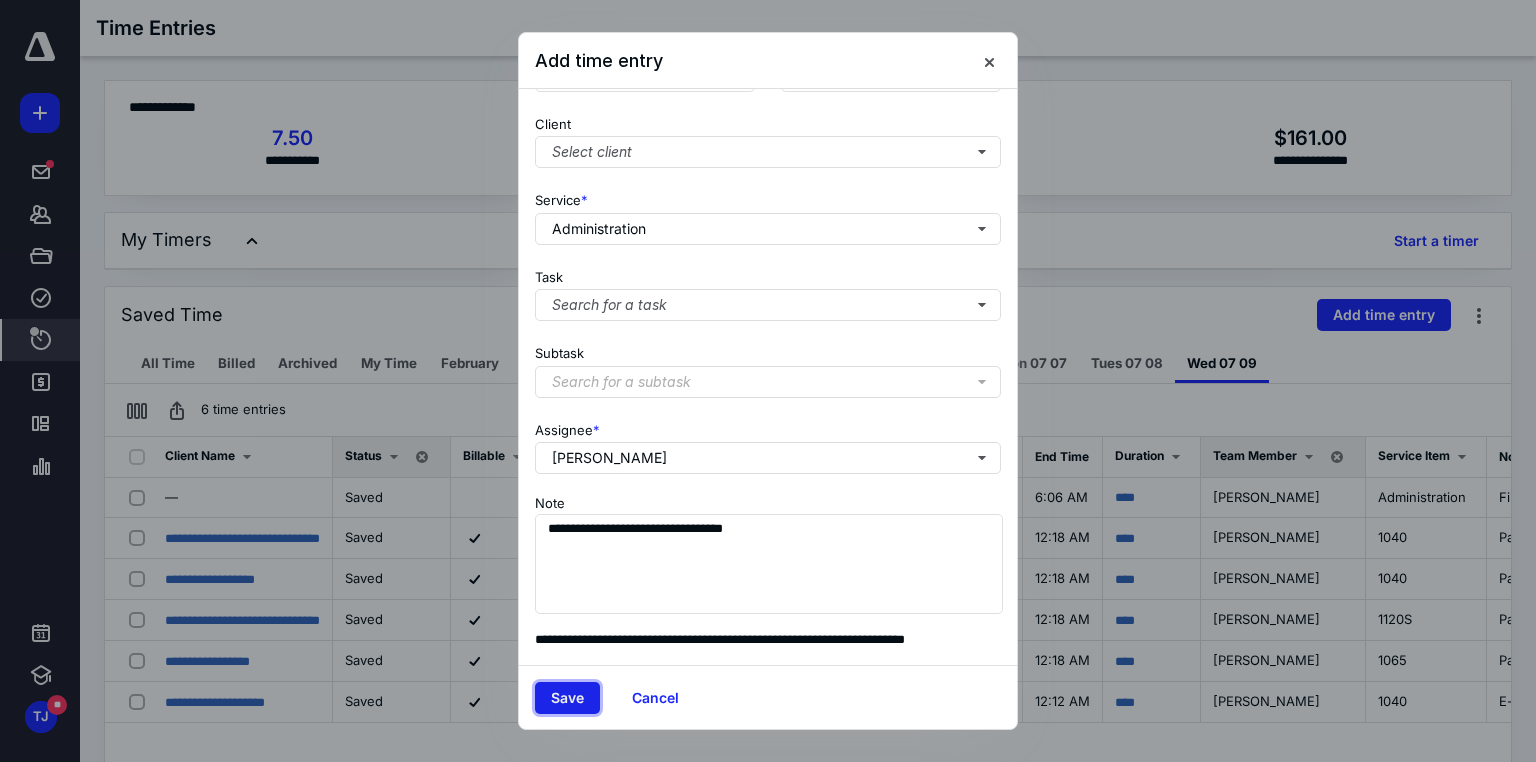 click on "Save" at bounding box center (567, 698) 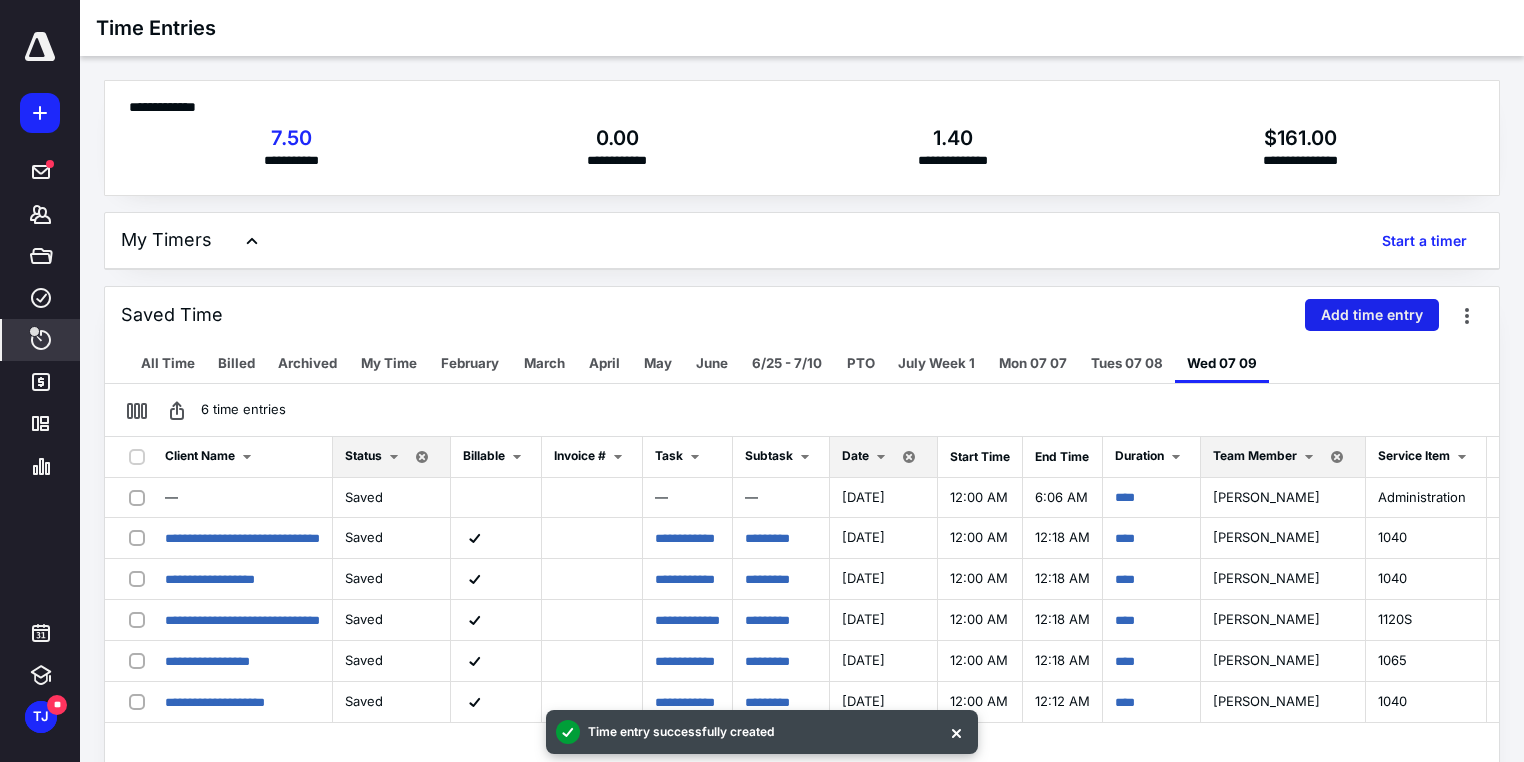 click on "Add time entry" at bounding box center [1372, 315] 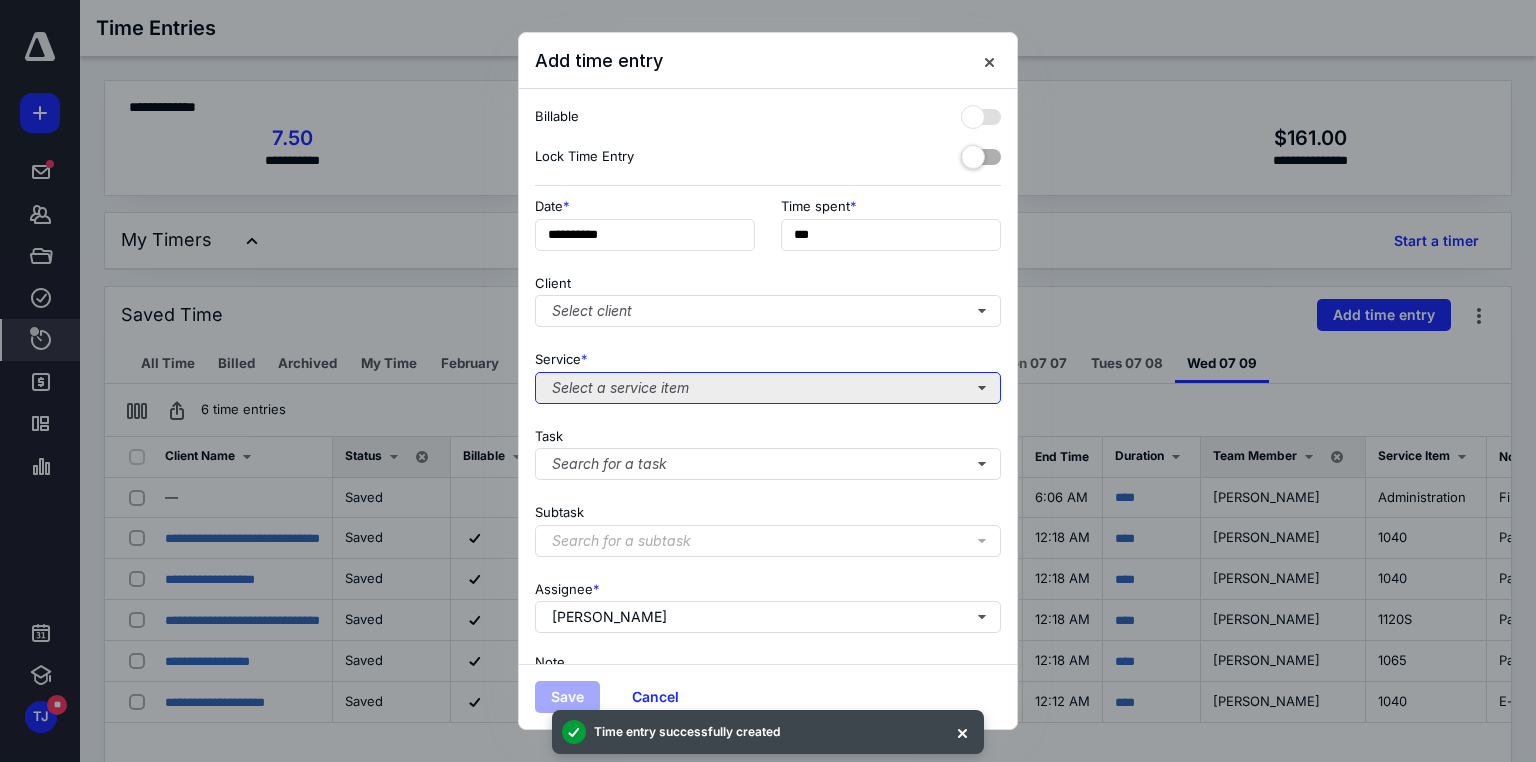 click on "Select a service item" at bounding box center (768, 388) 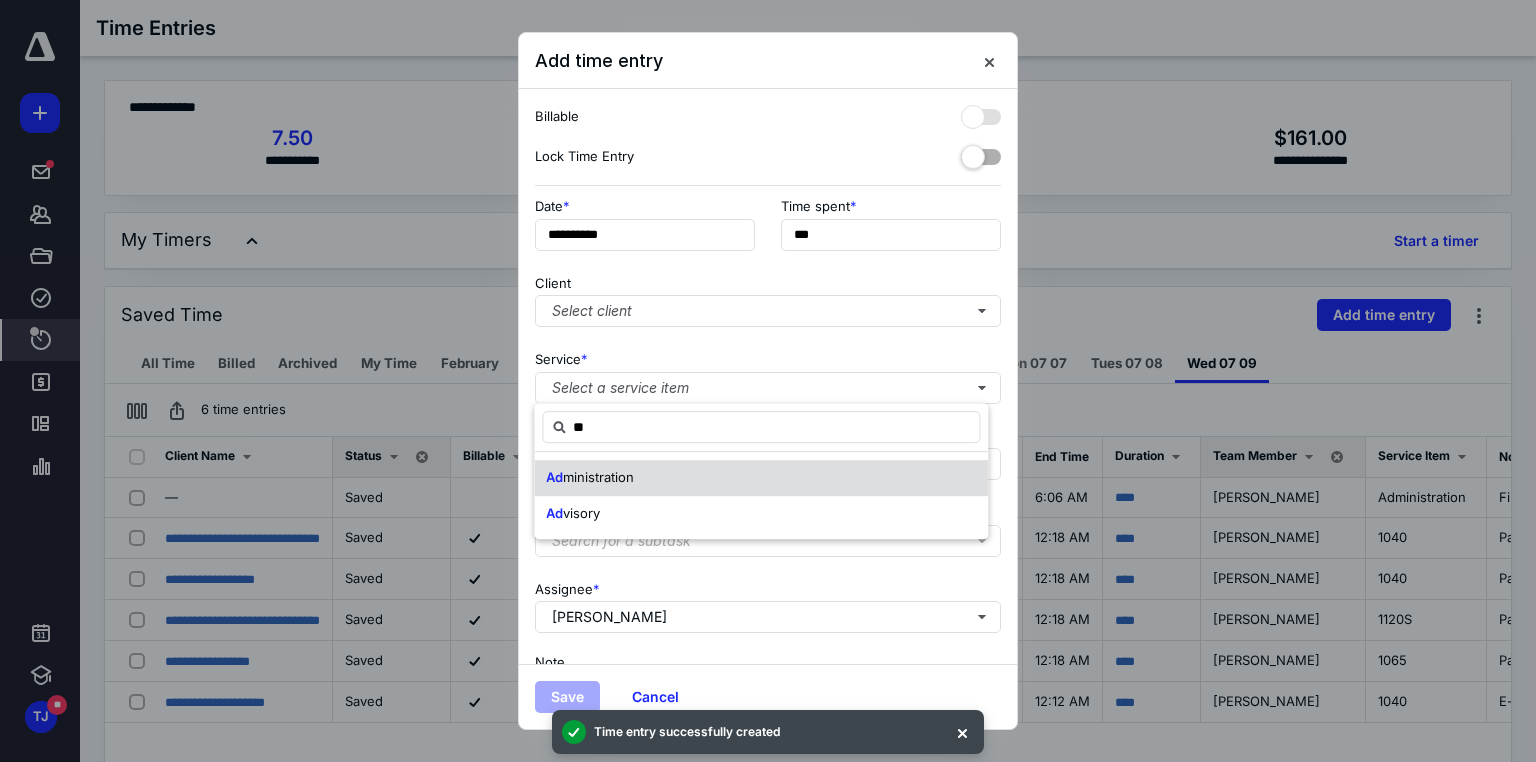 click on "ministration" at bounding box center (598, 477) 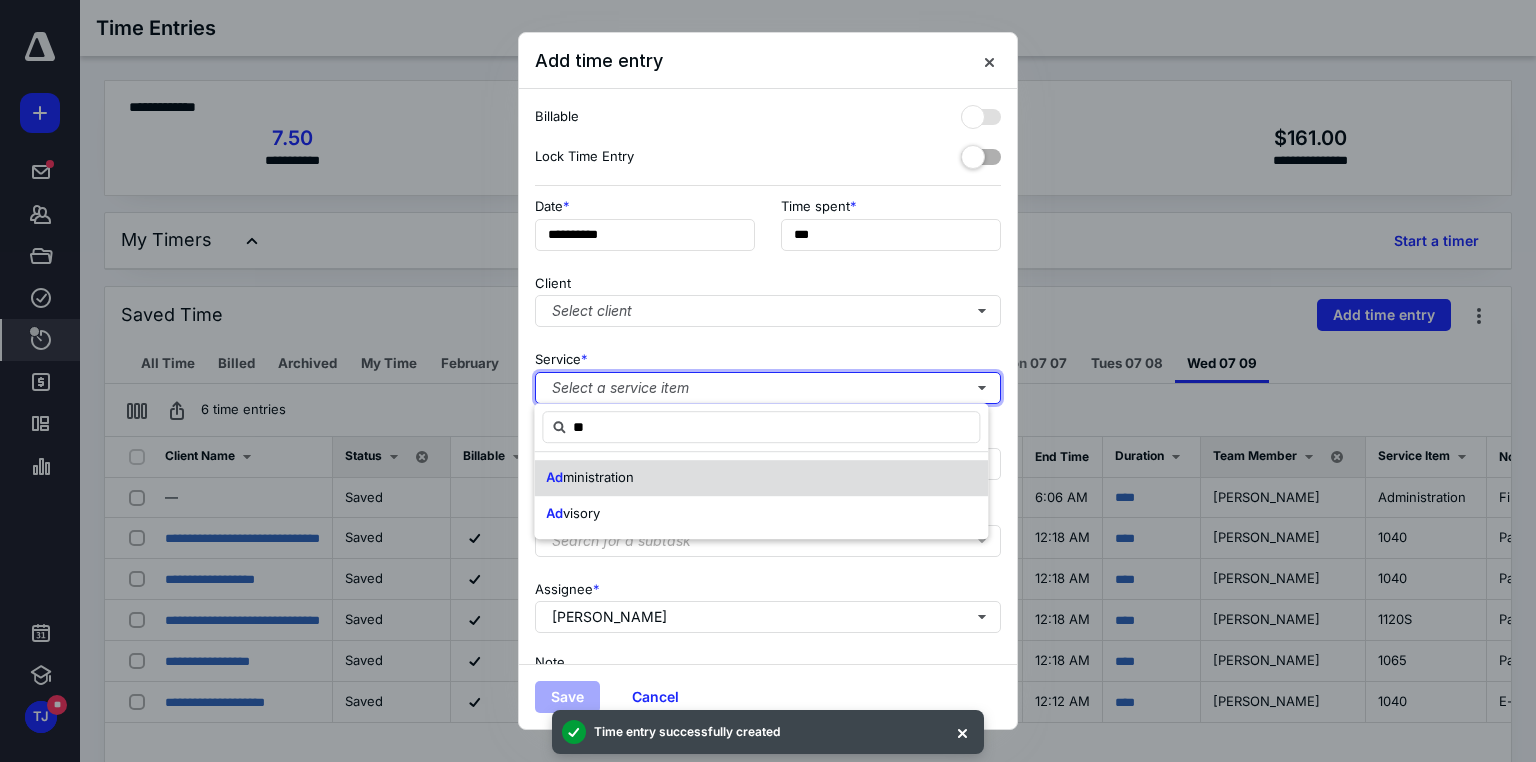 type 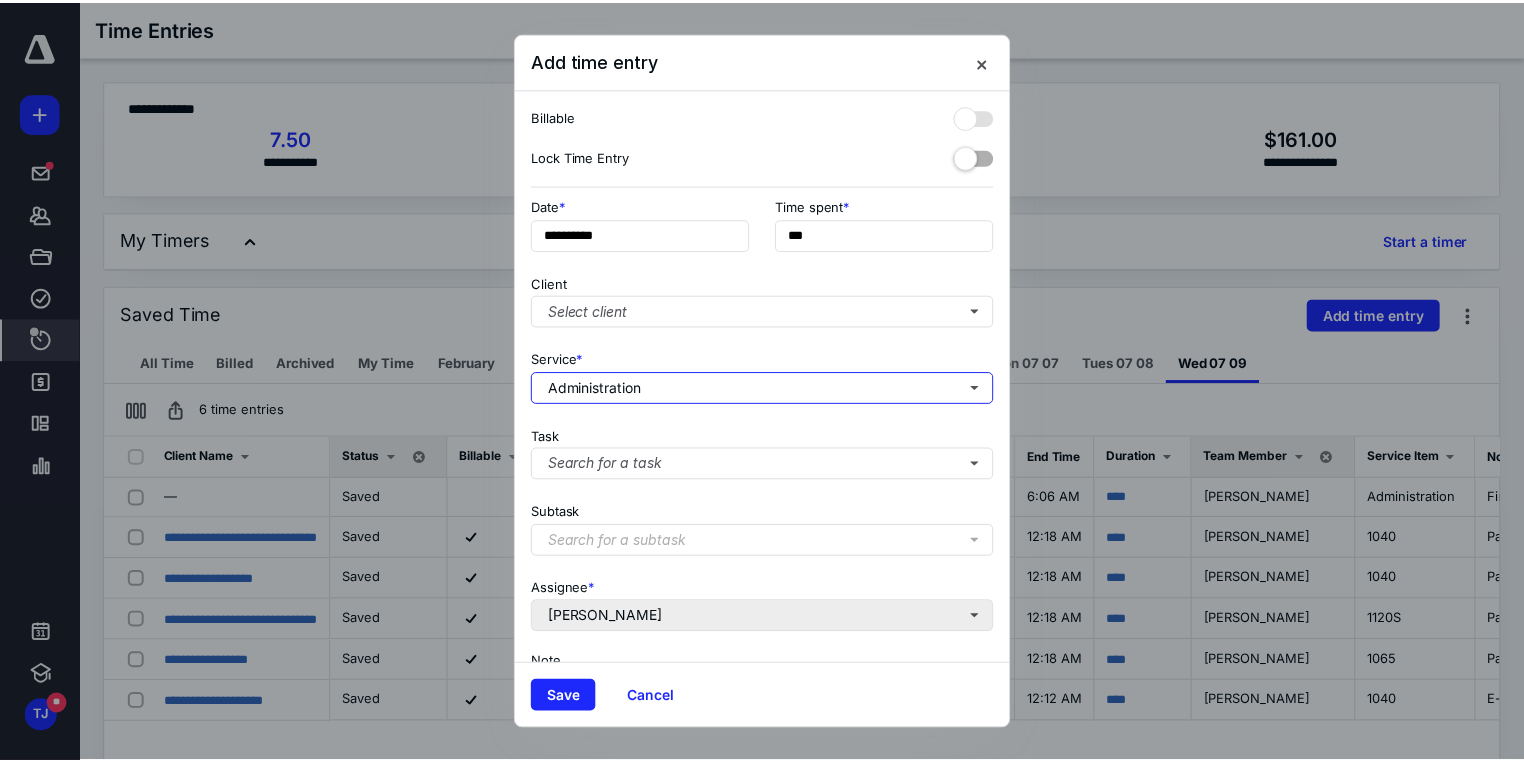 scroll, scrollTop: 159, scrollLeft: 0, axis: vertical 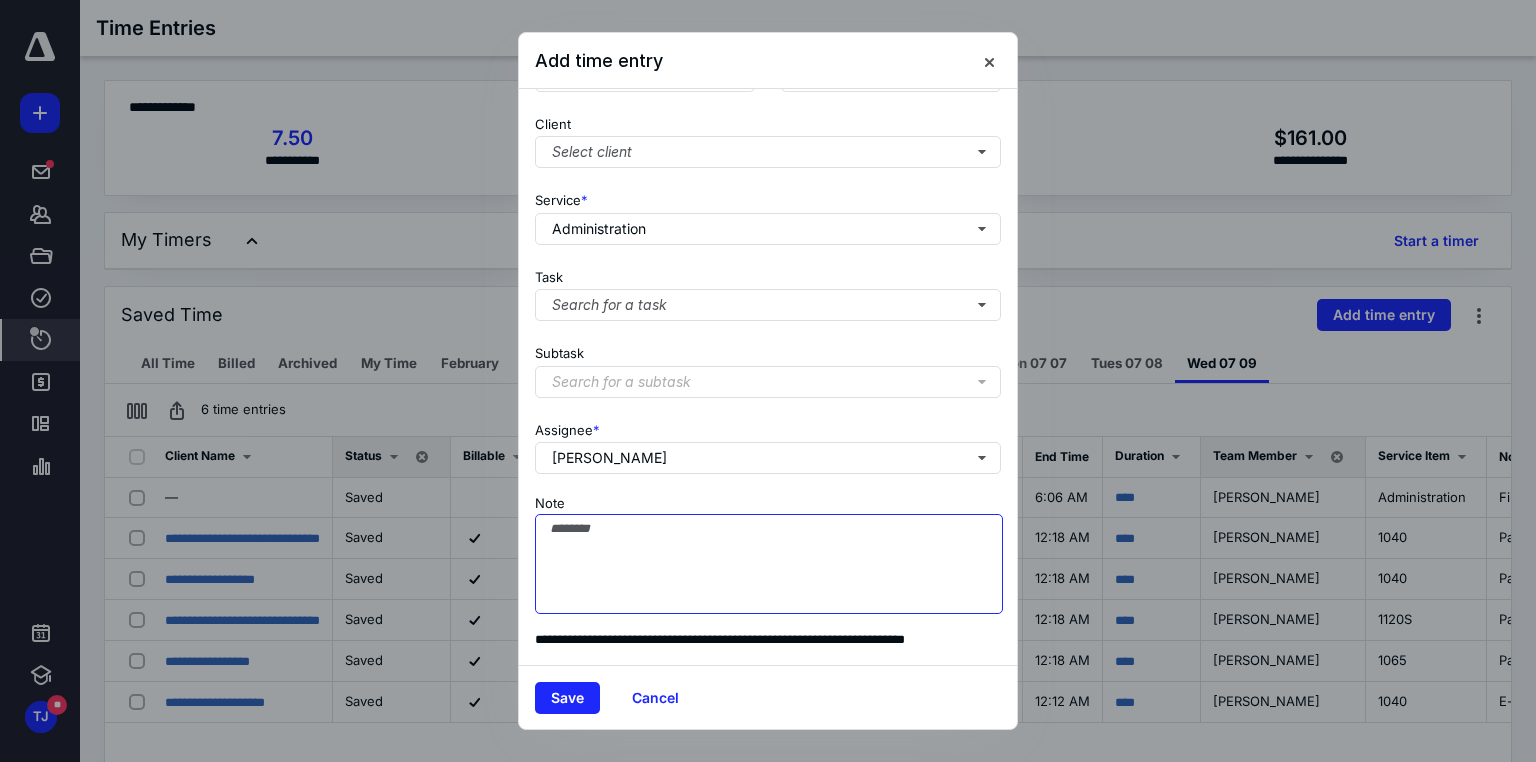 click on "Note" at bounding box center (769, 564) 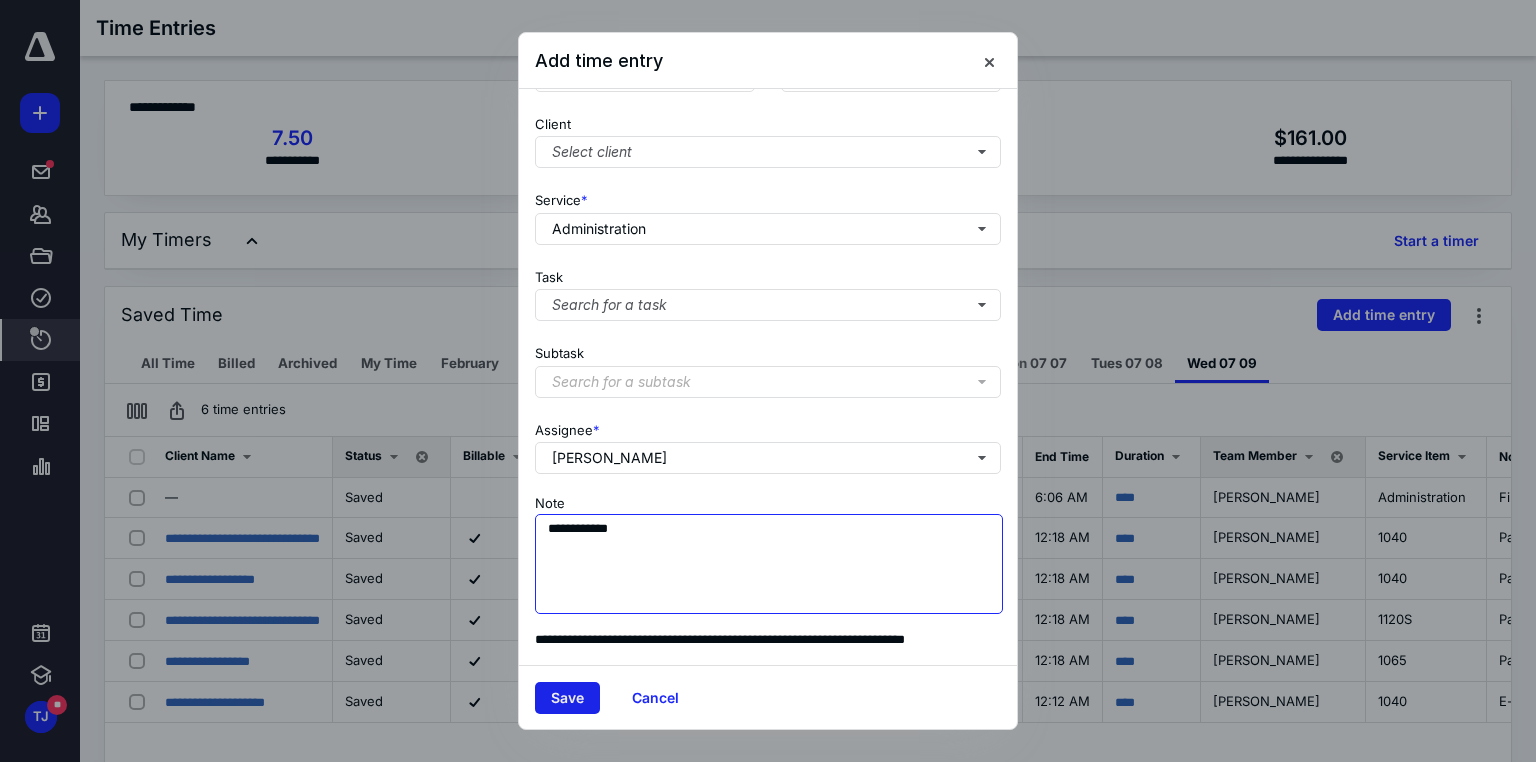 type on "**********" 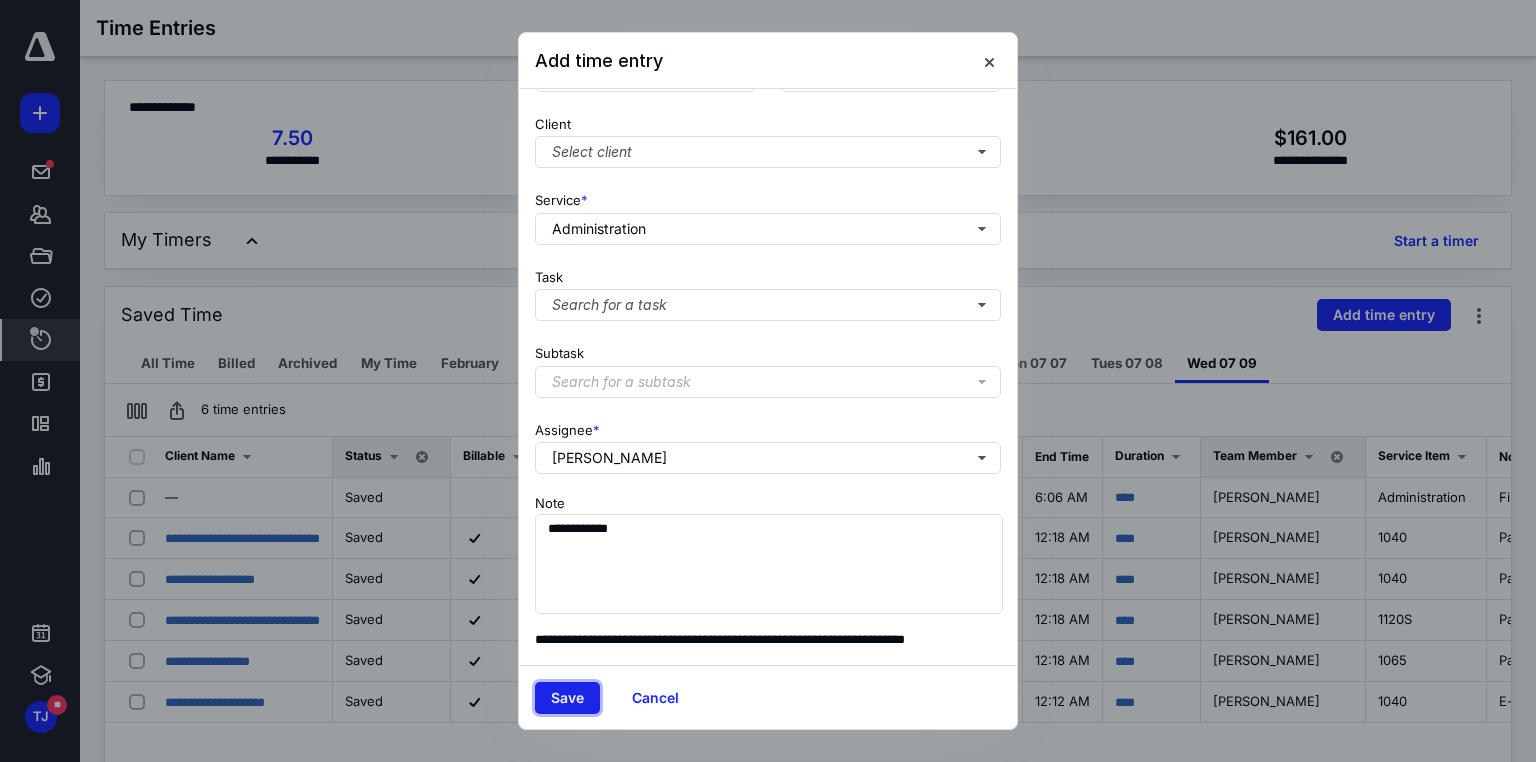 click on "Save" at bounding box center (567, 698) 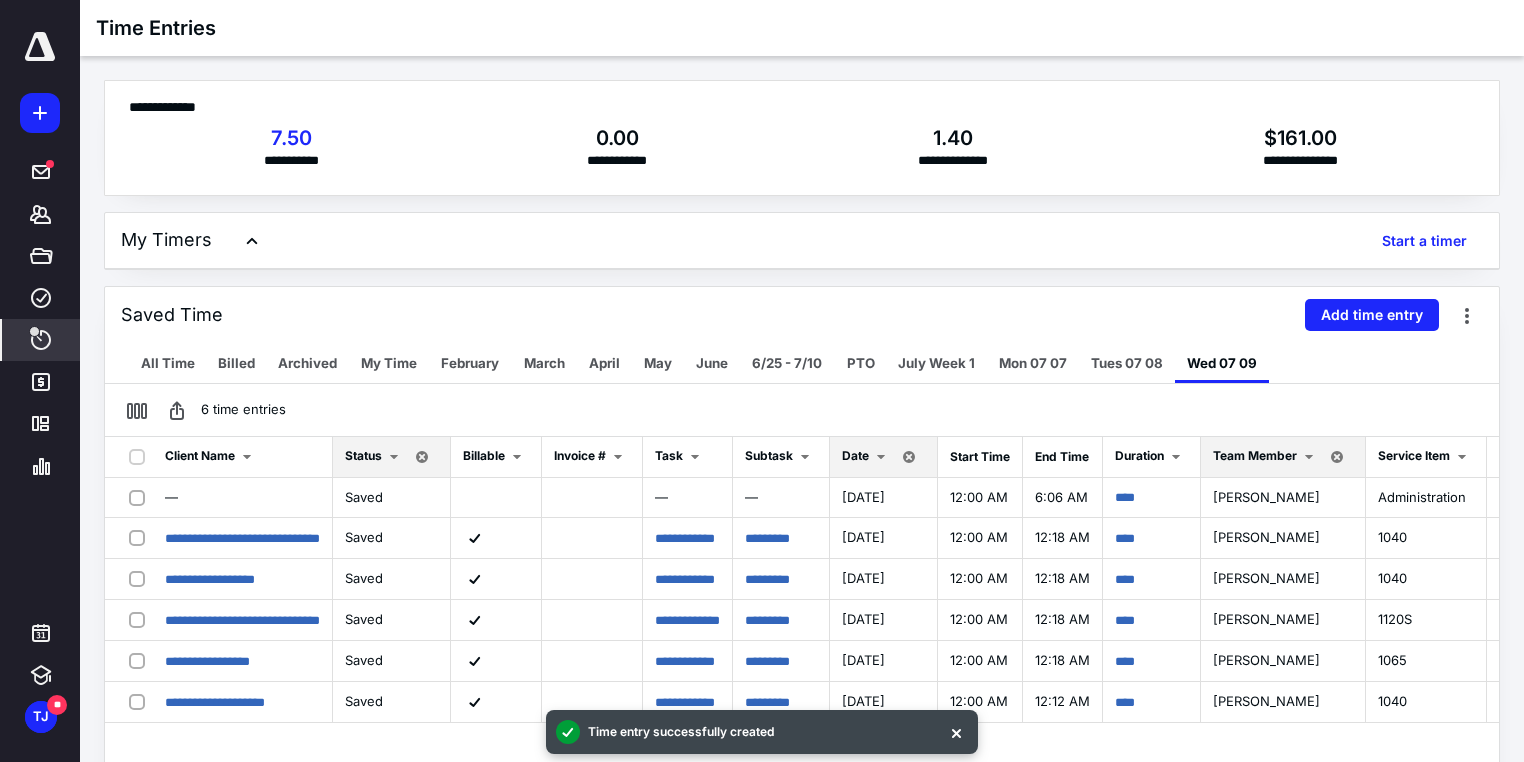click on "Date" at bounding box center [855, 455] 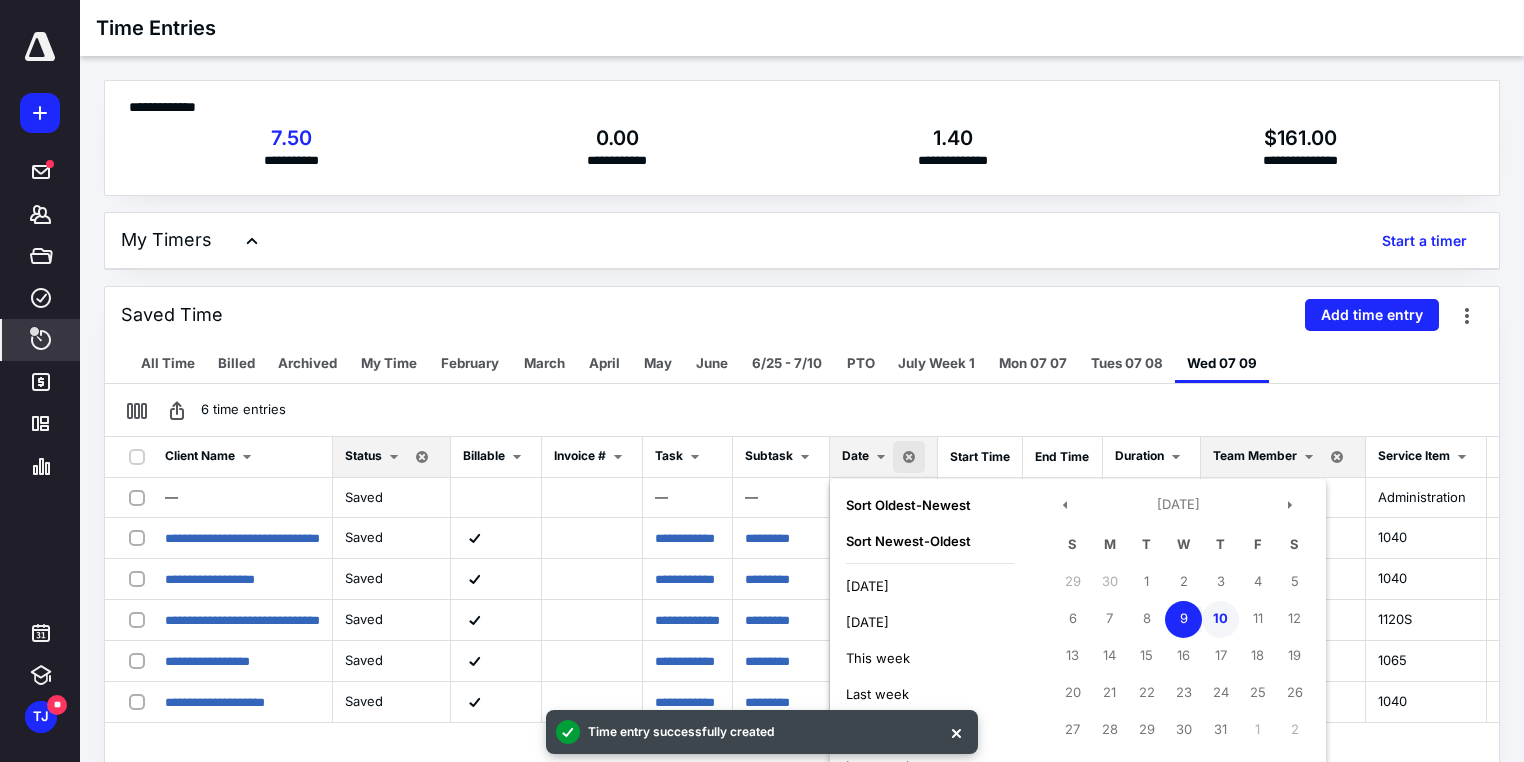 click on "10" at bounding box center [1220, 619] 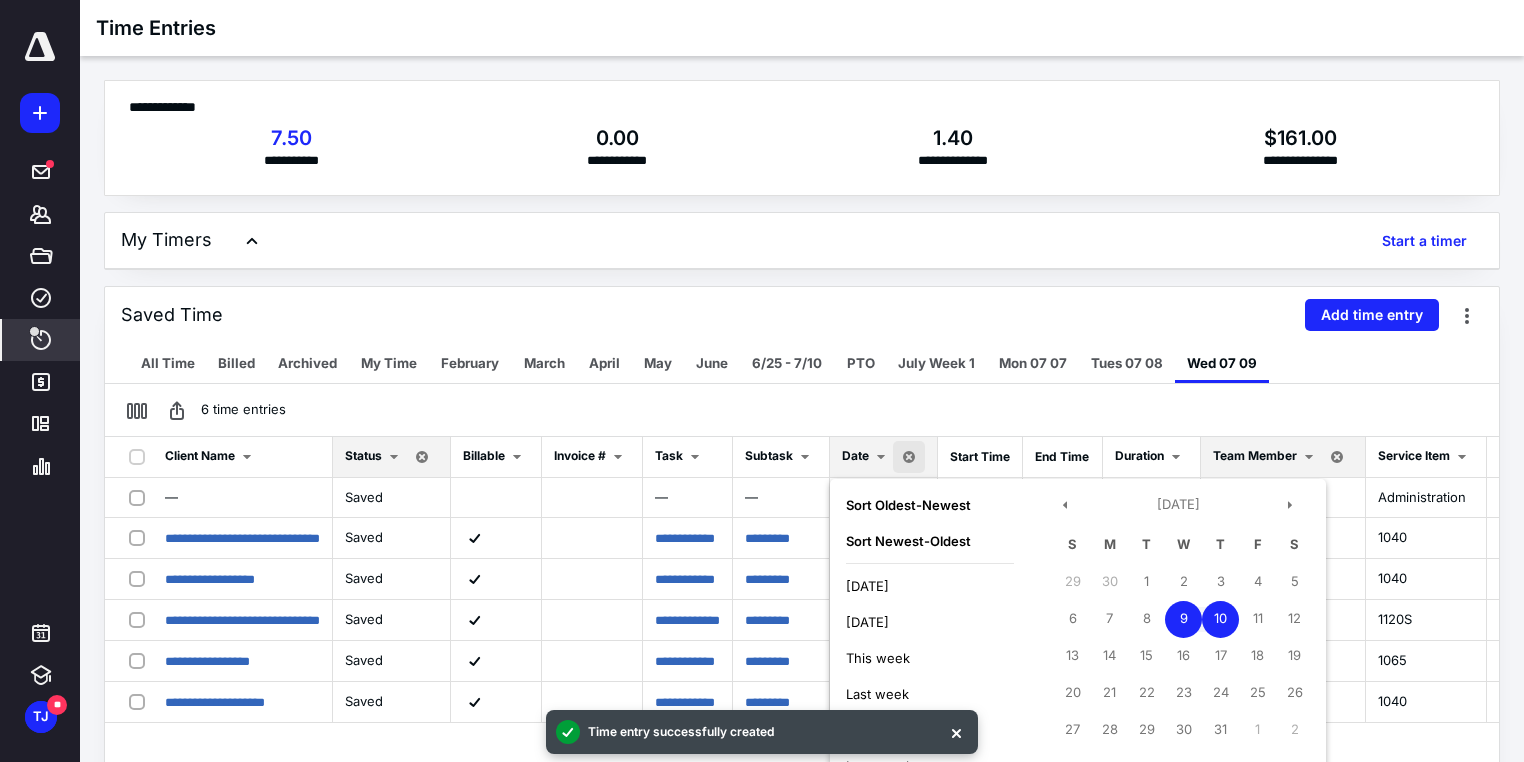 click on "10" at bounding box center [1220, 619] 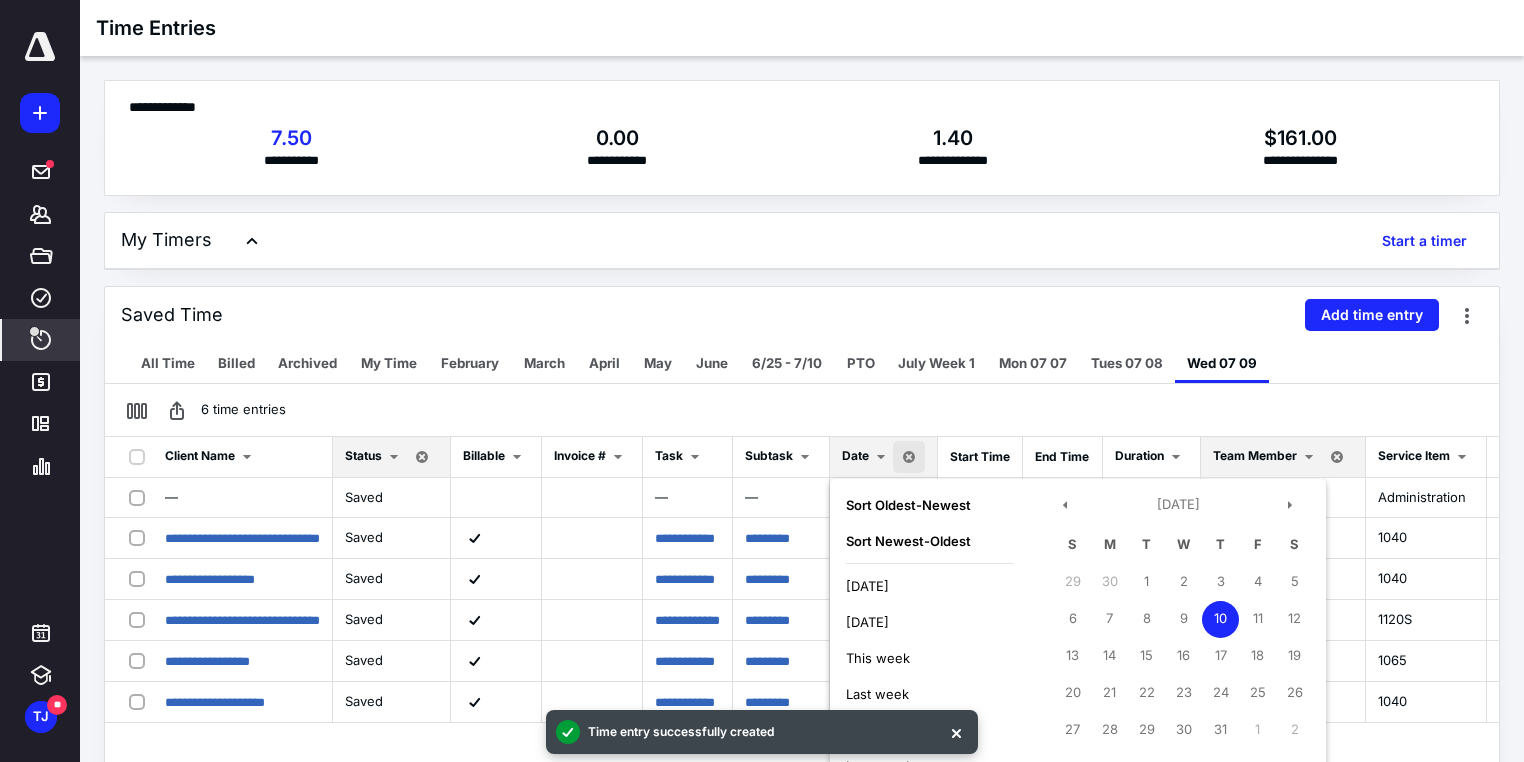 scroll, scrollTop: 20, scrollLeft: 0, axis: vertical 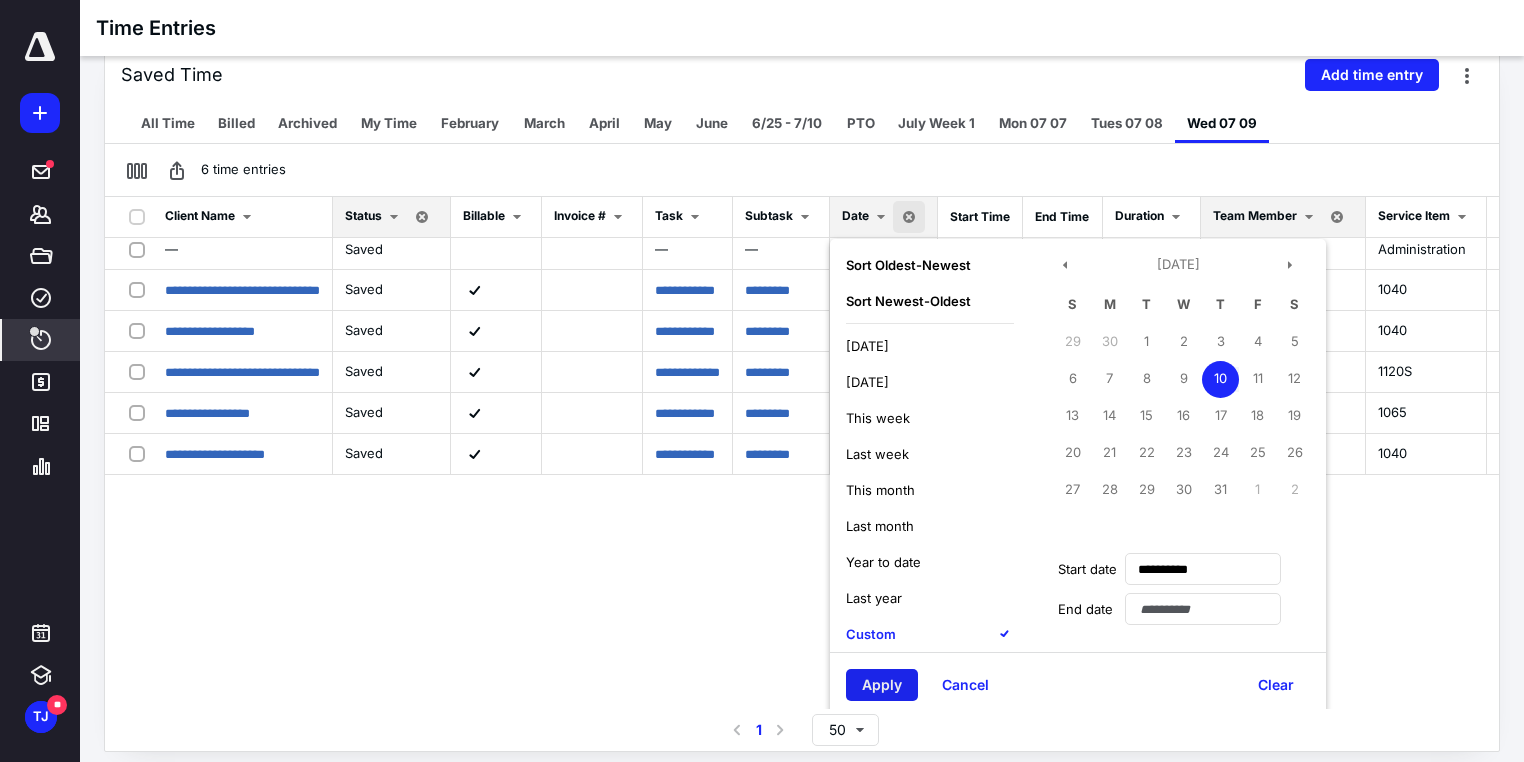 click on "Apply" at bounding box center (882, 685) 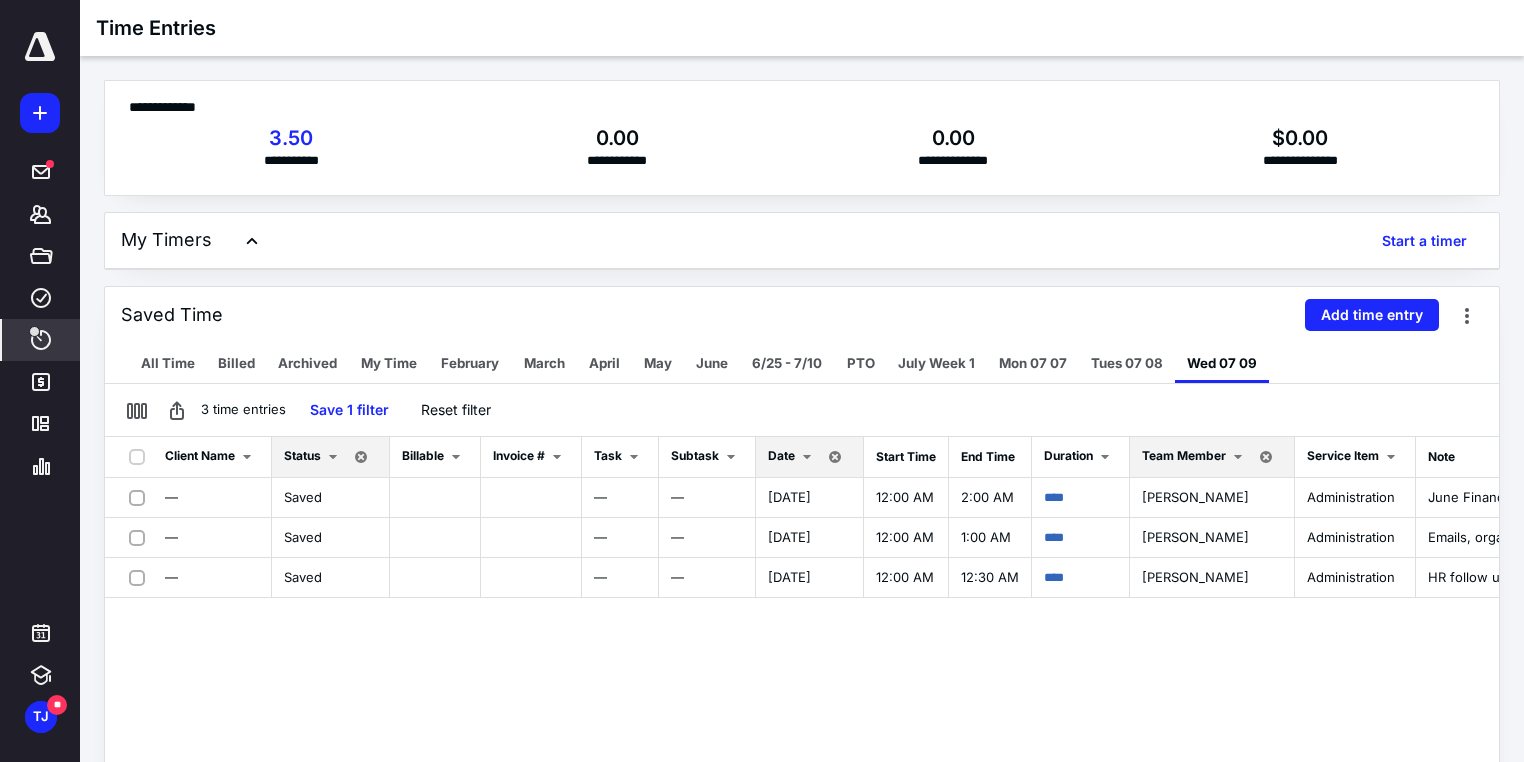 scroll, scrollTop: 80, scrollLeft: 0, axis: vertical 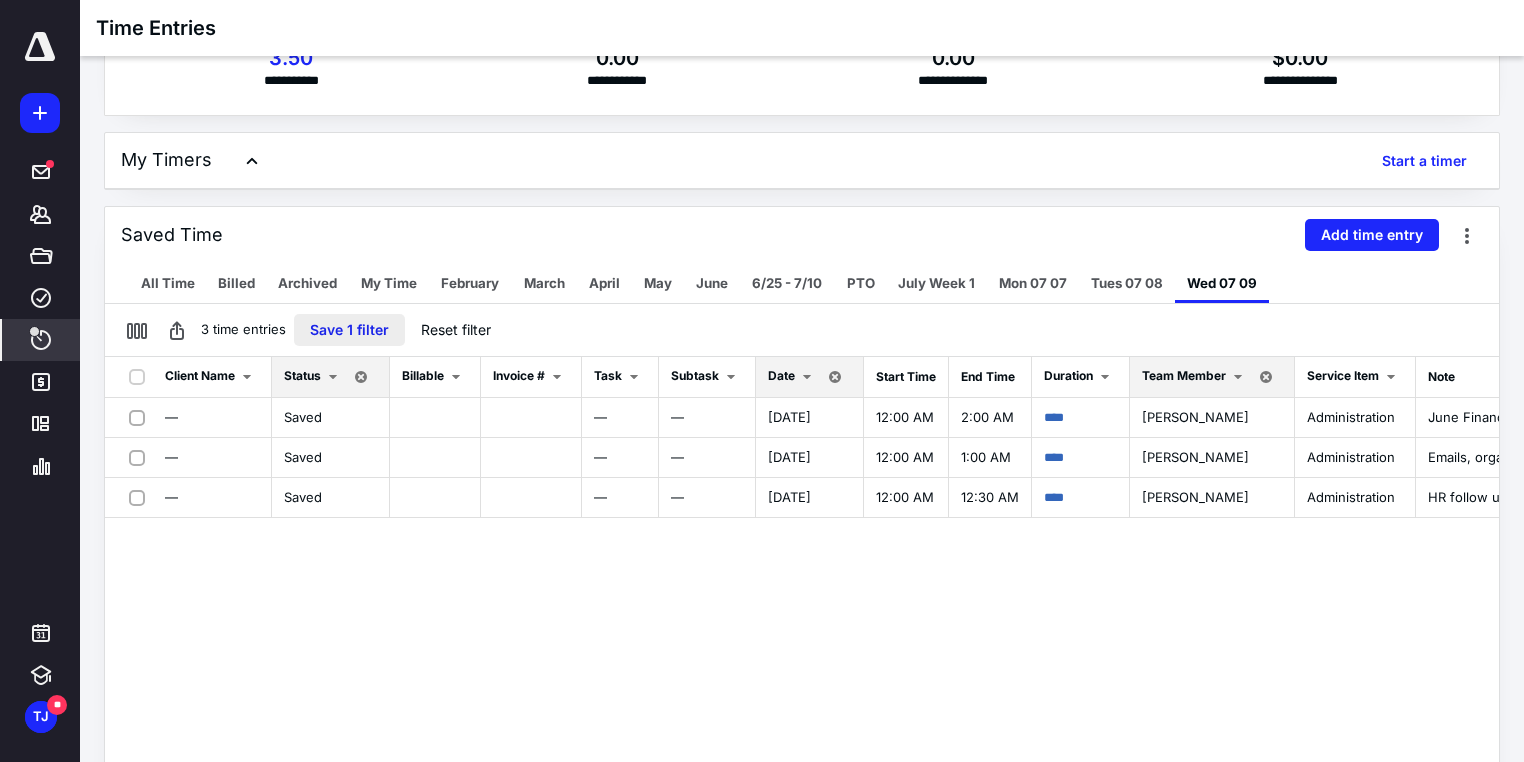click on "Save 1 filter" at bounding box center [349, 330] 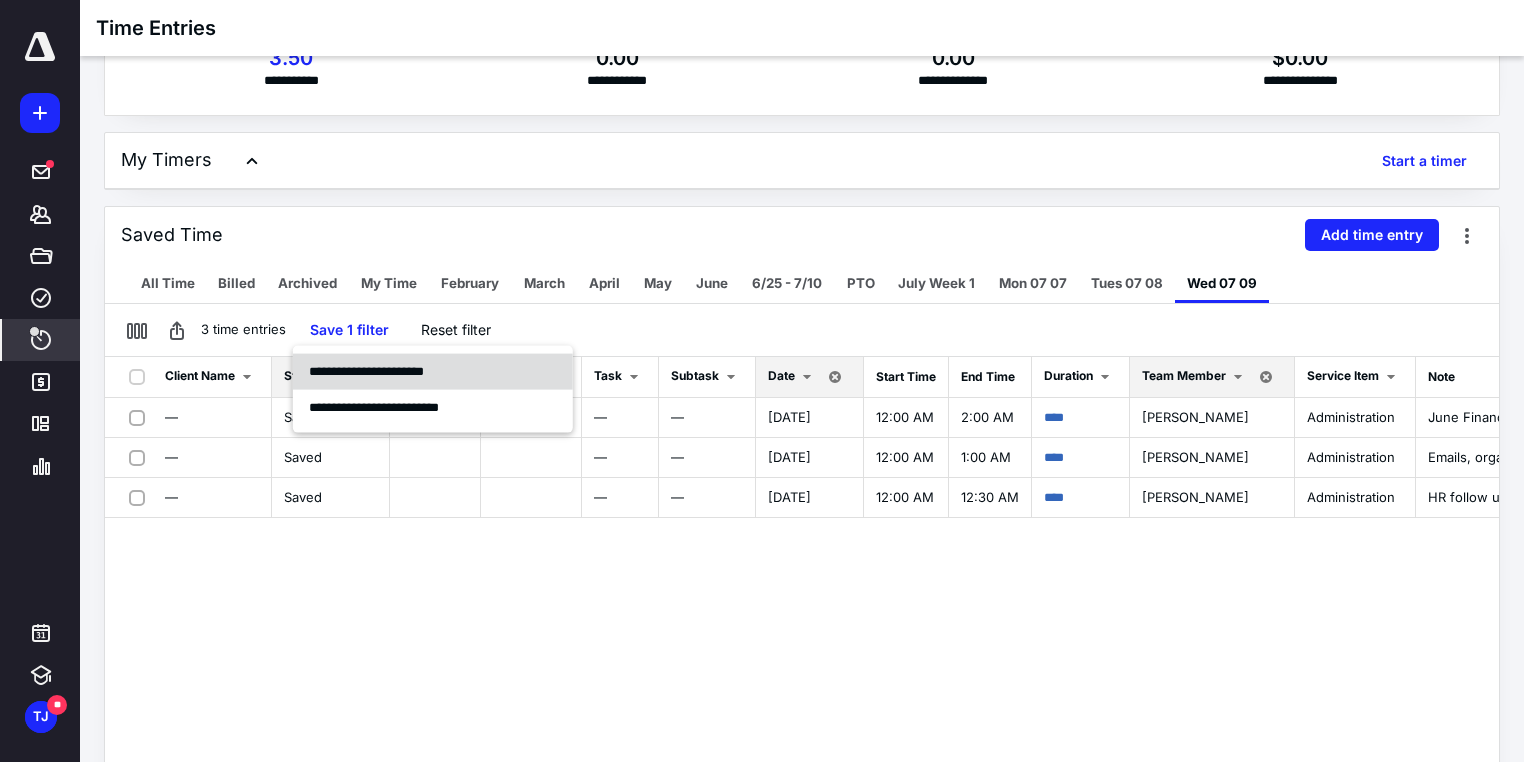 click on "**********" at bounding box center [366, 371] 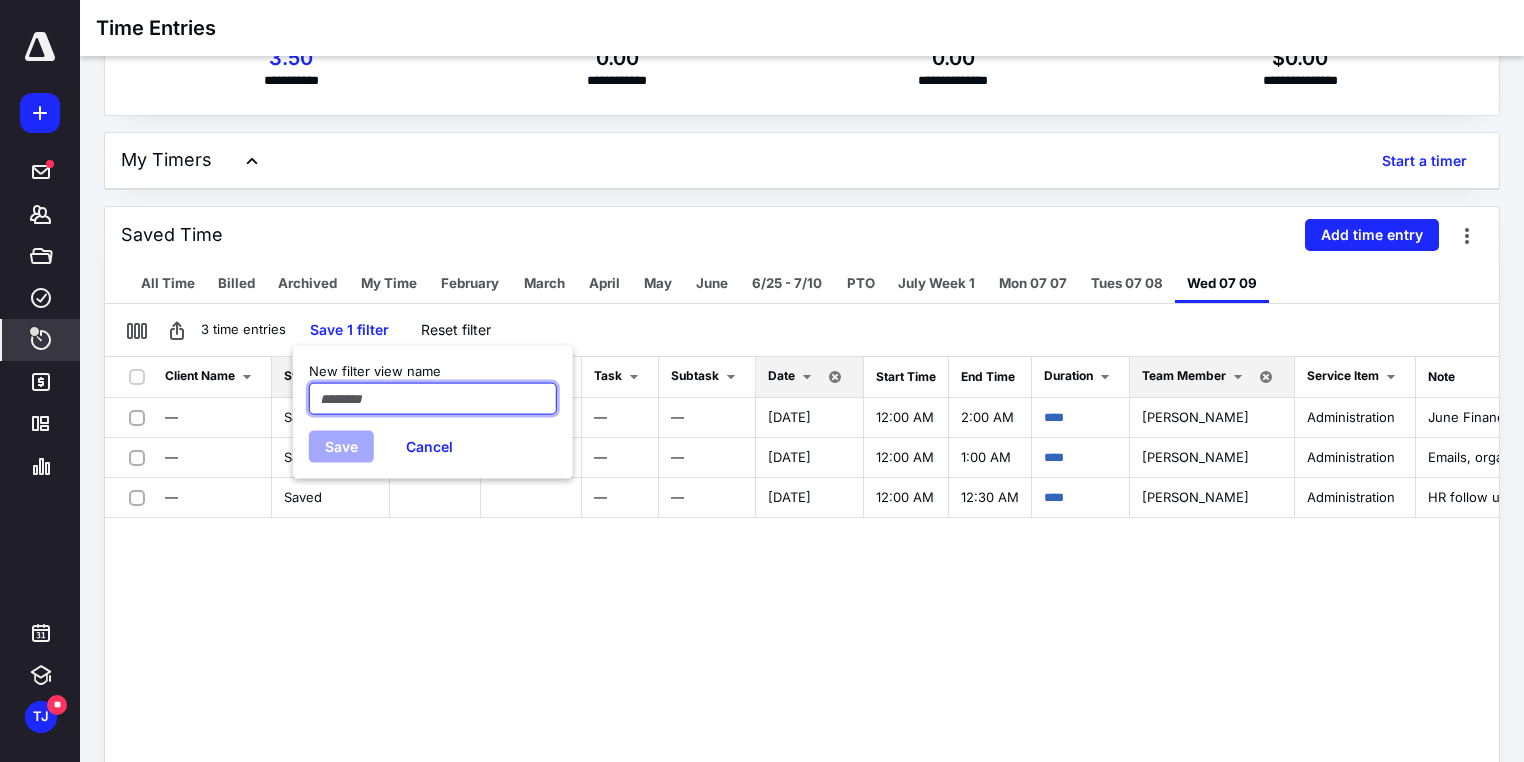 click at bounding box center (433, 398) 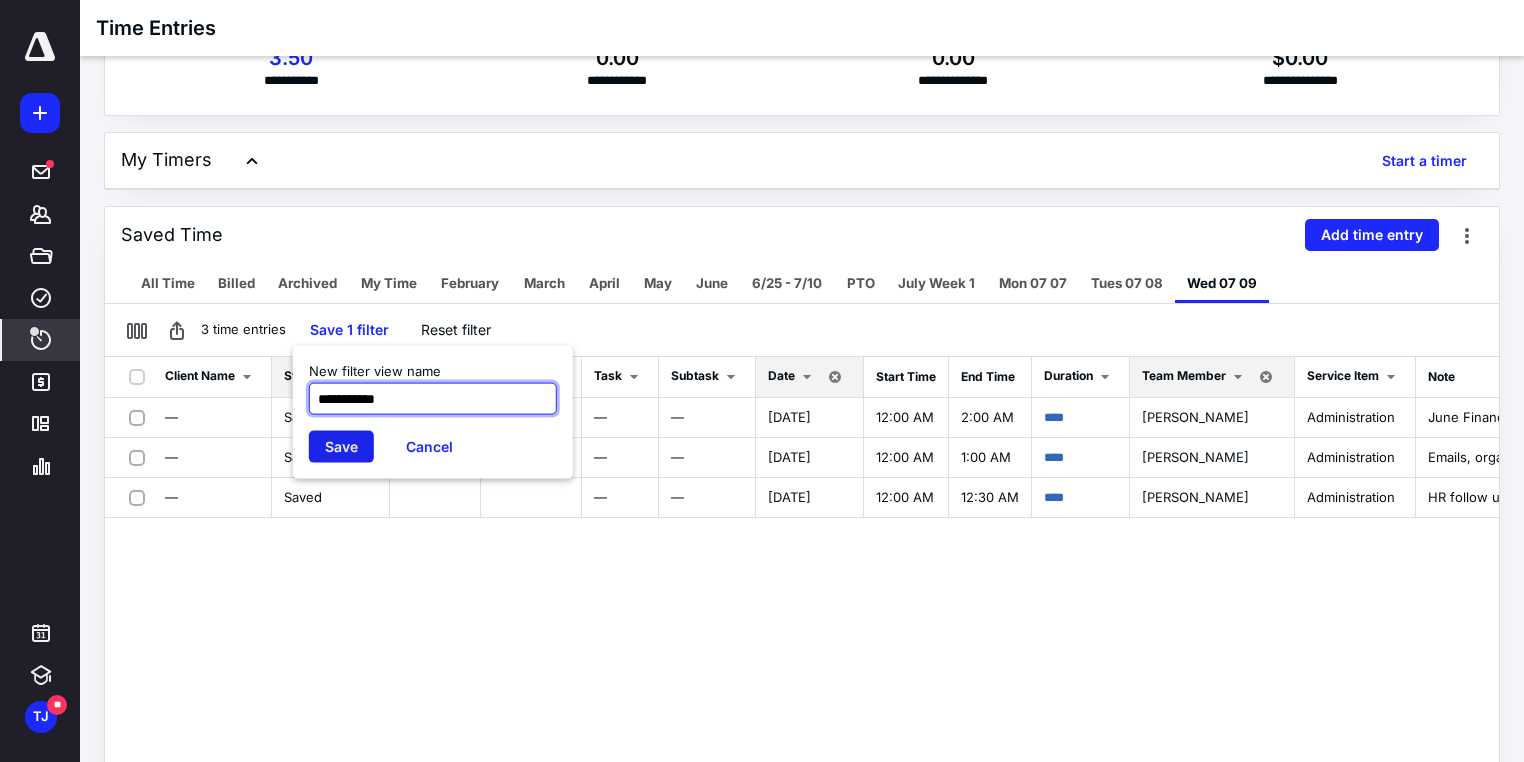 type on "**********" 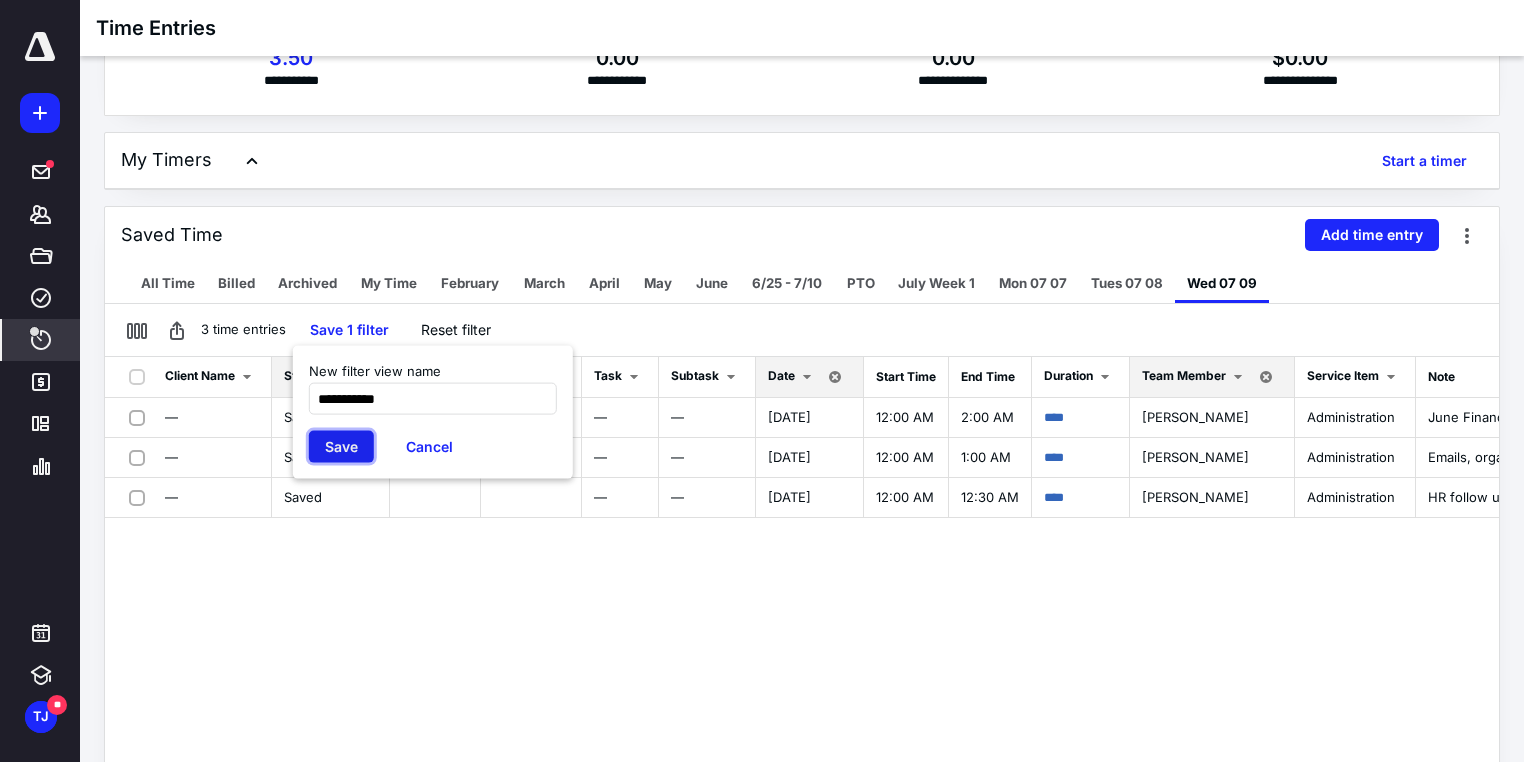 click on "Save" at bounding box center [341, 446] 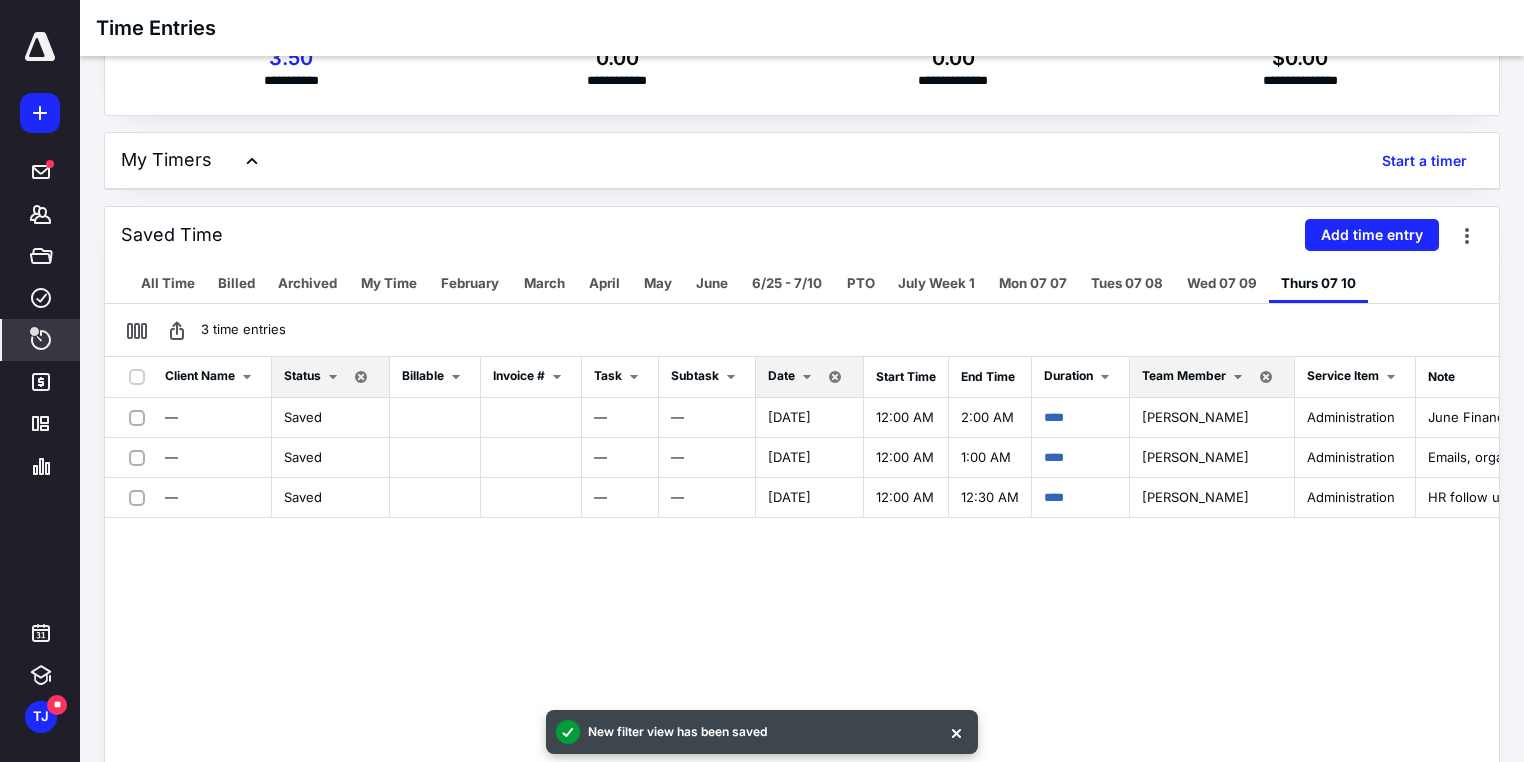 scroll, scrollTop: 0, scrollLeft: 0, axis: both 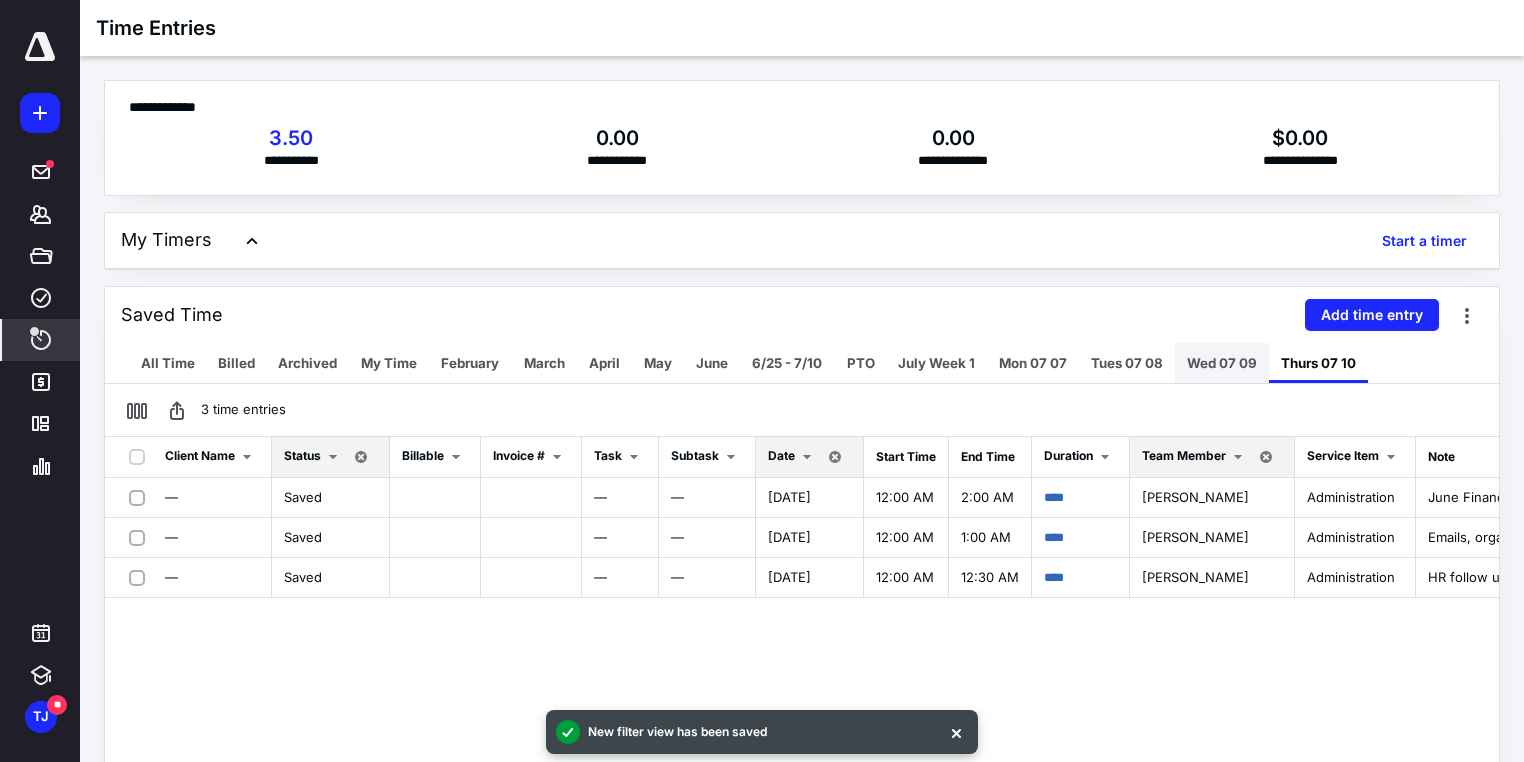 click on "Wed 07 09" at bounding box center [1222, 363] 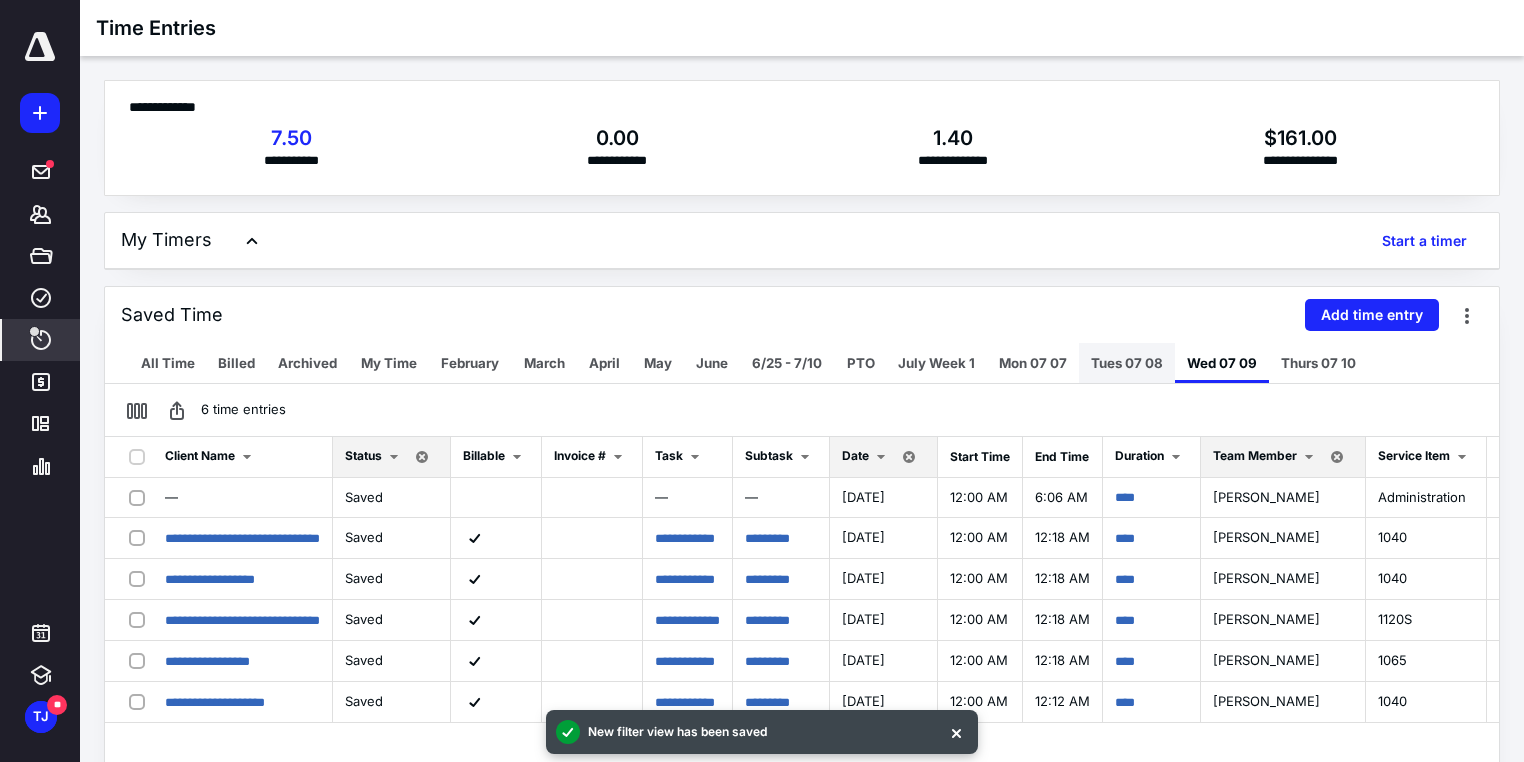 click on "Tues 07 08" at bounding box center [1127, 363] 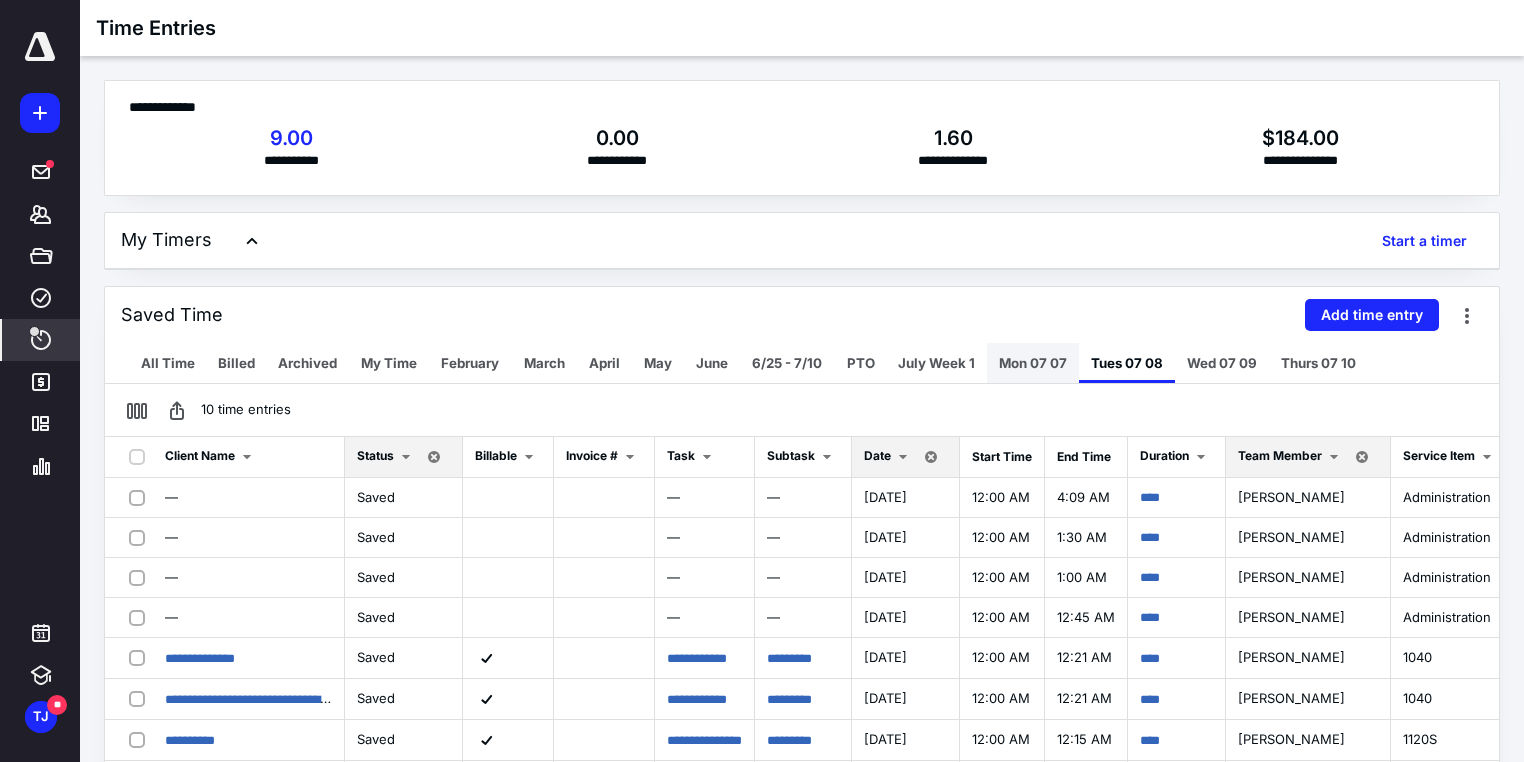 click on "Mon 07 07" at bounding box center (1033, 363) 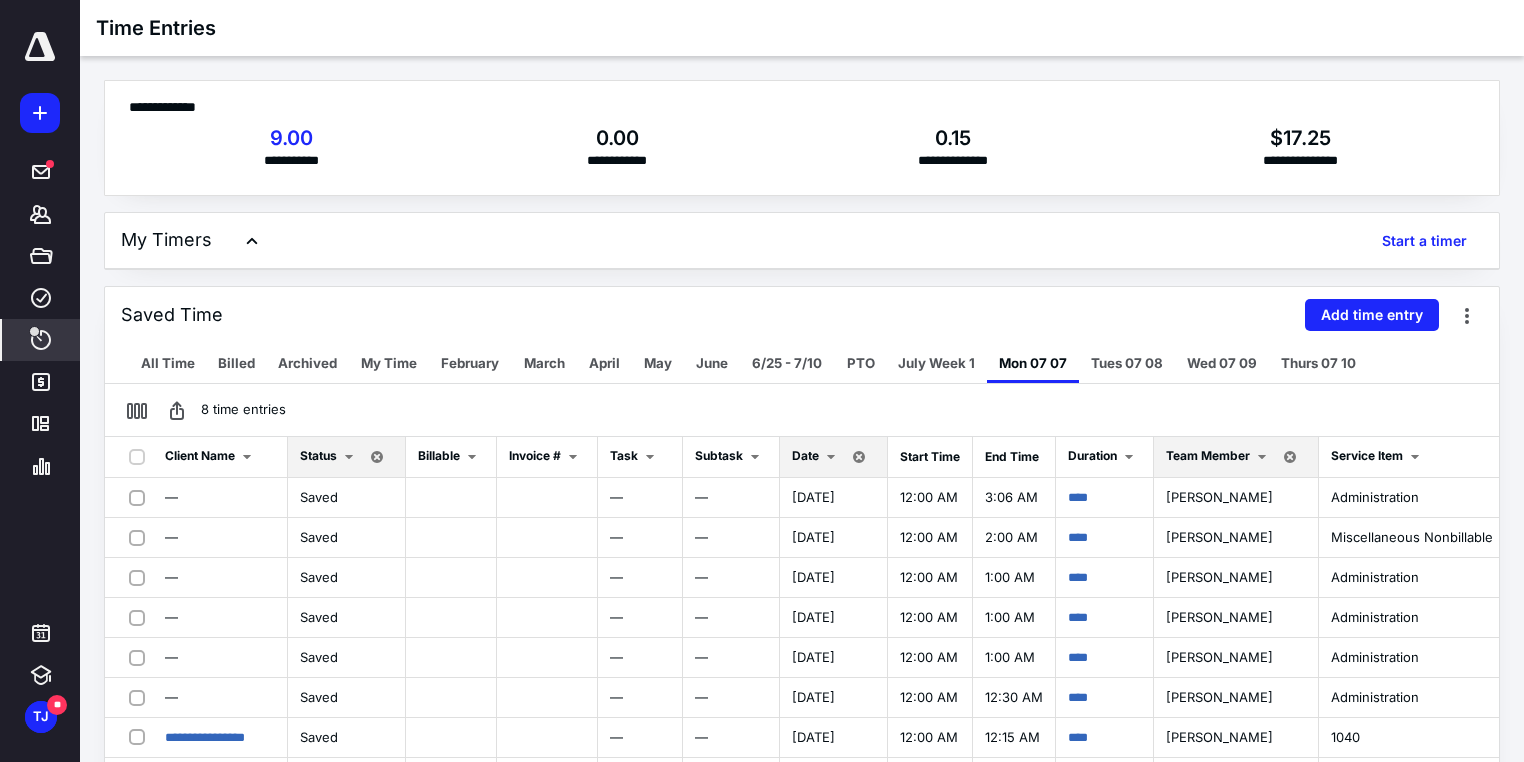 scroll, scrollTop: 160, scrollLeft: 0, axis: vertical 